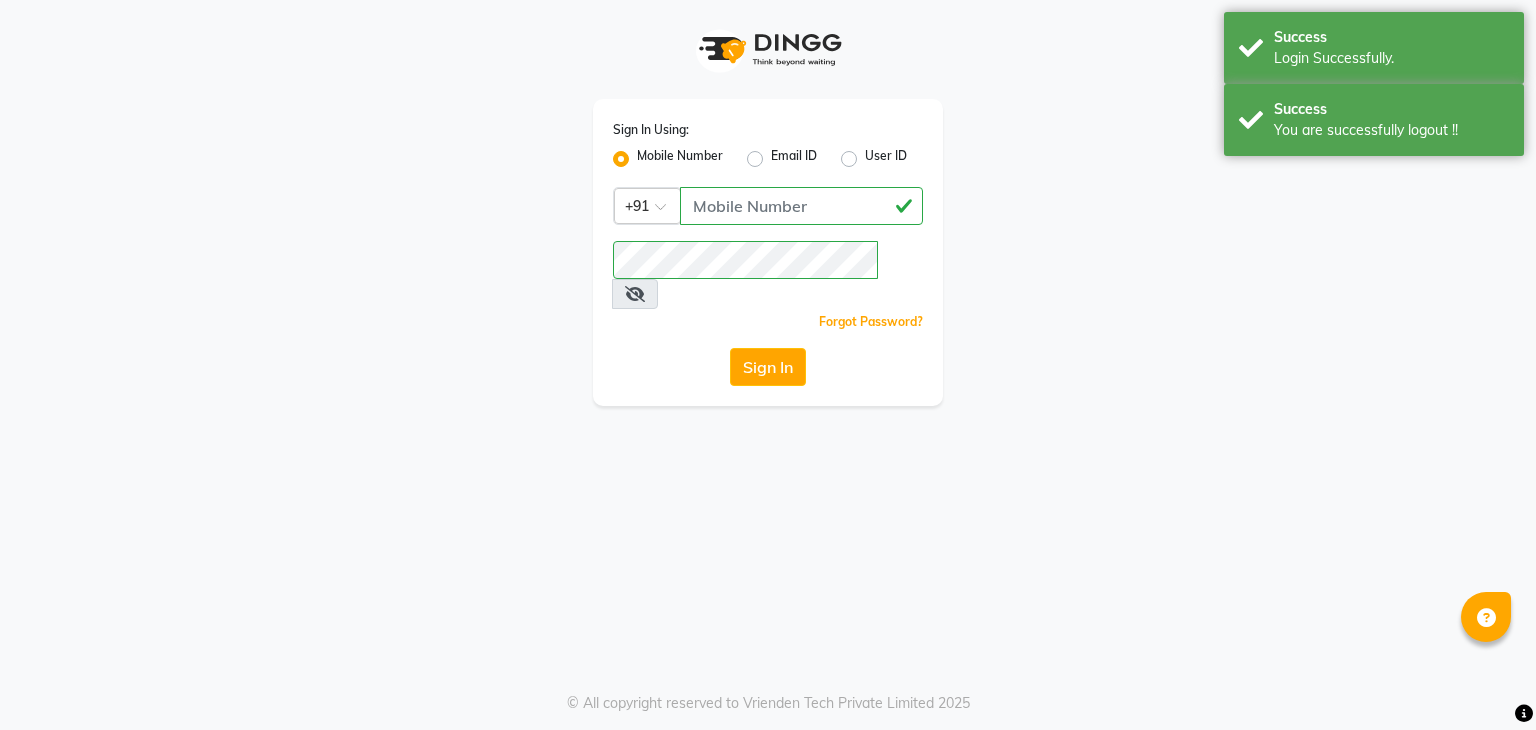 scroll, scrollTop: 0, scrollLeft: 0, axis: both 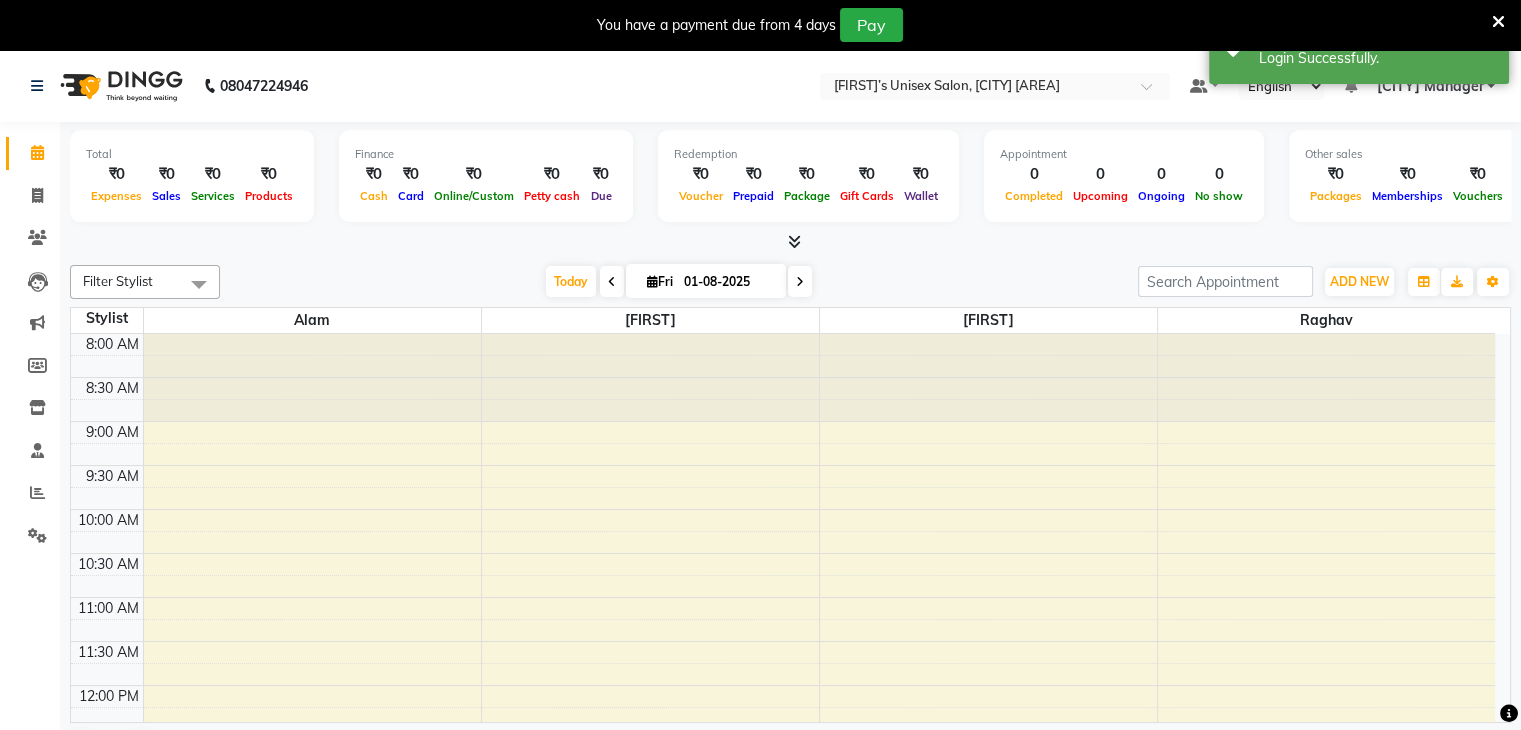click at bounding box center (1498, 22) 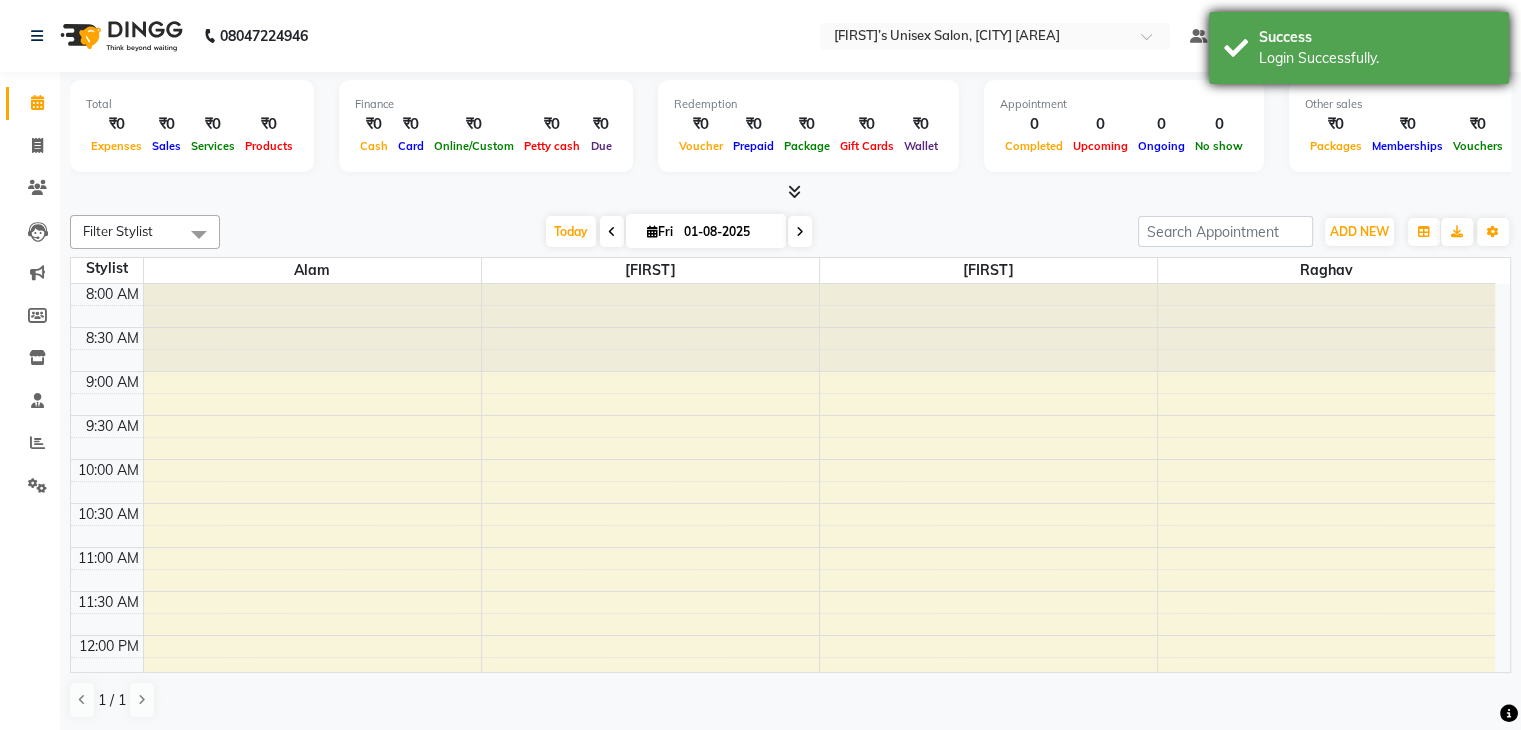click on "Success" at bounding box center (1376, 37) 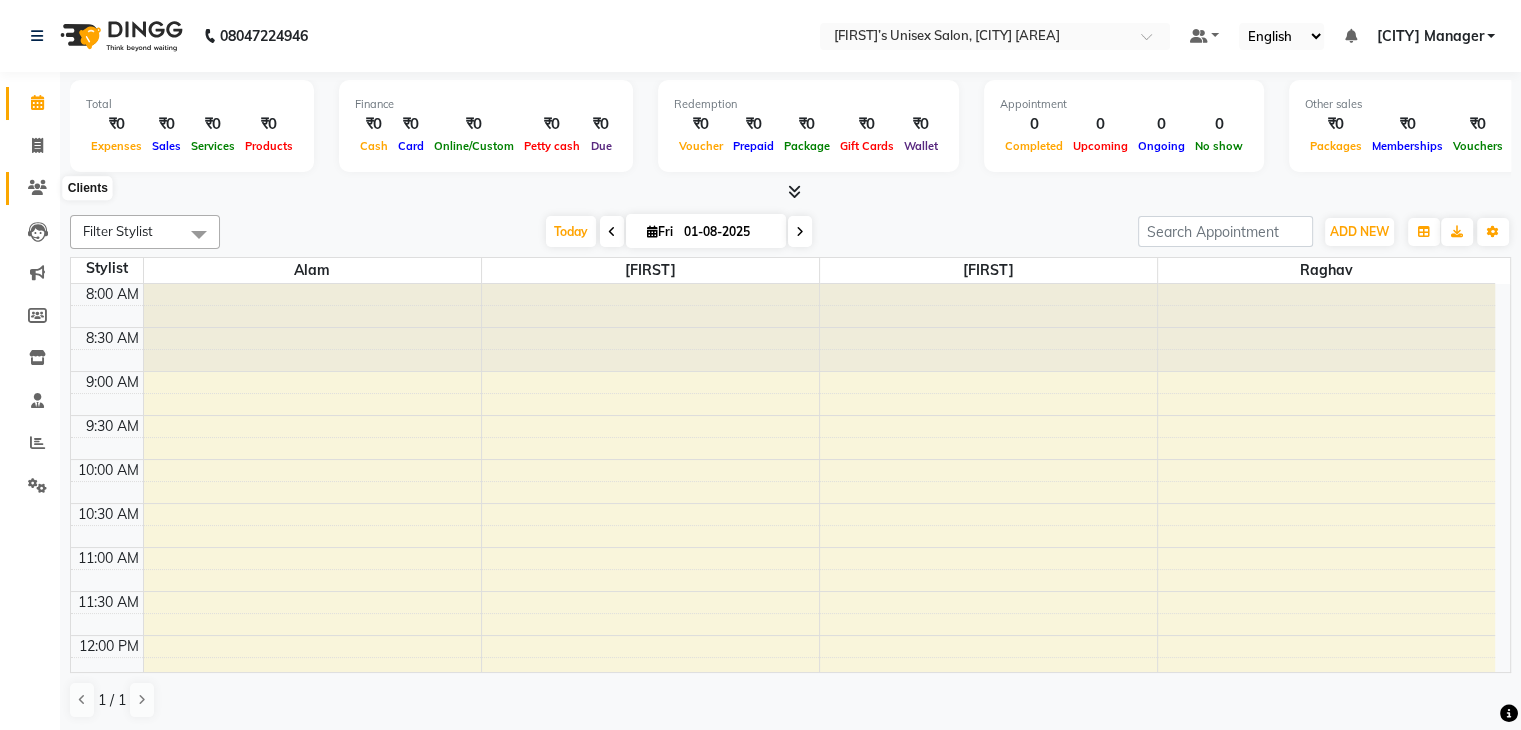 click 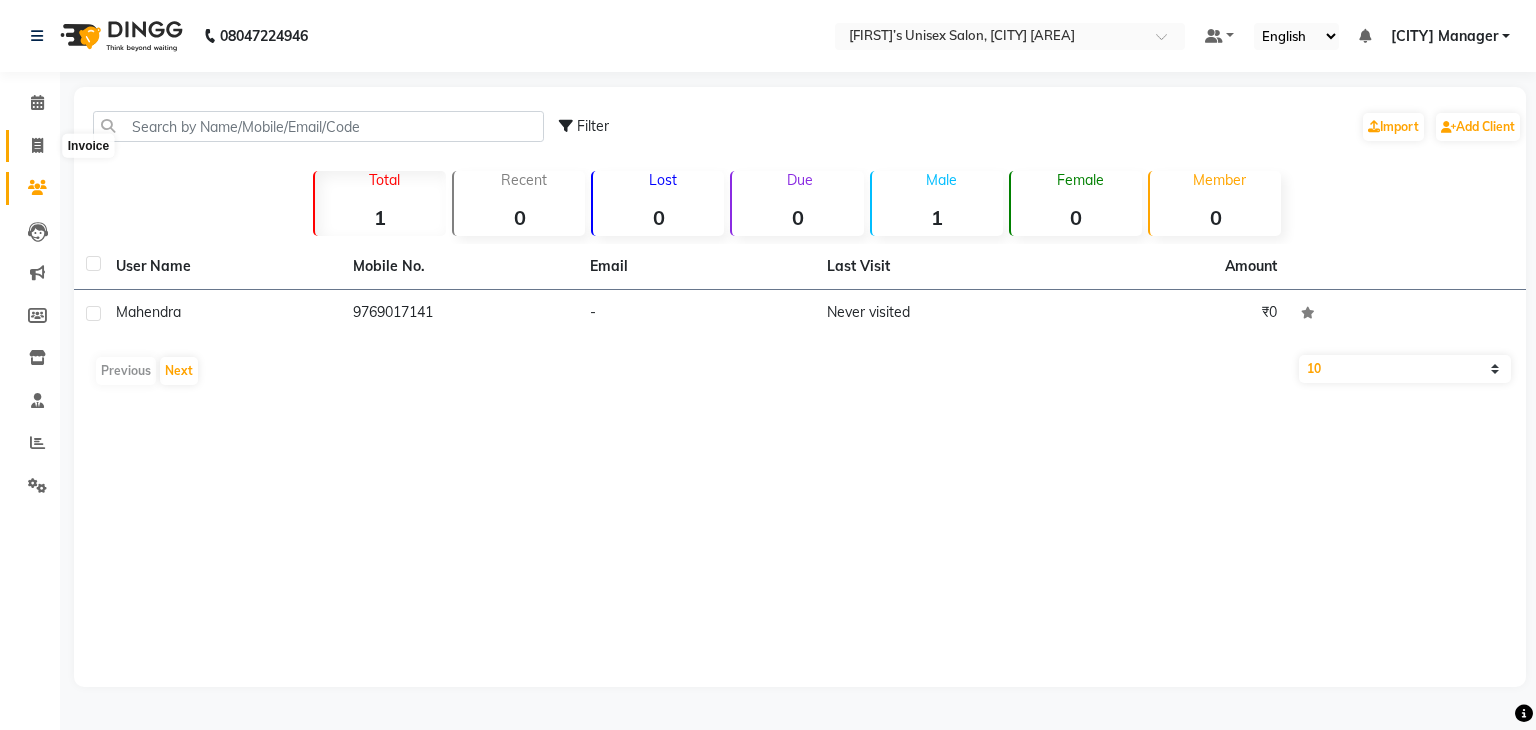click 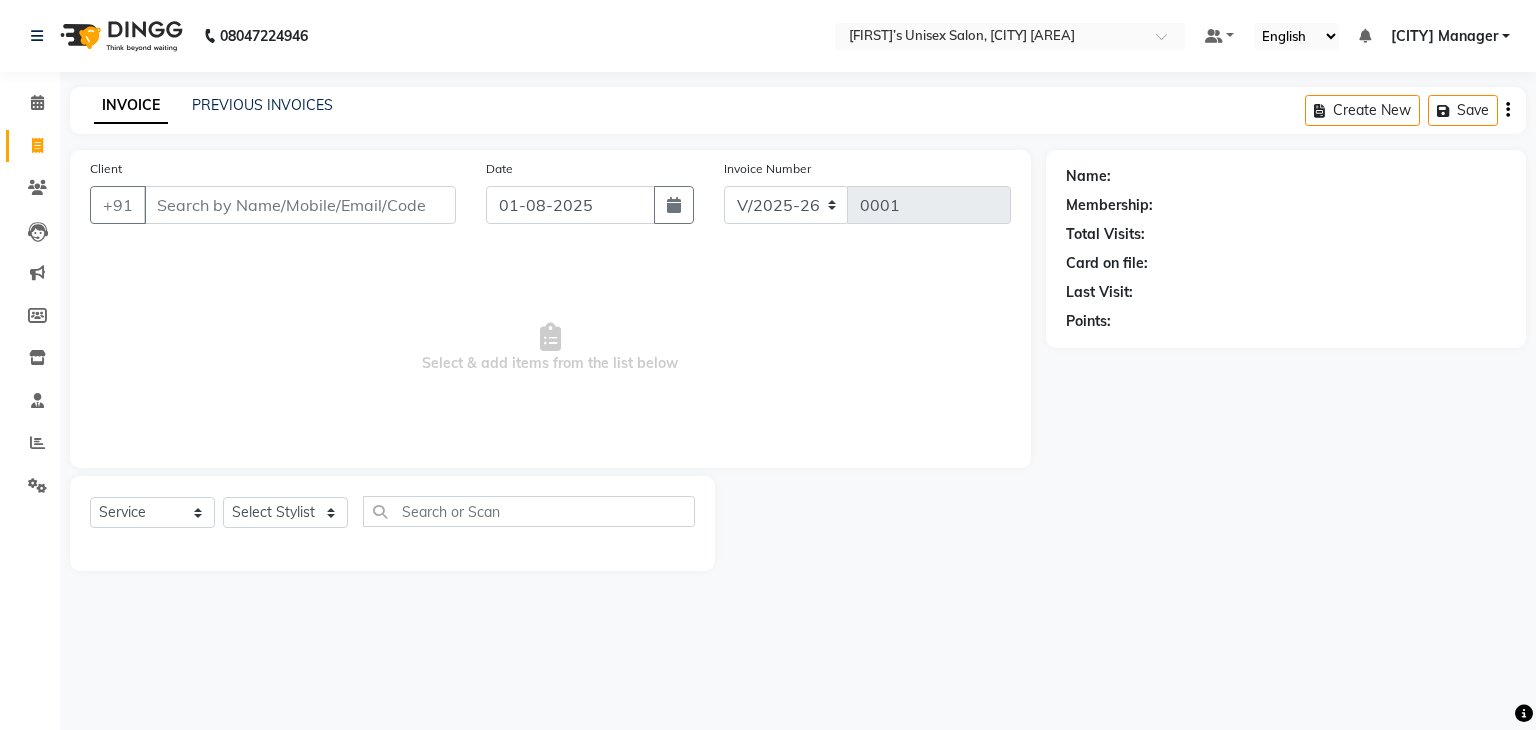 click on "Client" at bounding box center (300, 205) 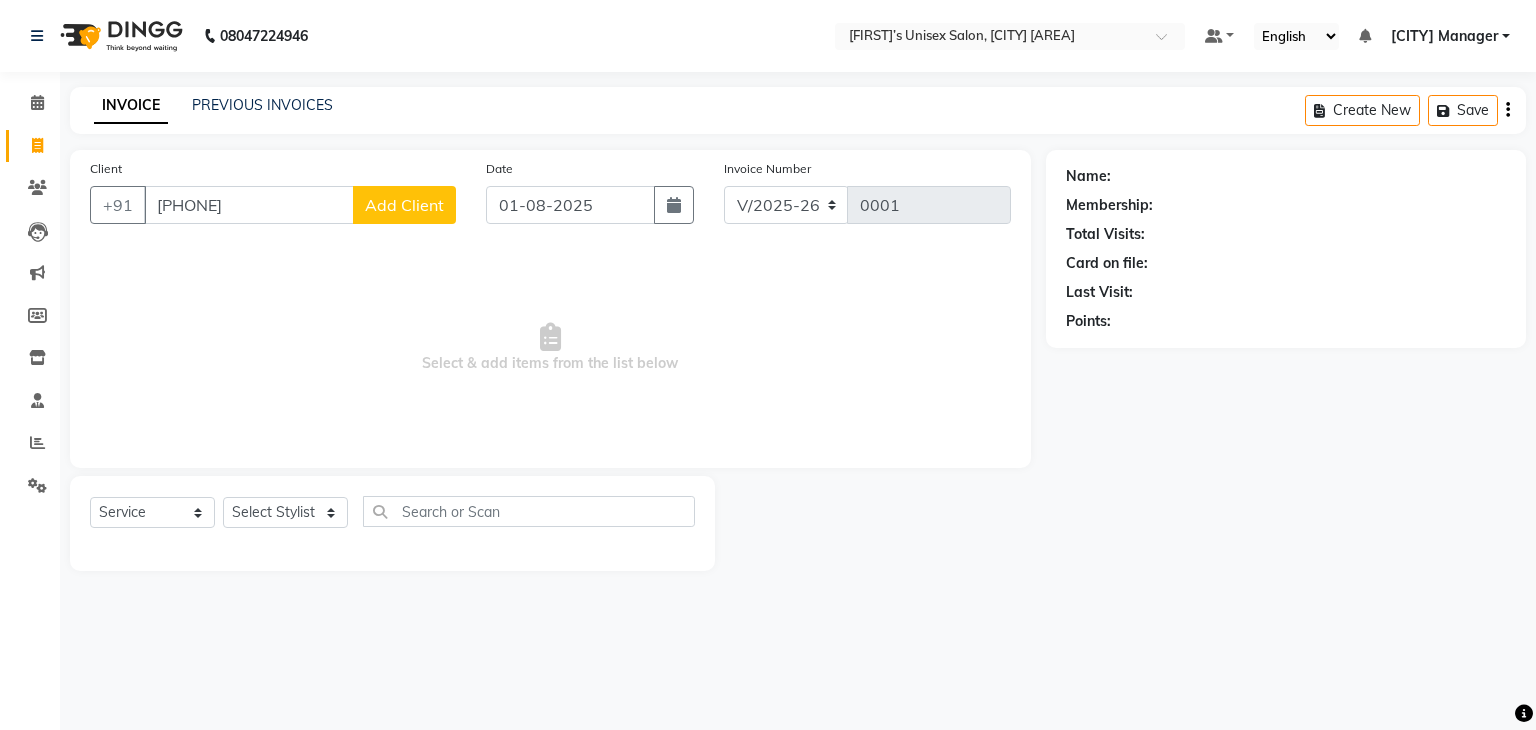 type on "9136977203" 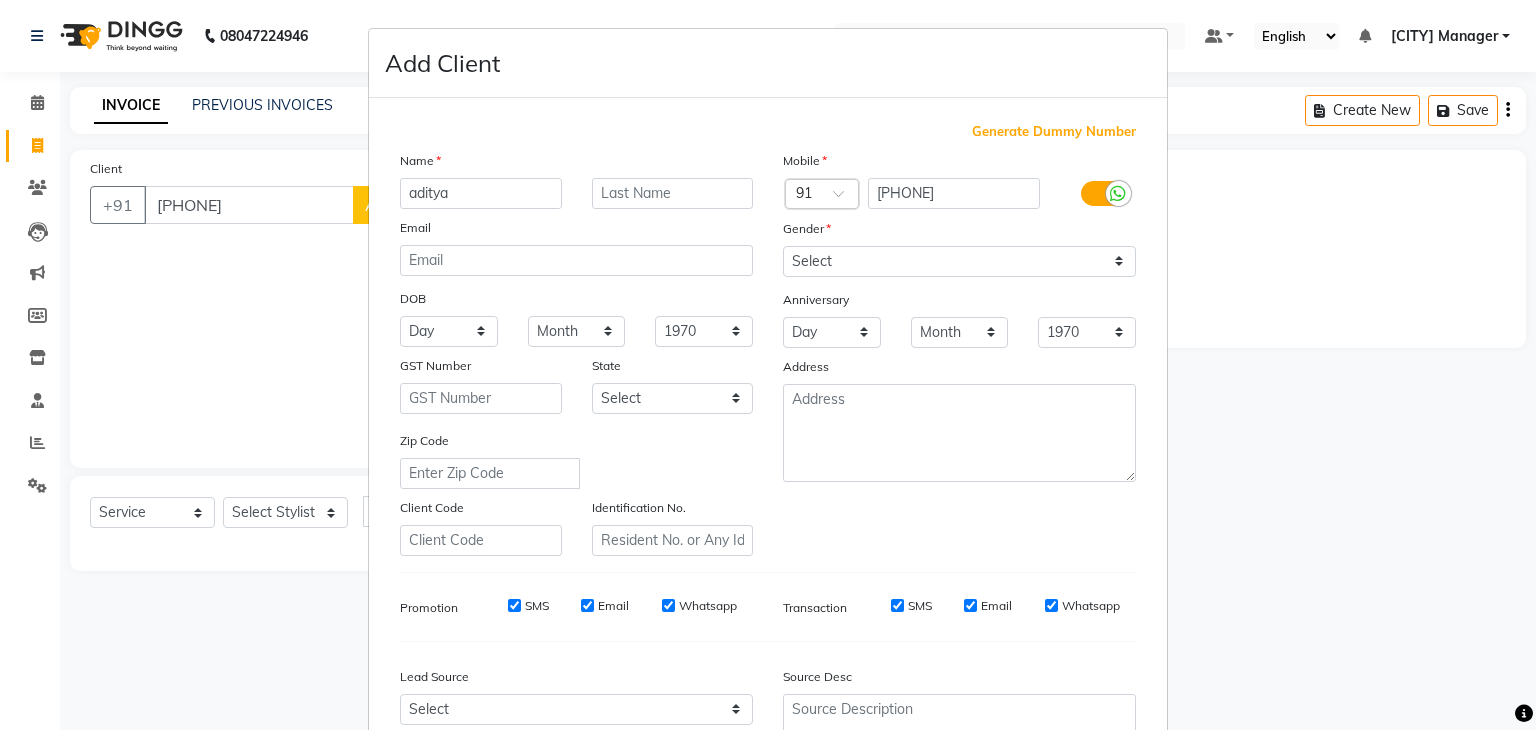type on "aditya" 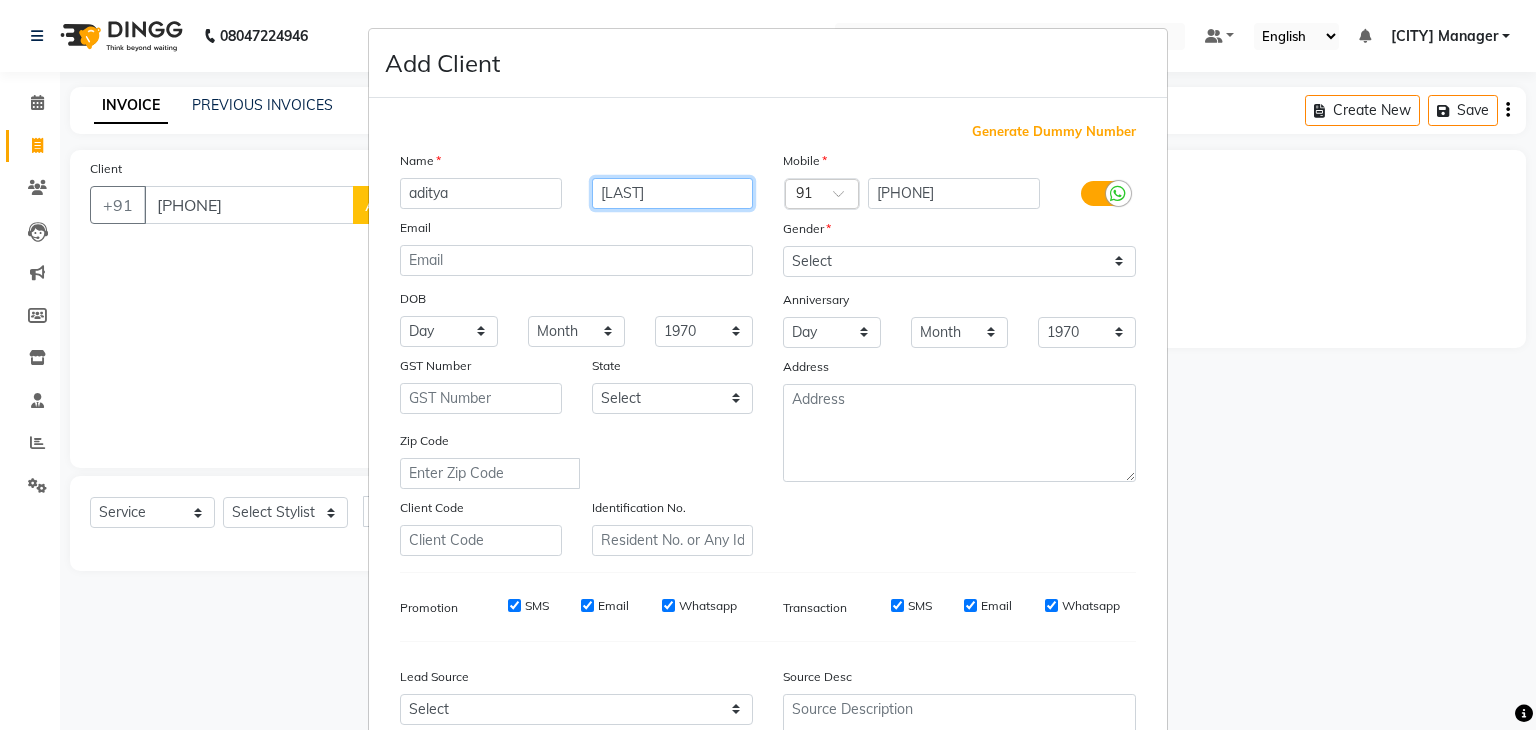 type on "chaubey" 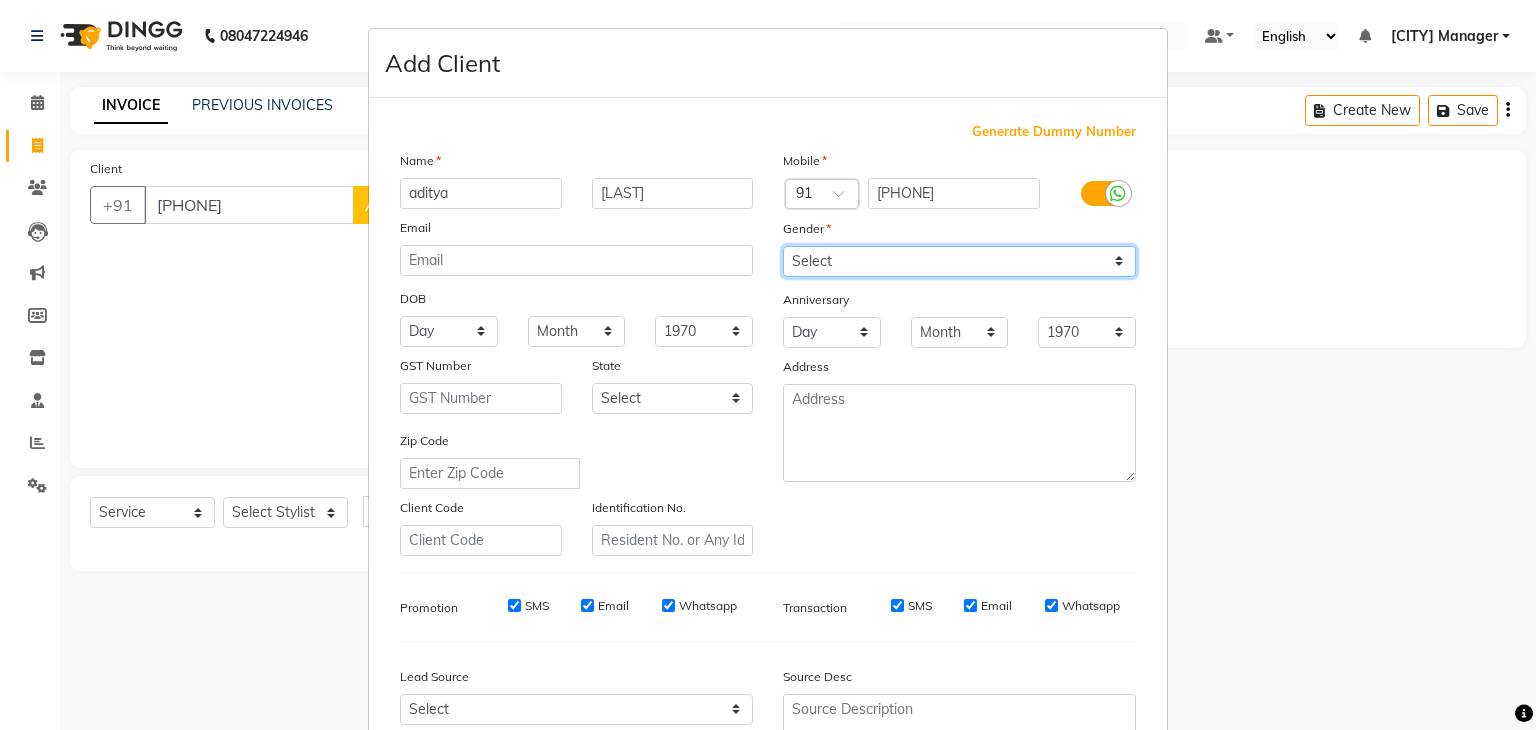 click on "Select Male Female Other Prefer Not To Say" at bounding box center [959, 261] 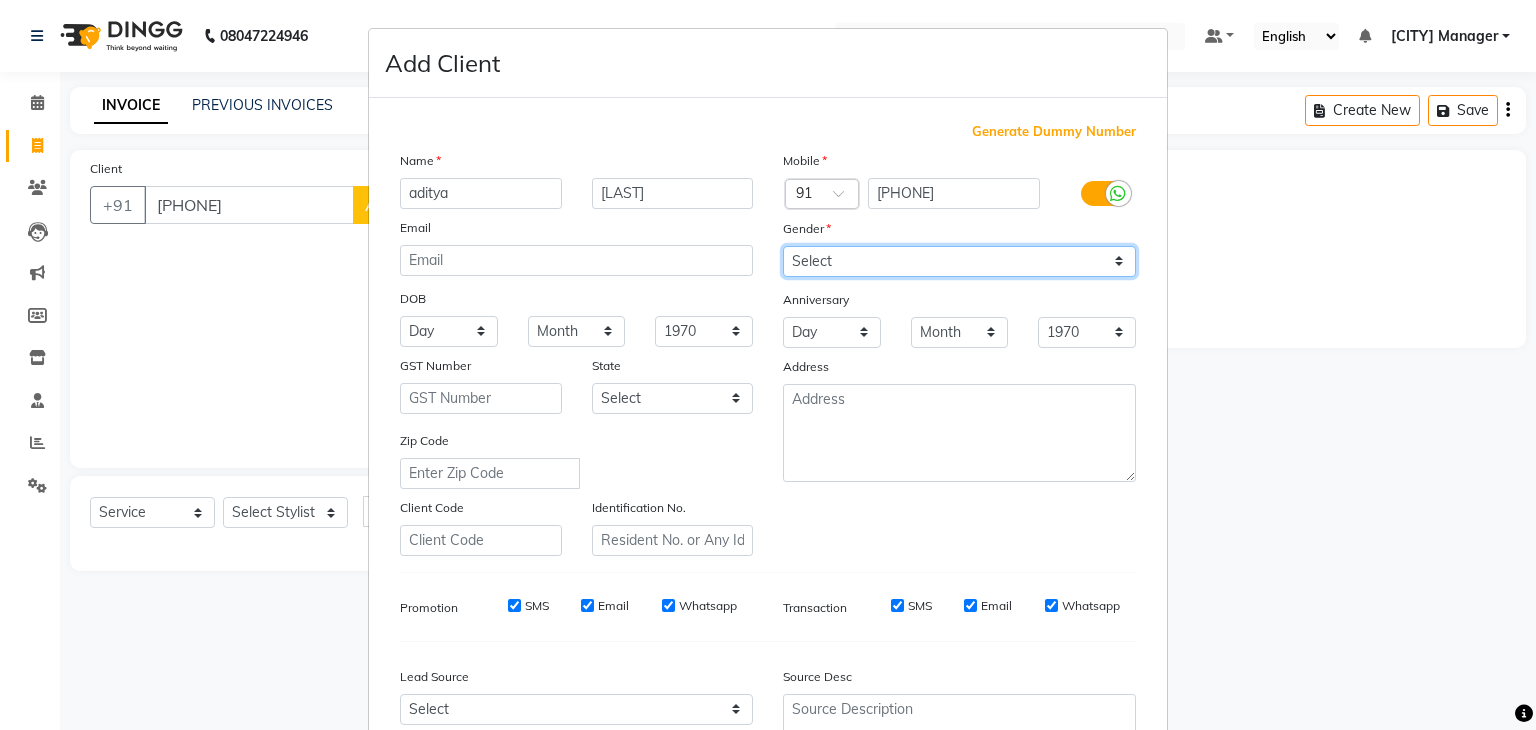 select on "male" 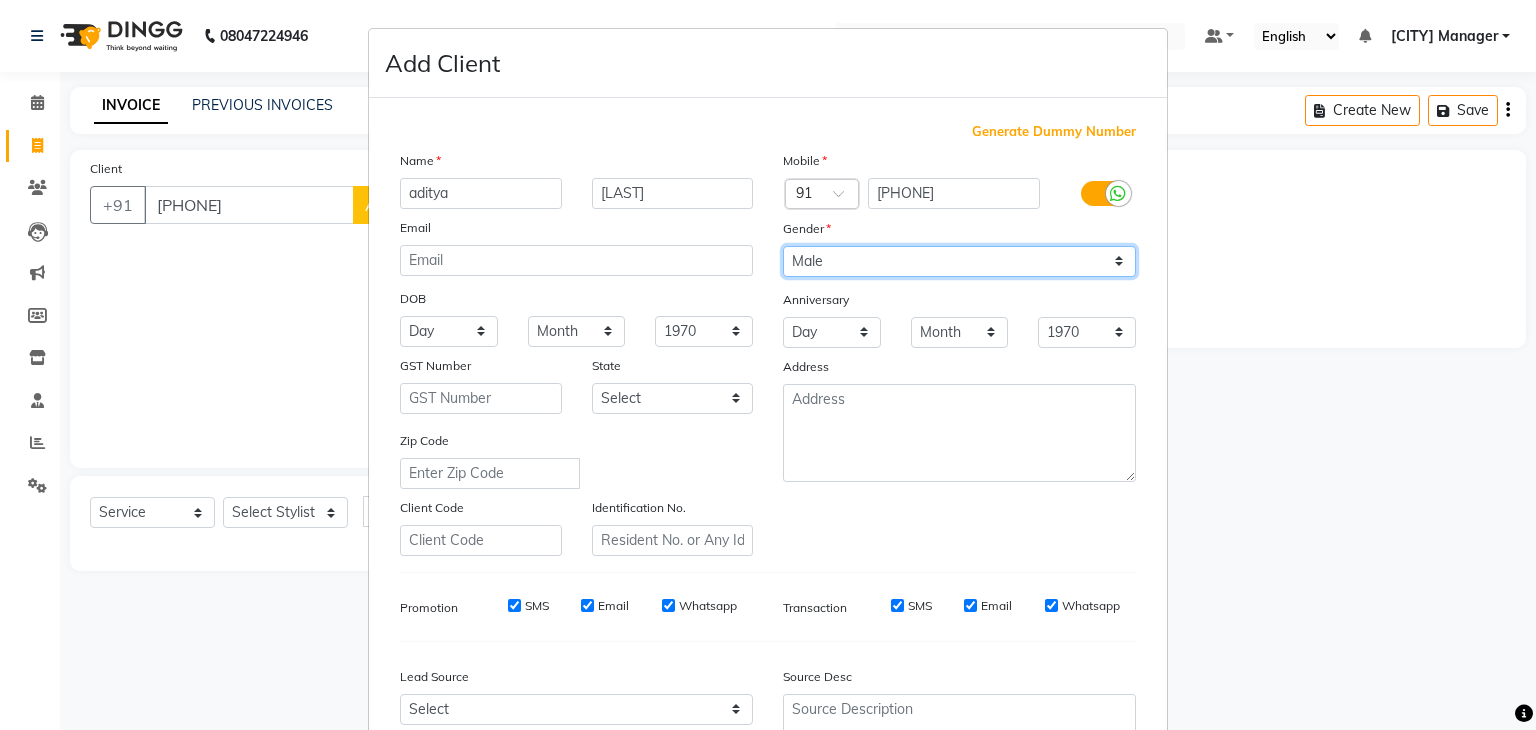click on "Select Male Female Other Prefer Not To Say" at bounding box center [959, 261] 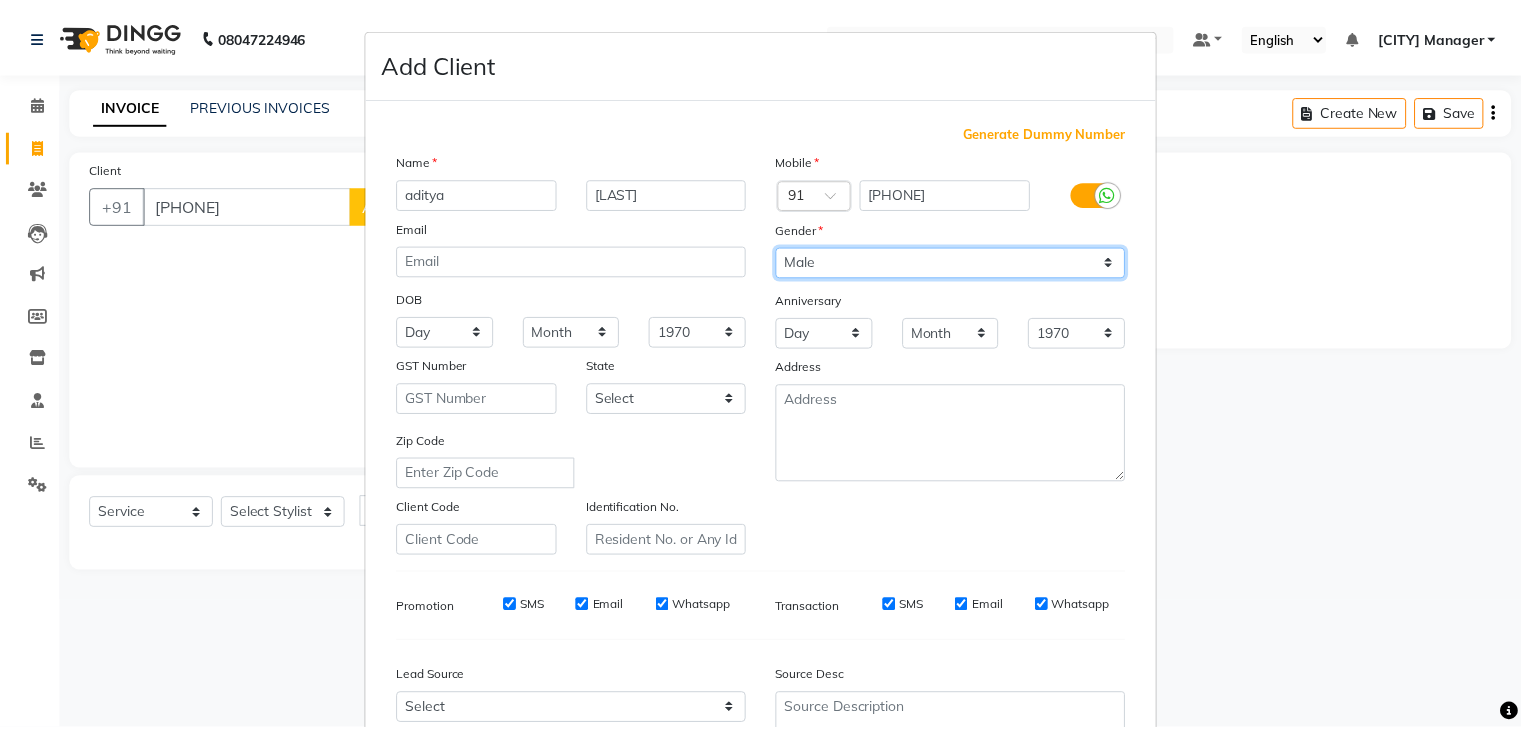 scroll, scrollTop: 203, scrollLeft: 0, axis: vertical 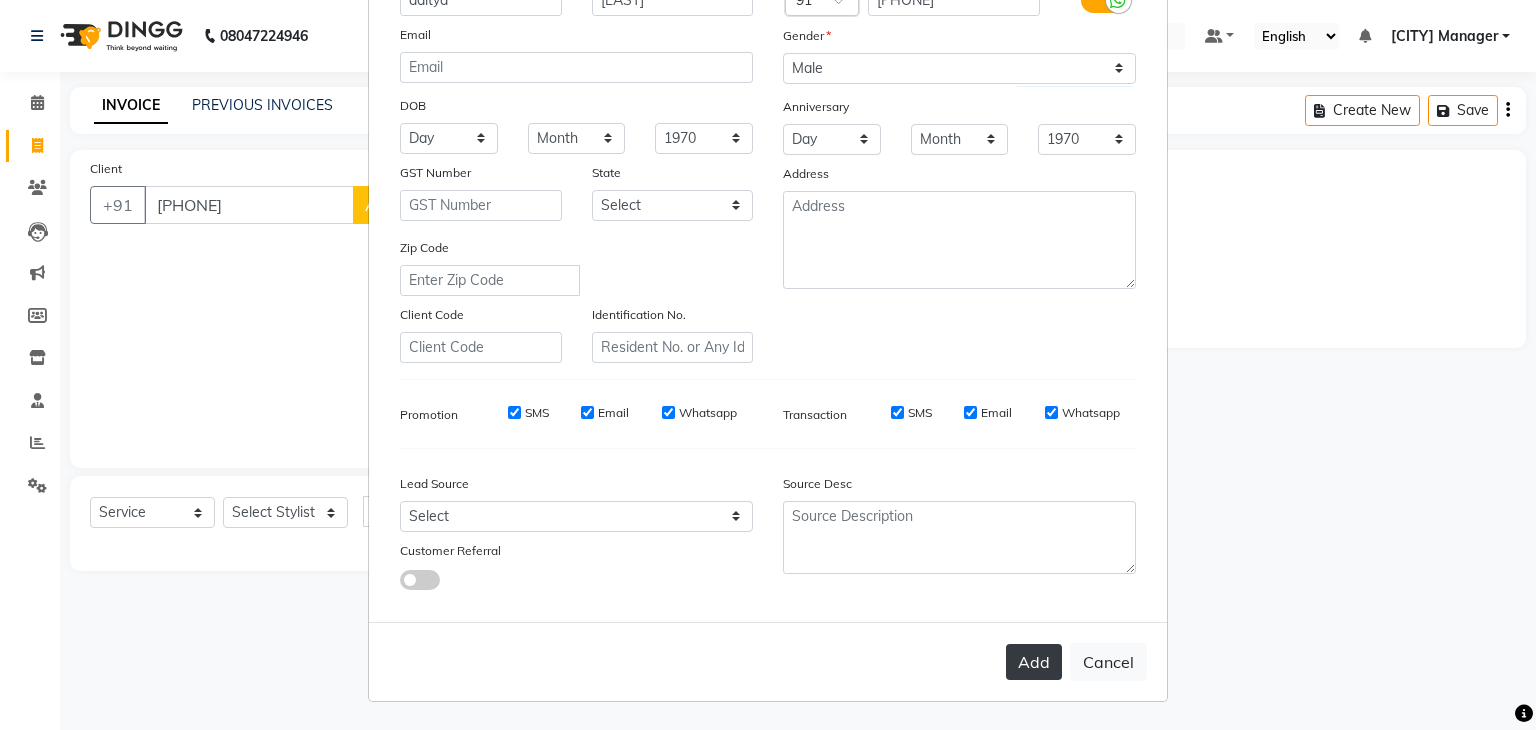 click on "Add" at bounding box center (1034, 662) 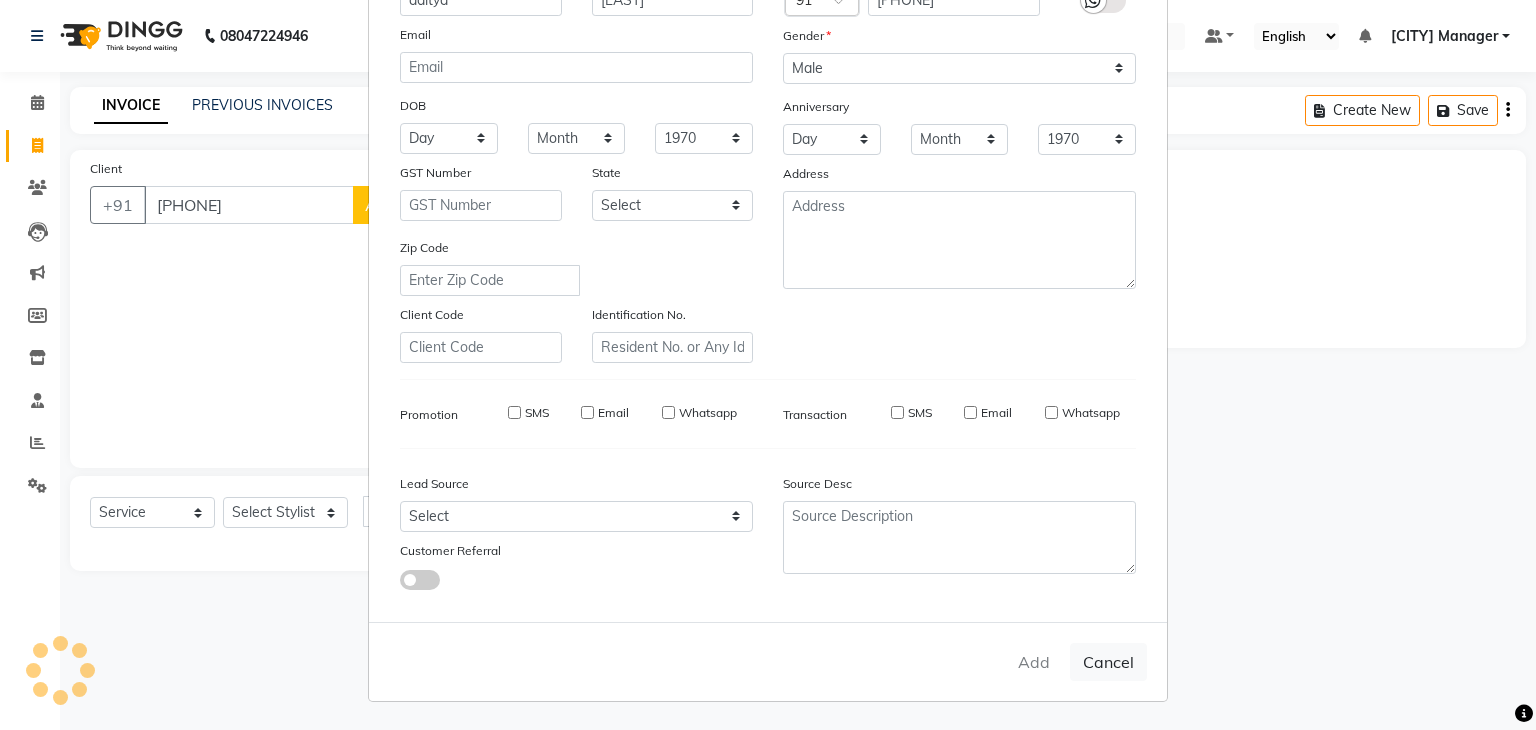 type 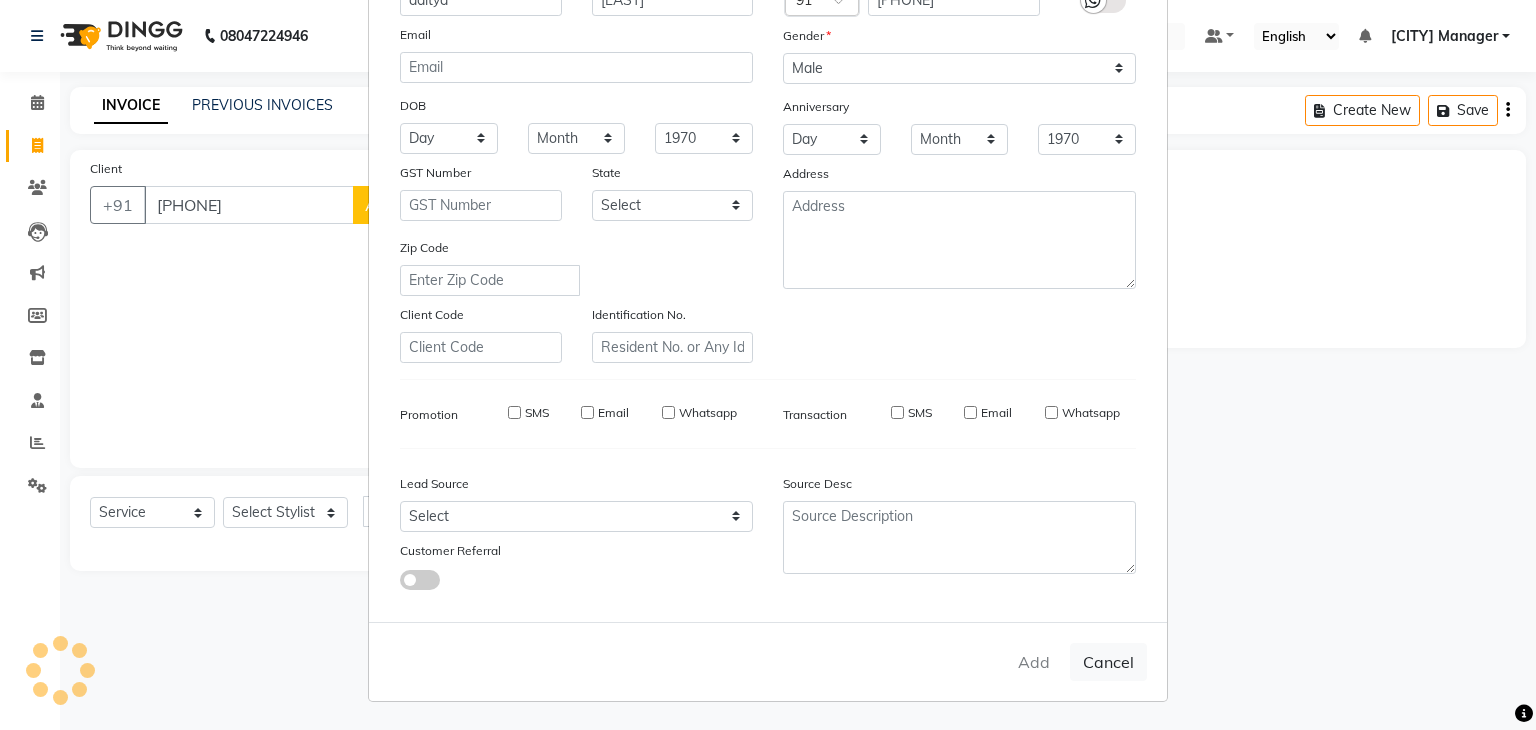 type 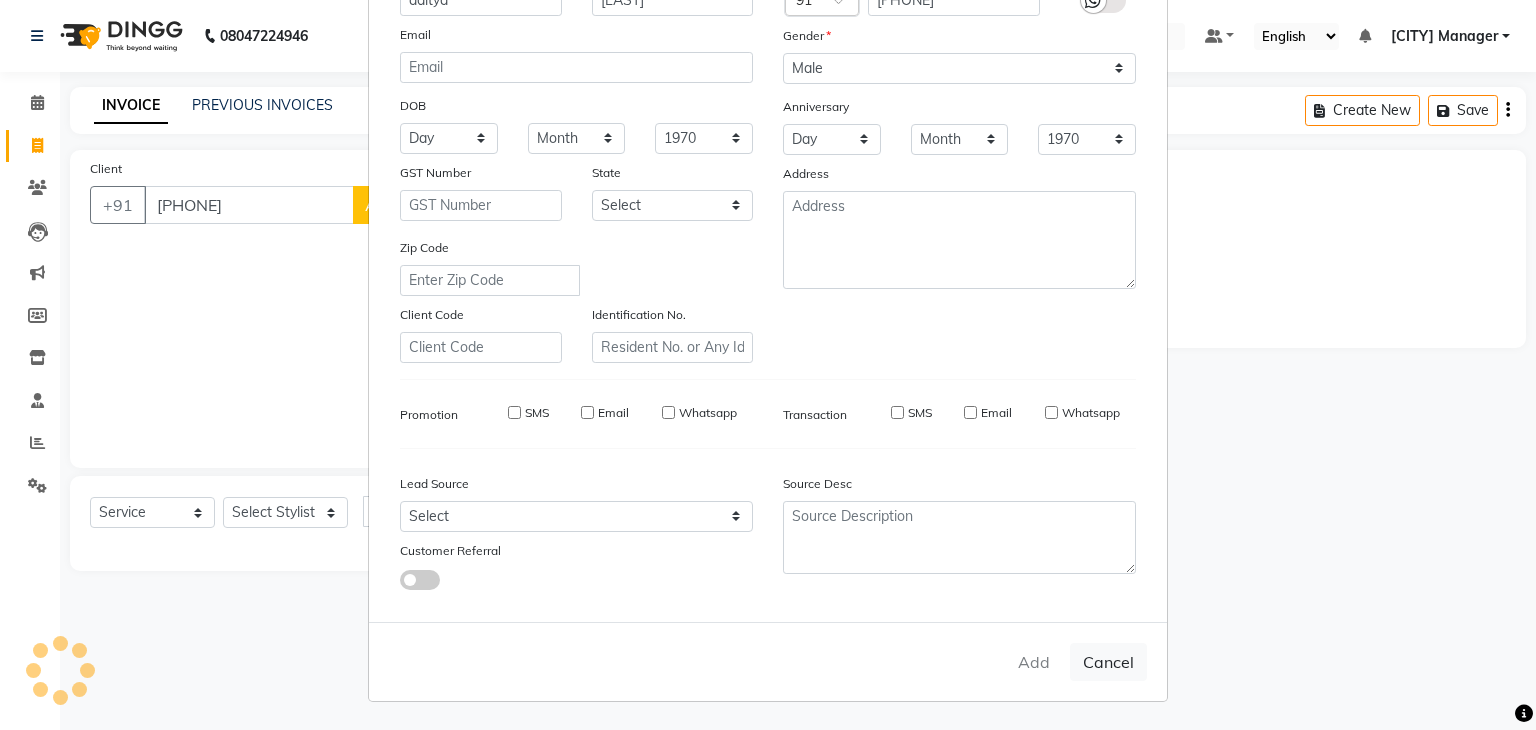 select 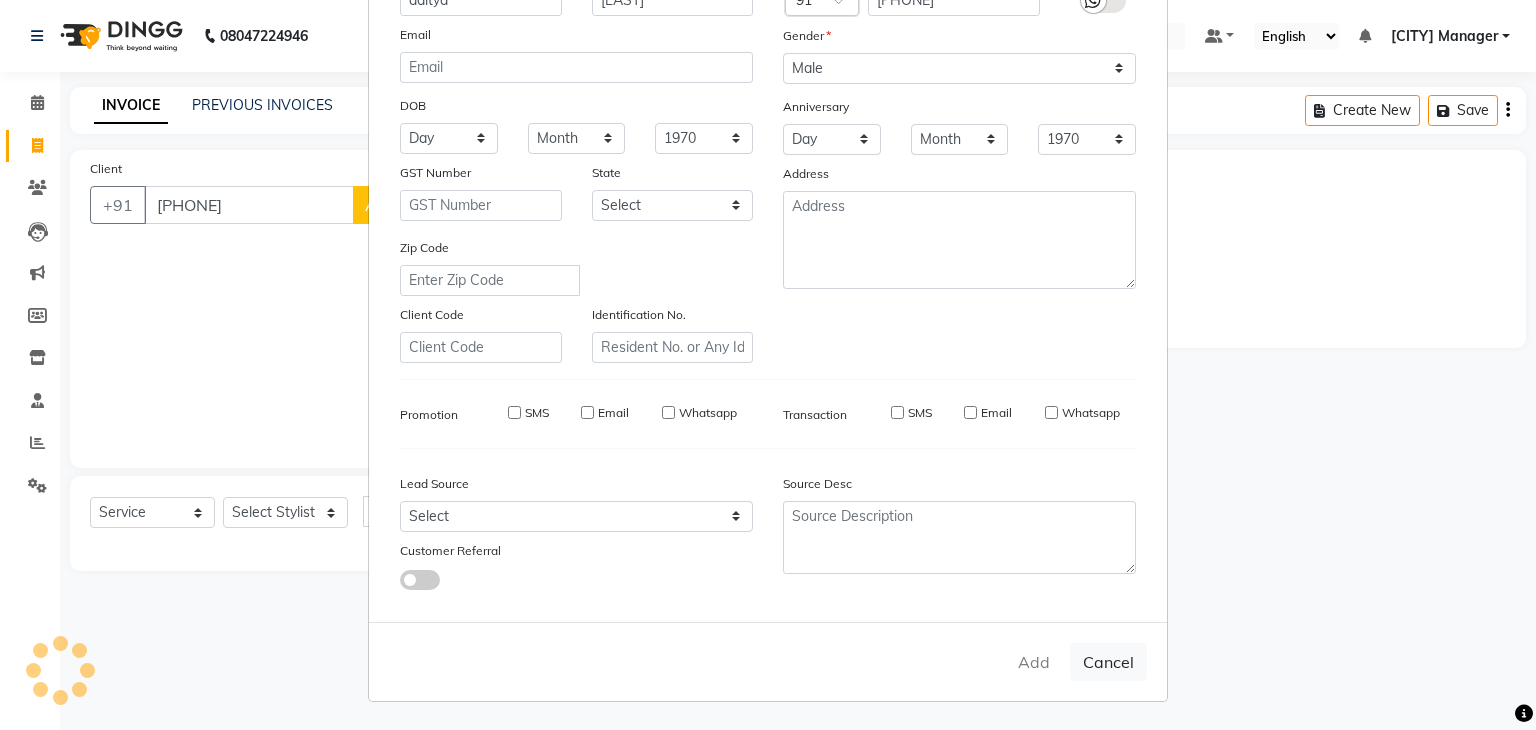 select 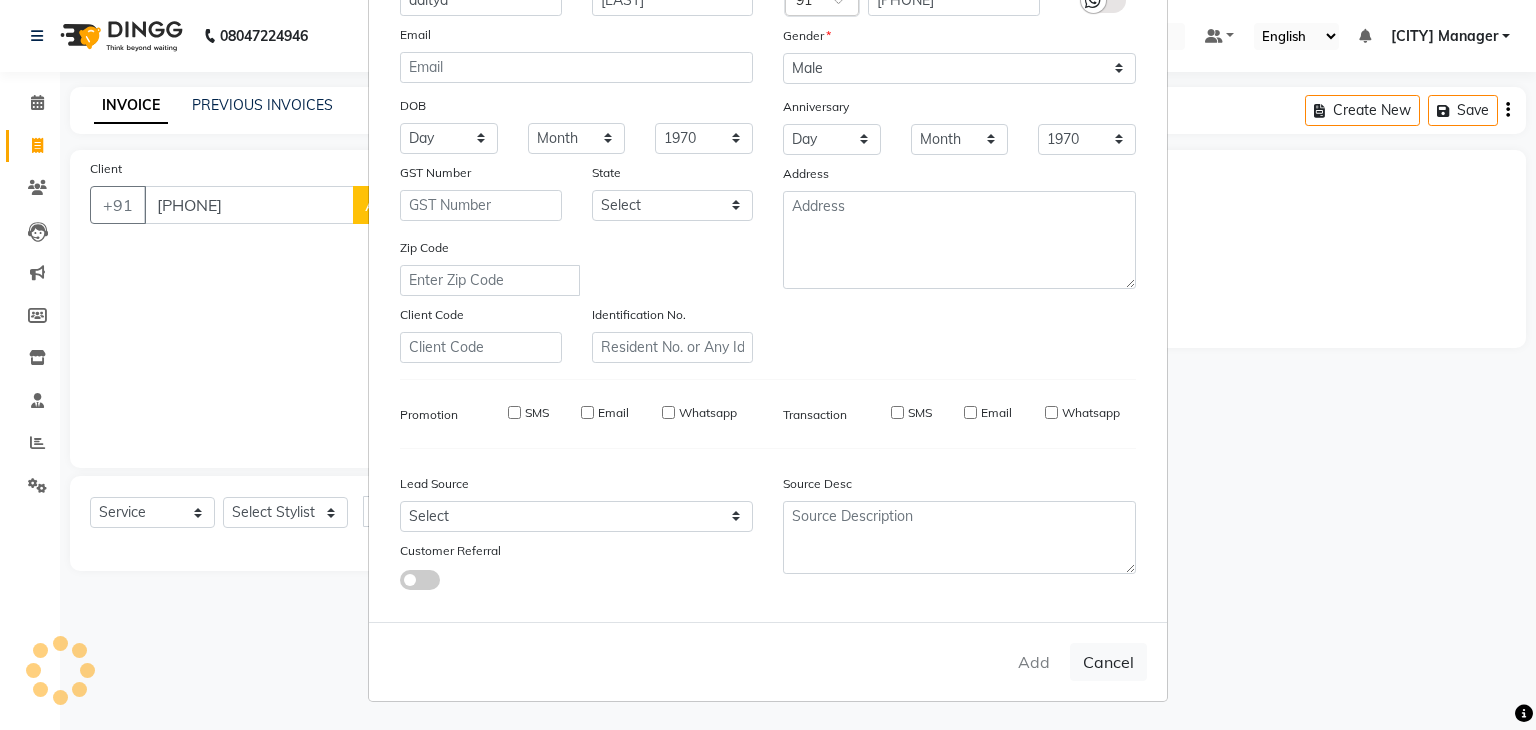 checkbox on "false" 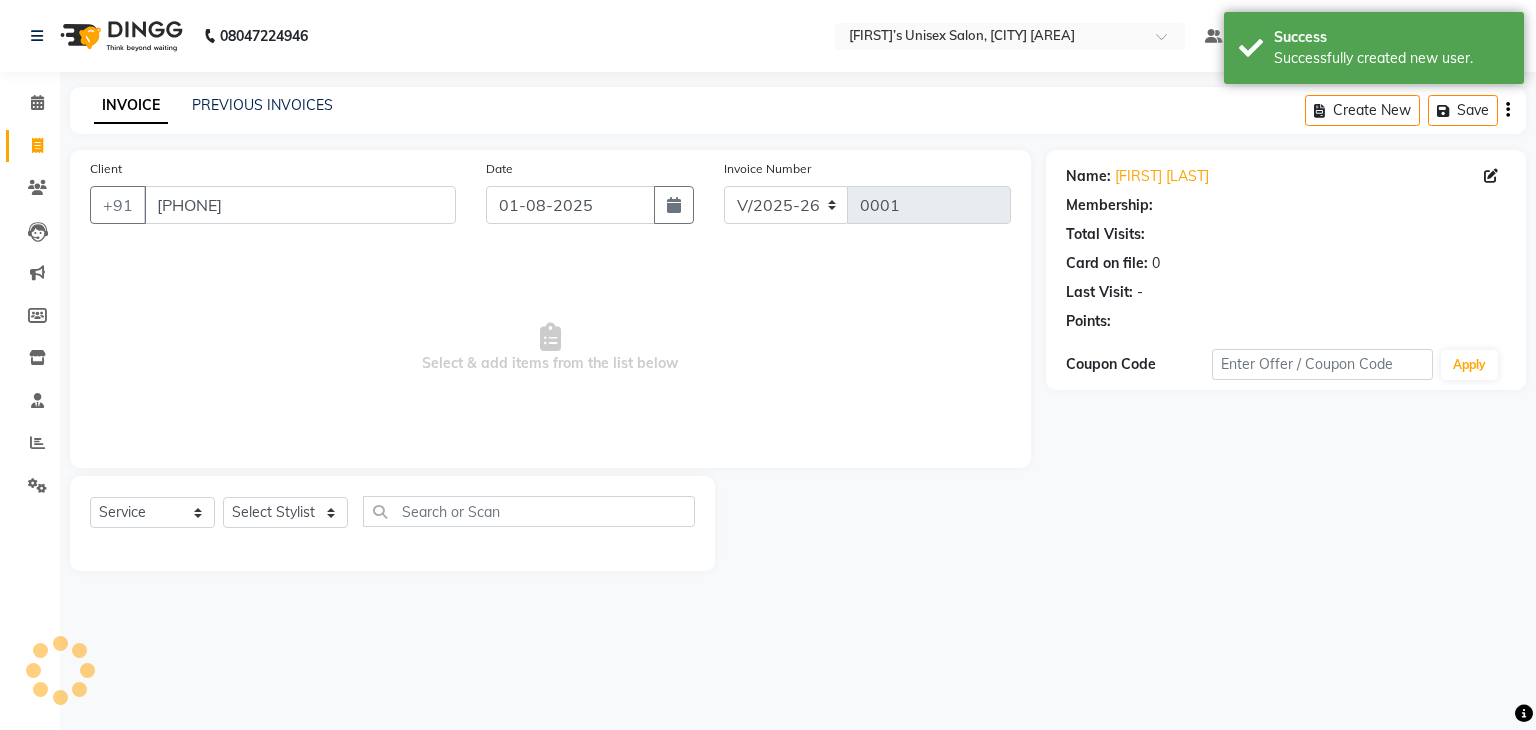 select on "1: Object" 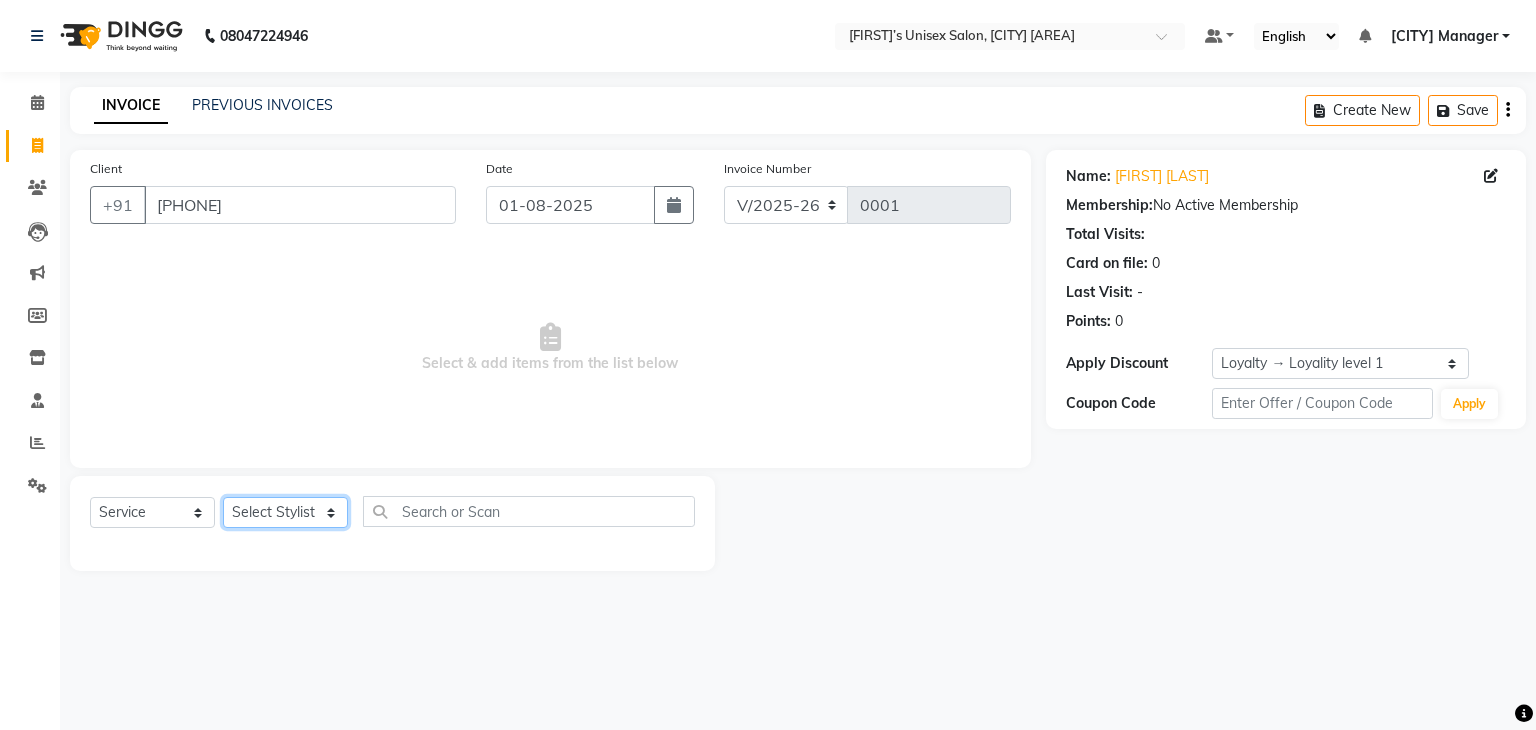click on "Select Stylist Alam Dombivali Manager Jagruti Navshad Raghav" 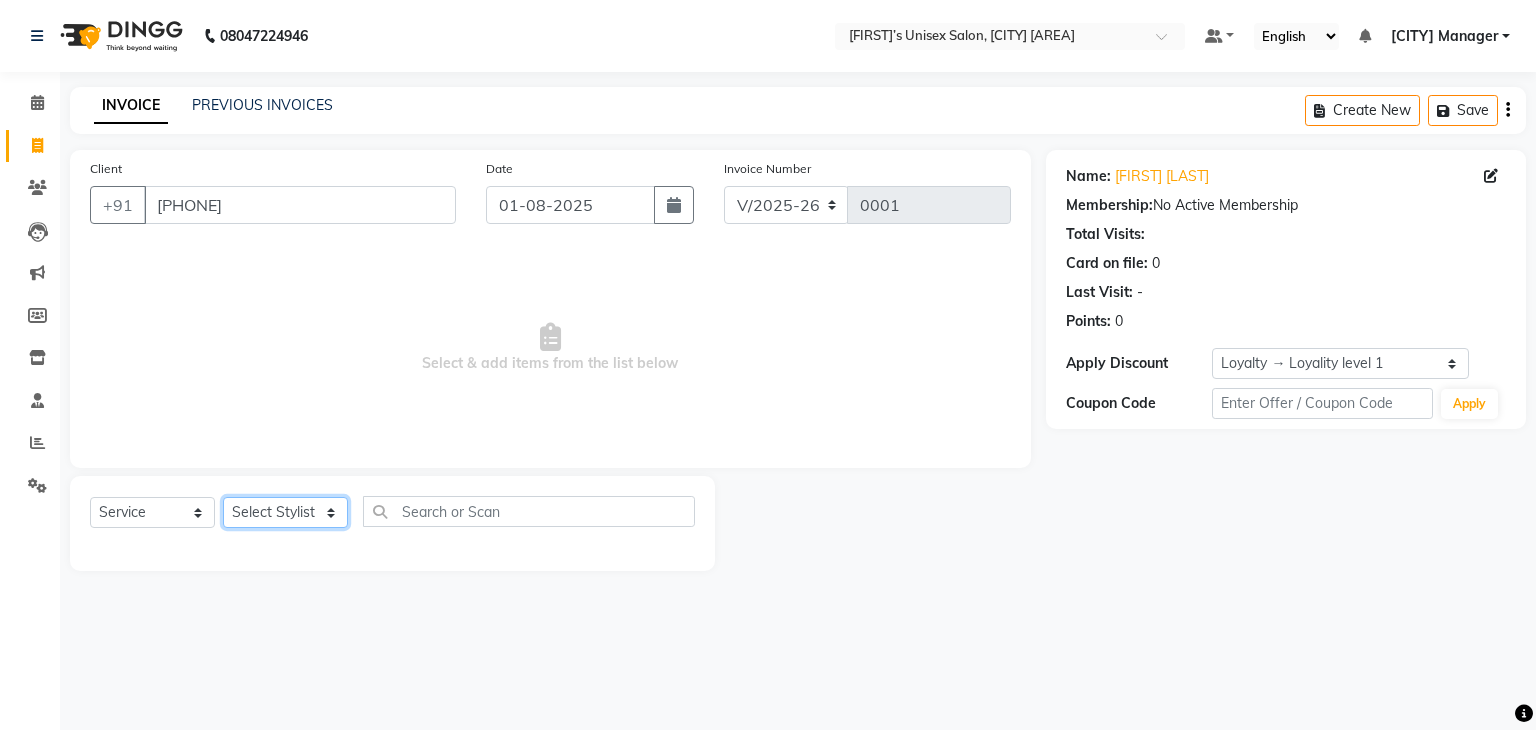 select on "86913" 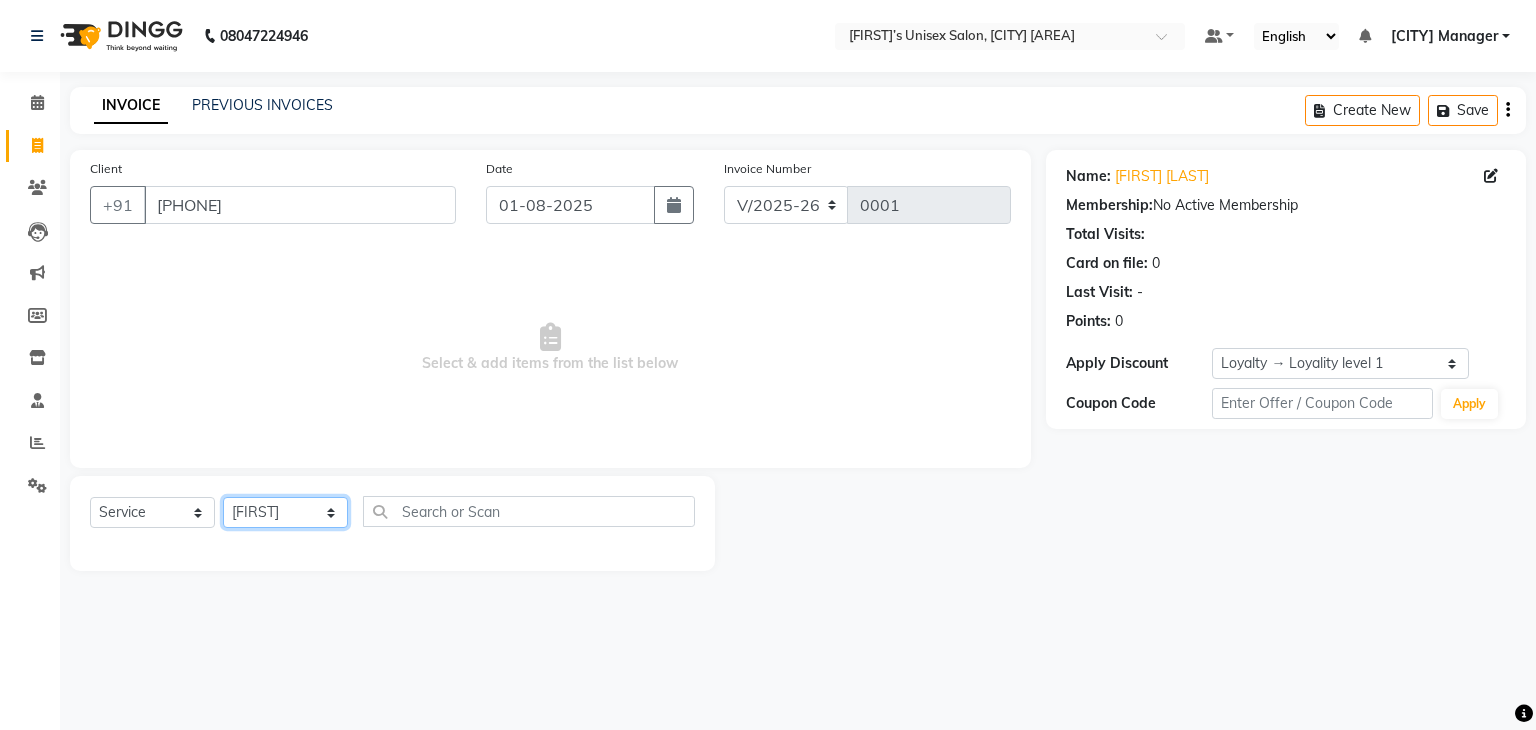 click on "Select Stylist Alam Dombivali Manager Jagruti Navshad Raghav" 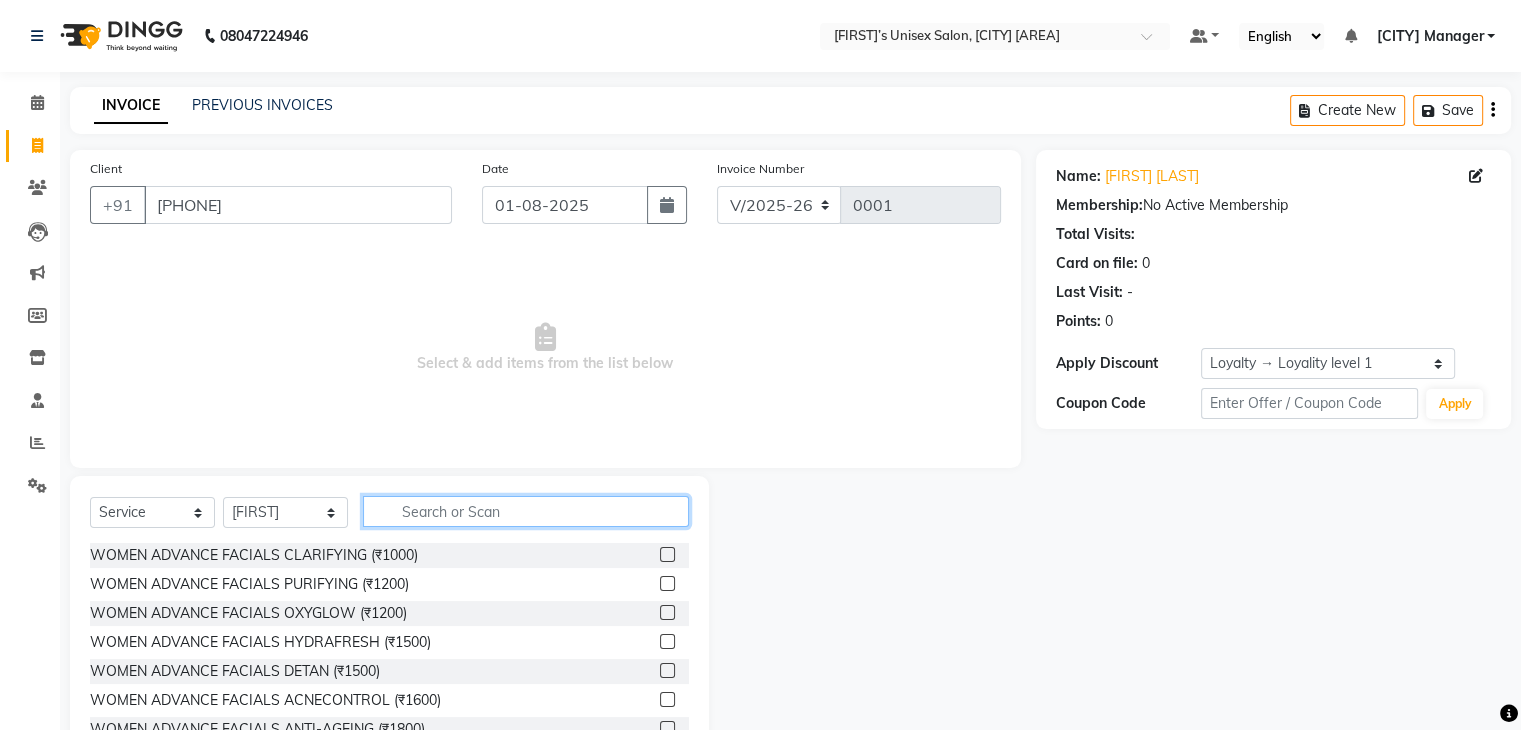 click 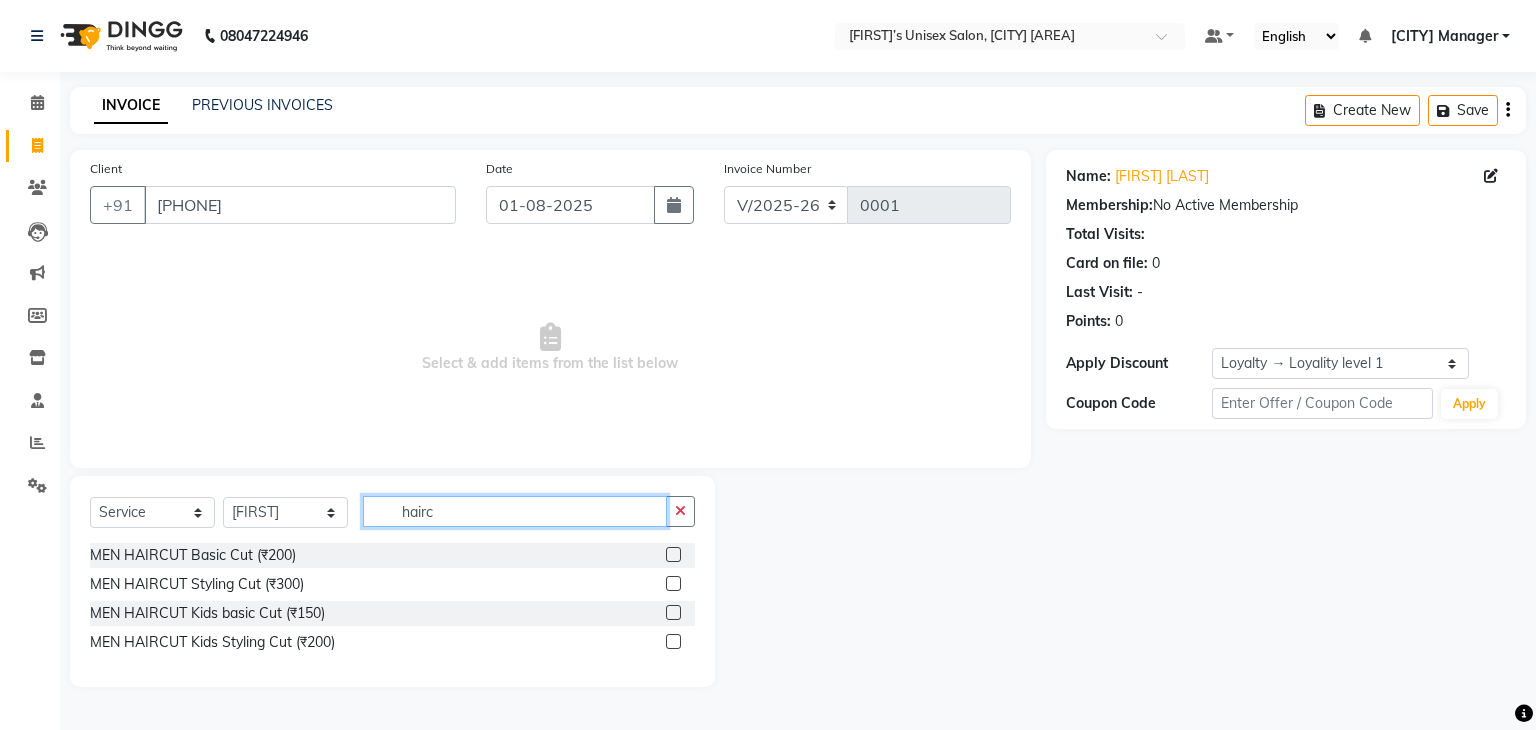 type on "hairc" 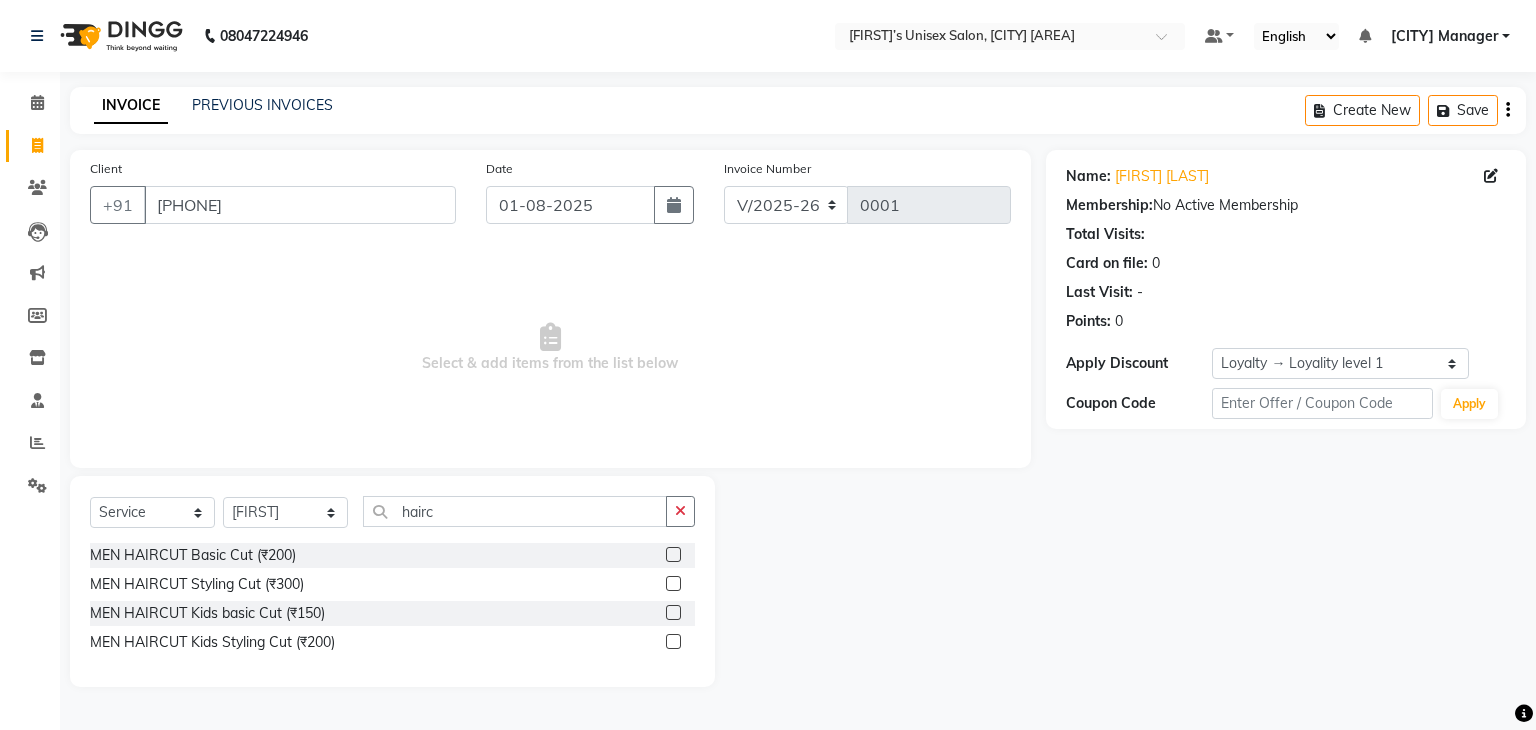 click 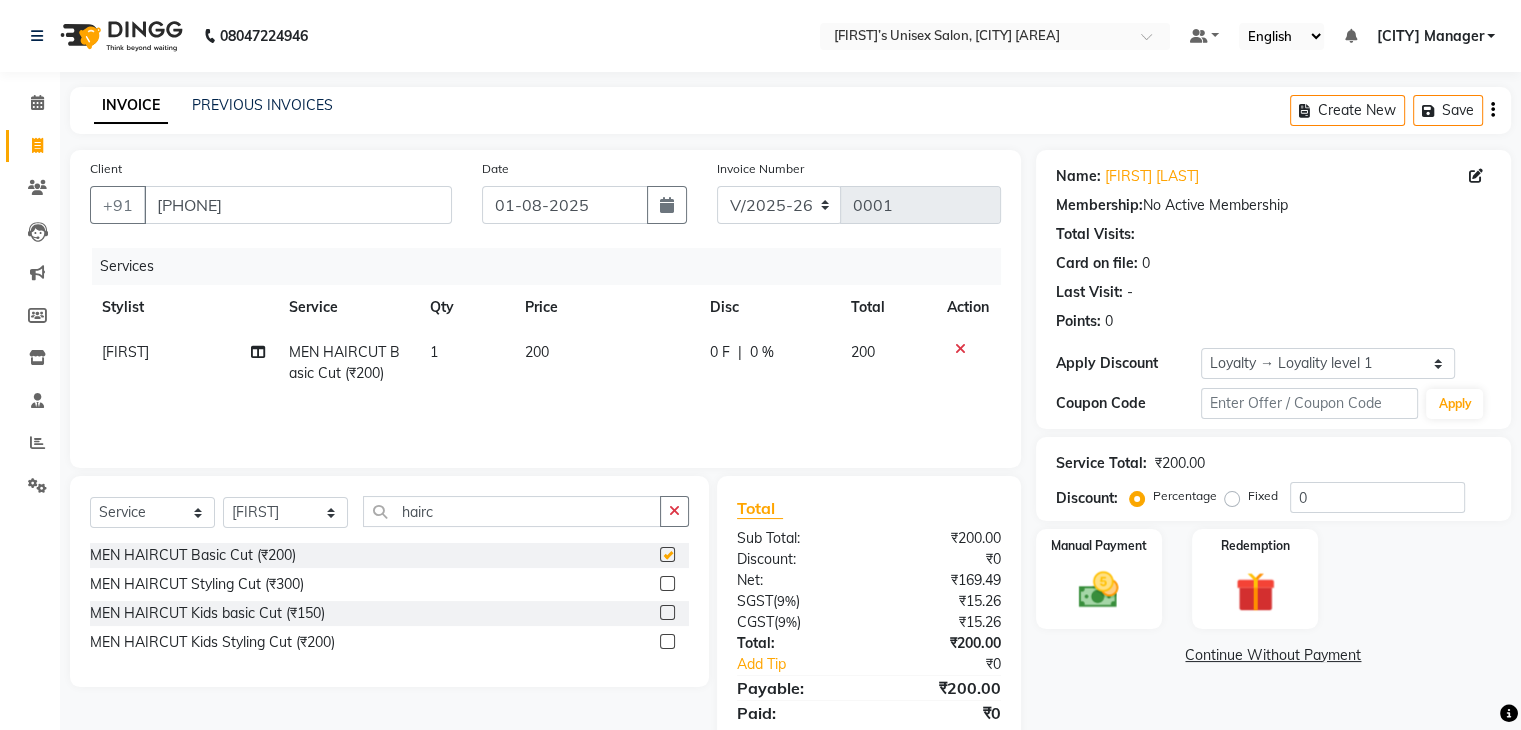 checkbox on "false" 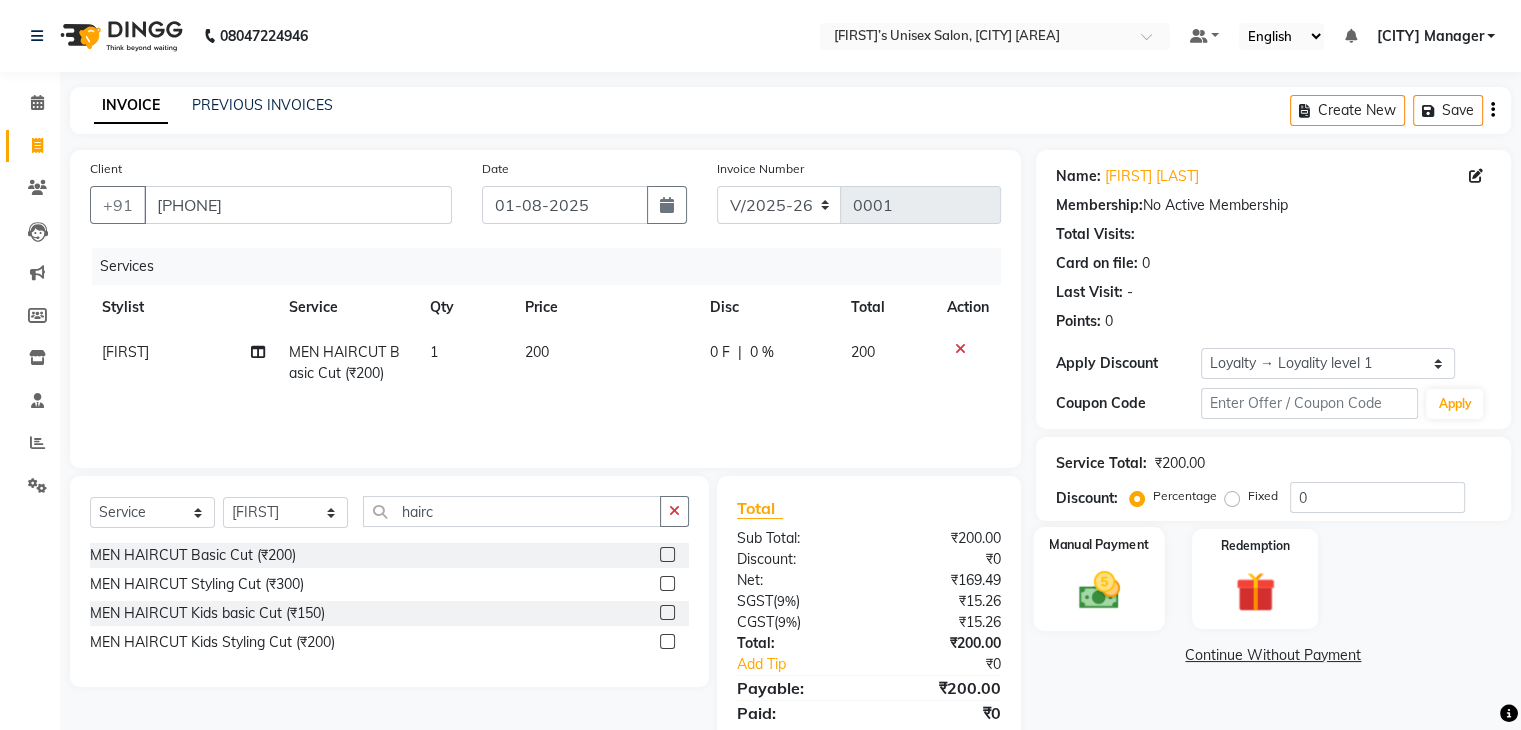 click 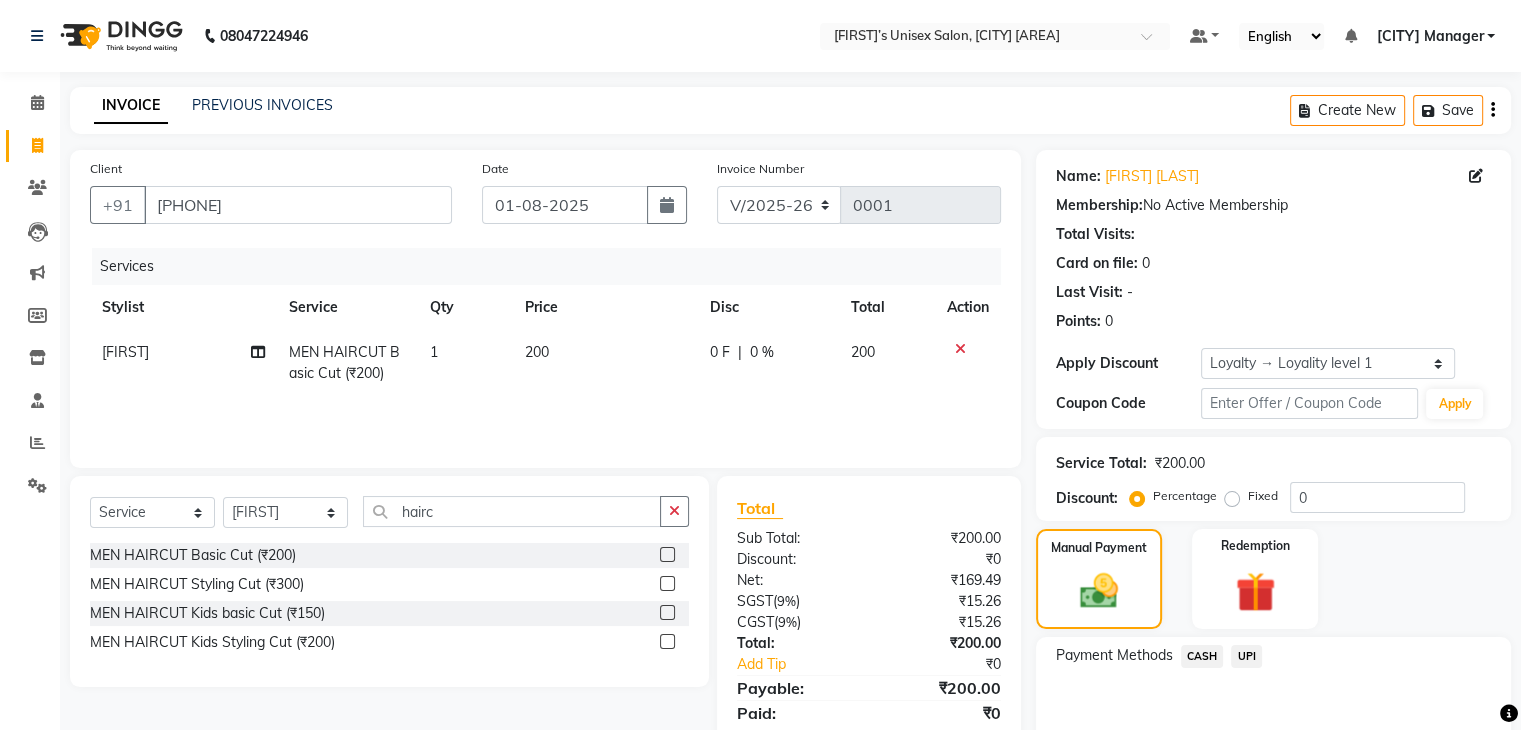 click on "CASH" 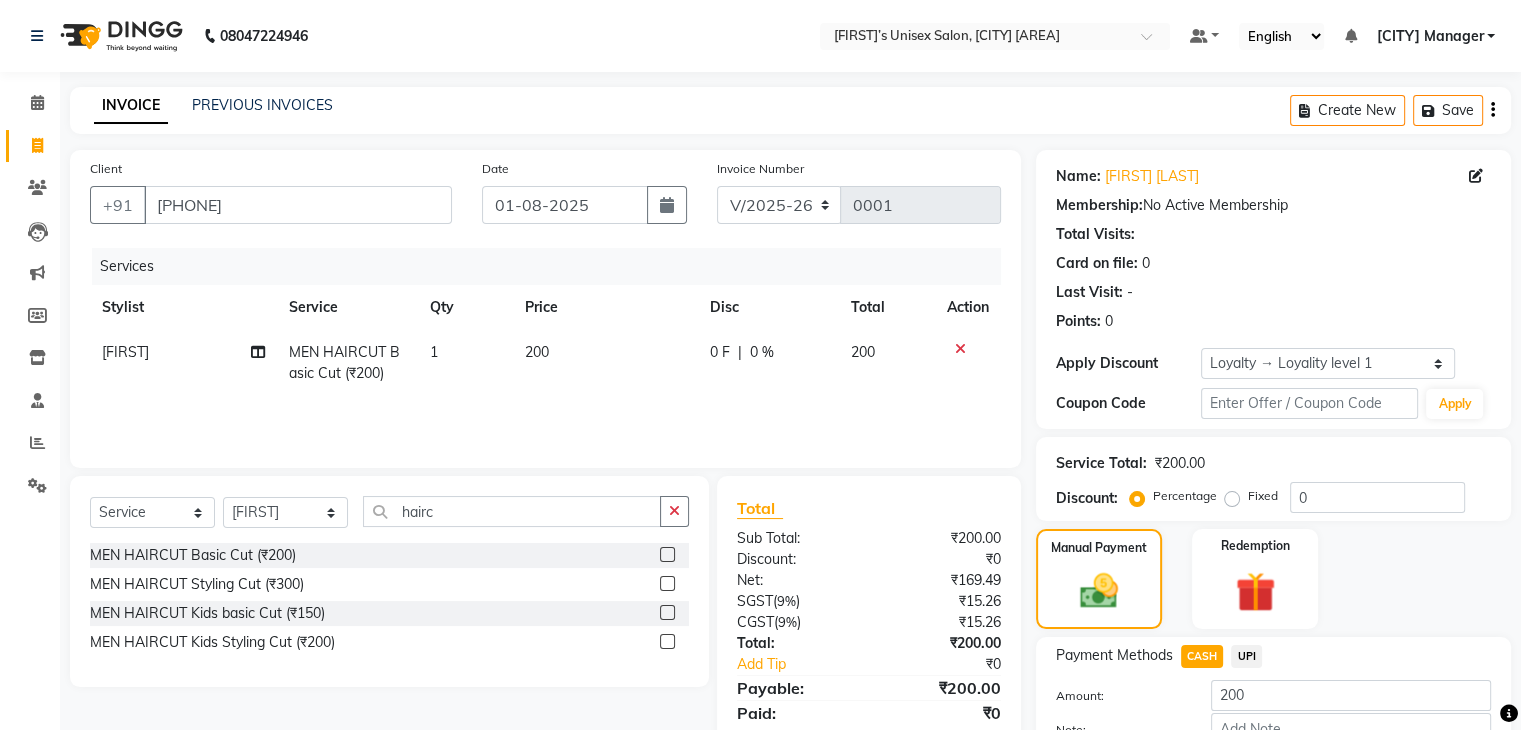 scroll, scrollTop: 128, scrollLeft: 0, axis: vertical 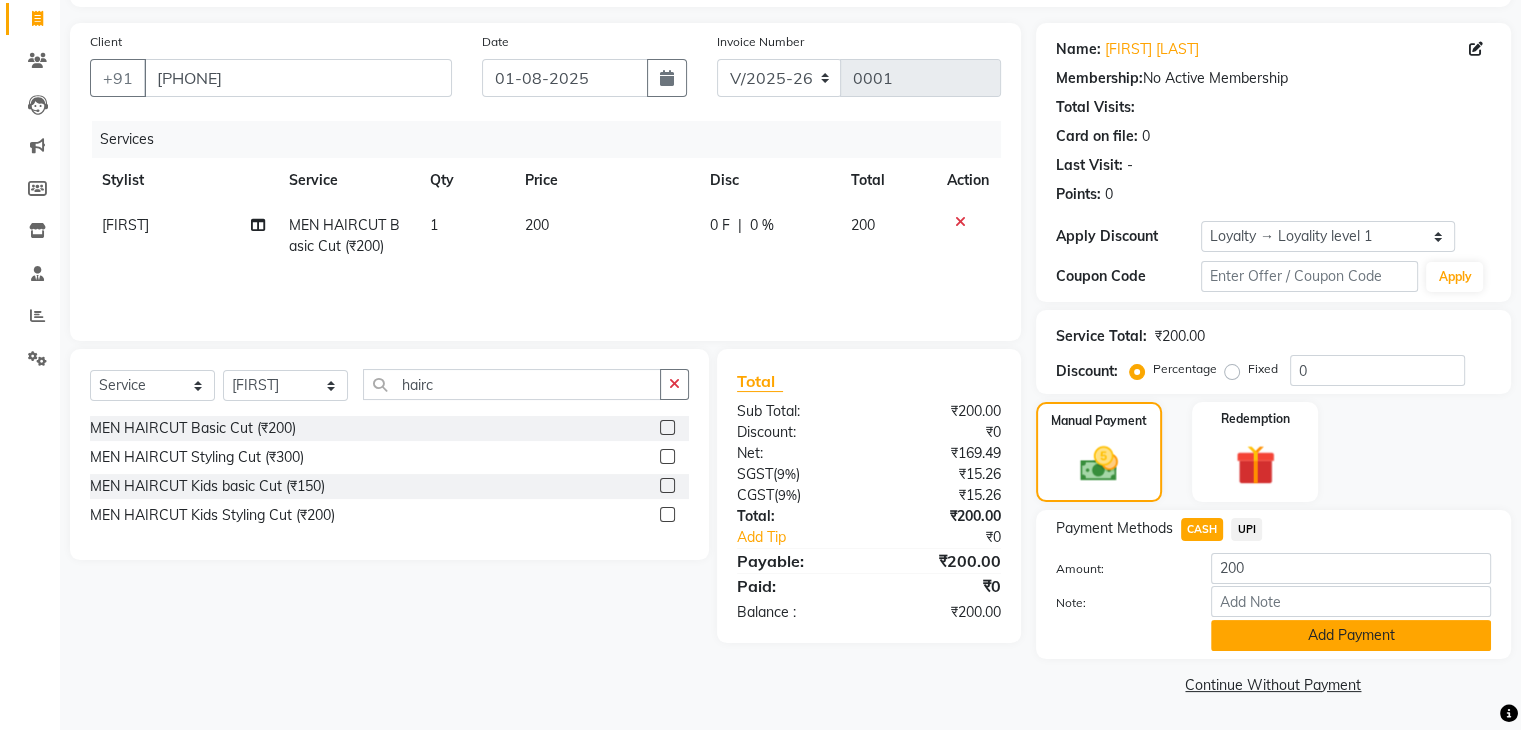 click on "Add Payment" 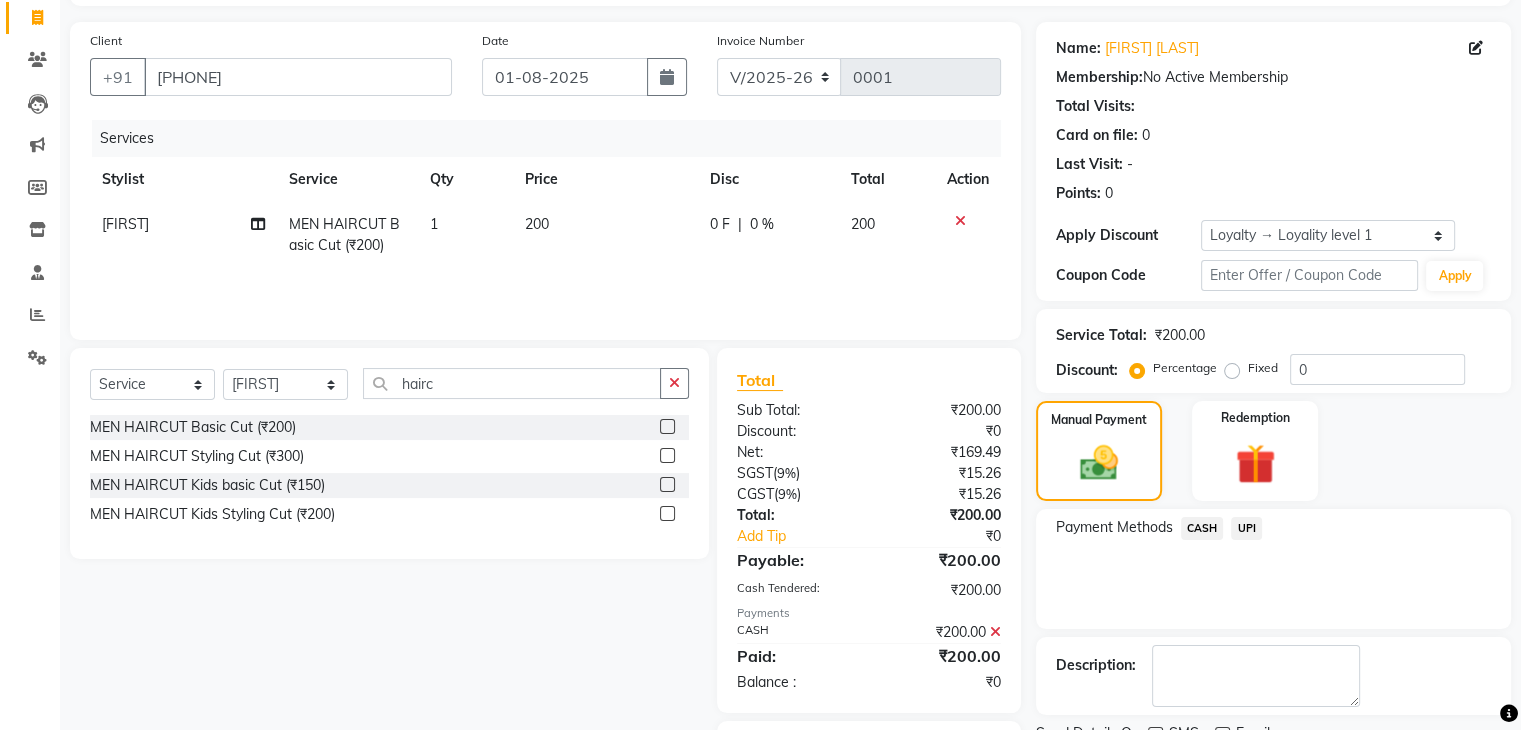 scroll, scrollTop: 242, scrollLeft: 0, axis: vertical 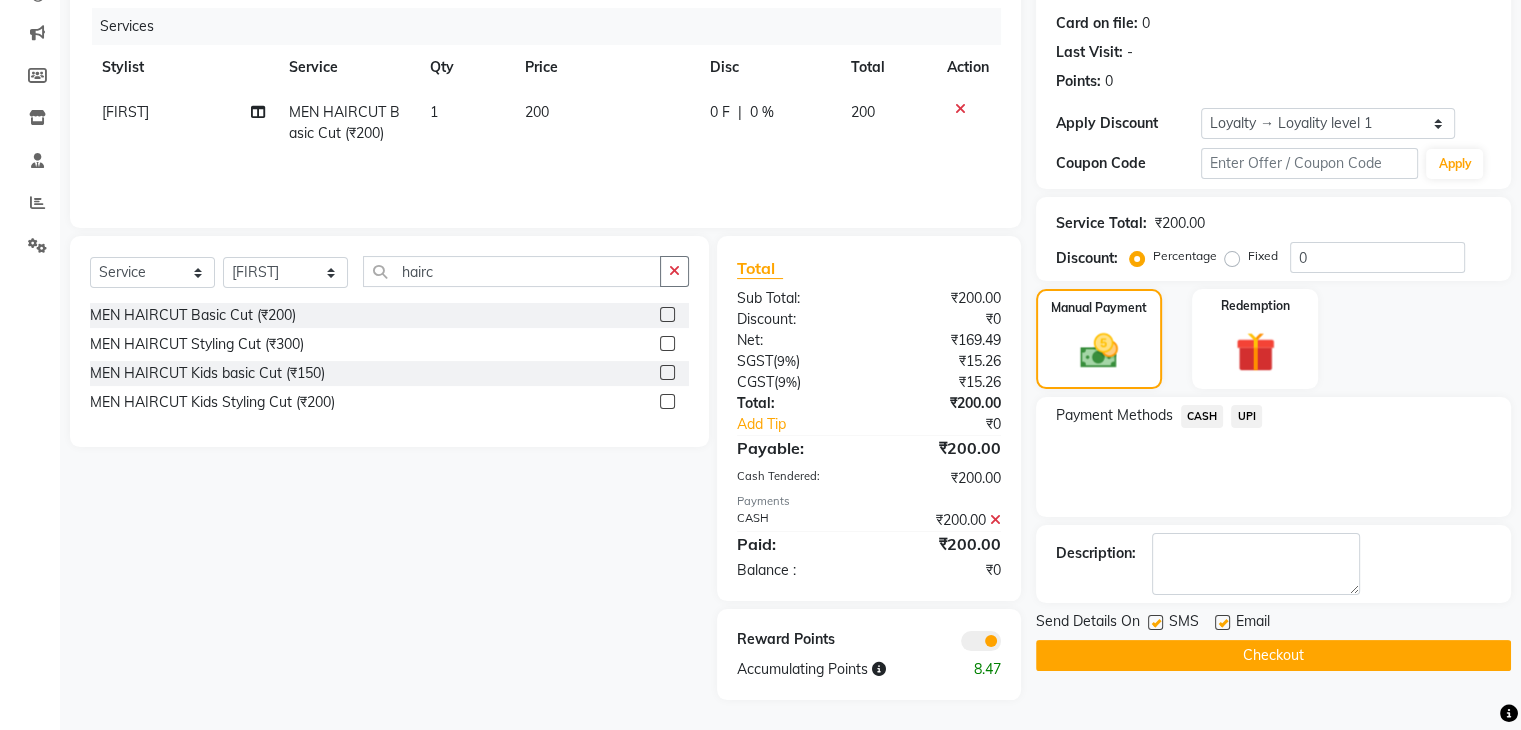 click on "Checkout" 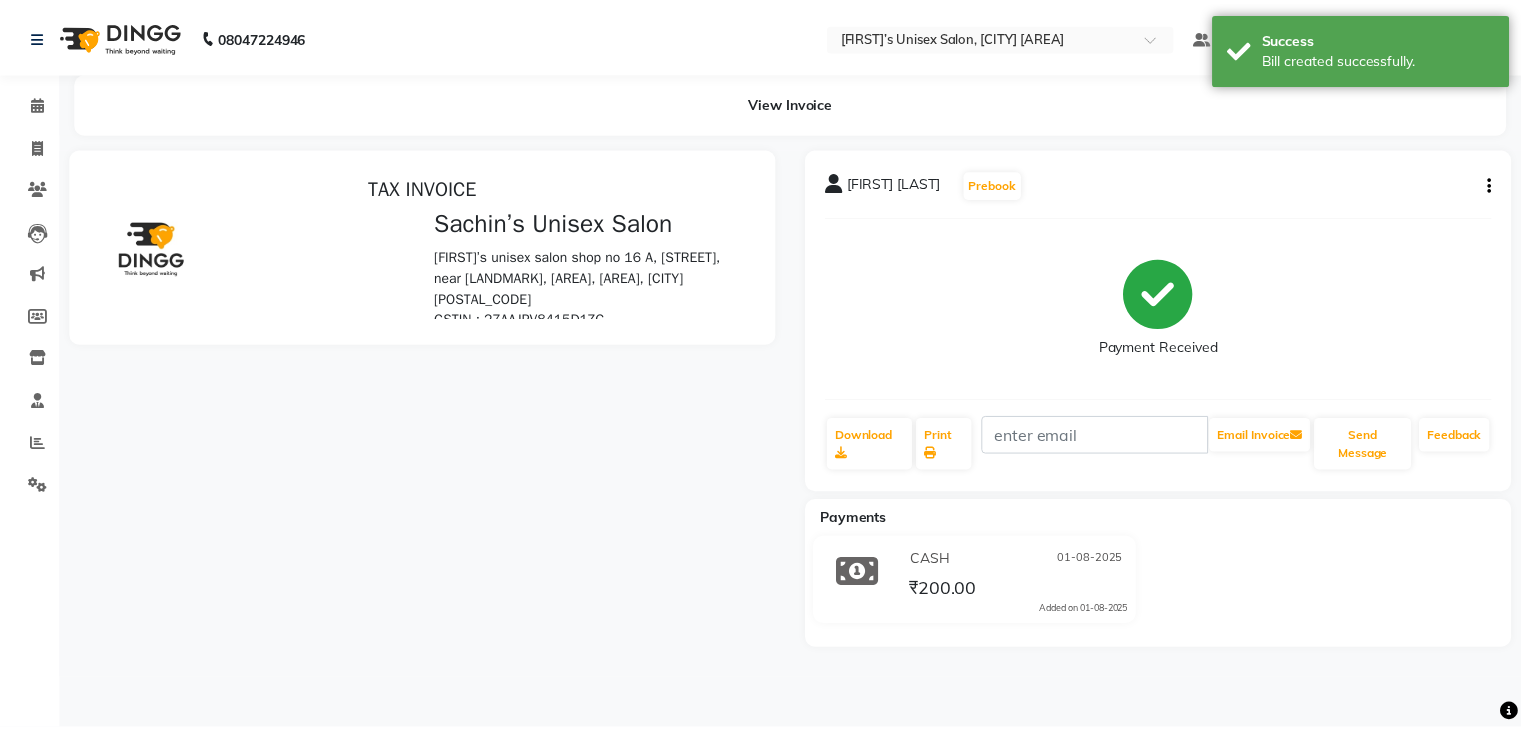 scroll, scrollTop: 0, scrollLeft: 0, axis: both 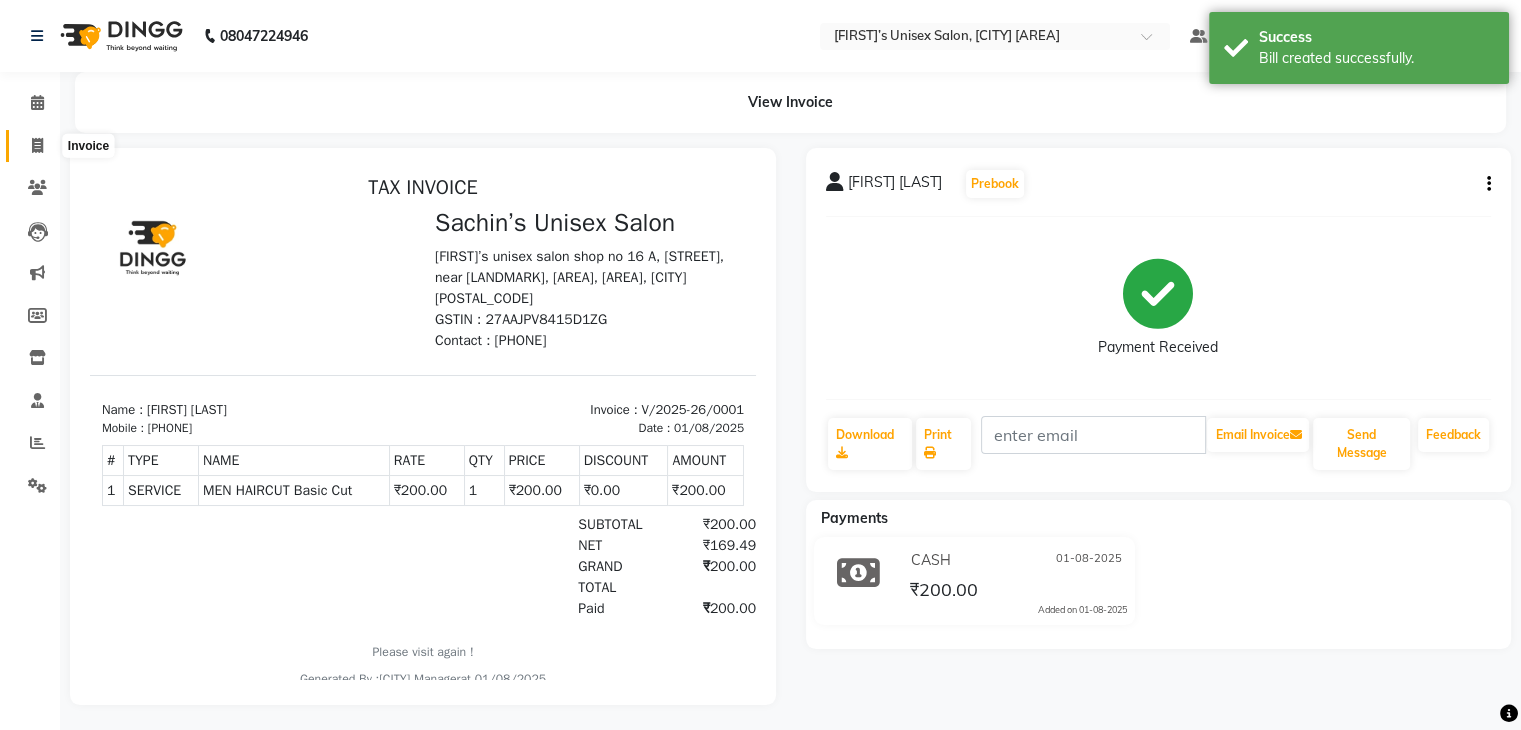 click 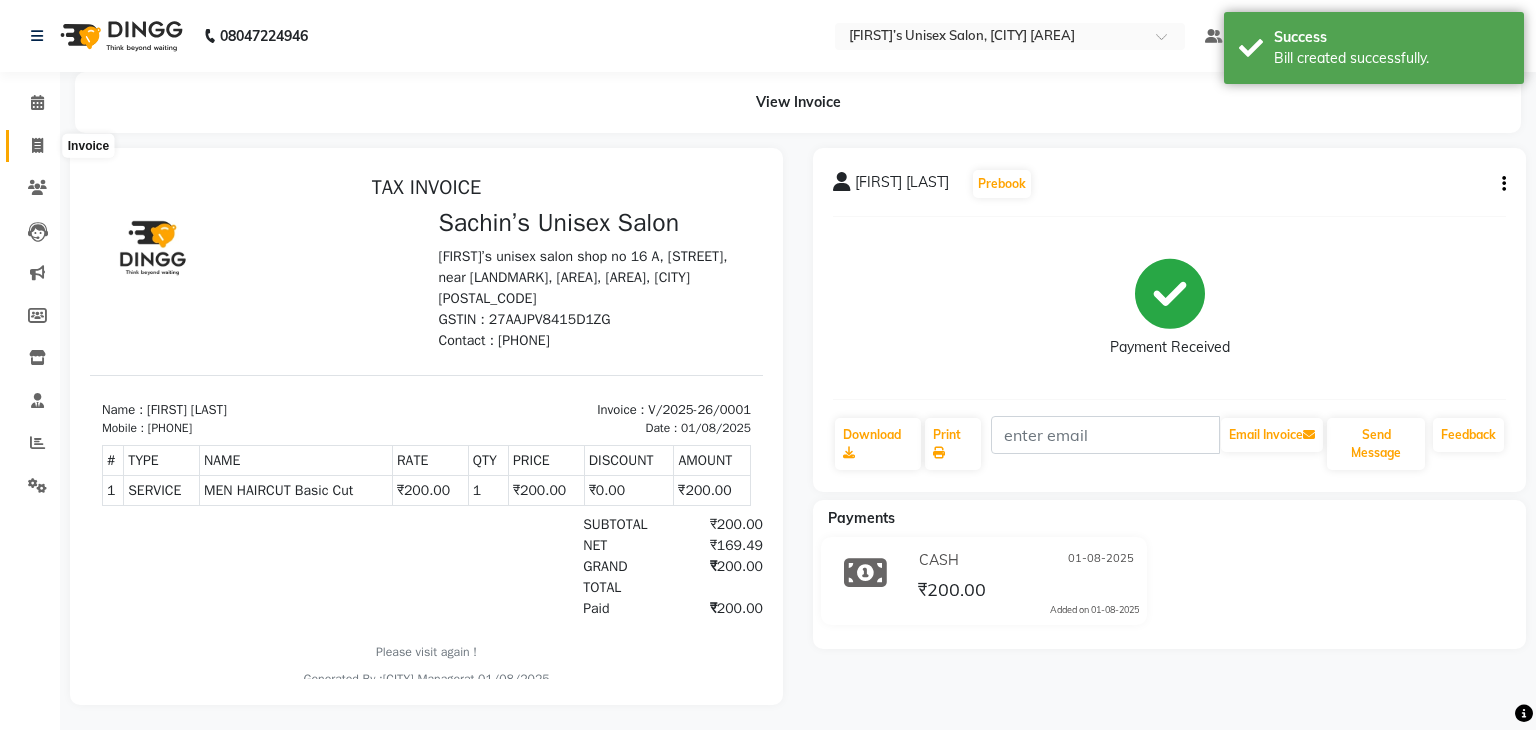 select on "service" 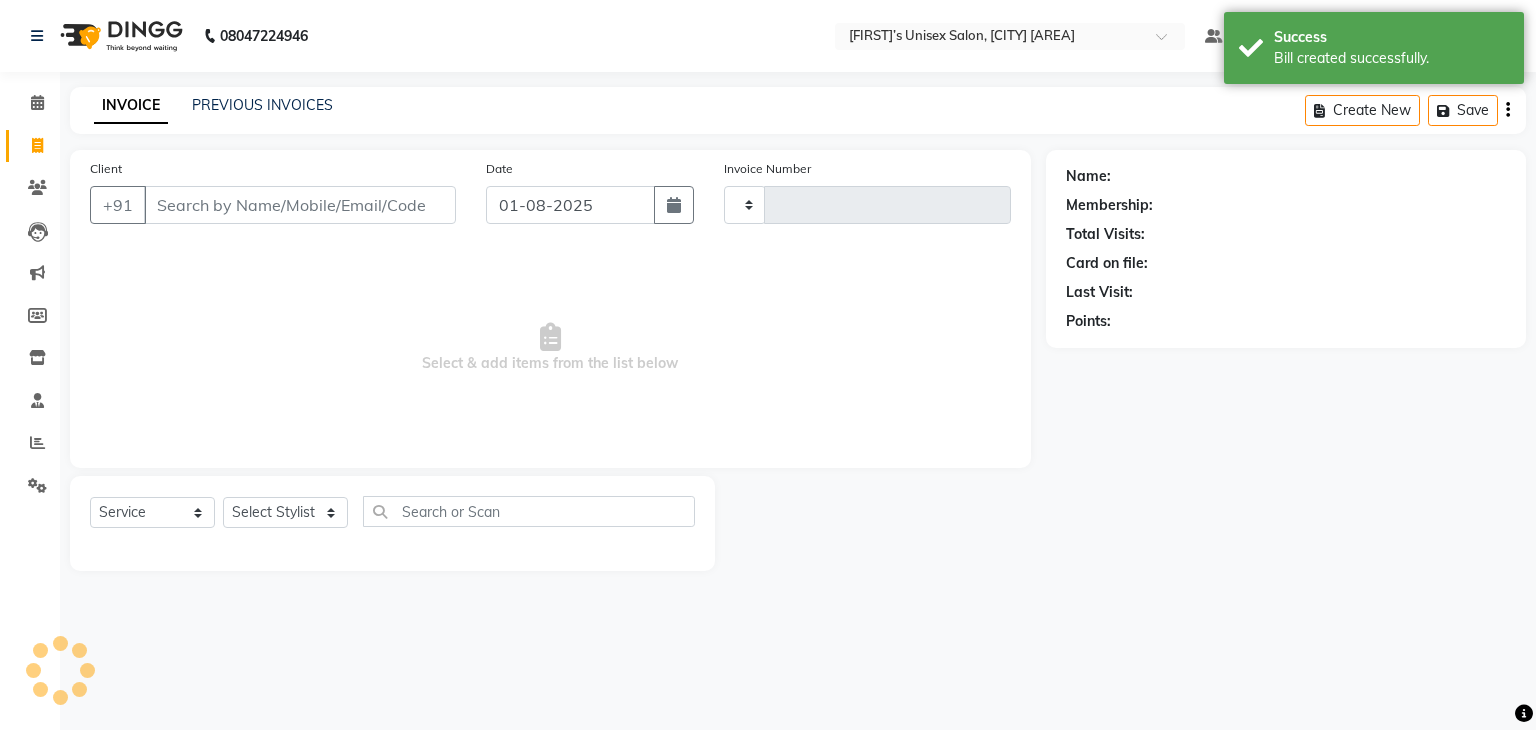 type on "0002" 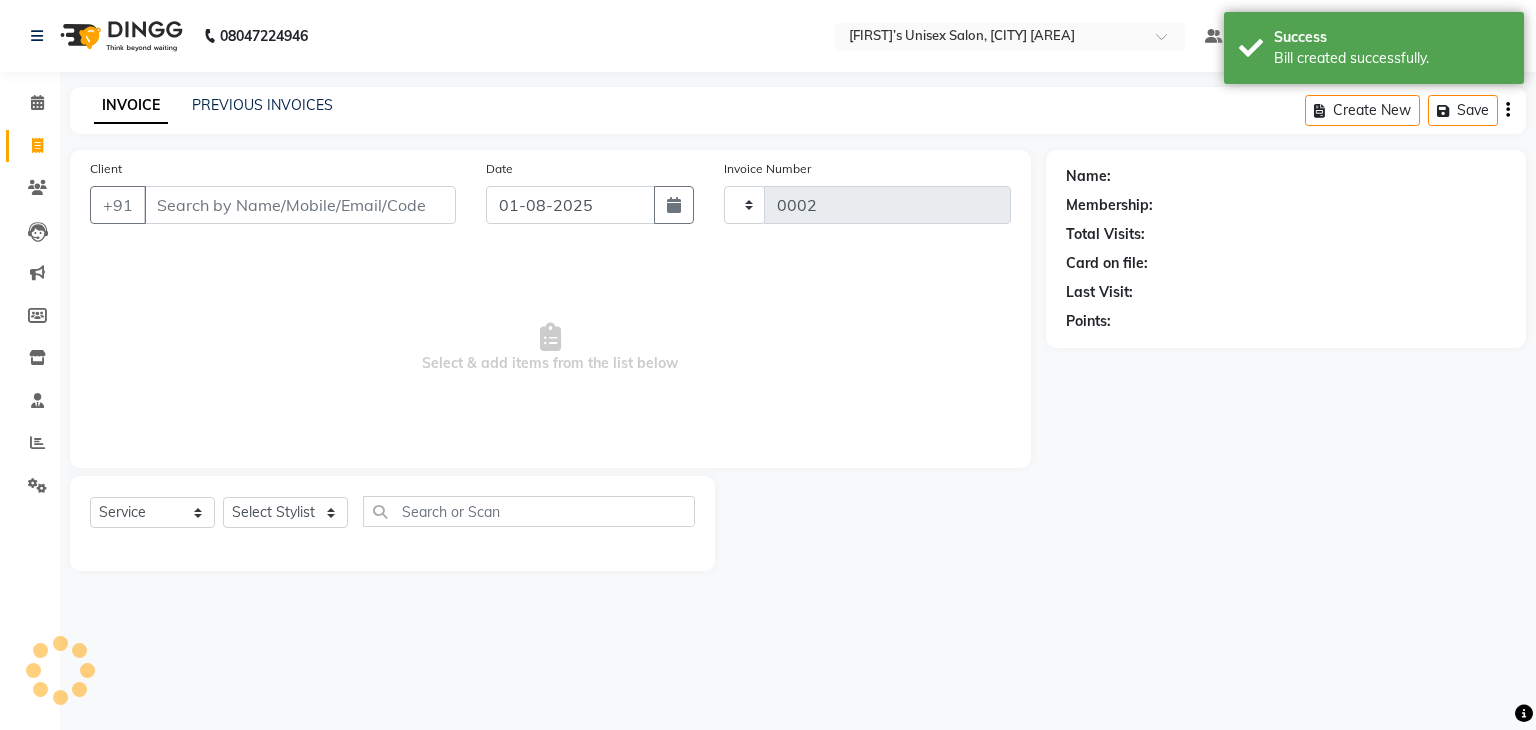 select on "8637" 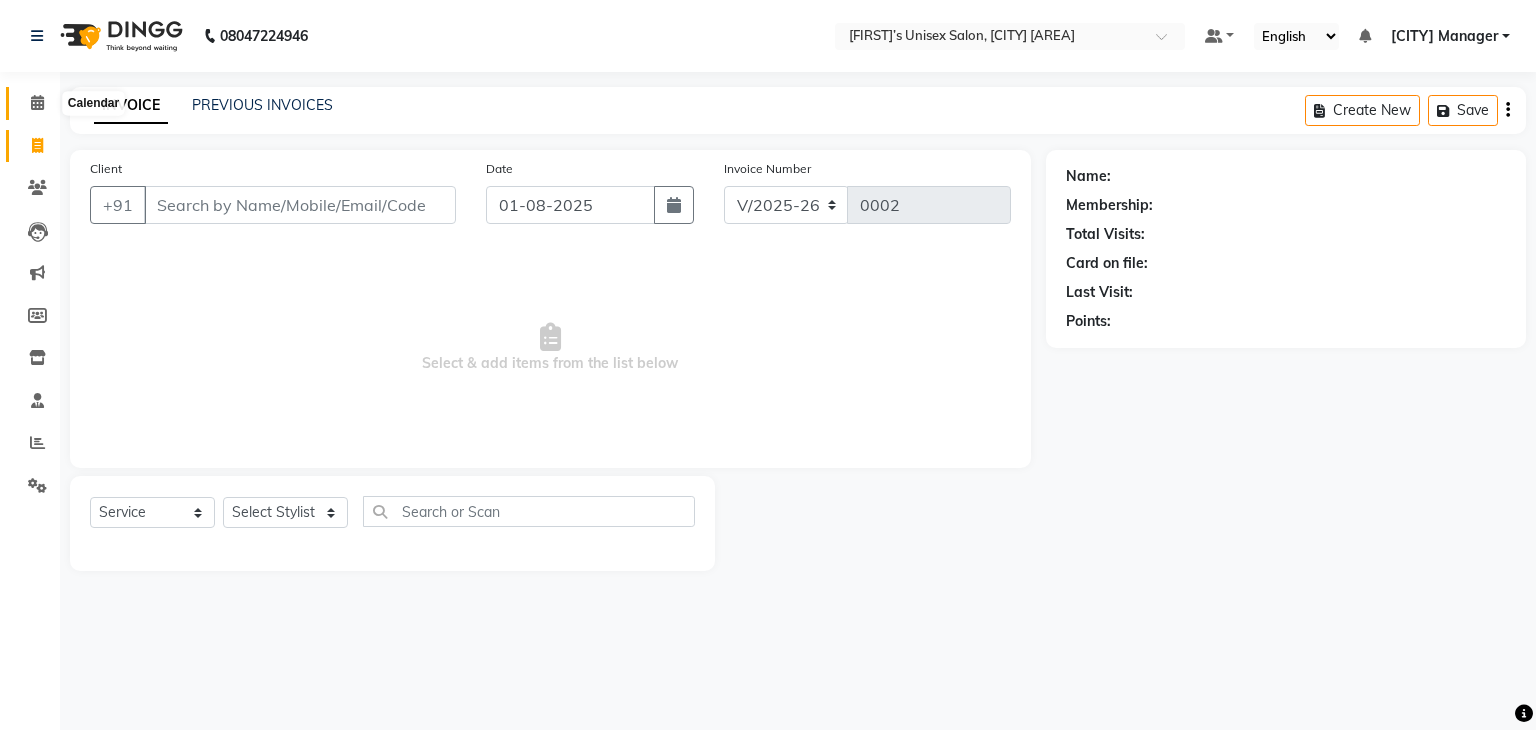 click 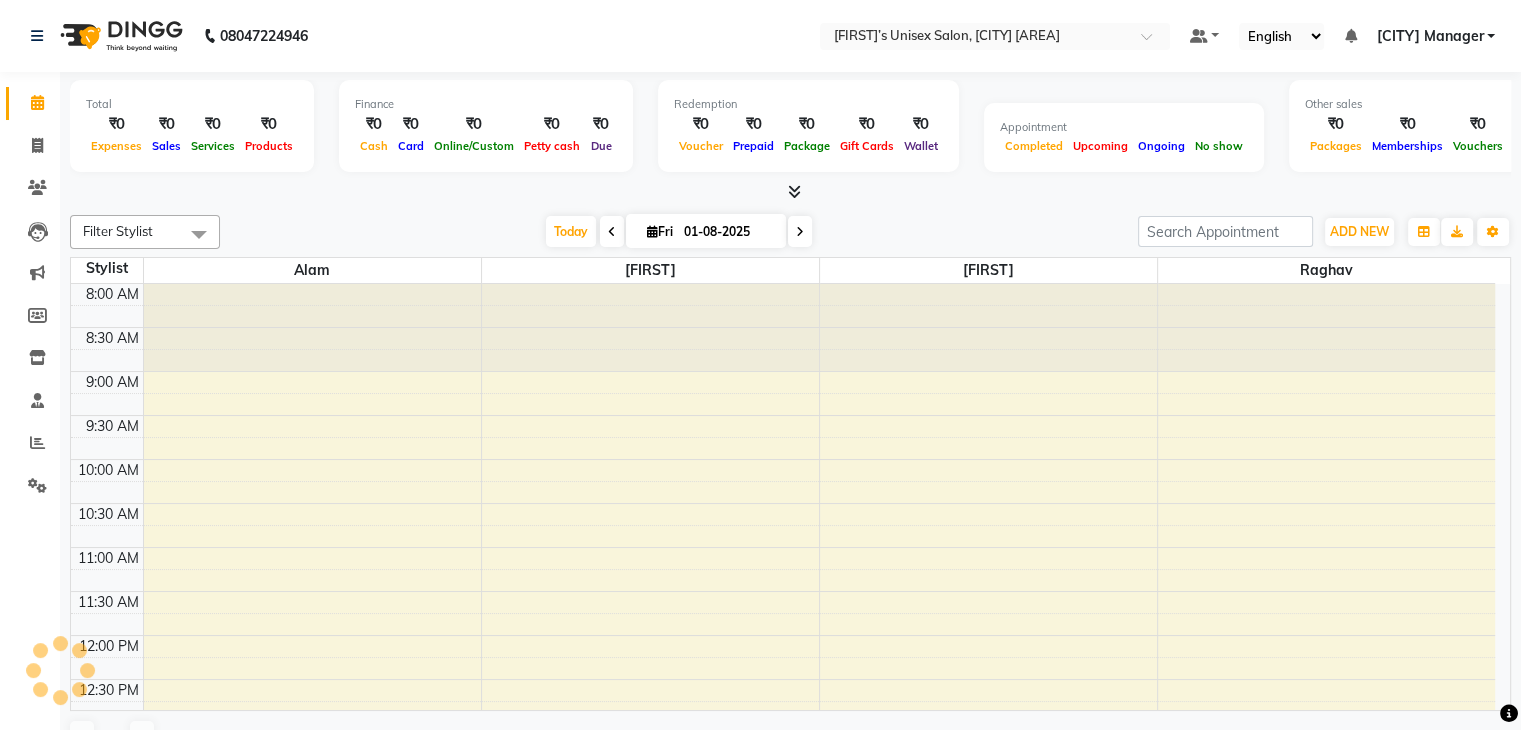 scroll, scrollTop: 699, scrollLeft: 0, axis: vertical 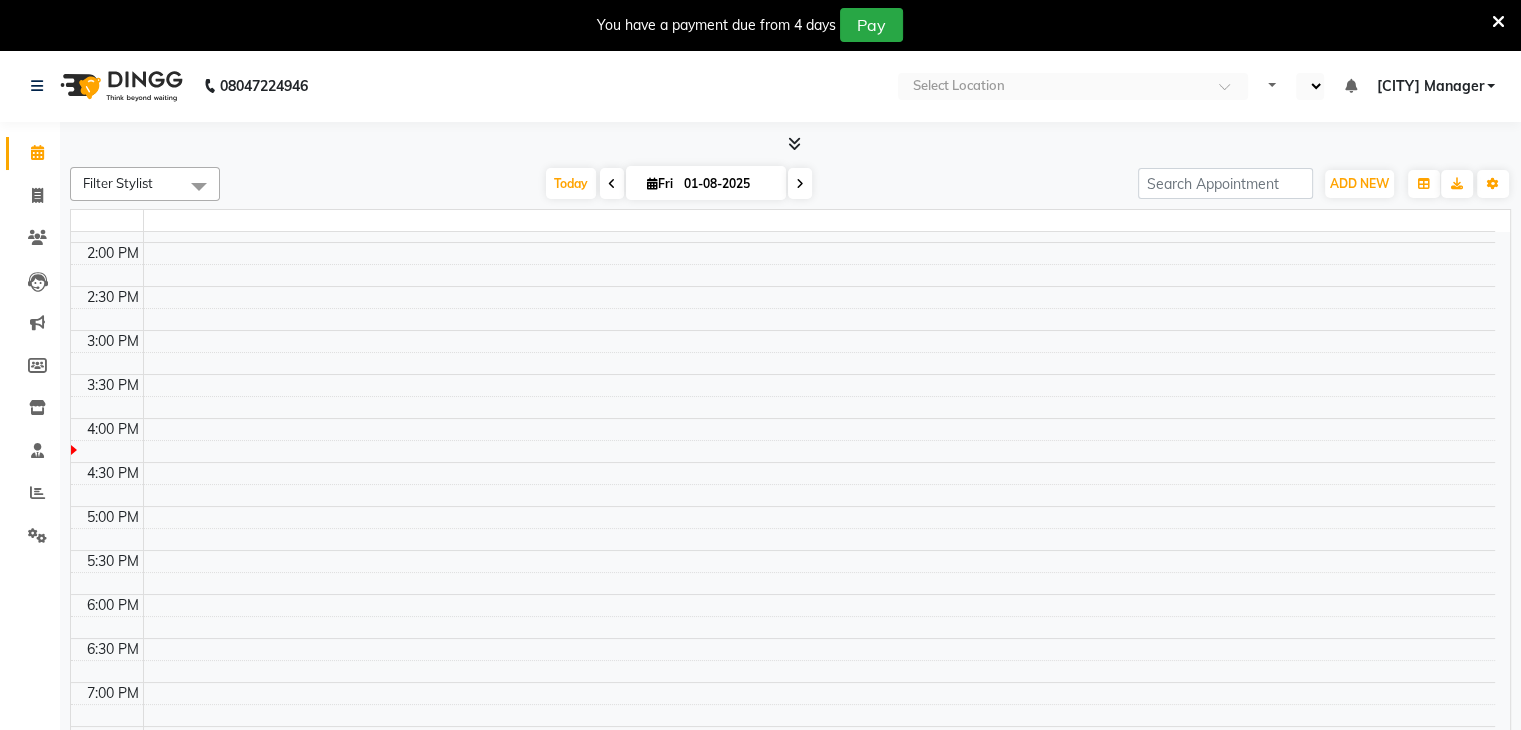 select on "en" 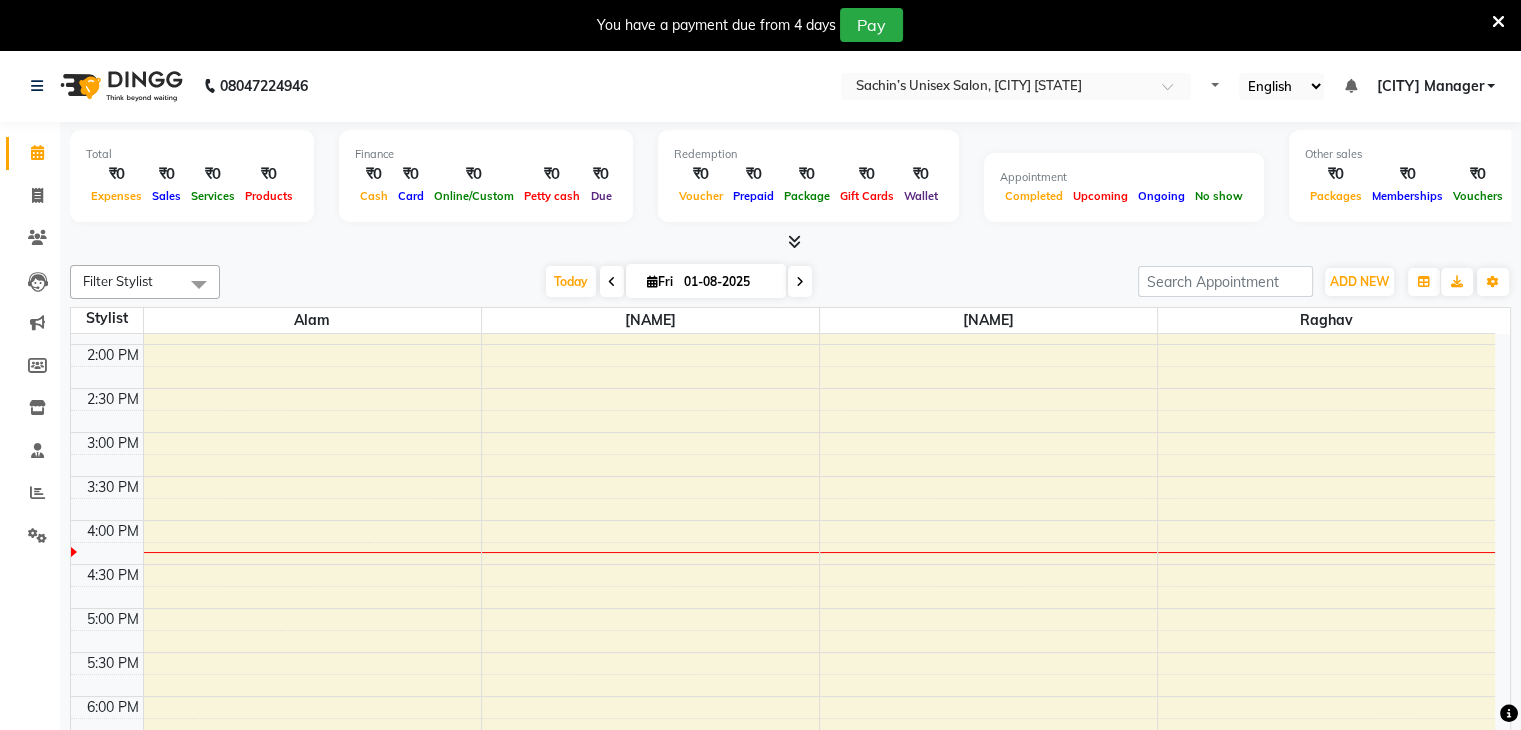 scroll, scrollTop: 0, scrollLeft: 0, axis: both 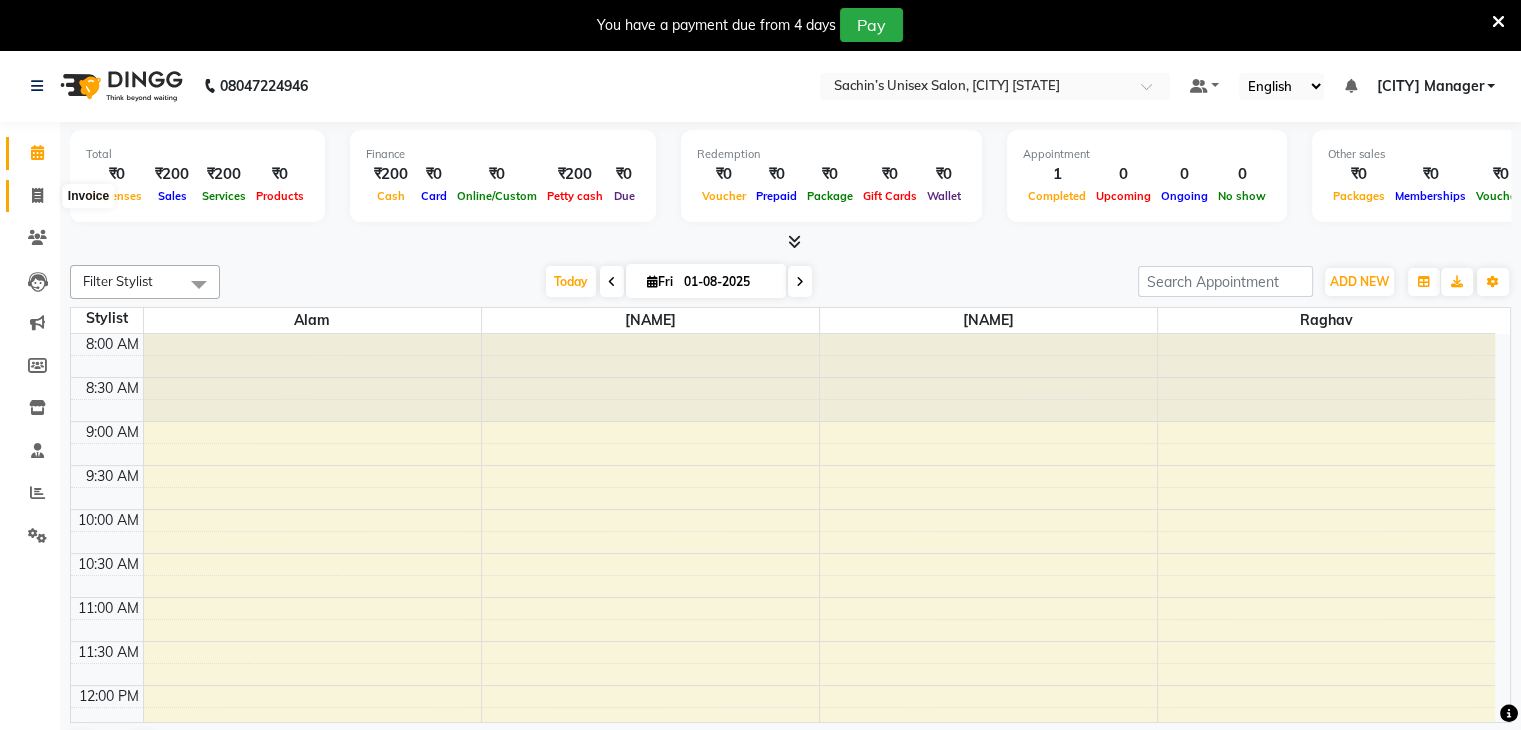 click 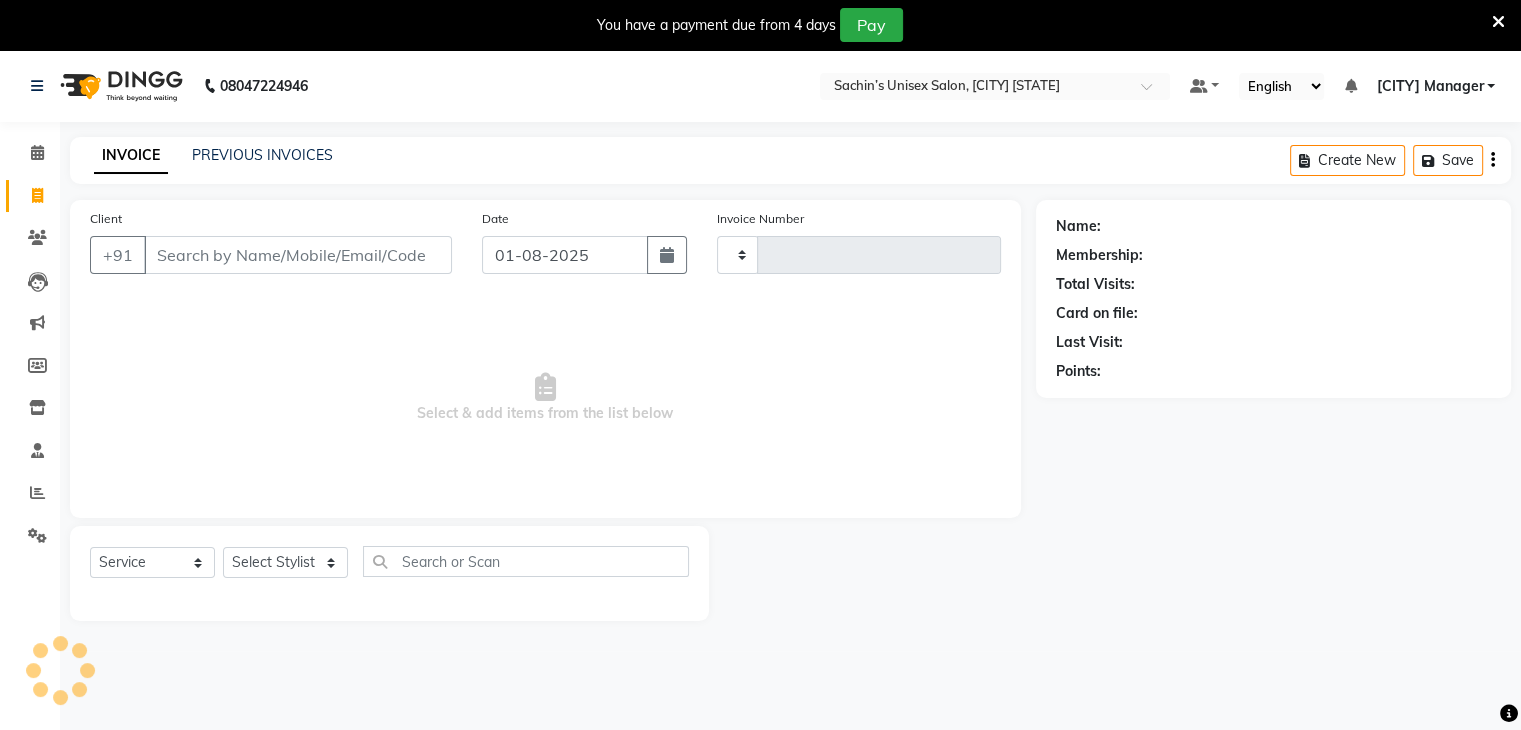 type on "0002" 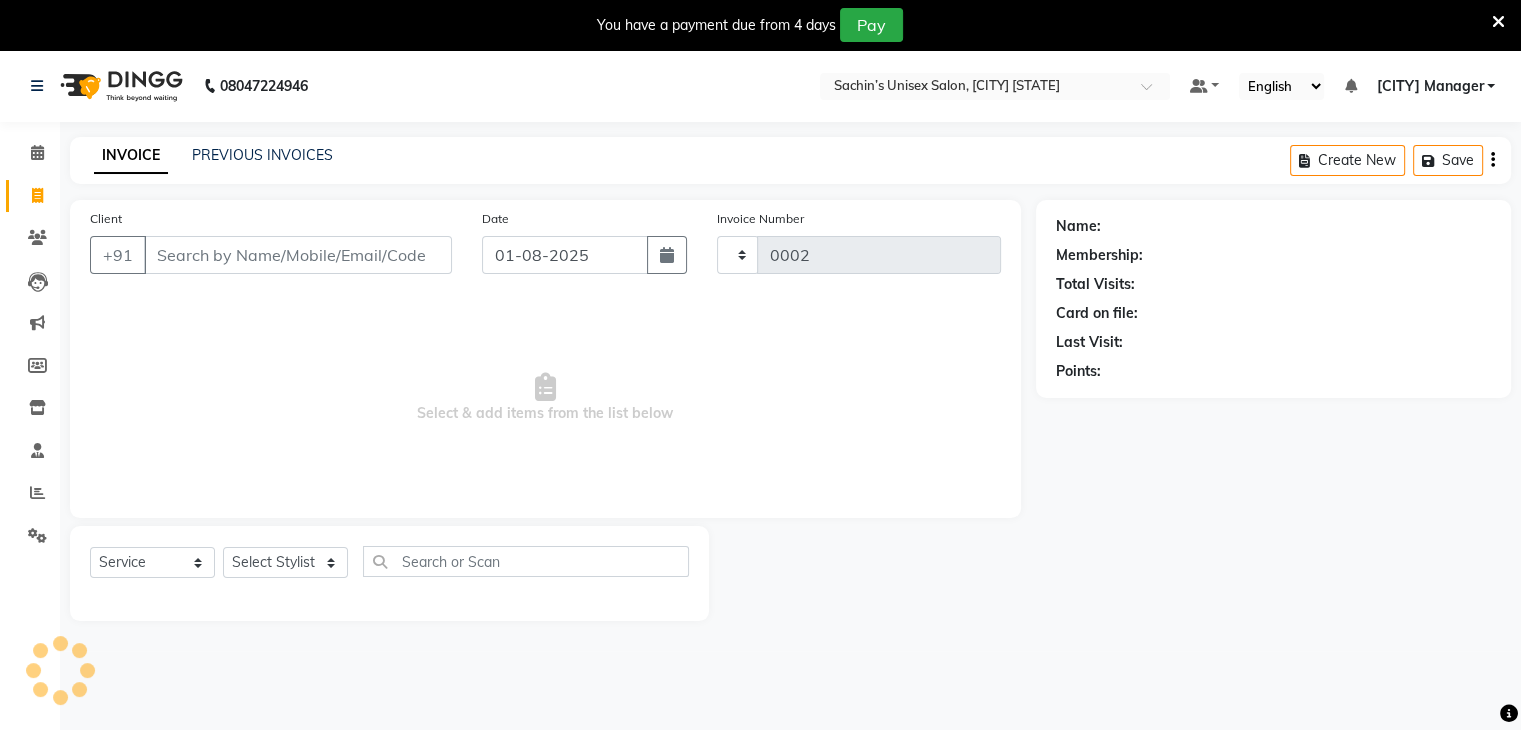 select on "8637" 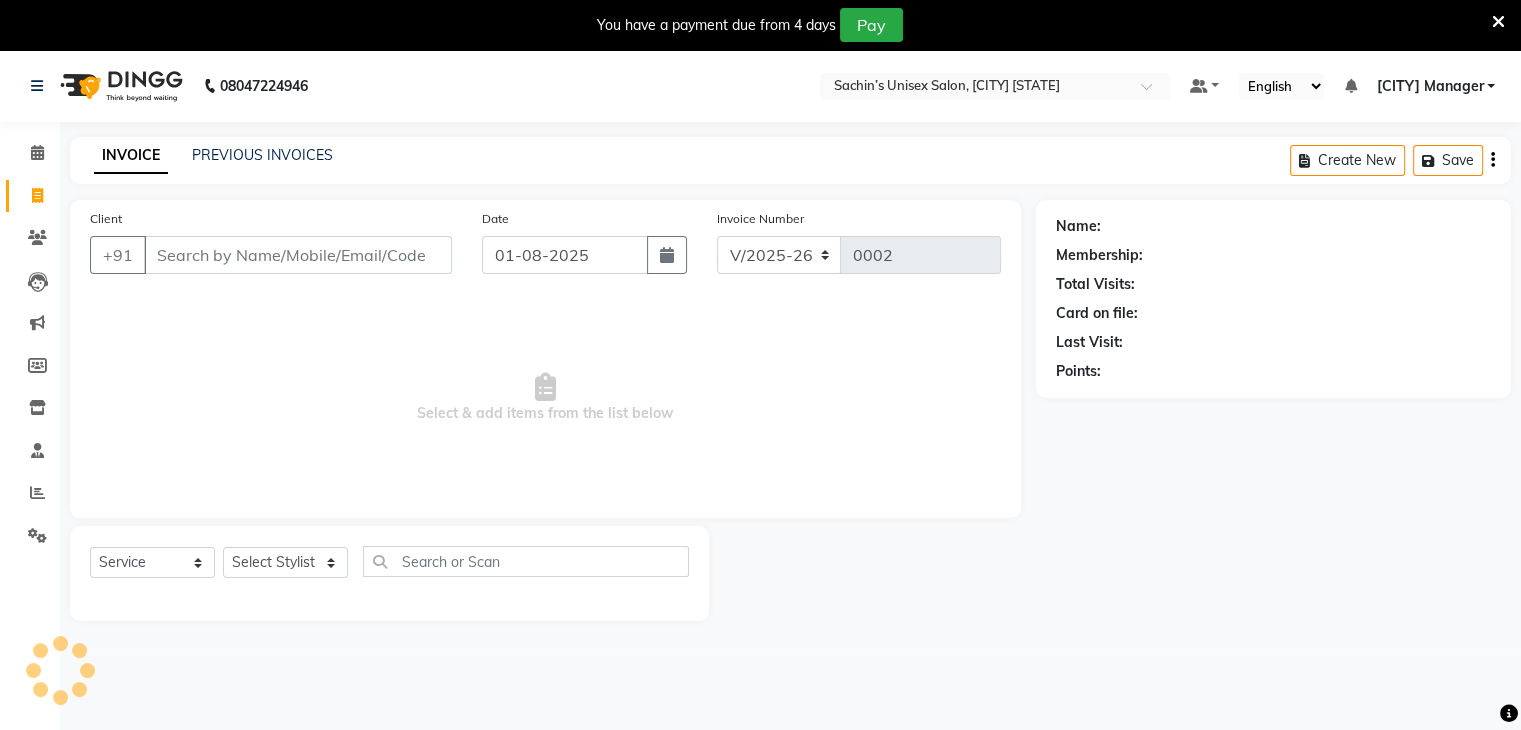 click on "Client" at bounding box center (298, 255) 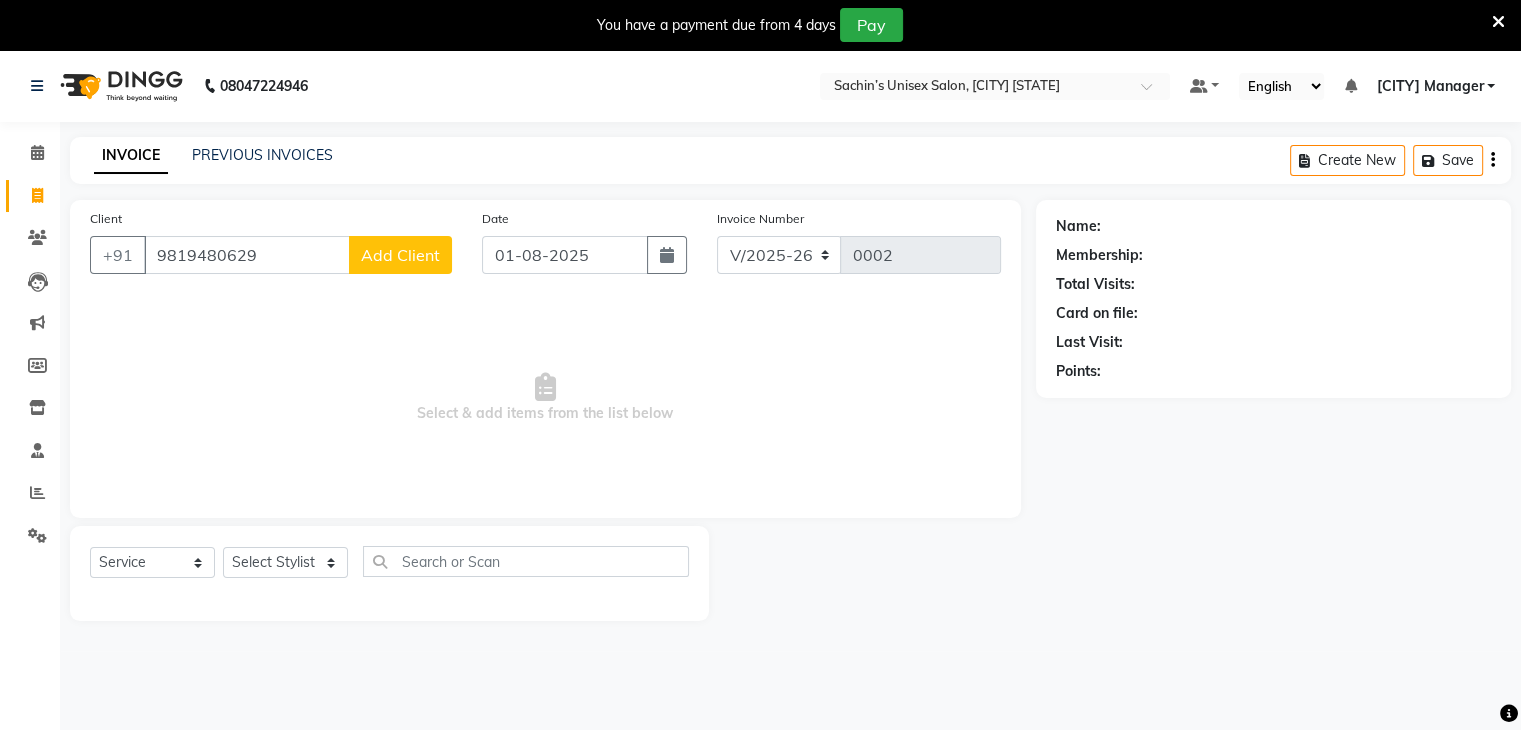 type on "9819480629" 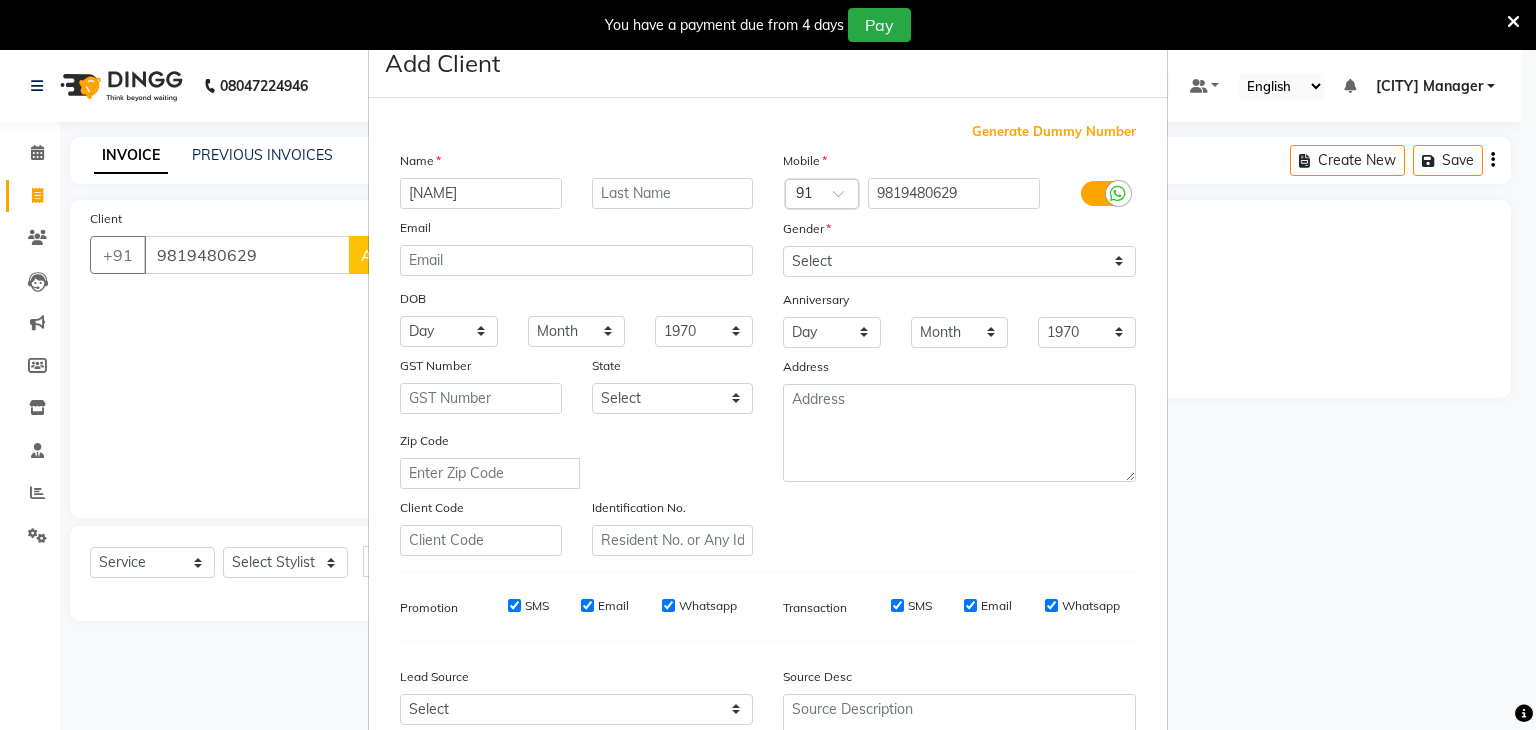 type on "fiyza" 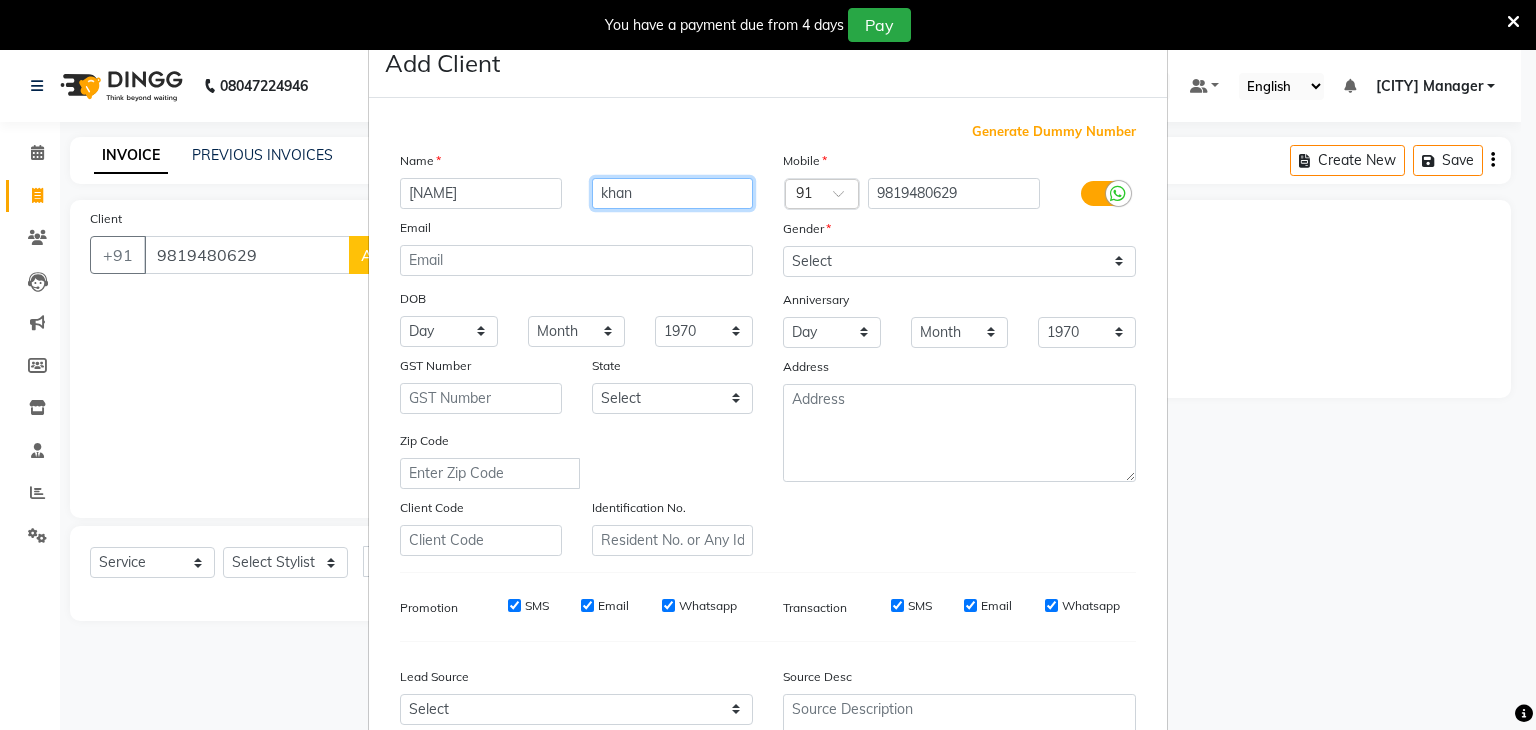 type on "khan" 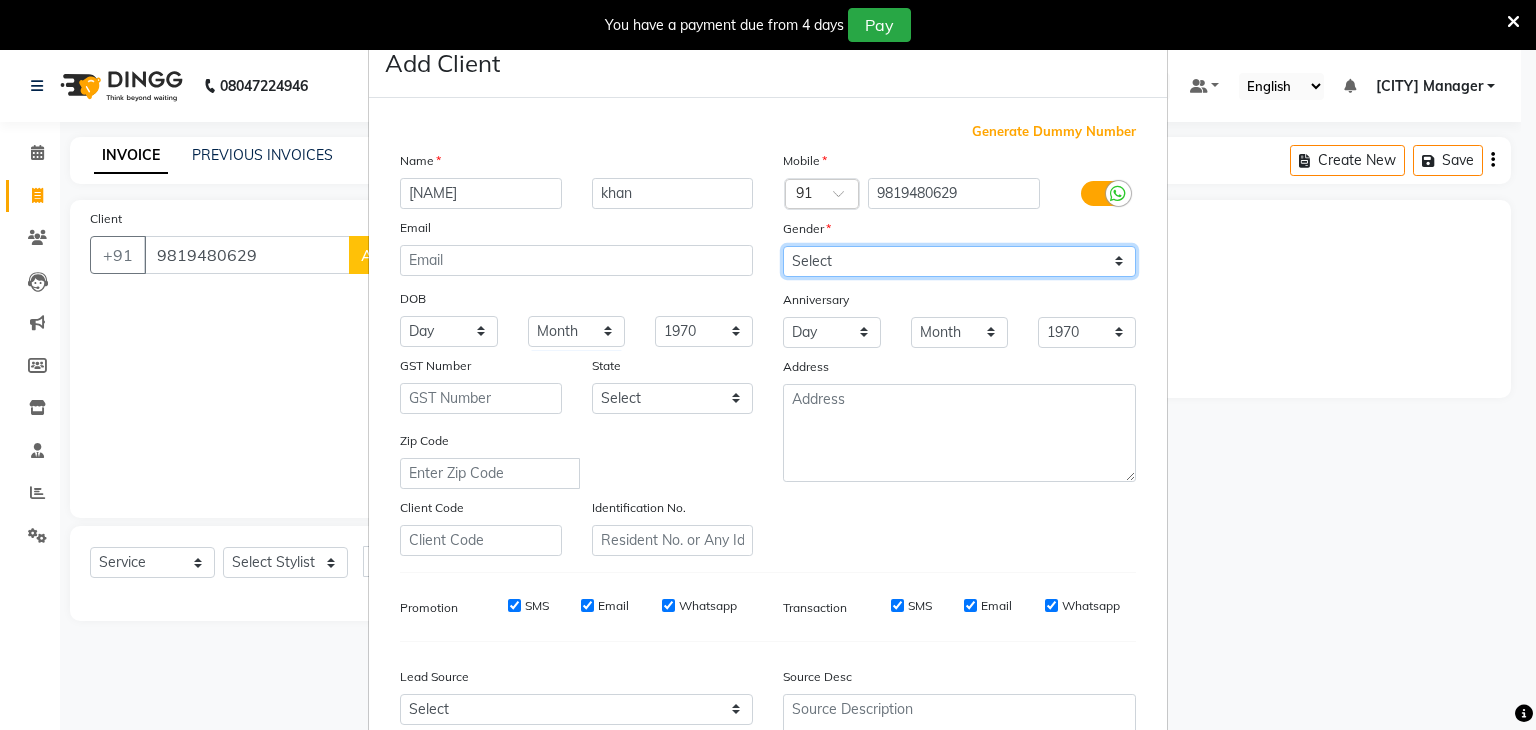 click on "Select Male Female Other Prefer Not To Say" at bounding box center [959, 261] 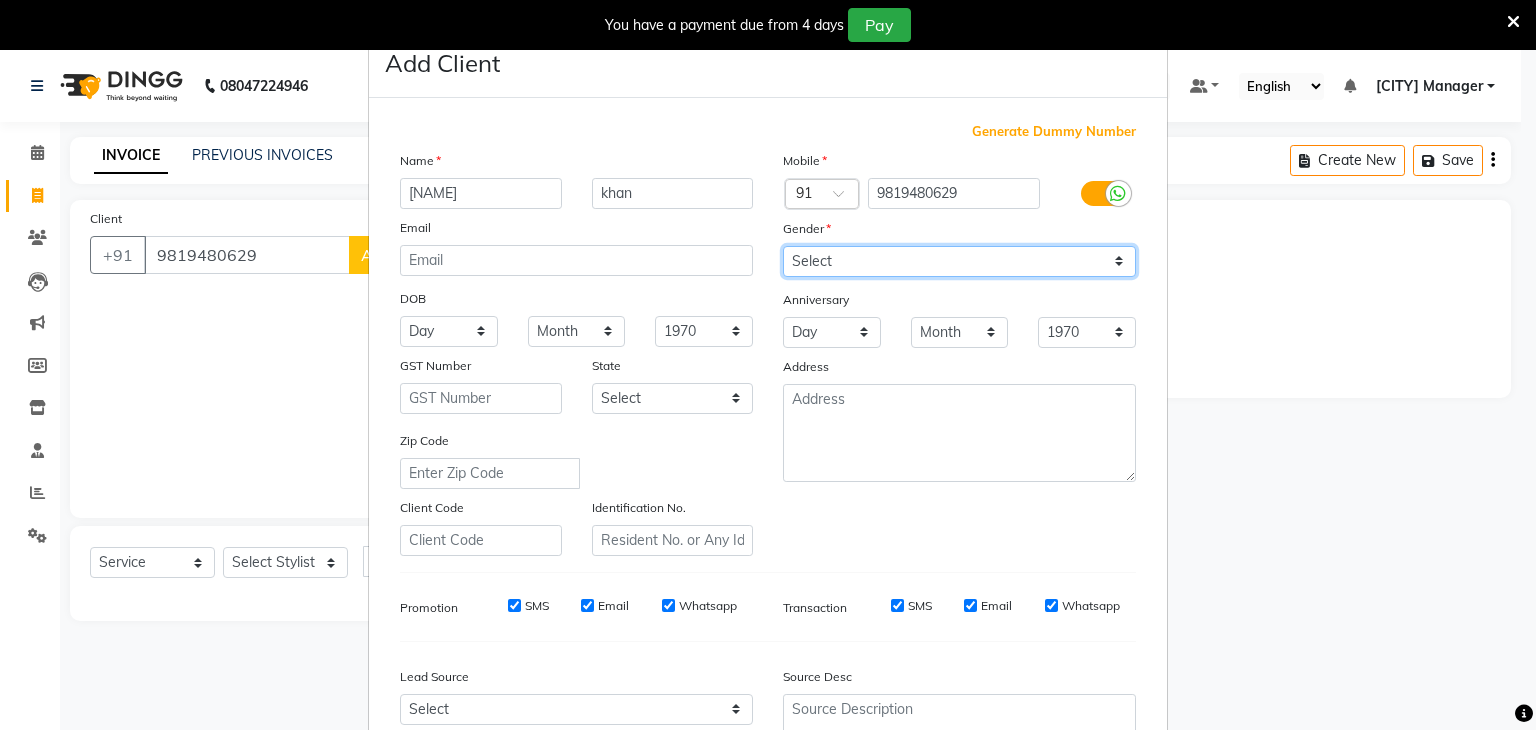 select on "male" 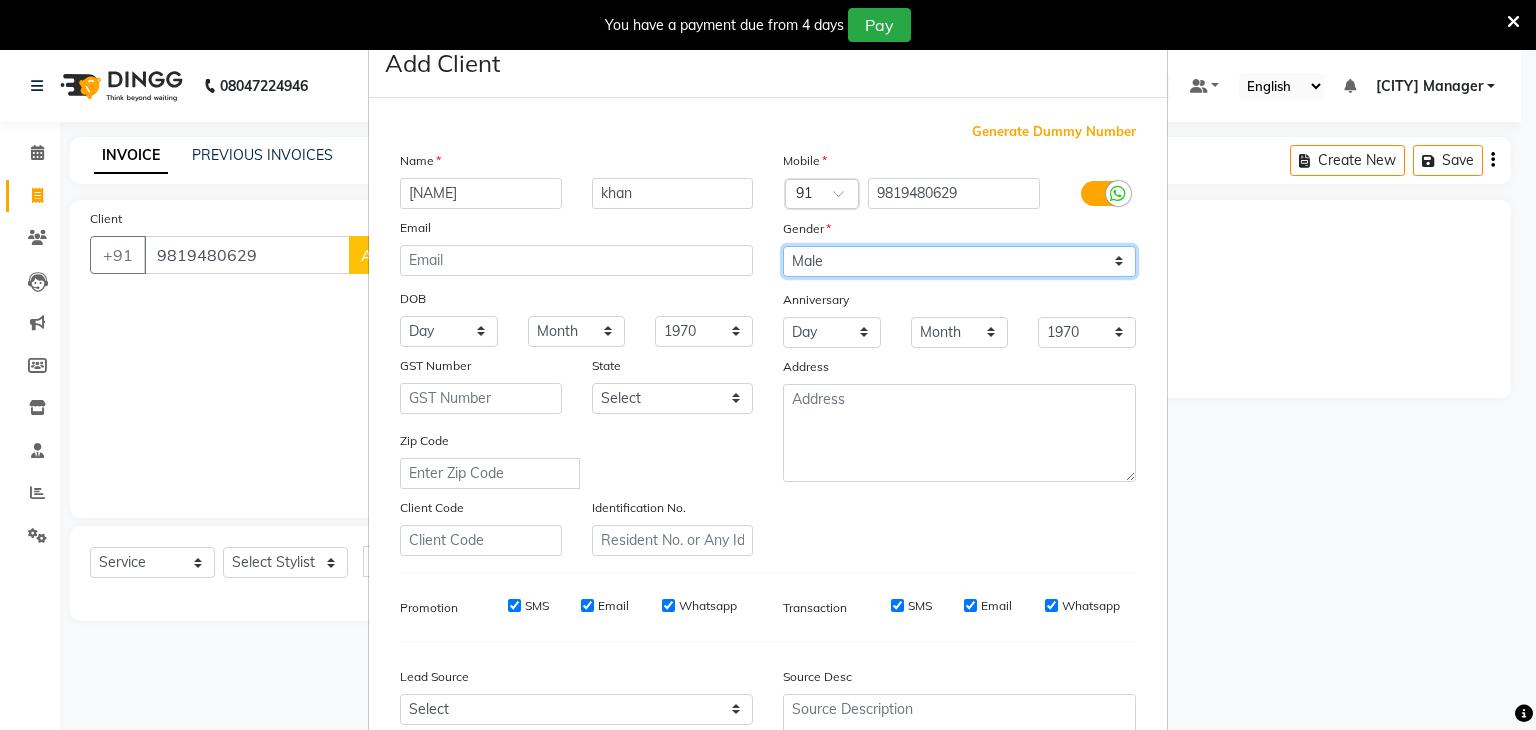 click on "Select Male Female Other Prefer Not To Say" at bounding box center [959, 261] 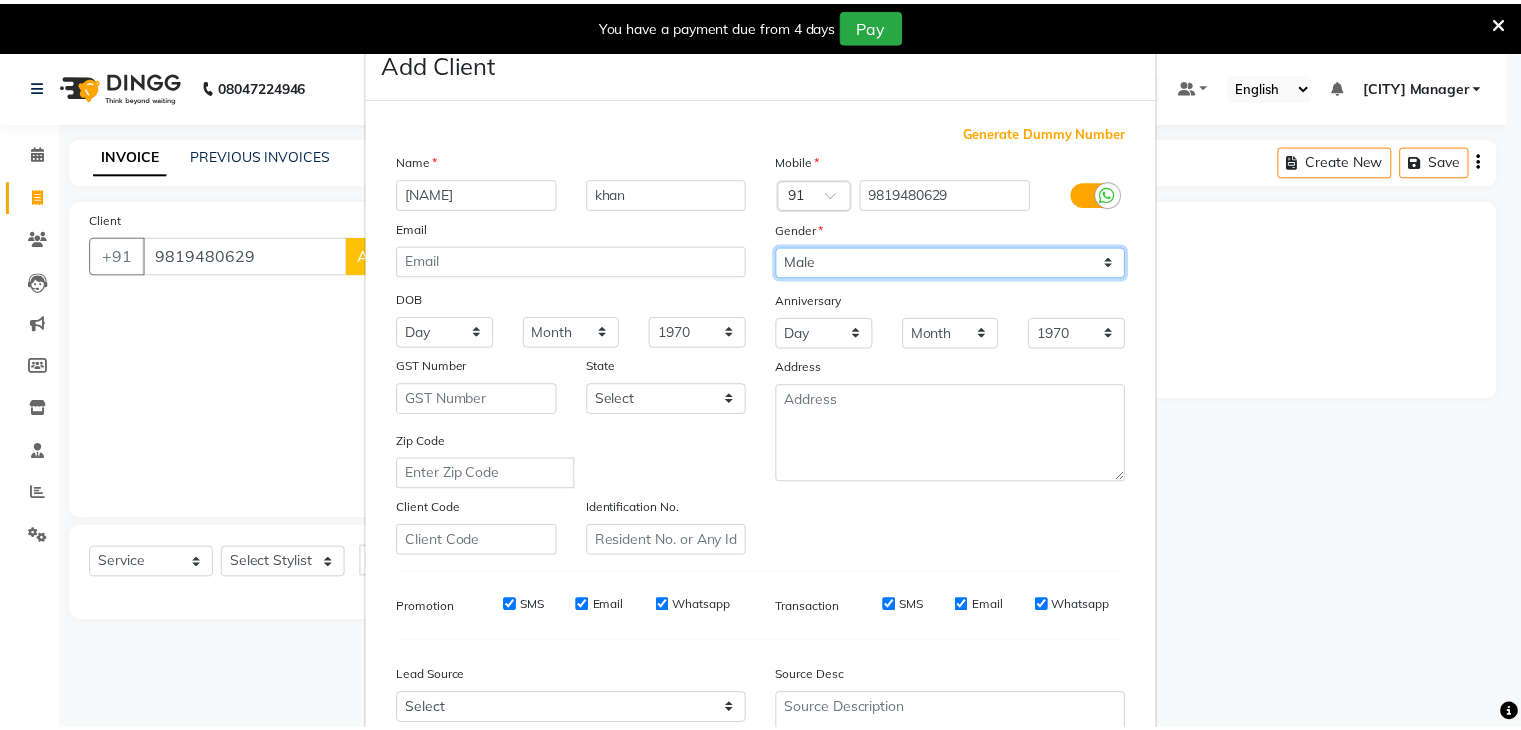 scroll, scrollTop: 203, scrollLeft: 0, axis: vertical 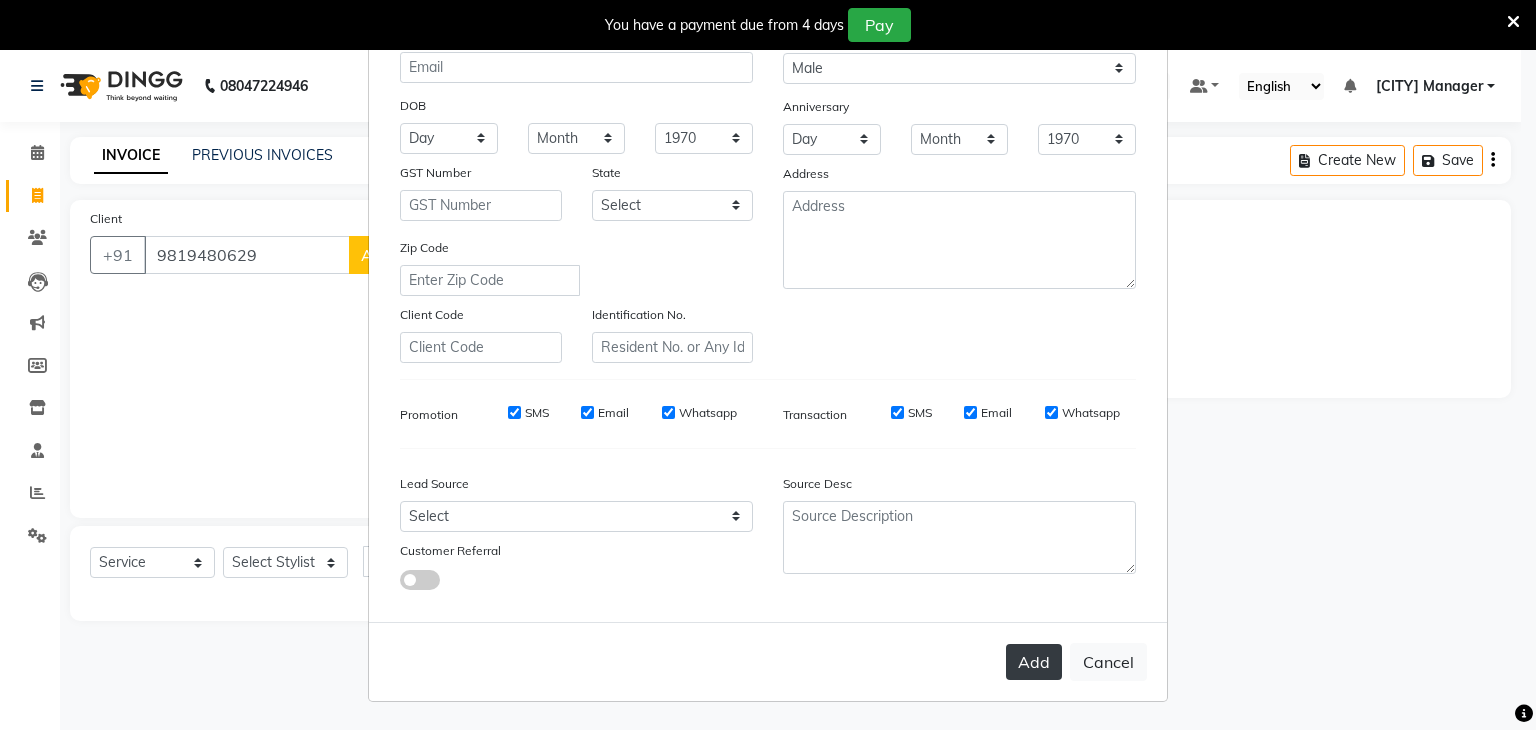 click on "Add" at bounding box center [1034, 662] 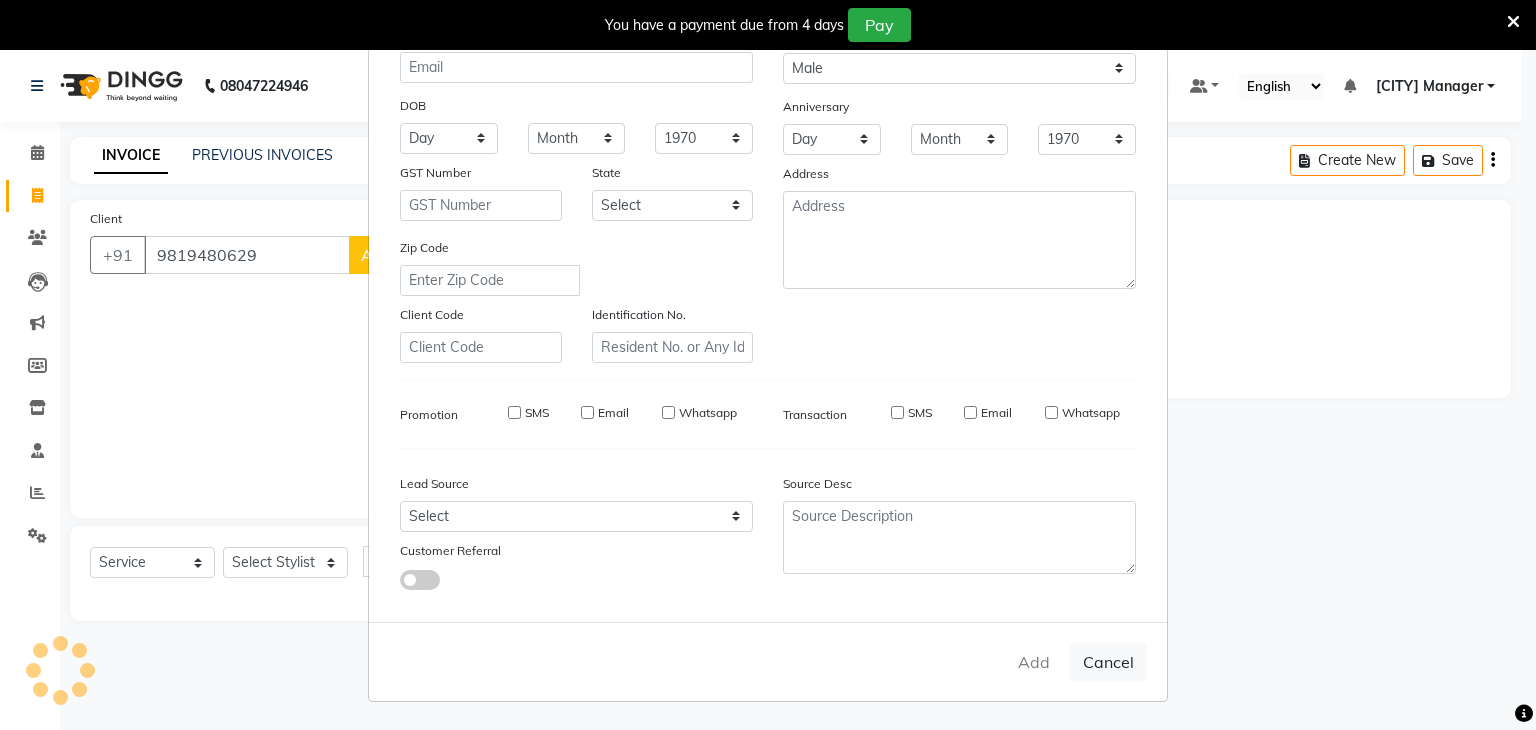 type 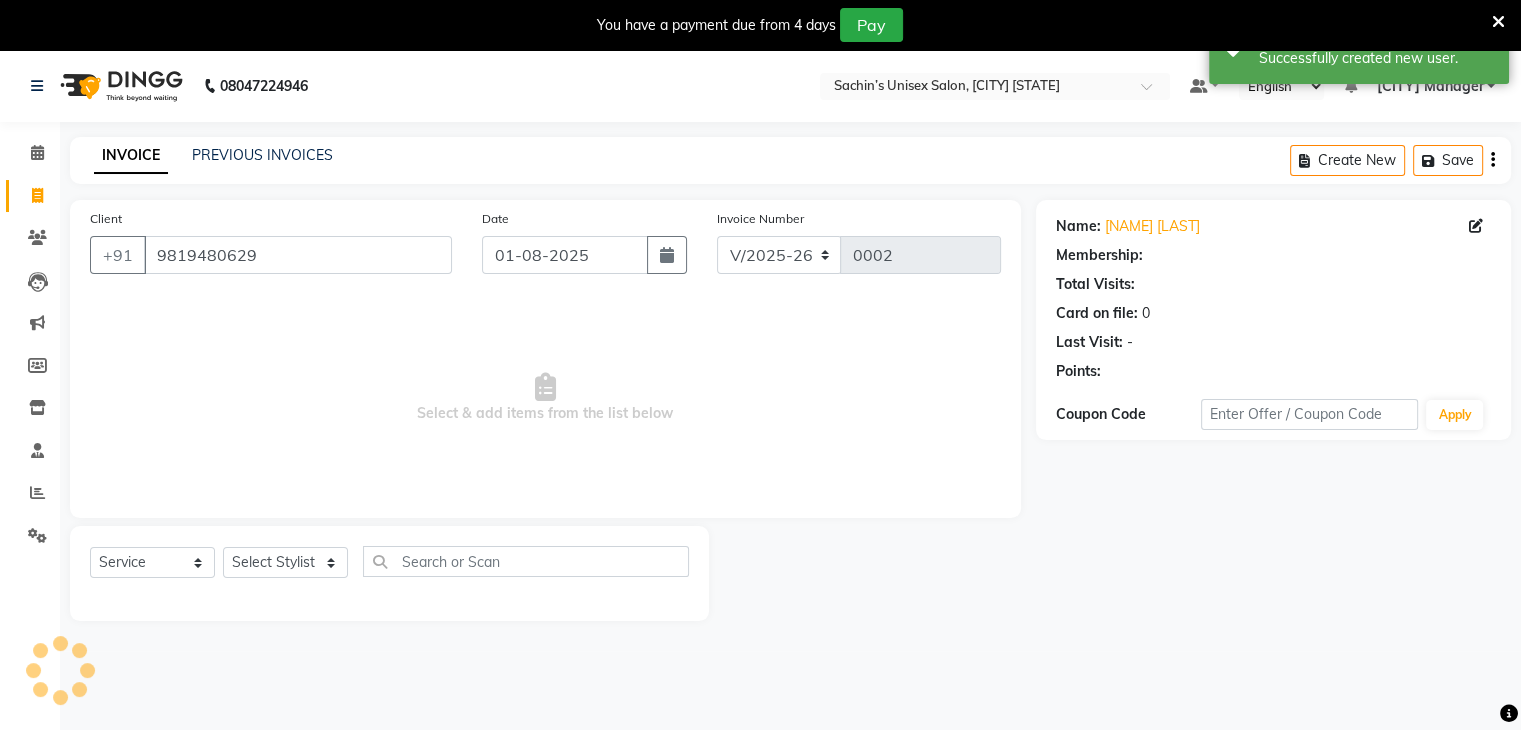 select on "1: Object" 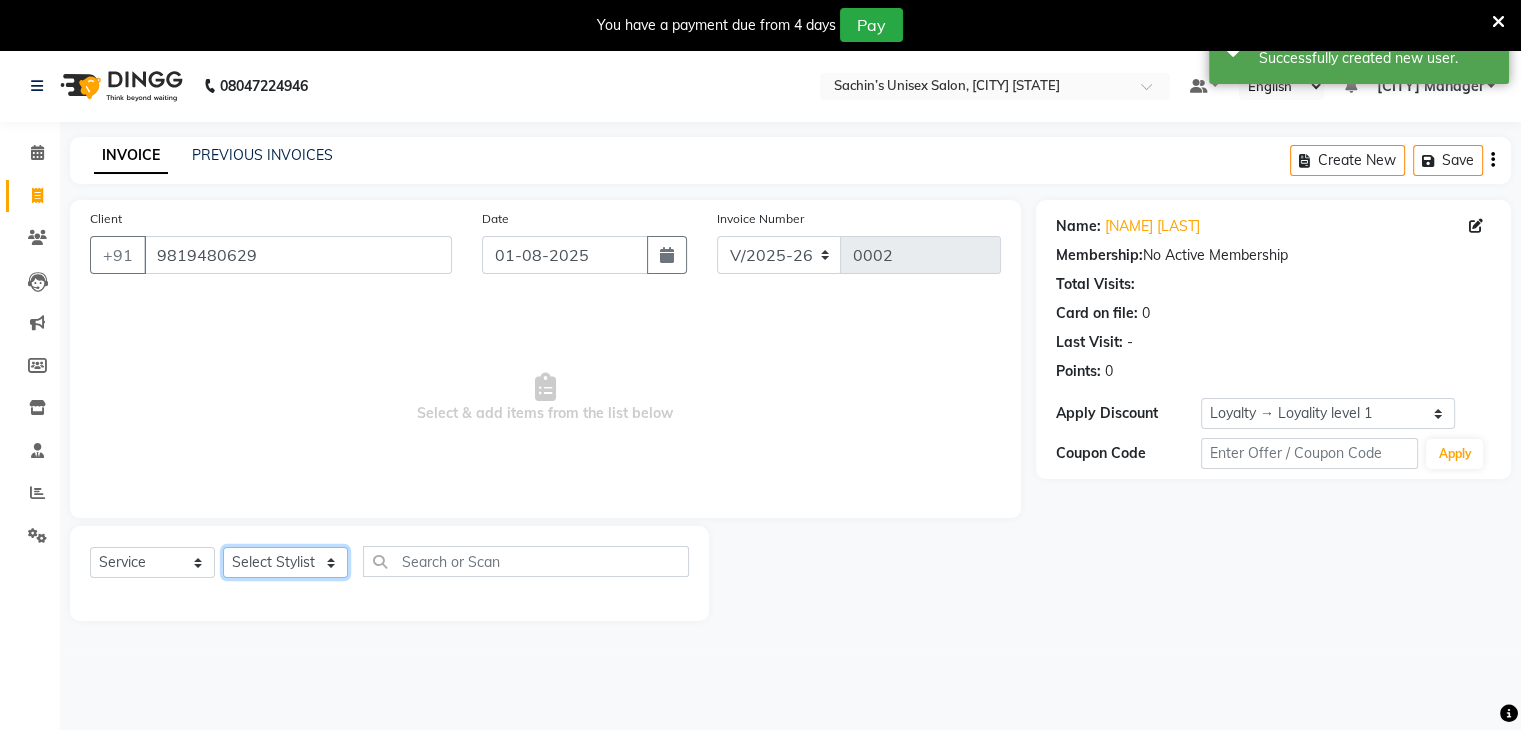 click on "Select Stylist Alam Dombivali Manager Jagruti Navshad Raghav" 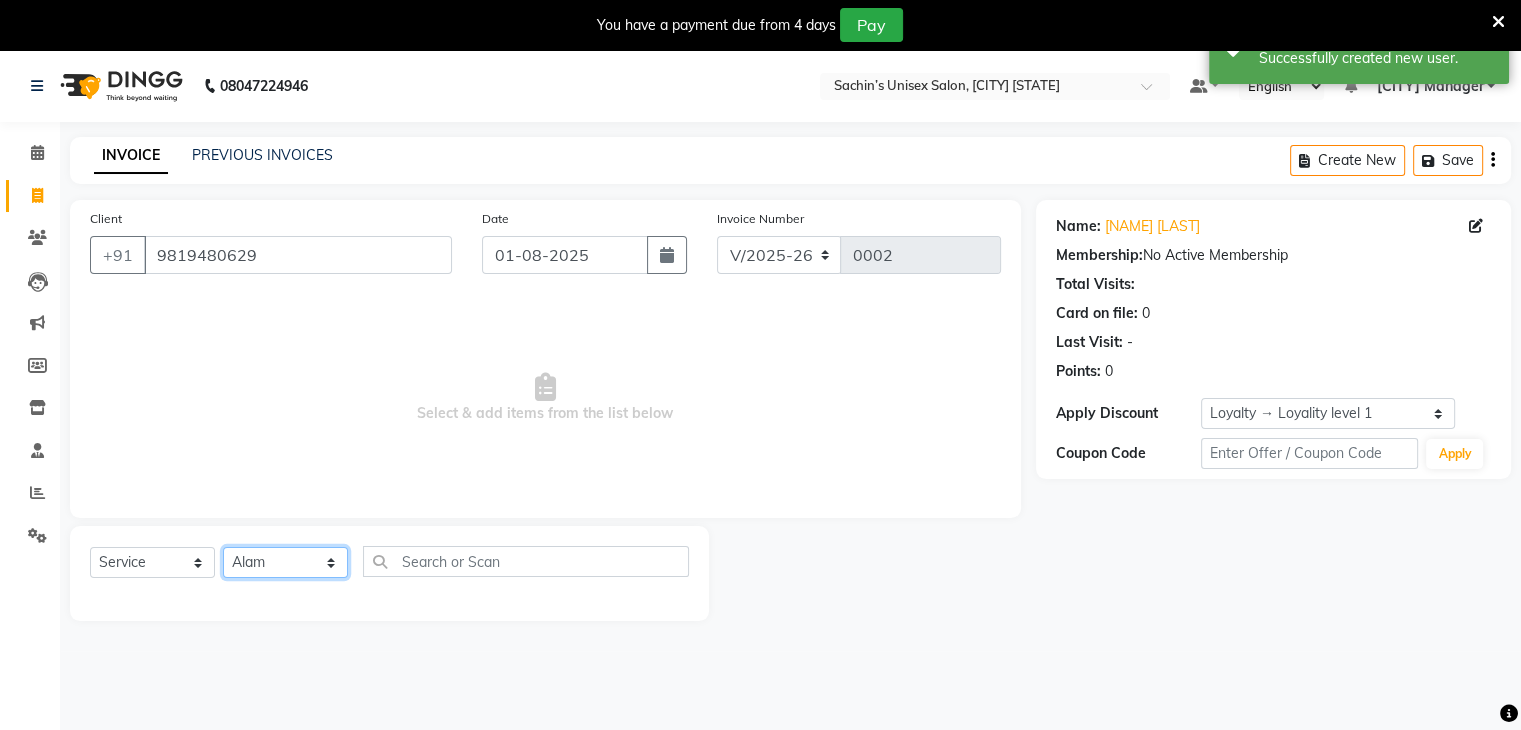 click on "Select Stylist Alam Dombivali Manager Jagruti Navshad Raghav" 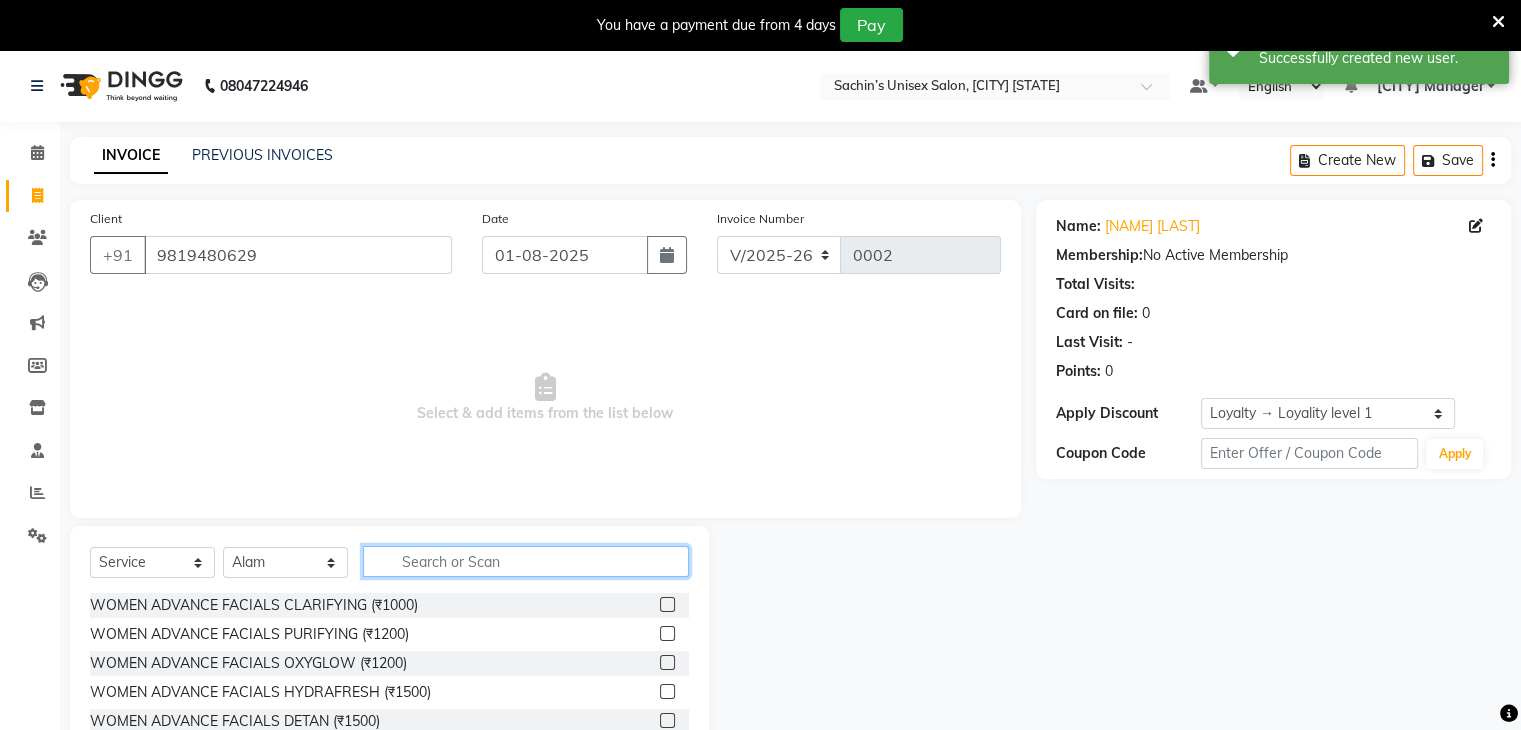 click 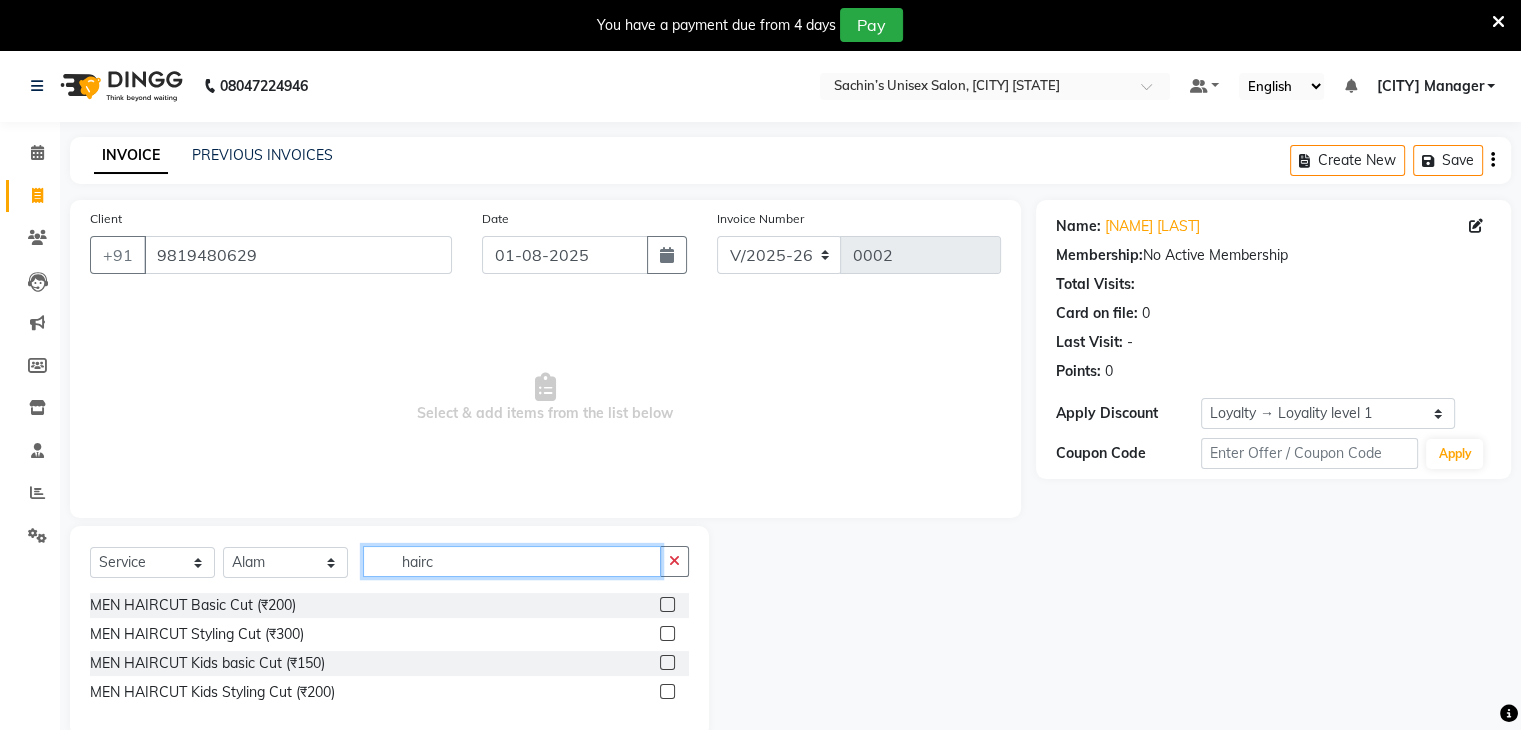 type on "hairc" 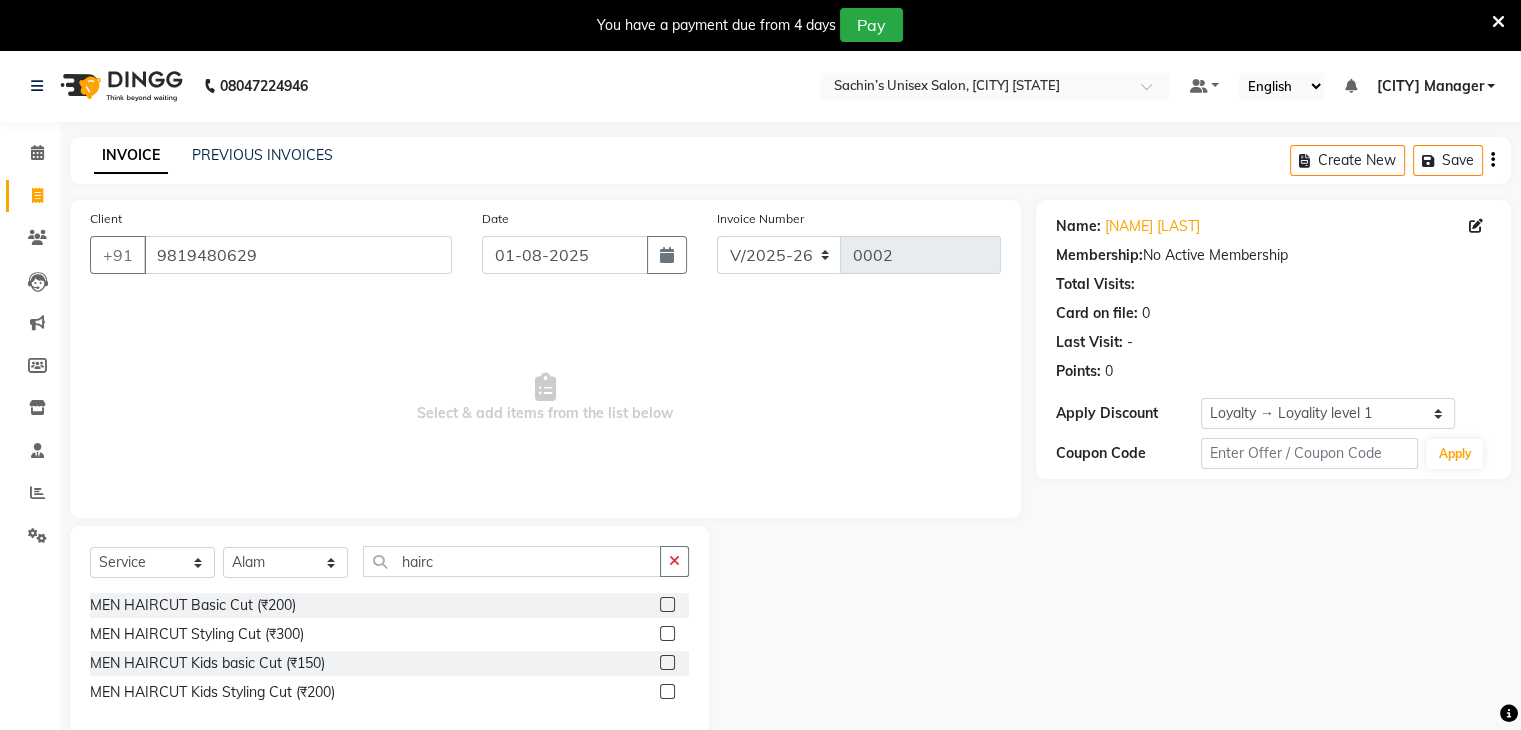 click 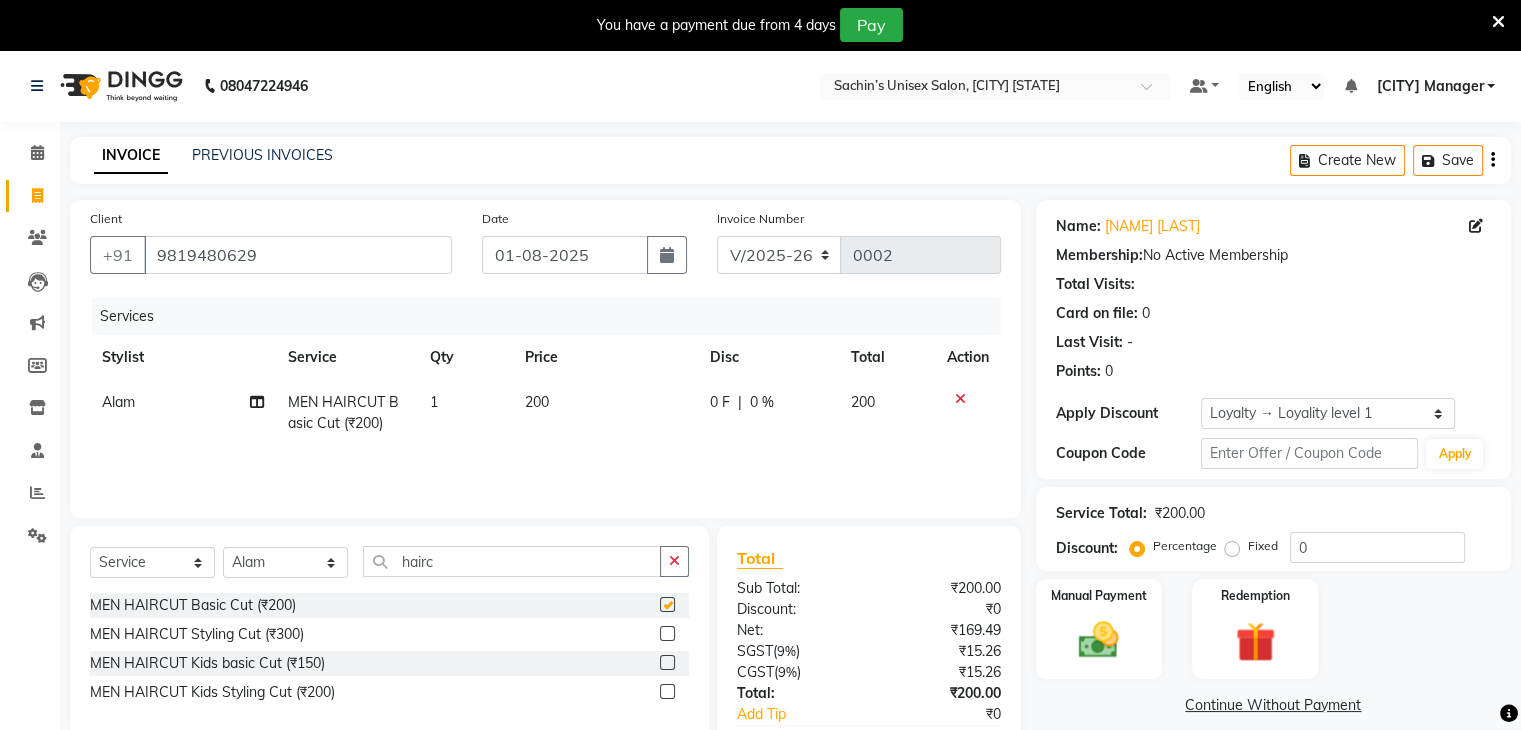 checkbox on "false" 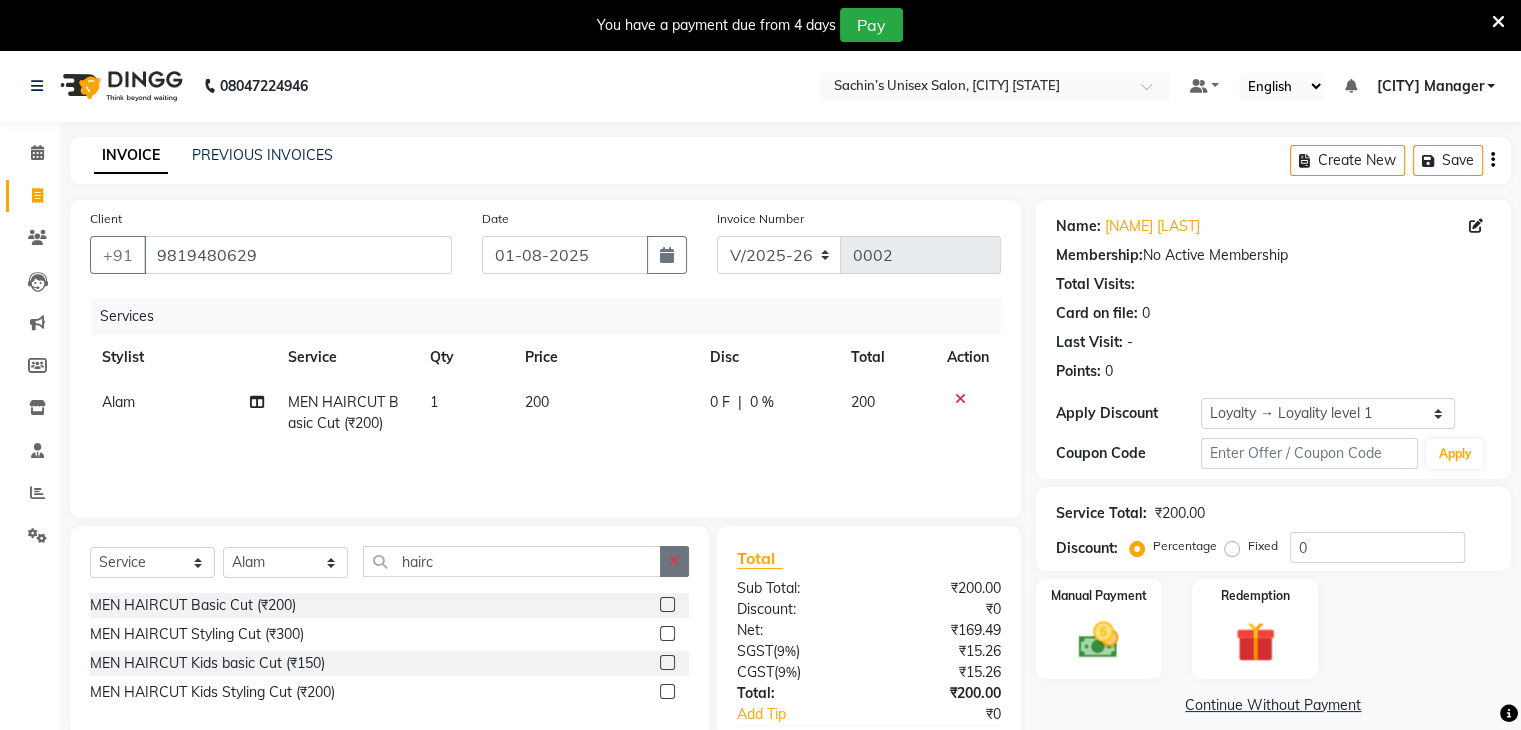click 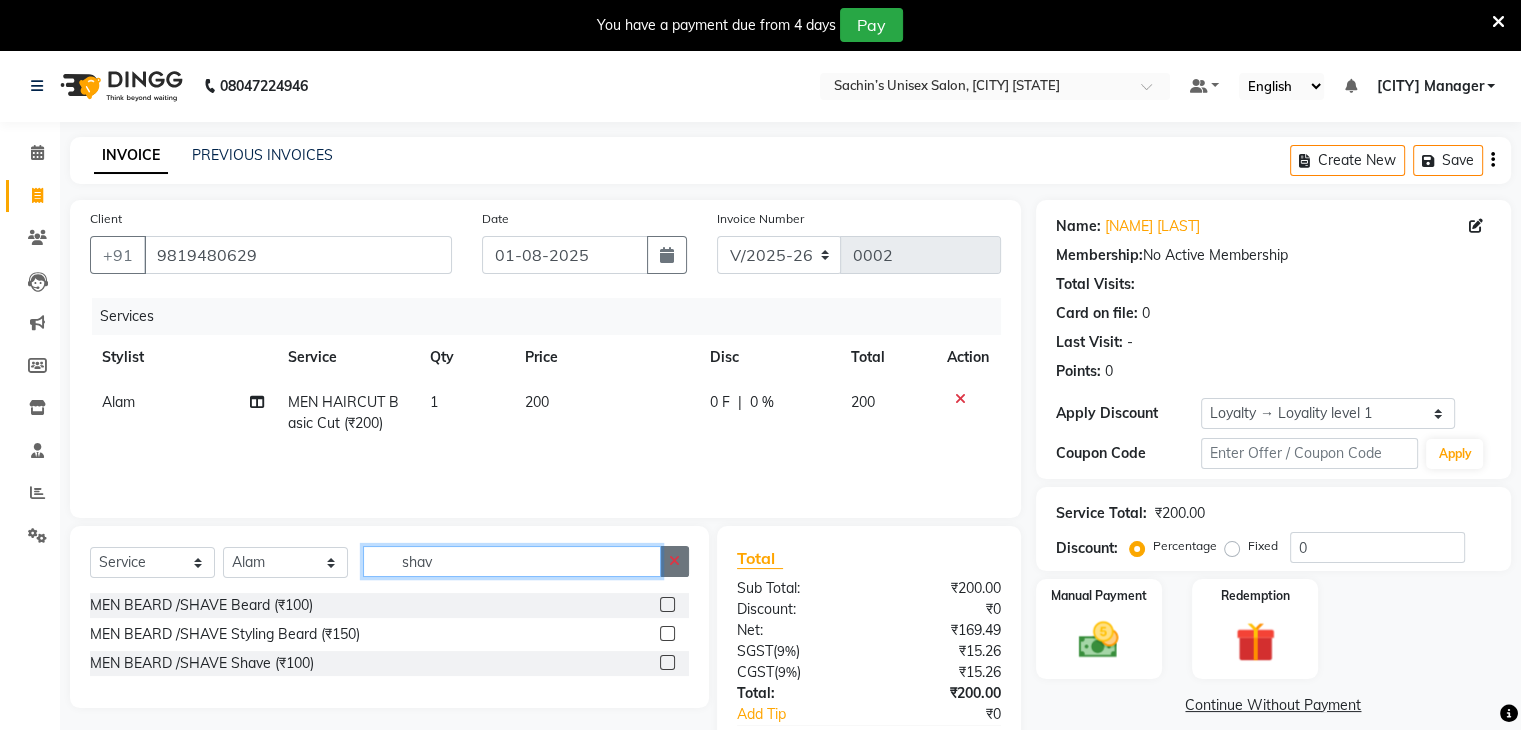 type on "shav" 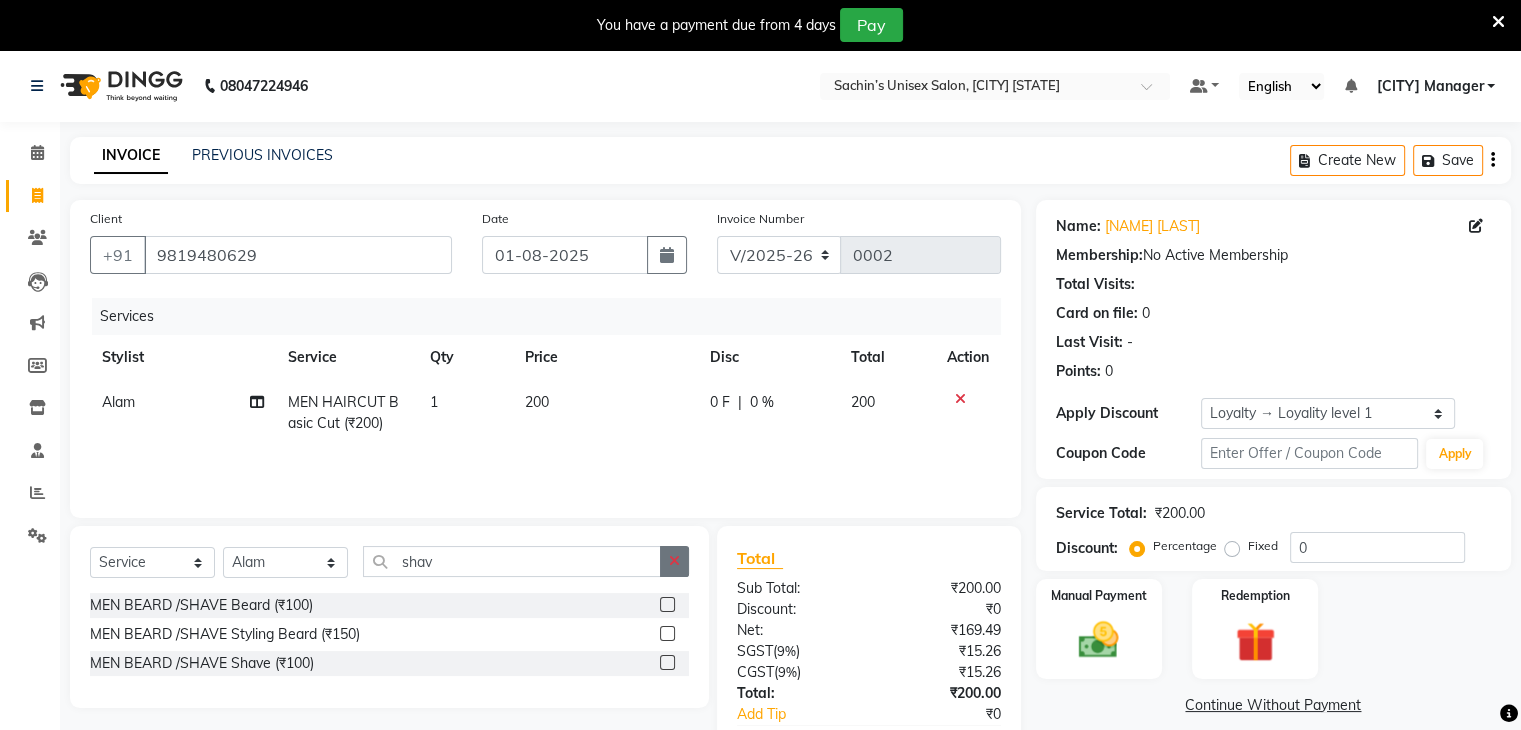 click 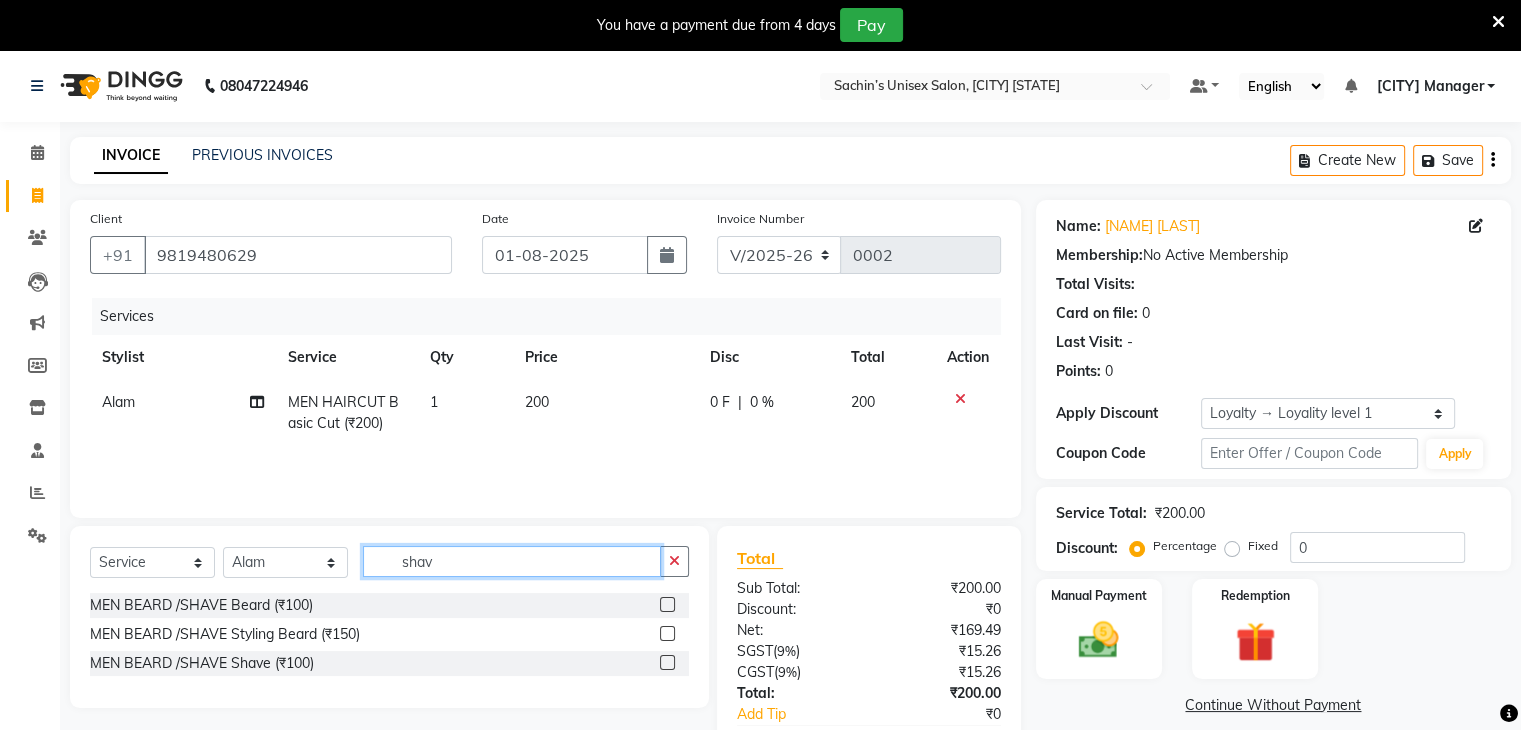 type on "shav" 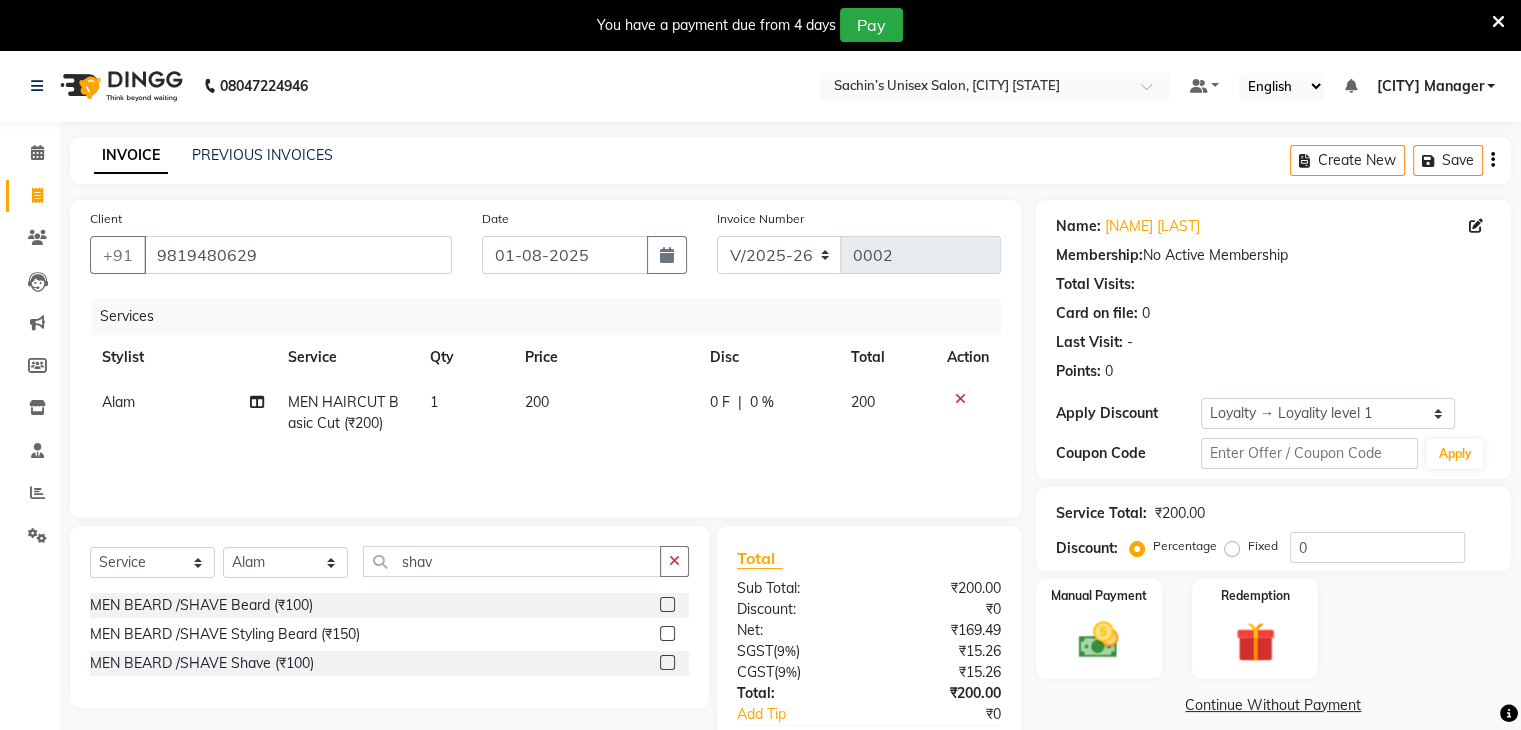 click 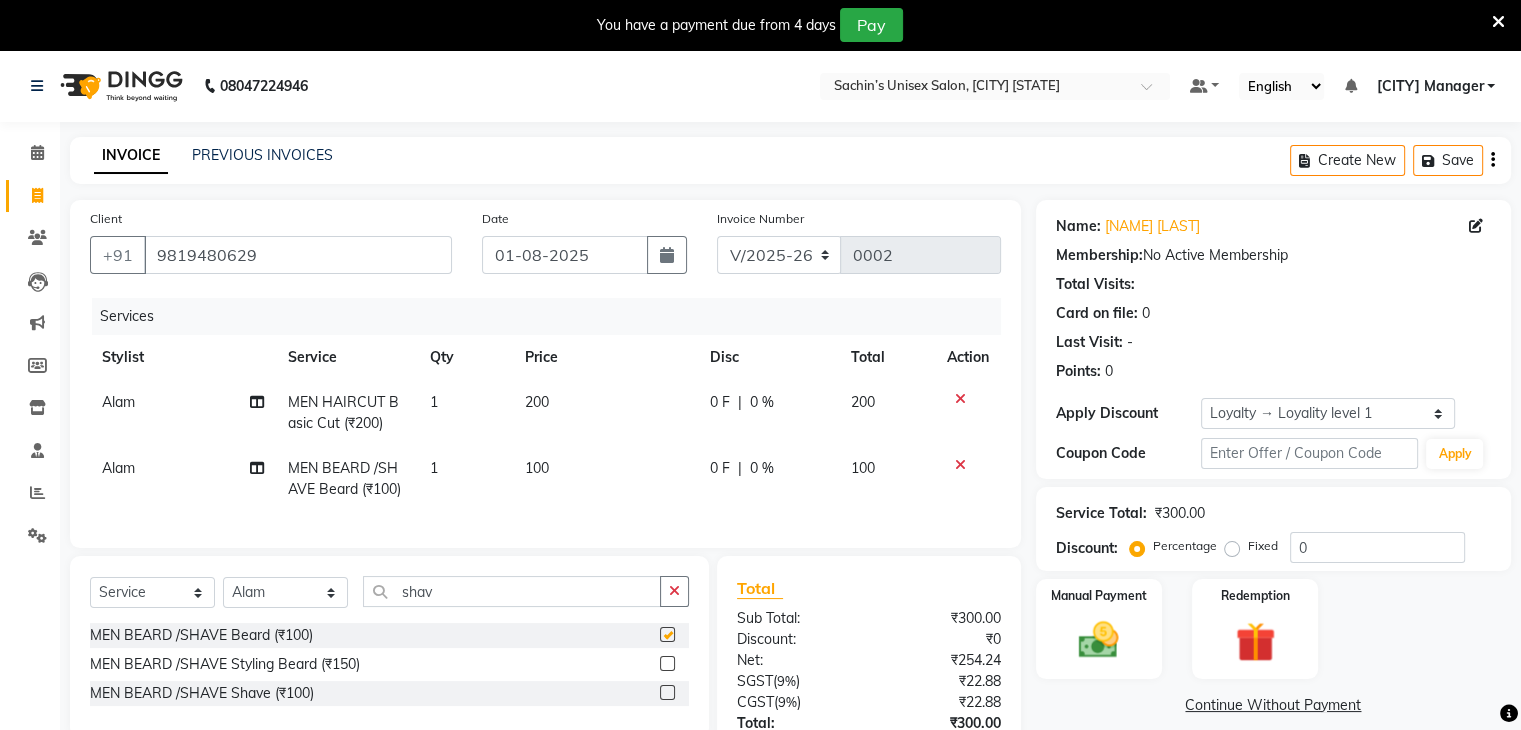 checkbox on "false" 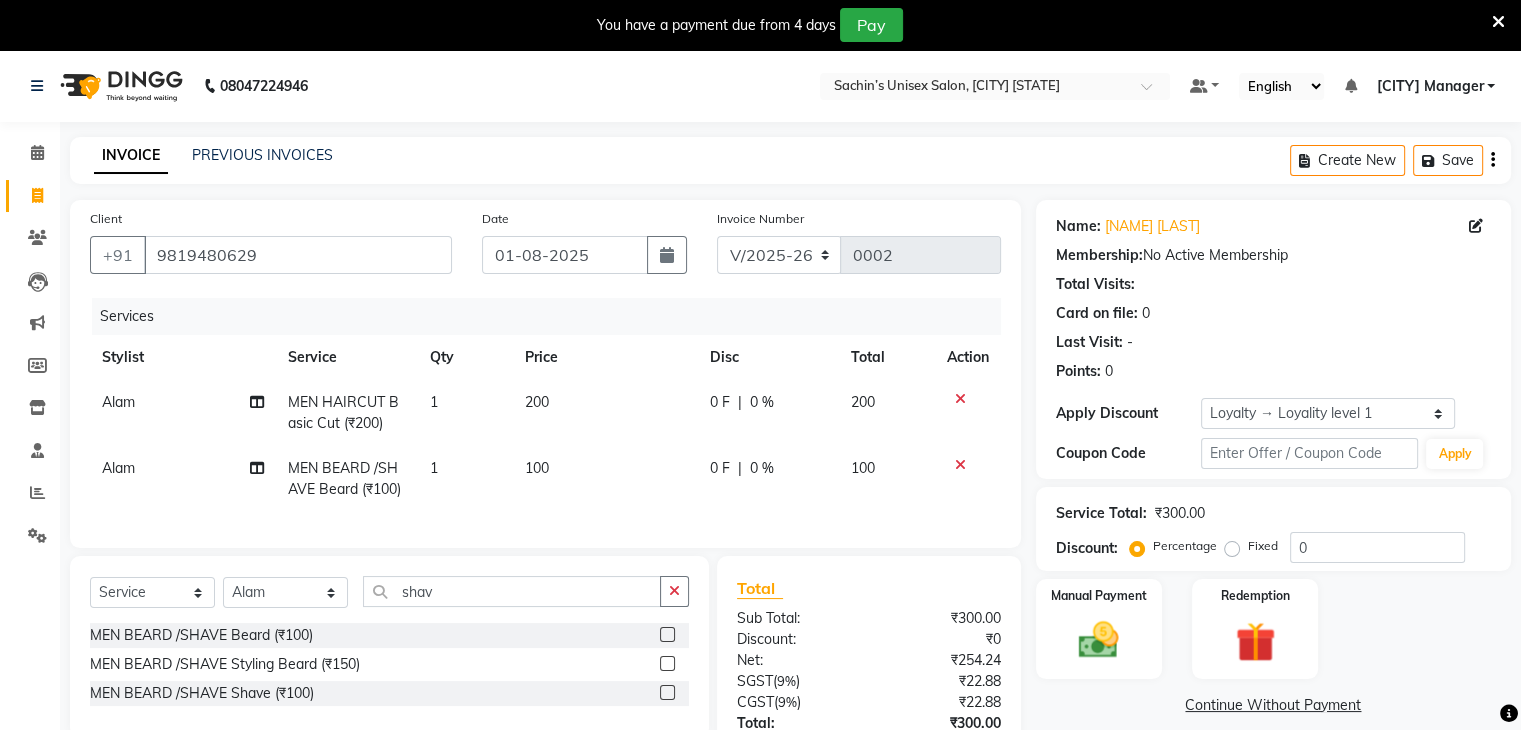 scroll, scrollTop: 166, scrollLeft: 0, axis: vertical 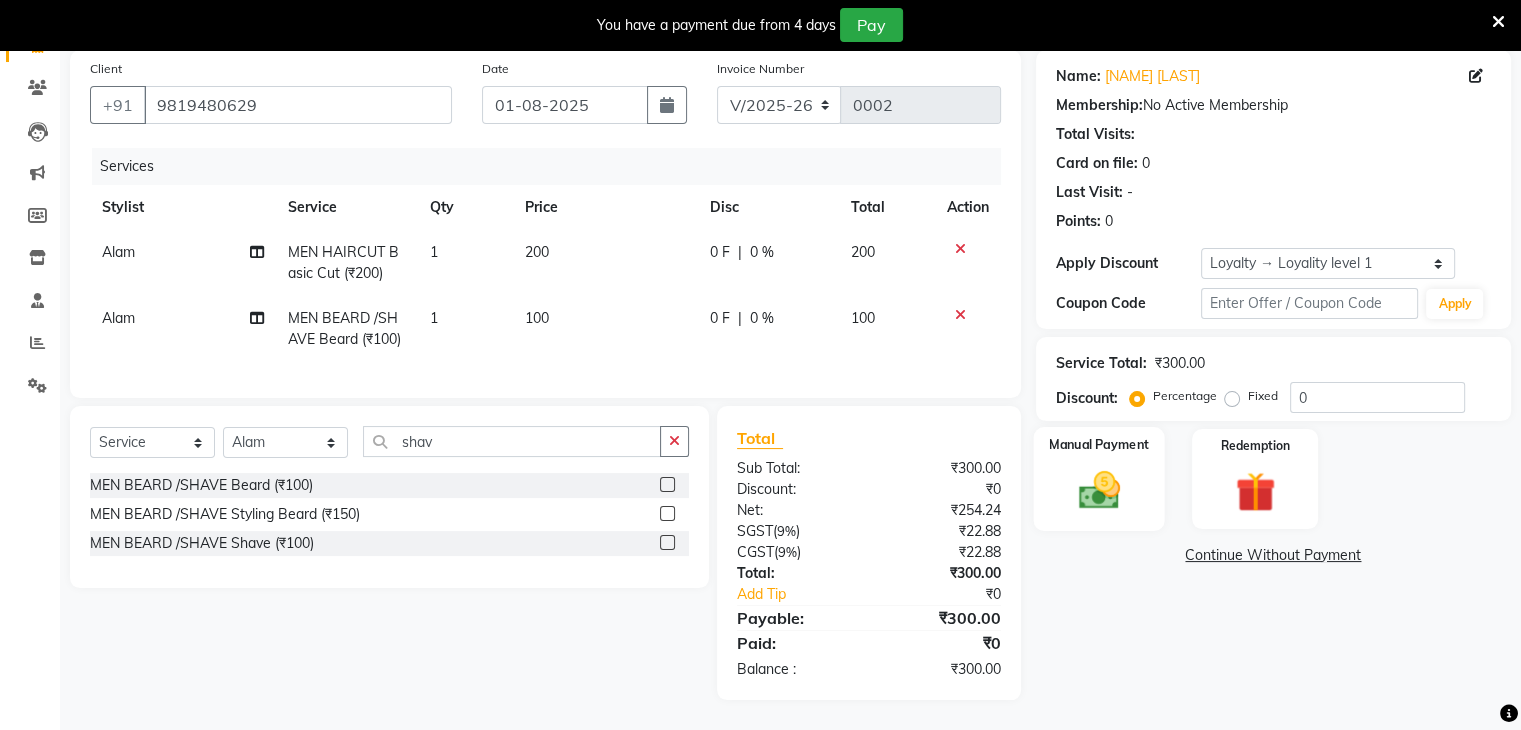 click on "Manual Payment" 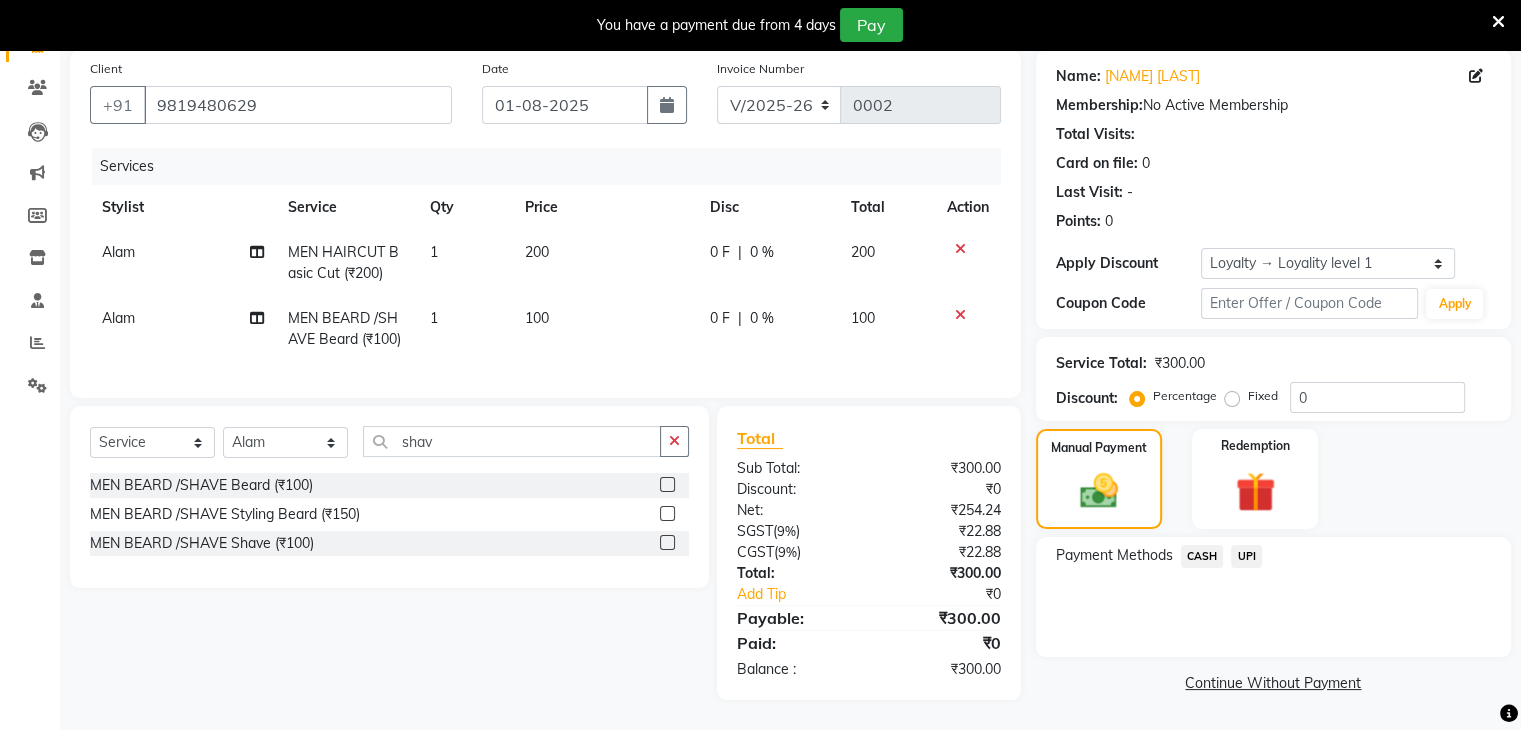 click on "UPI" 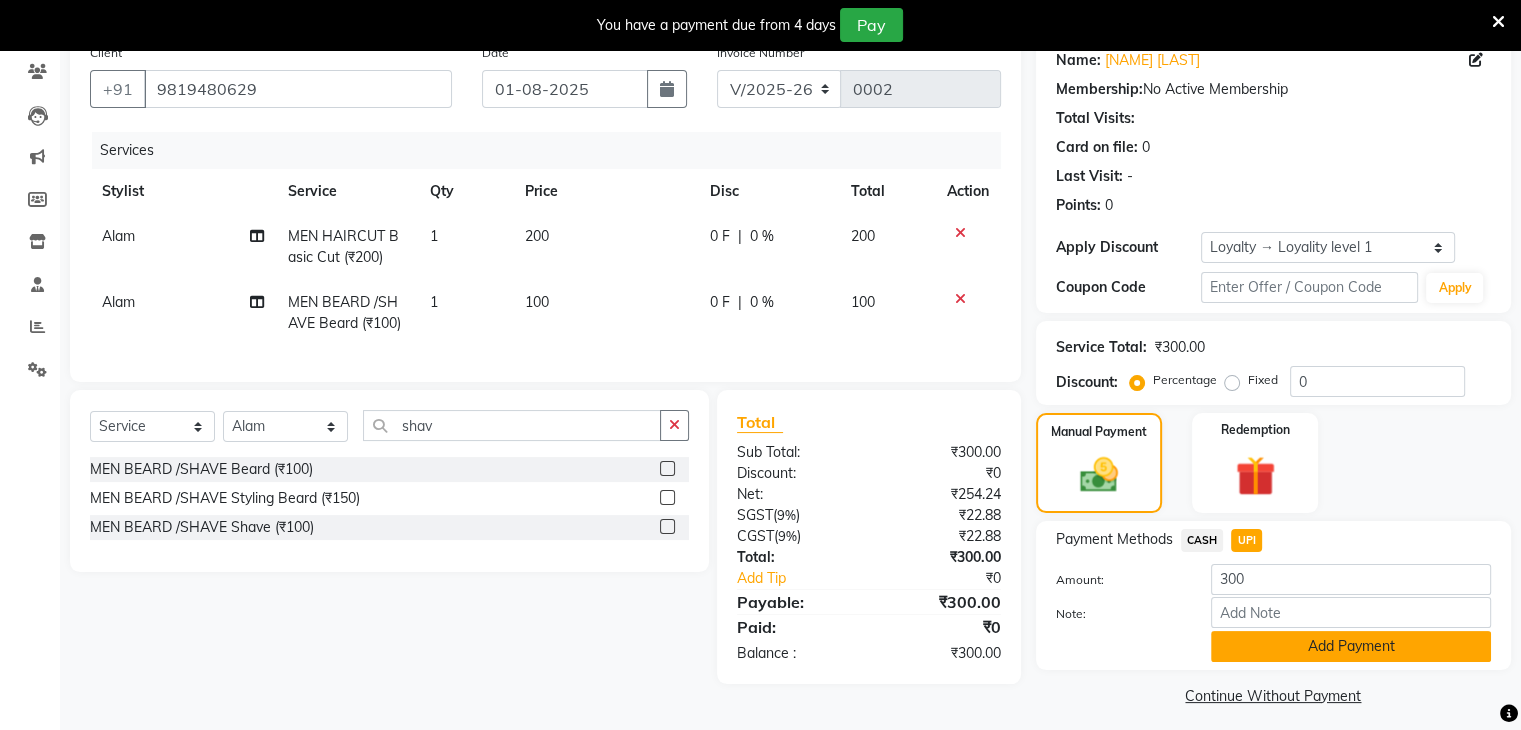 click on "Add Payment" 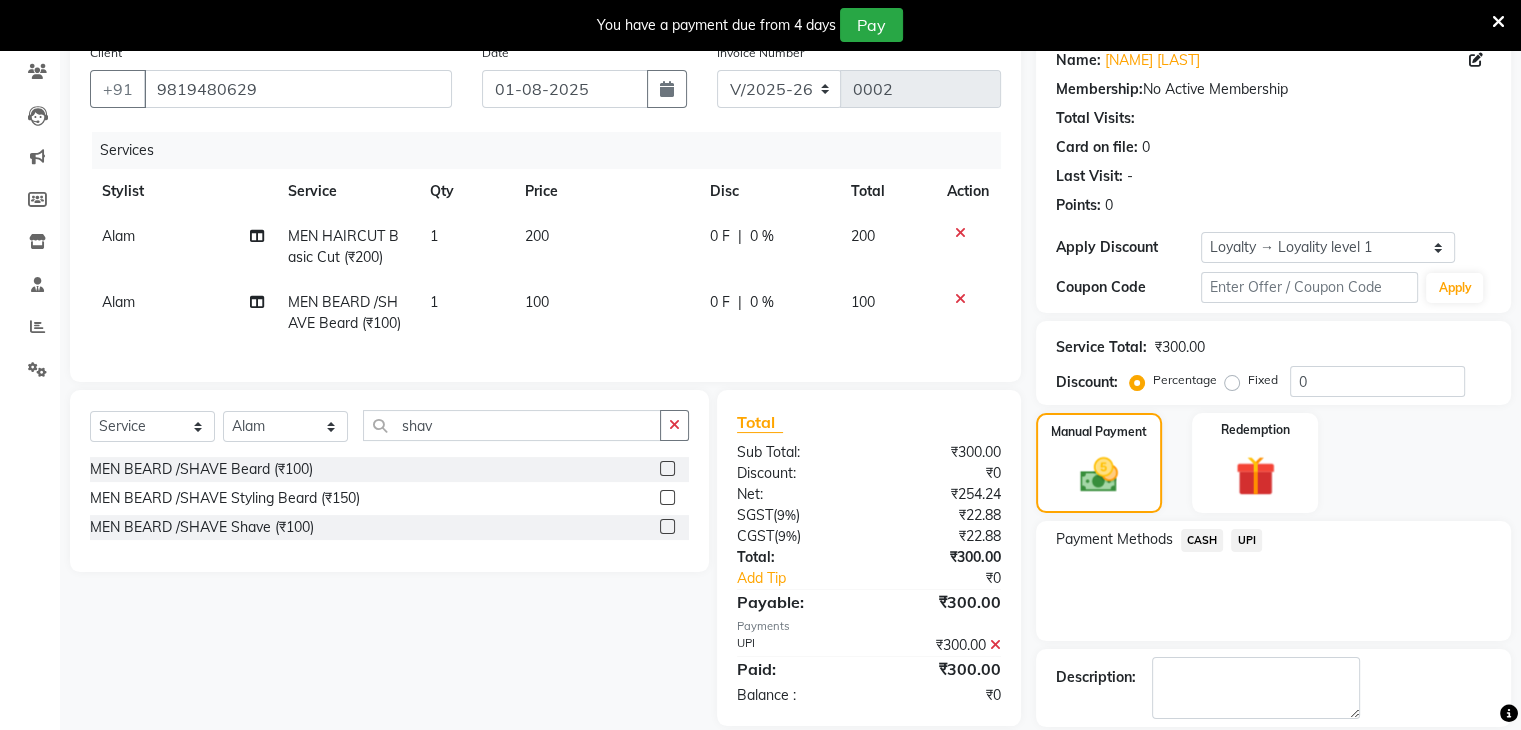 scroll, scrollTop: 308, scrollLeft: 0, axis: vertical 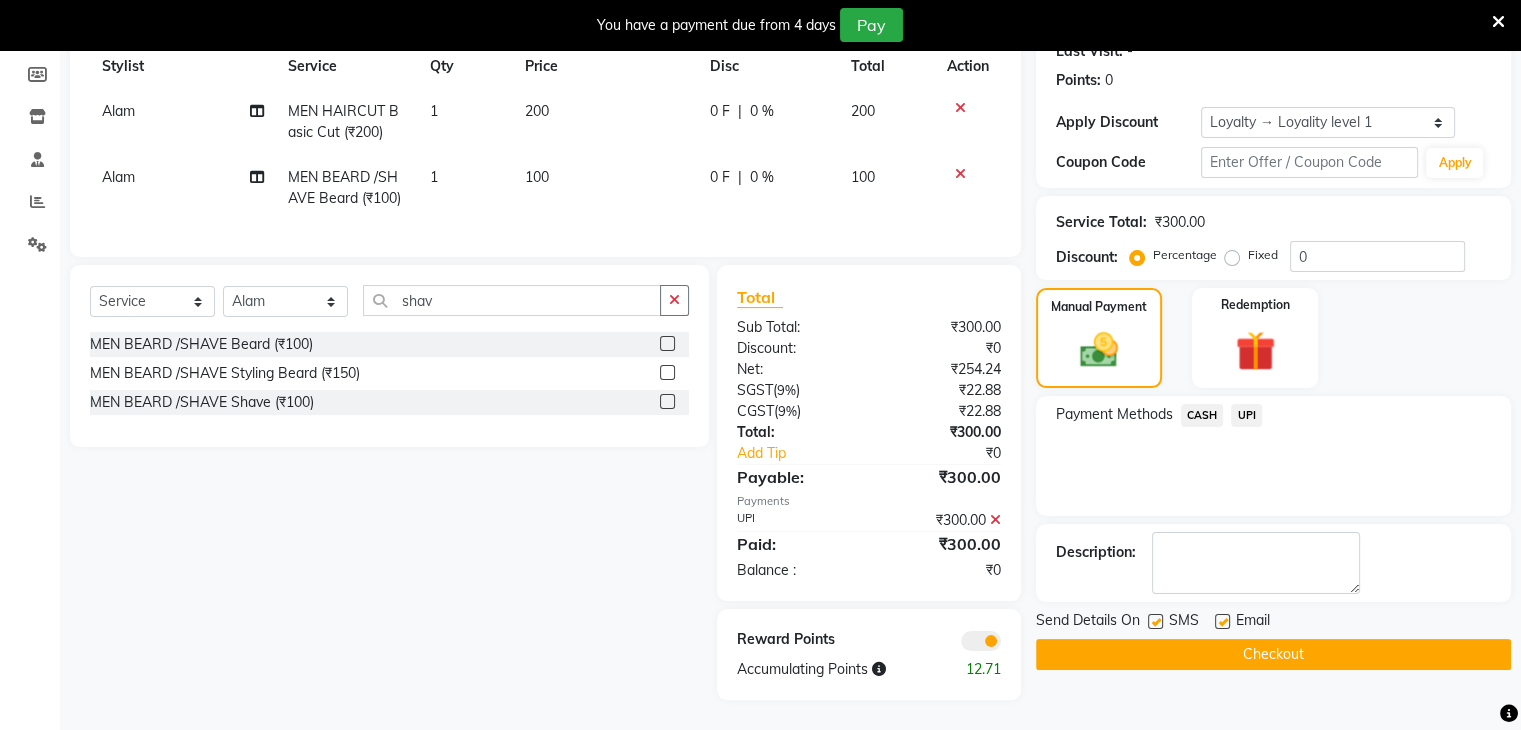 click on "Checkout" 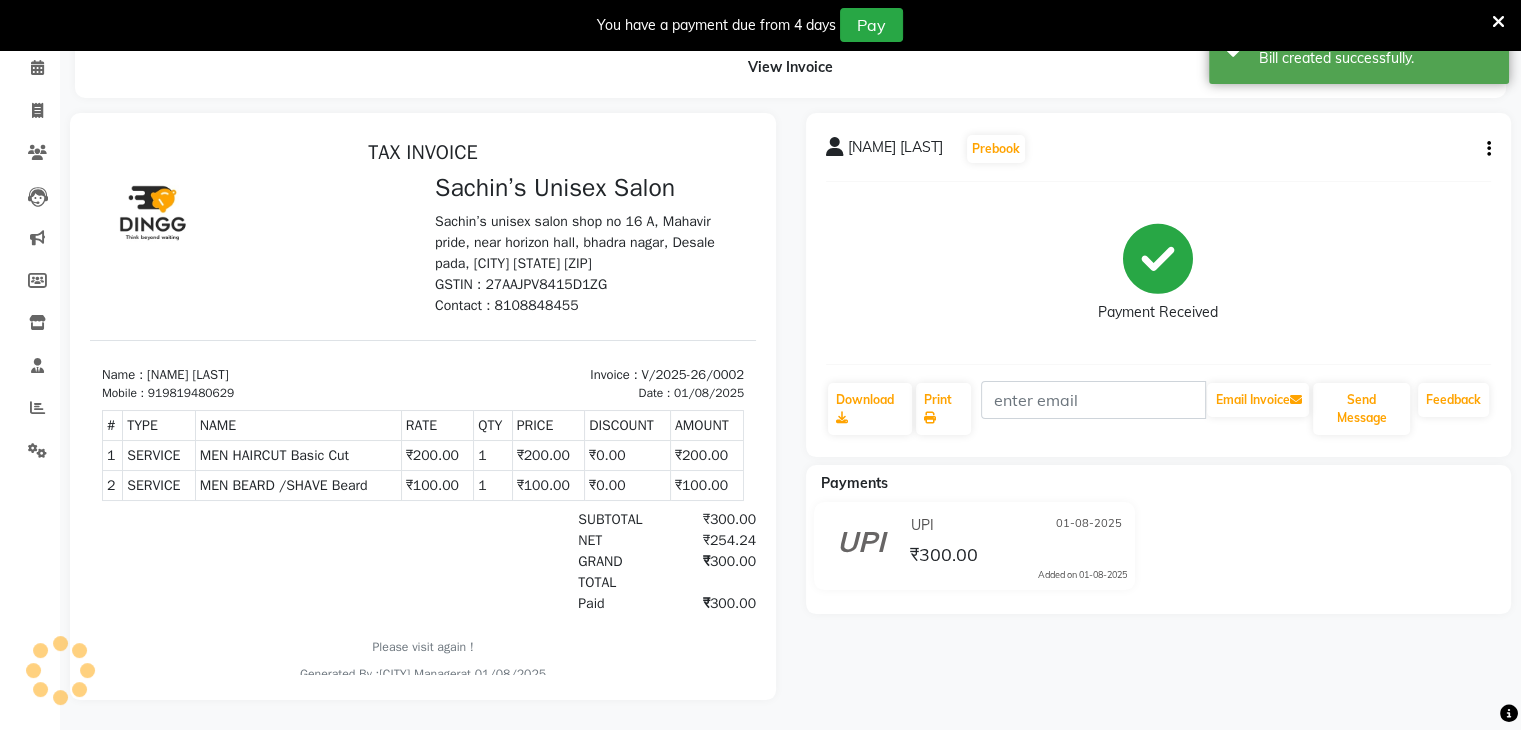 scroll, scrollTop: 0, scrollLeft: 0, axis: both 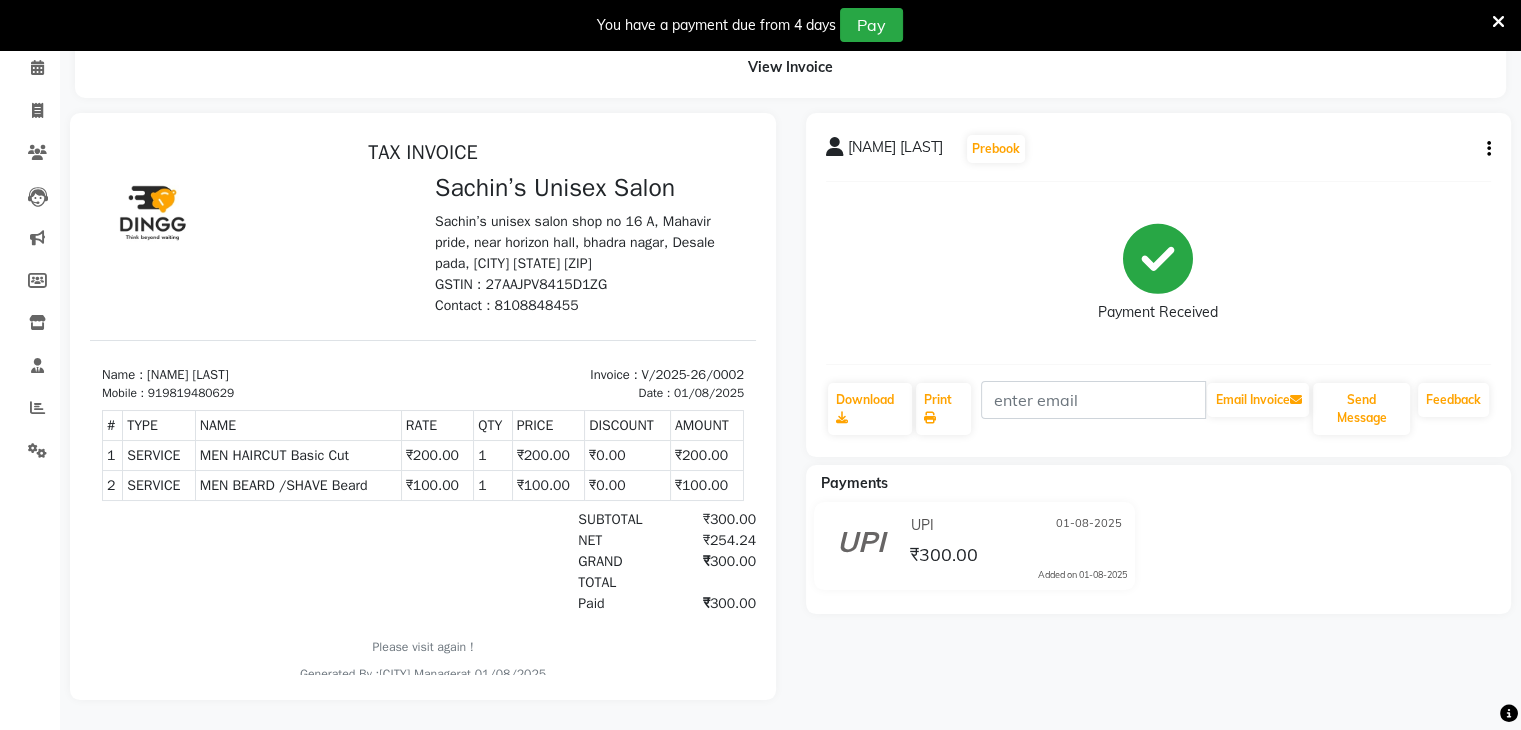 click at bounding box center (1498, 22) 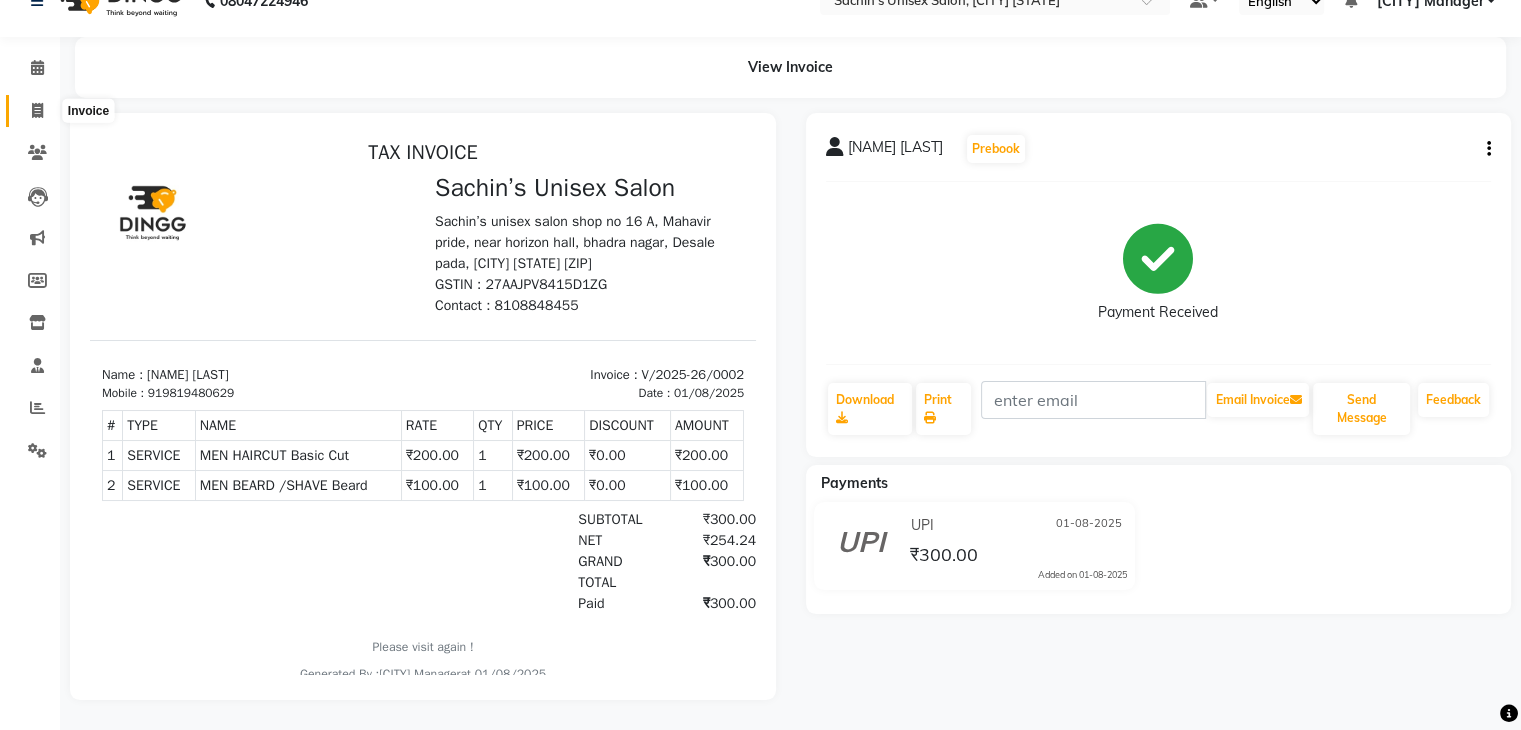 click 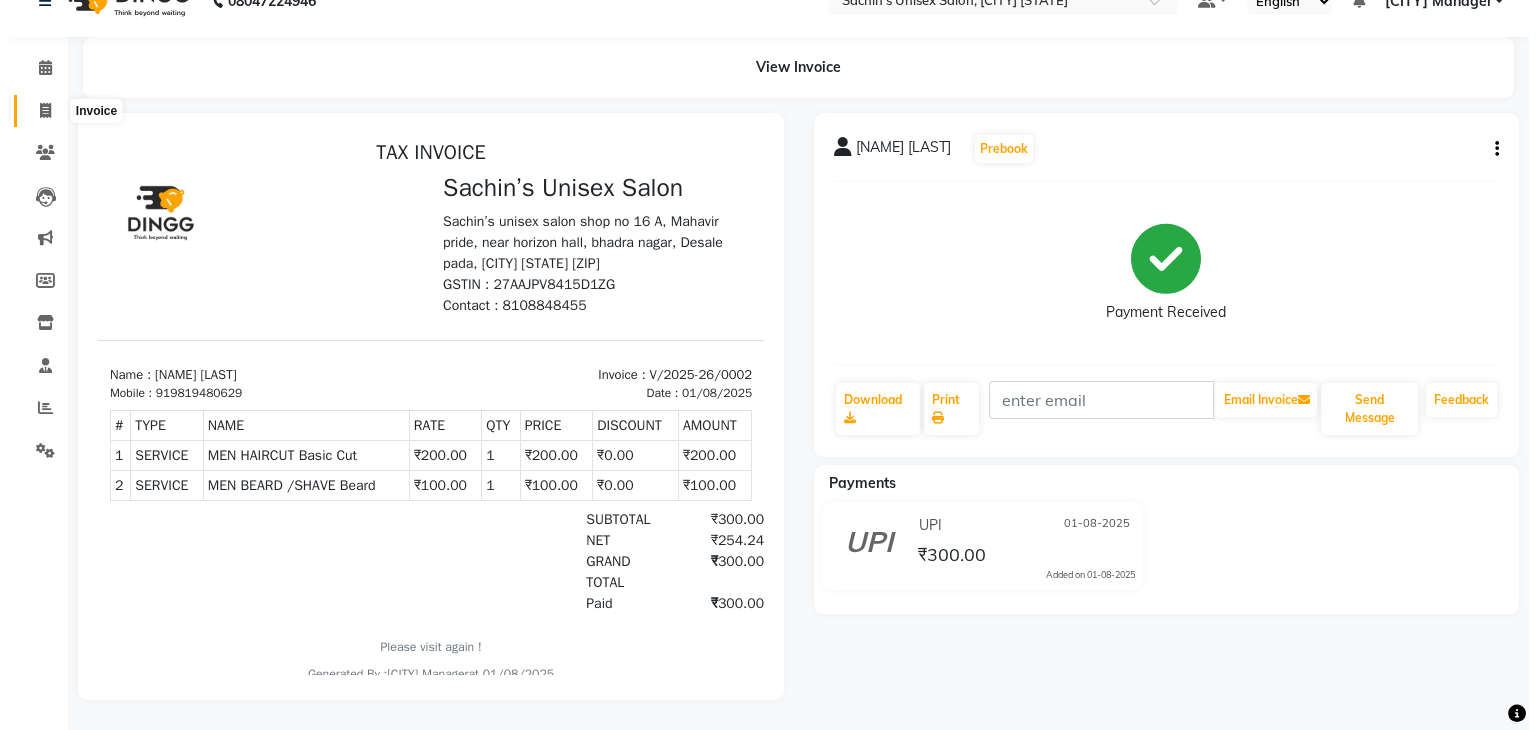 scroll, scrollTop: 0, scrollLeft: 0, axis: both 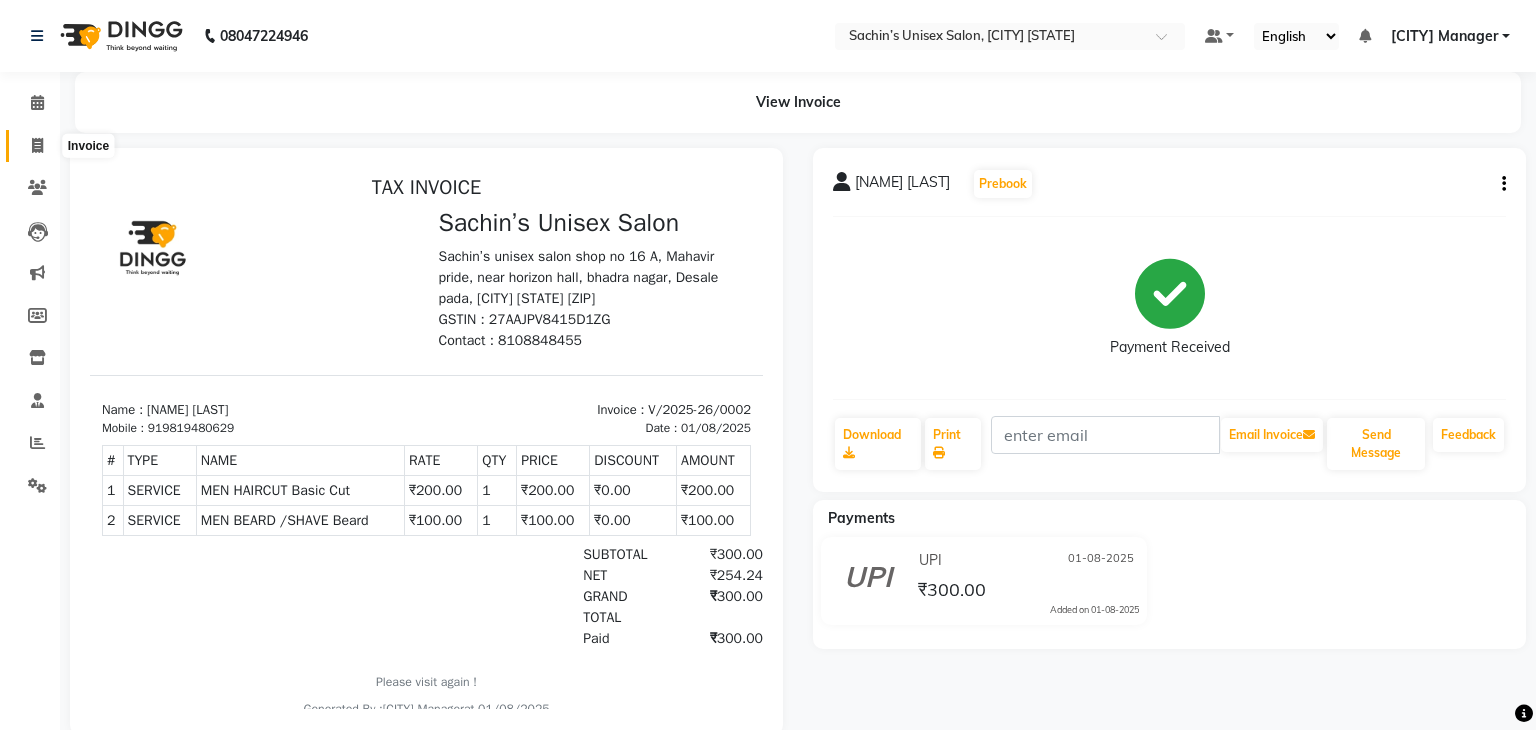 select on "8637" 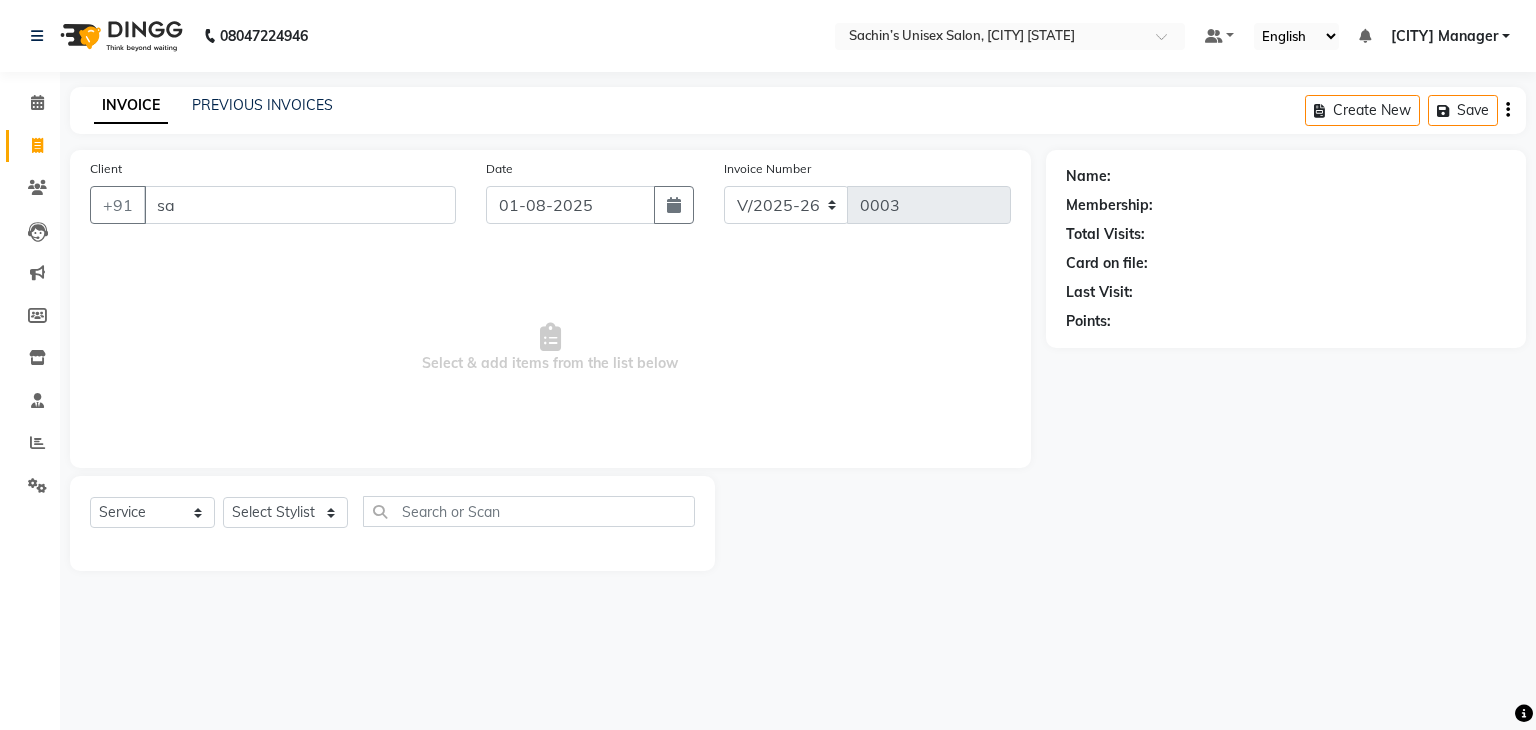 type on "s" 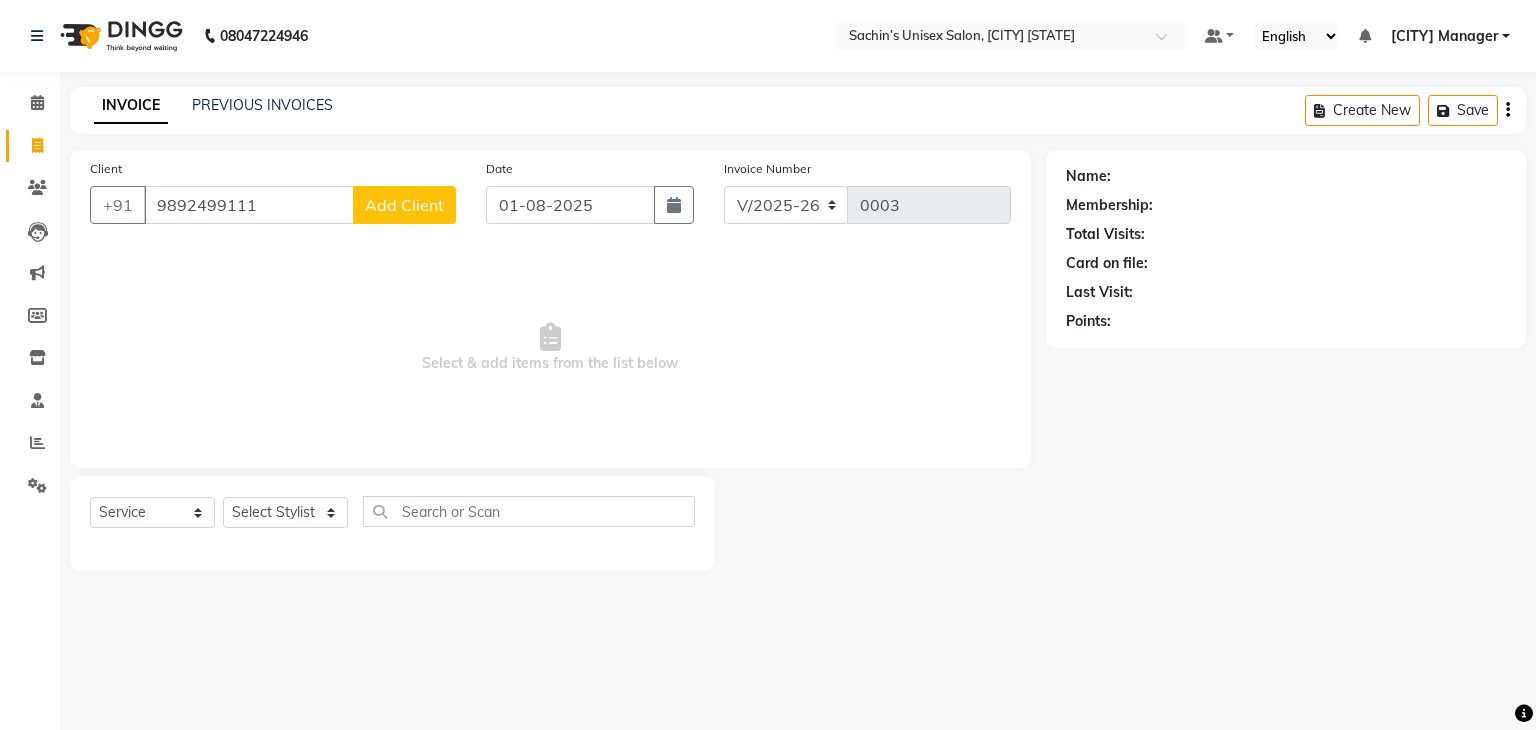 type on "9892499111" 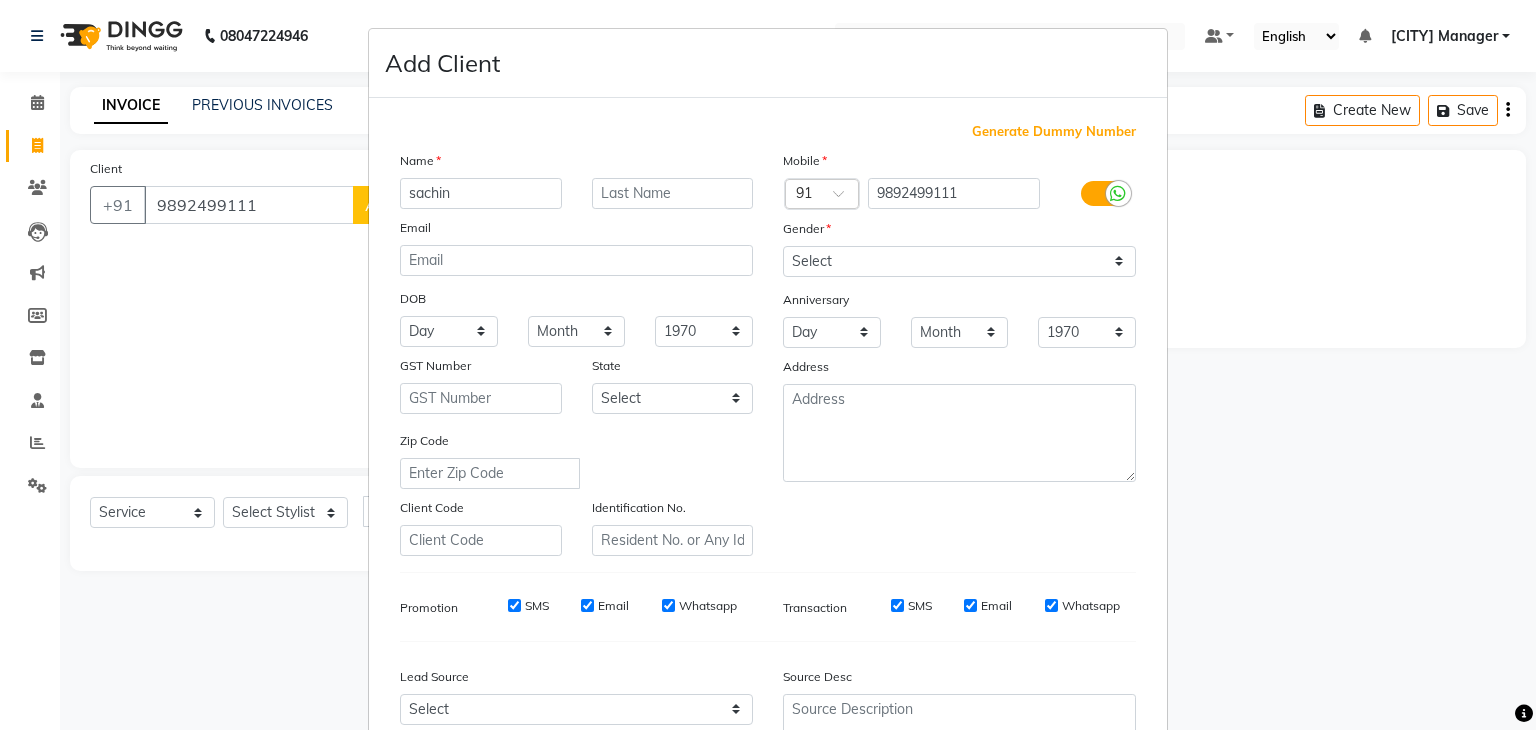type on "sachin" 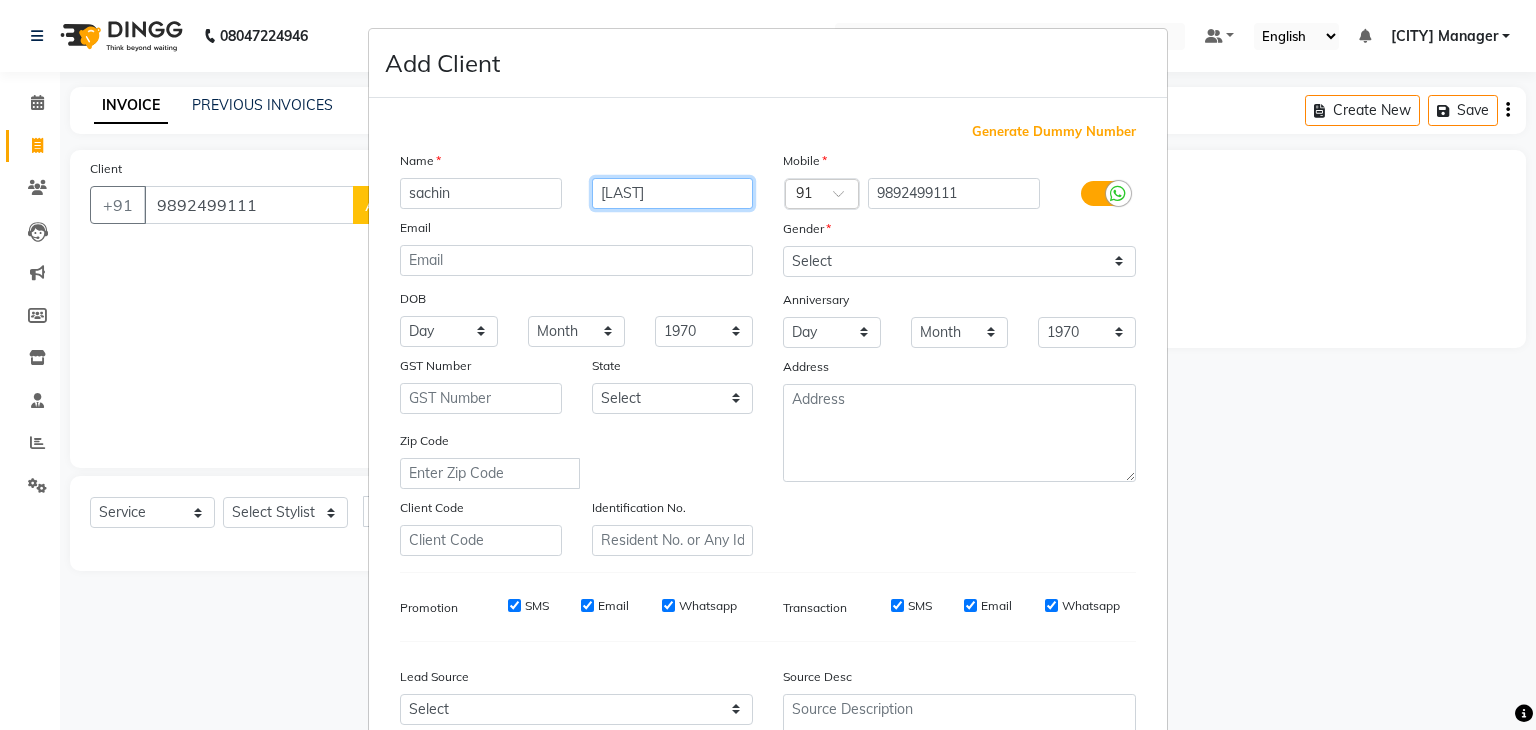 type on "vora" 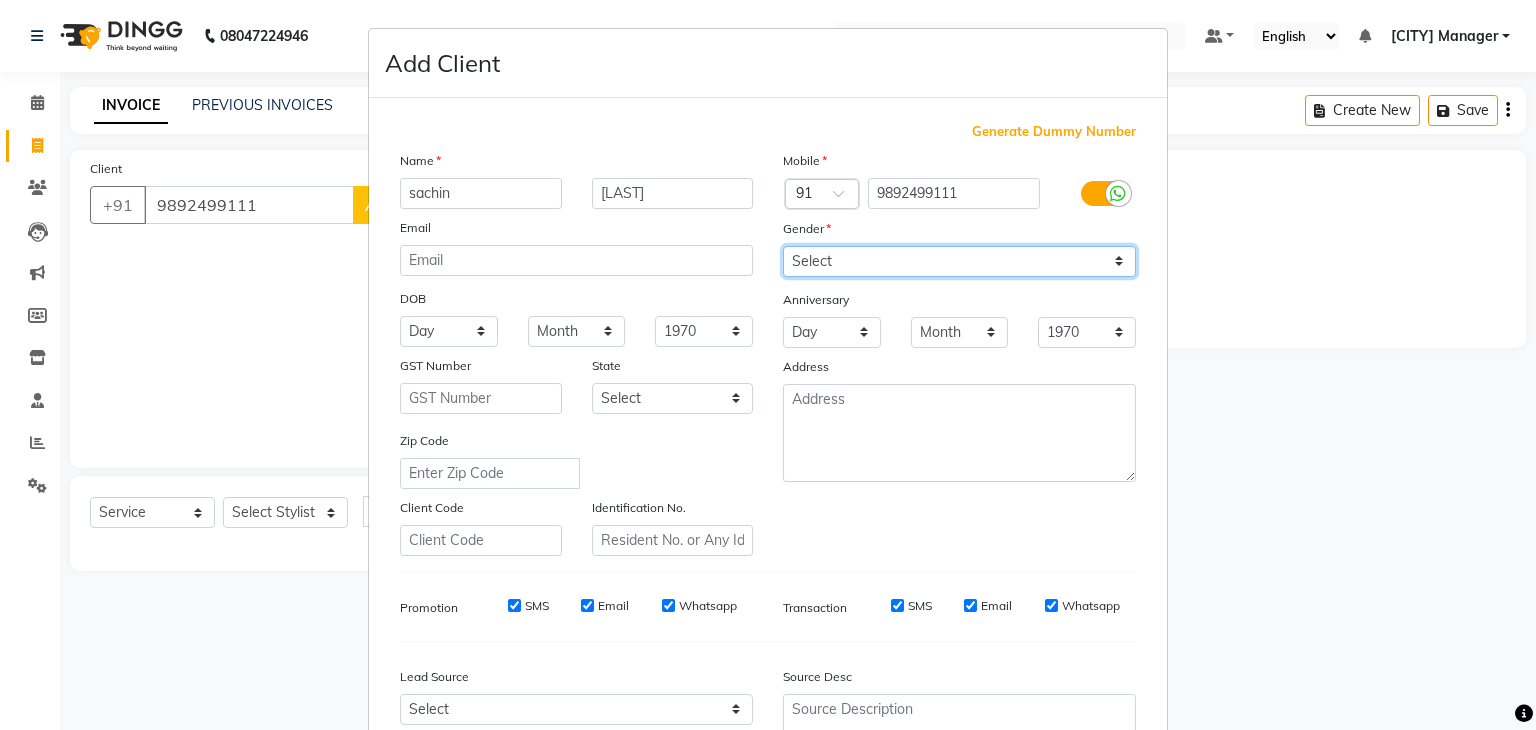click on "Select Male Female Other Prefer Not To Say" at bounding box center [959, 261] 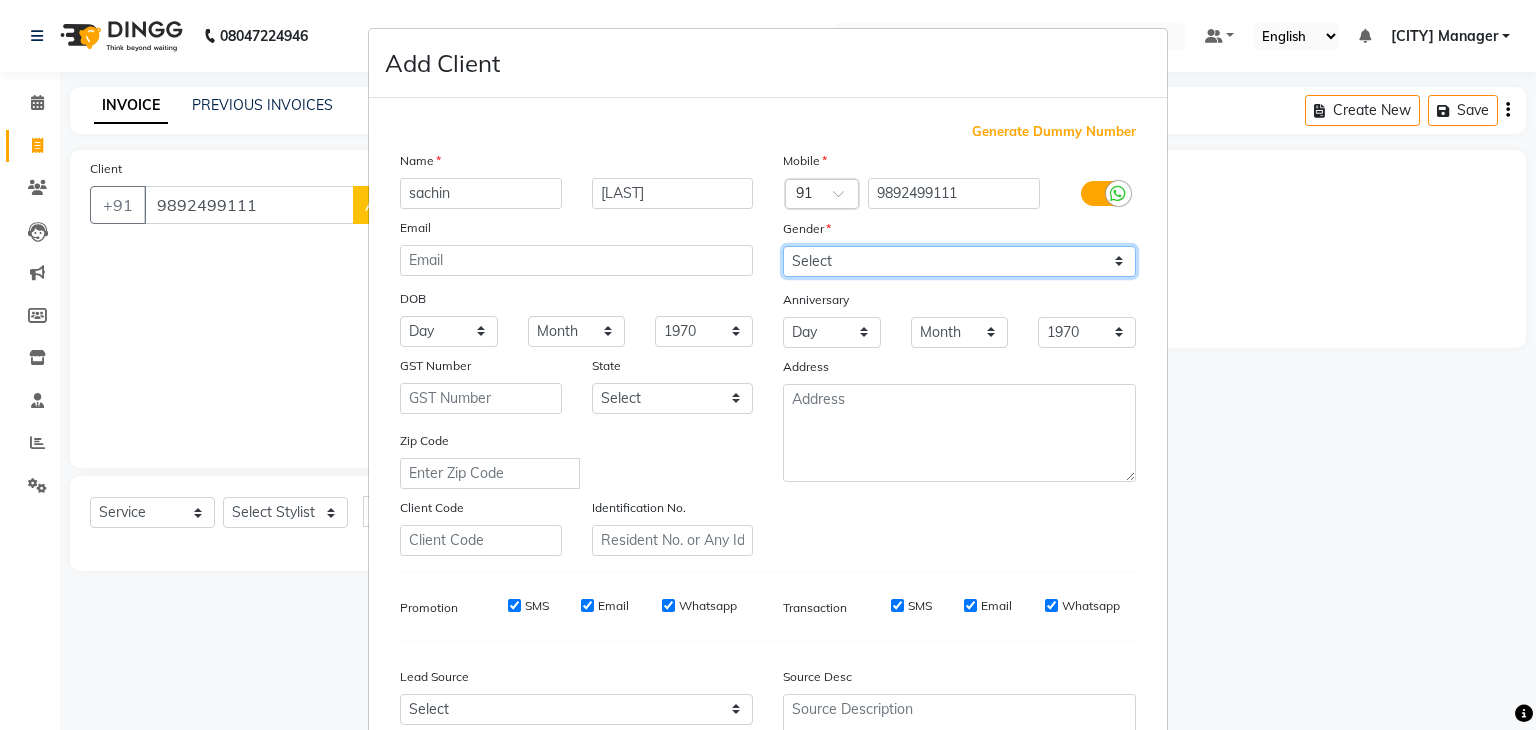 select on "male" 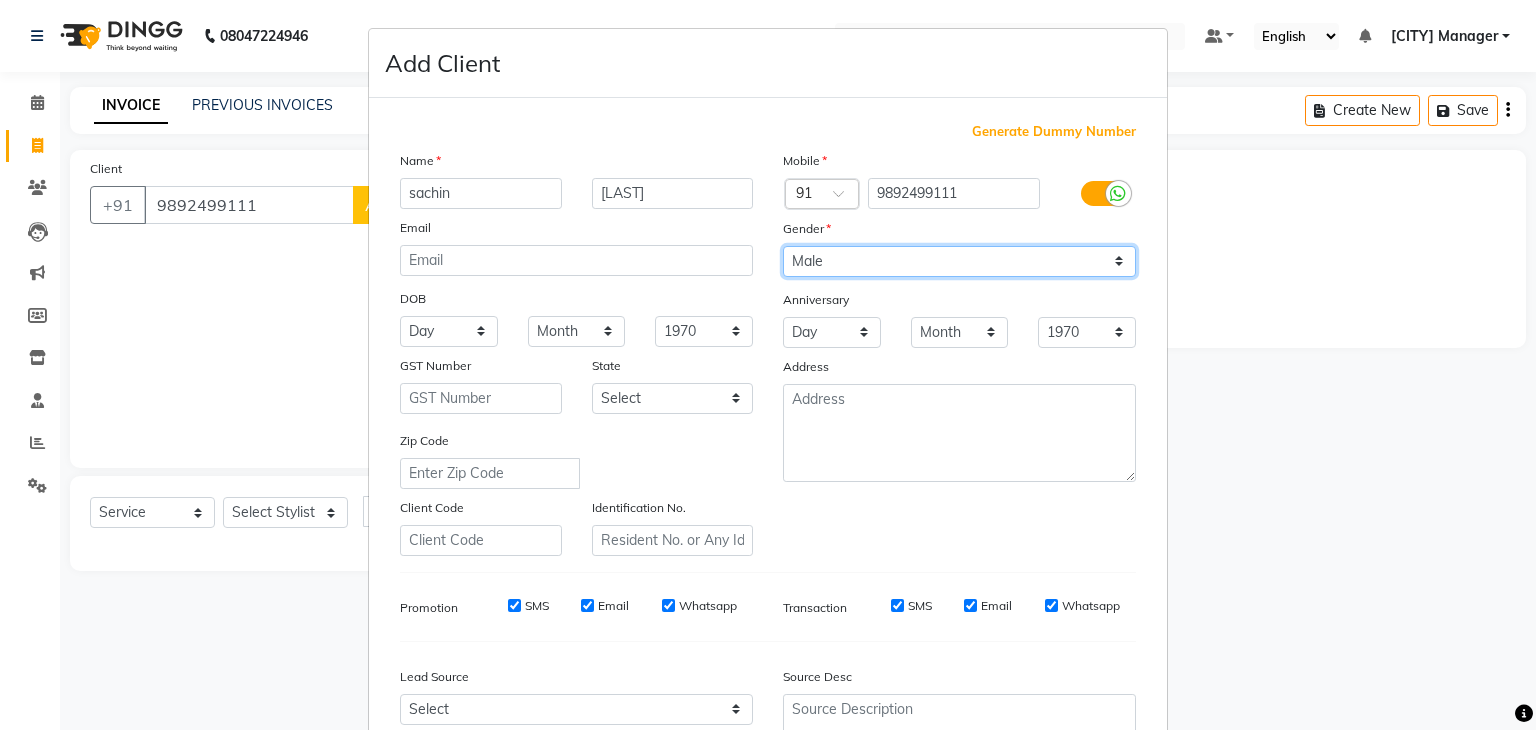 click on "Select Male Female Other Prefer Not To Say" at bounding box center (959, 261) 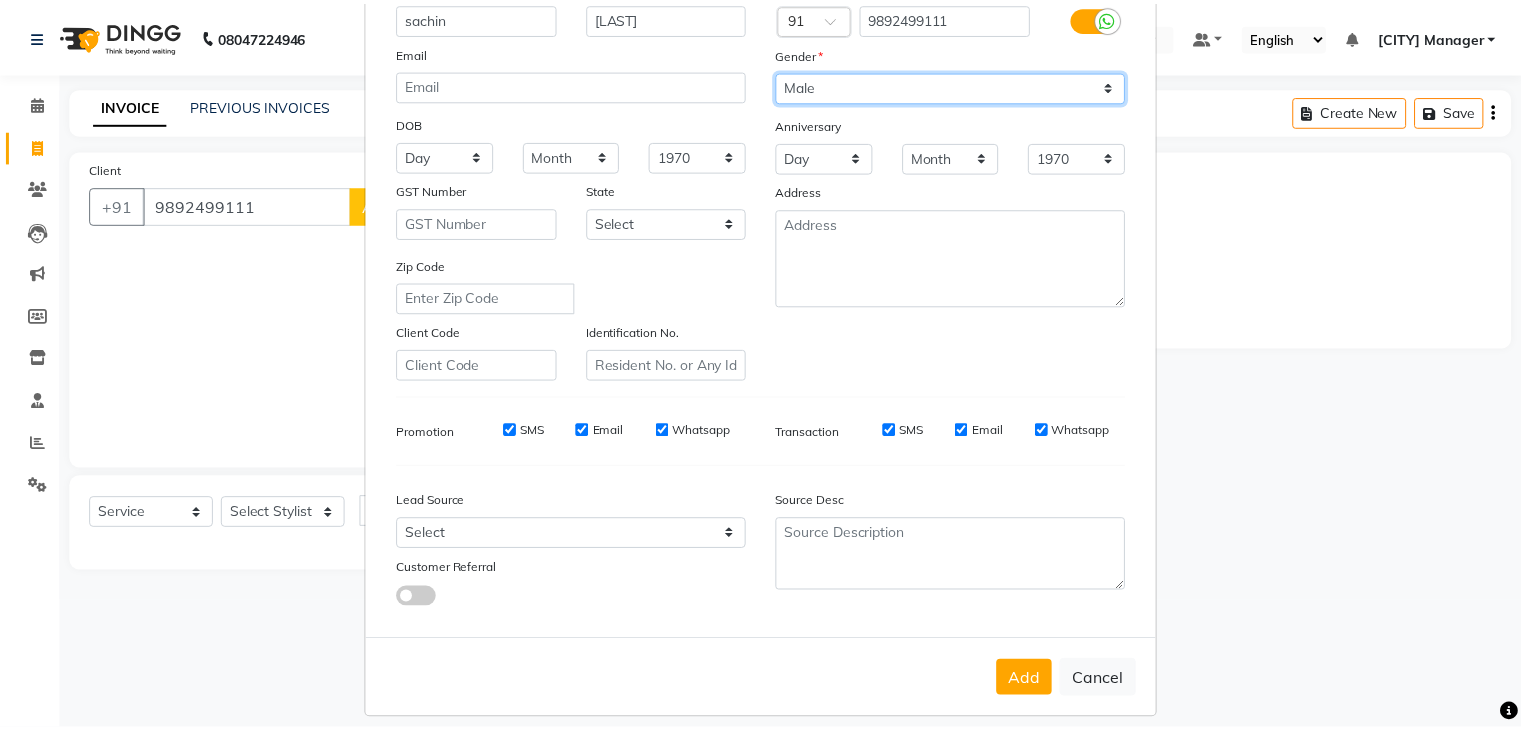 scroll, scrollTop: 203, scrollLeft: 0, axis: vertical 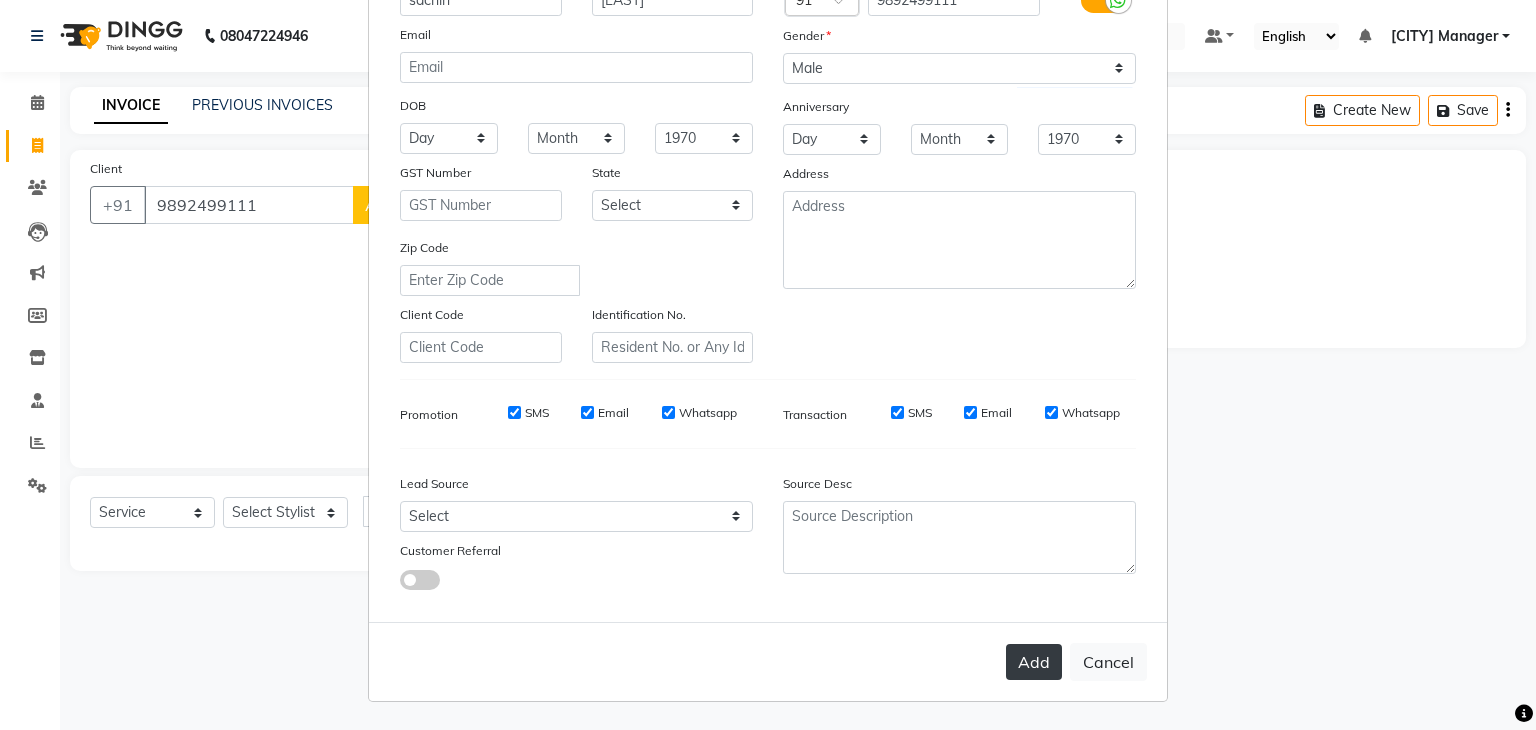 click on "Add" at bounding box center (1034, 662) 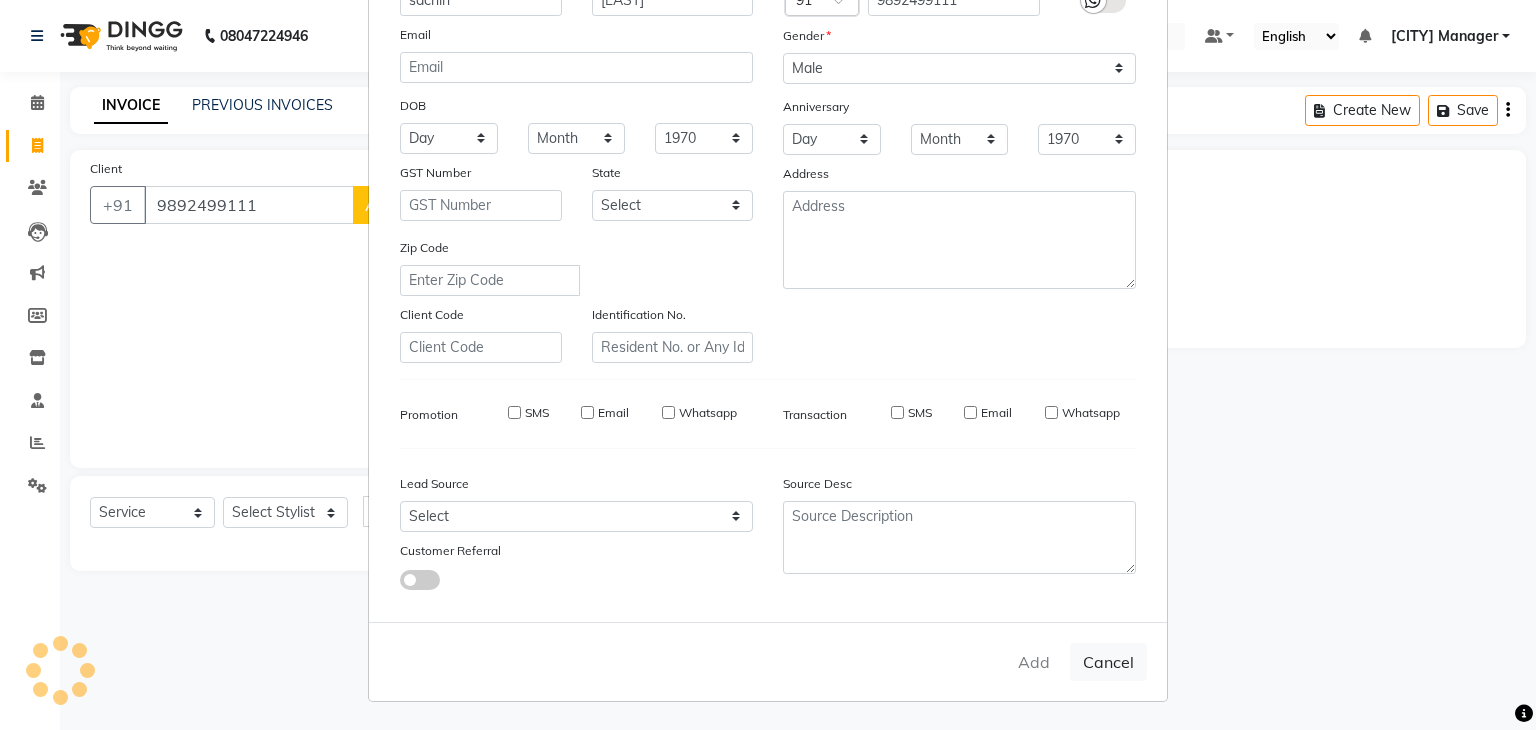 type 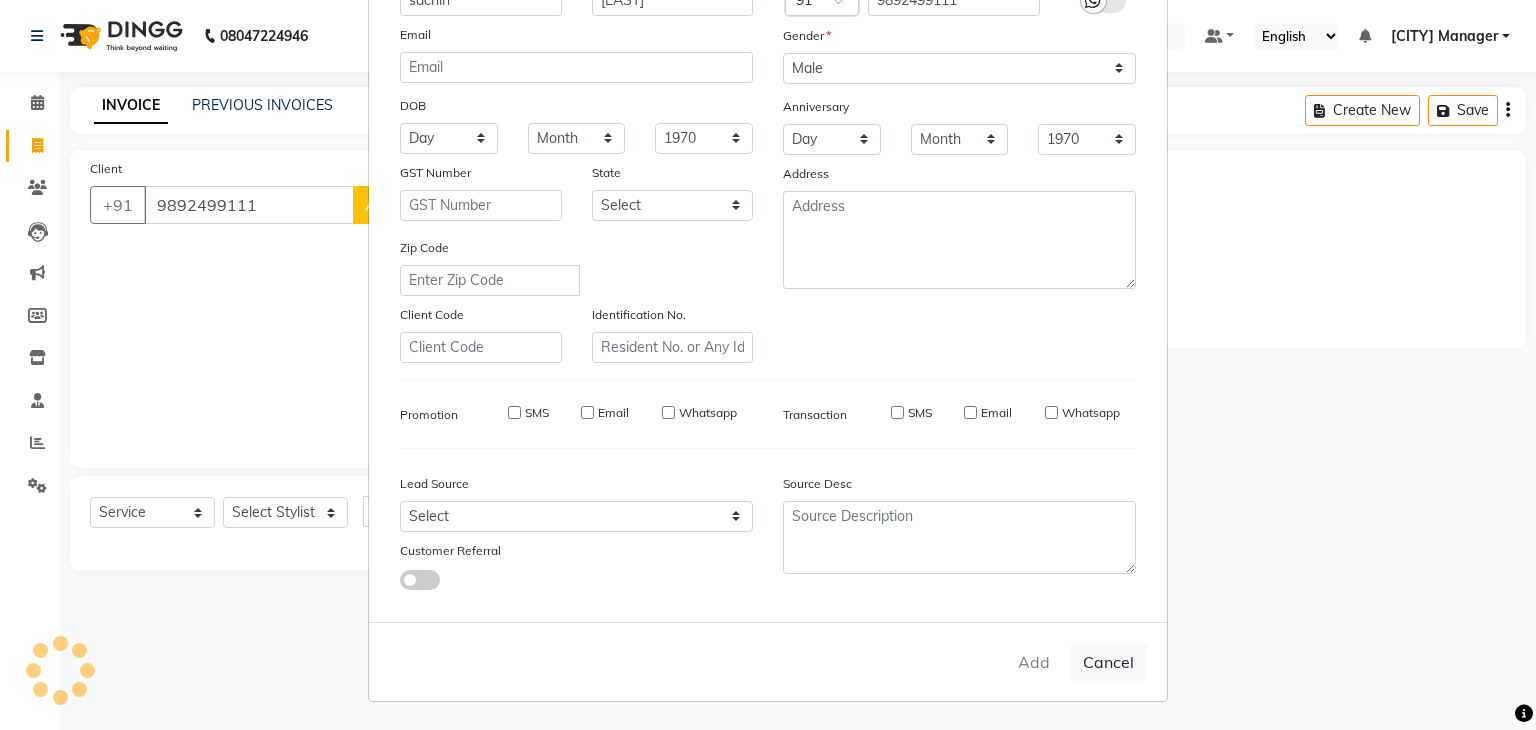 type 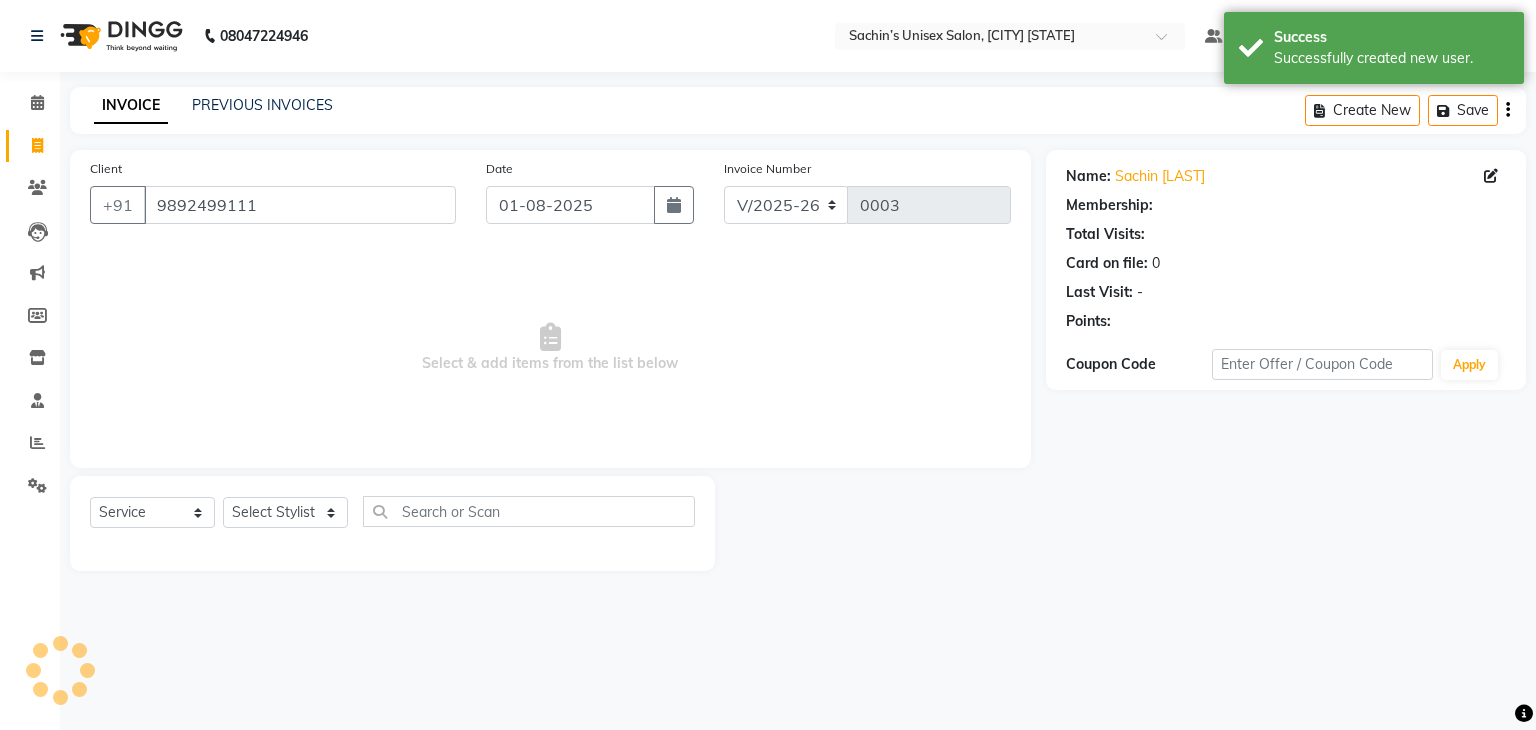 select on "1: Object" 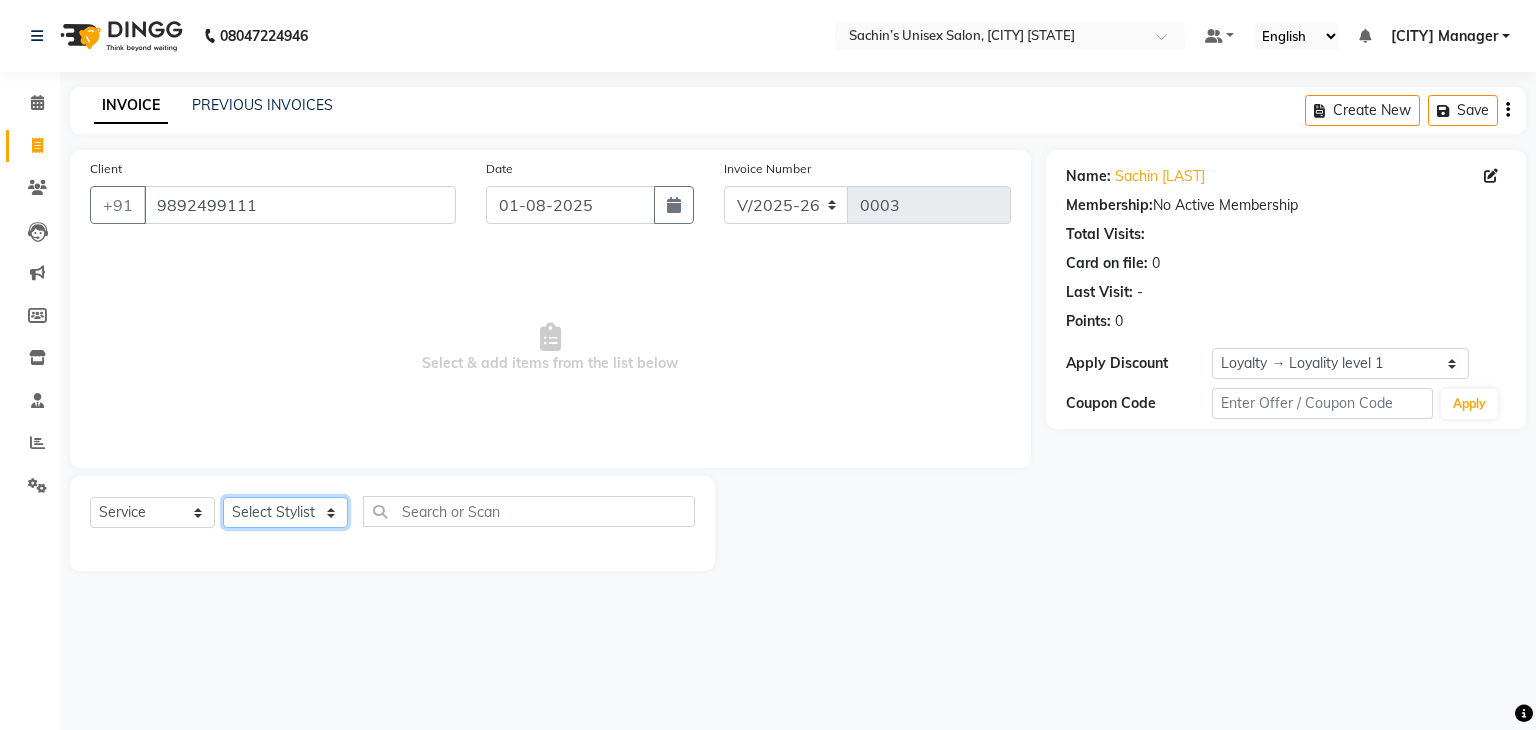 click on "Select Stylist Alam Dombivali Manager Jagruti Navshad Raghav" 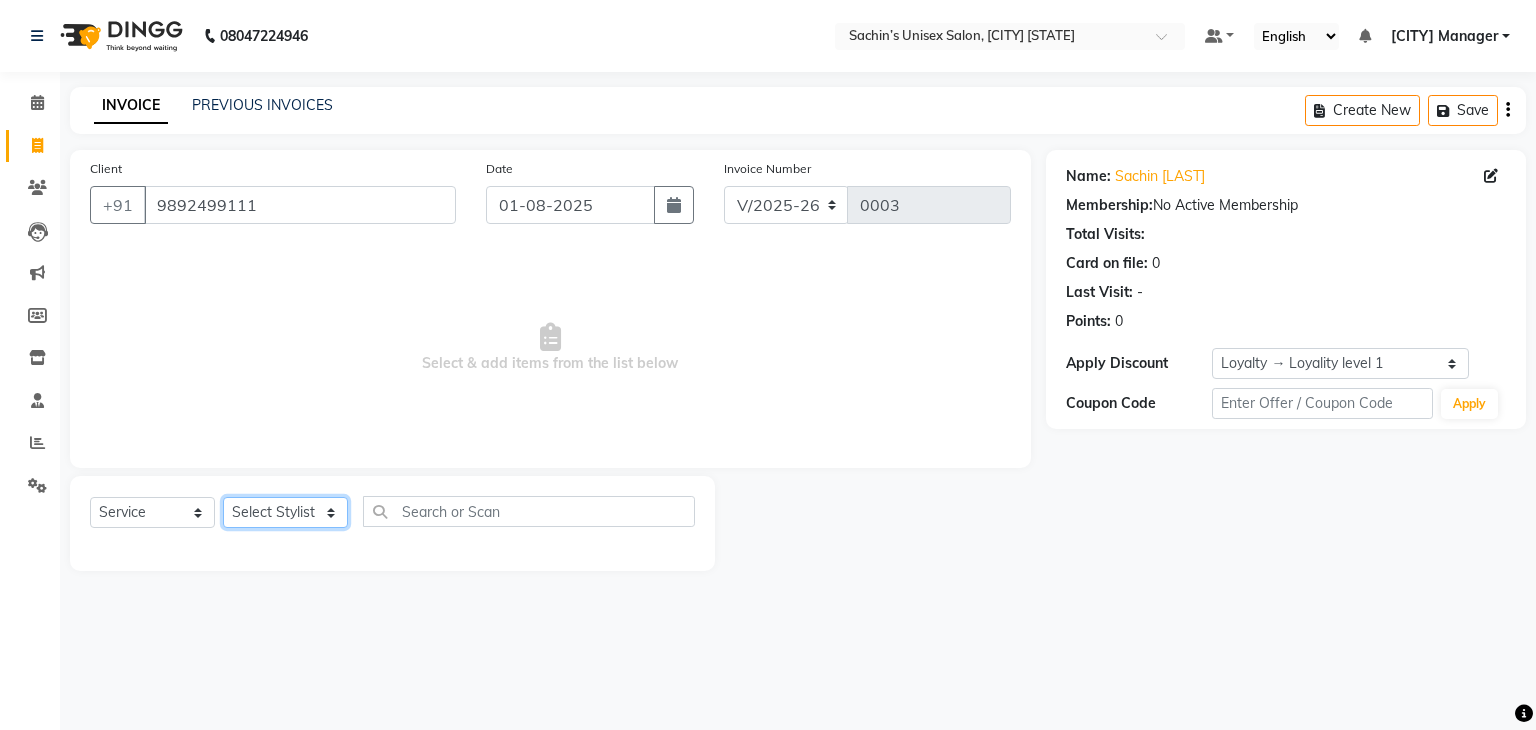 select on "86917" 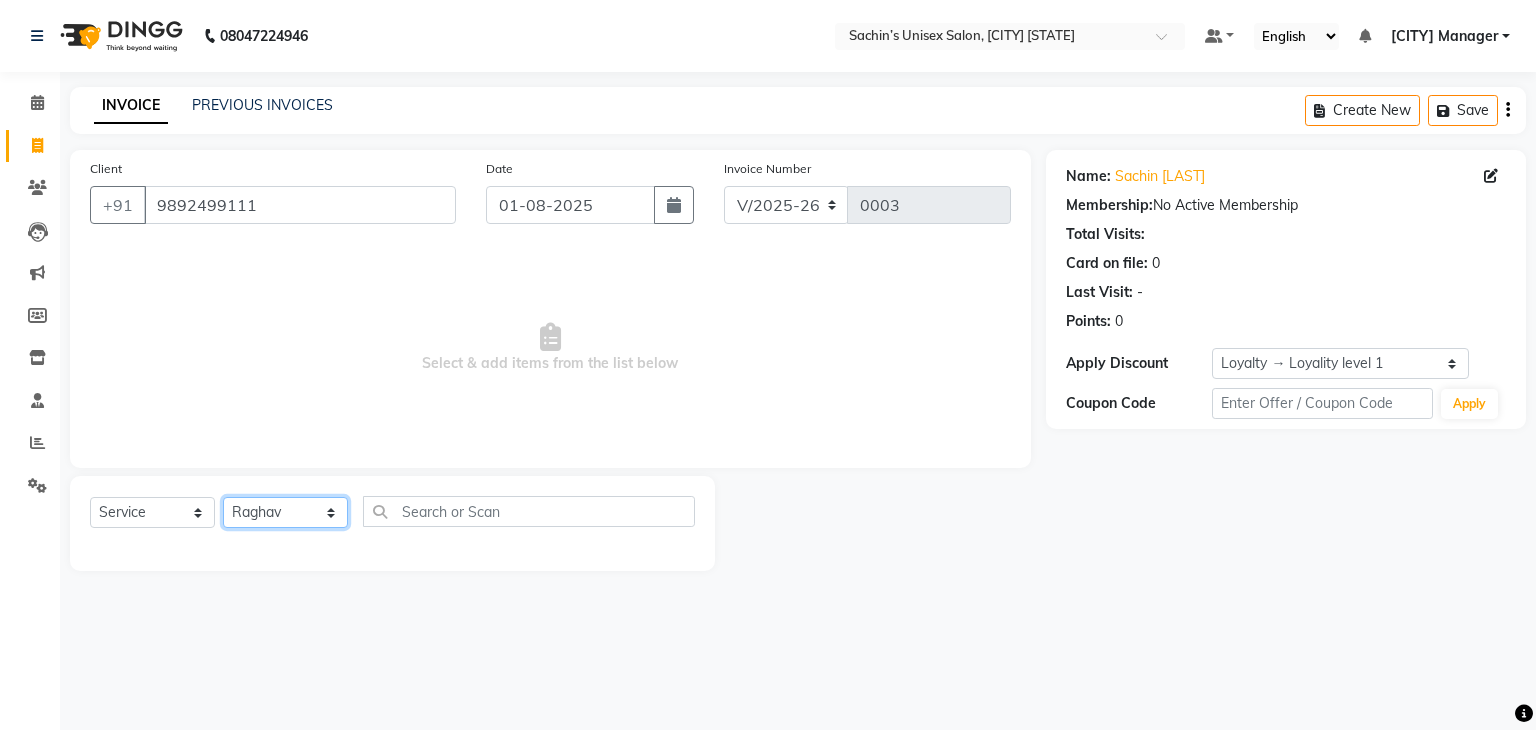 click on "Select Stylist Alam Dombivali Manager Jagruti Navshad Raghav" 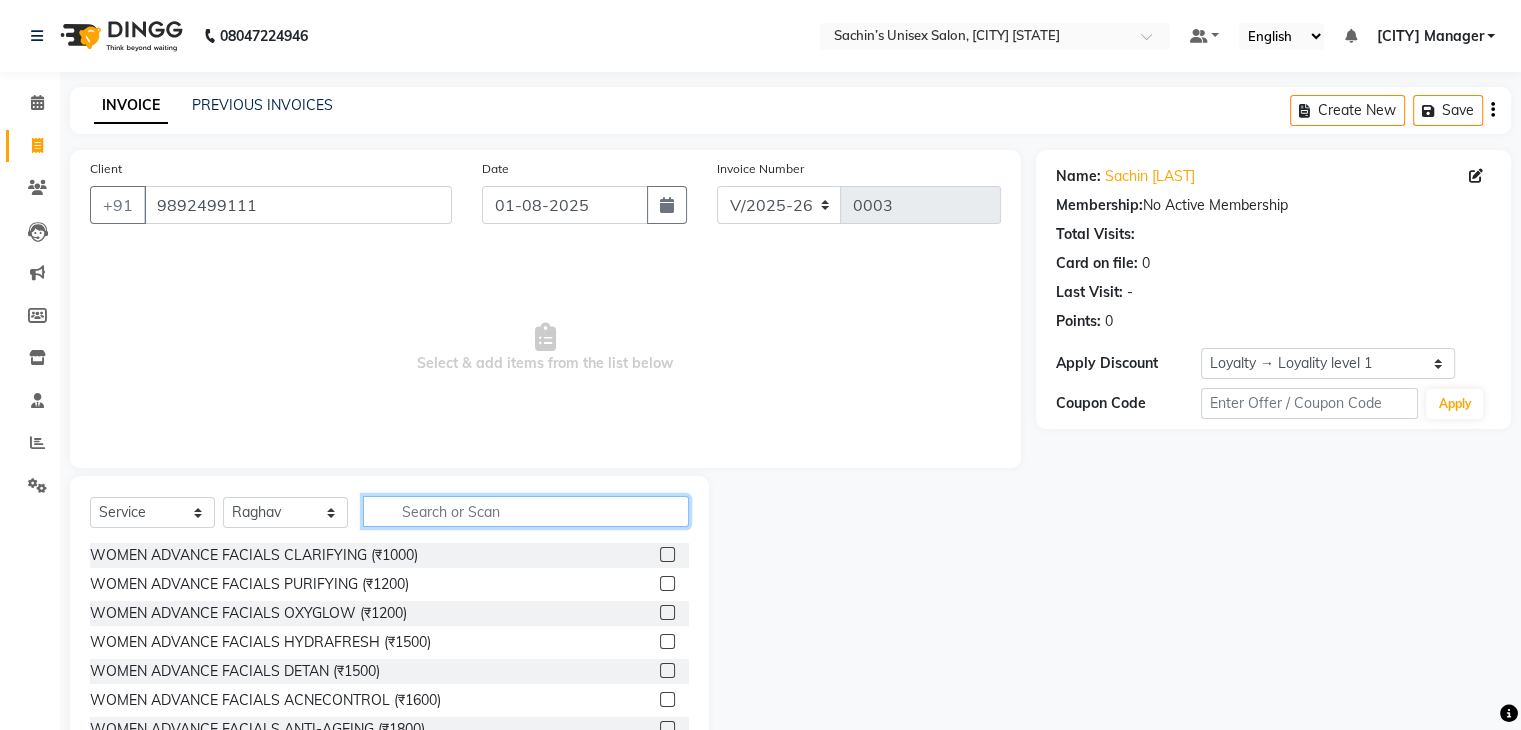 click 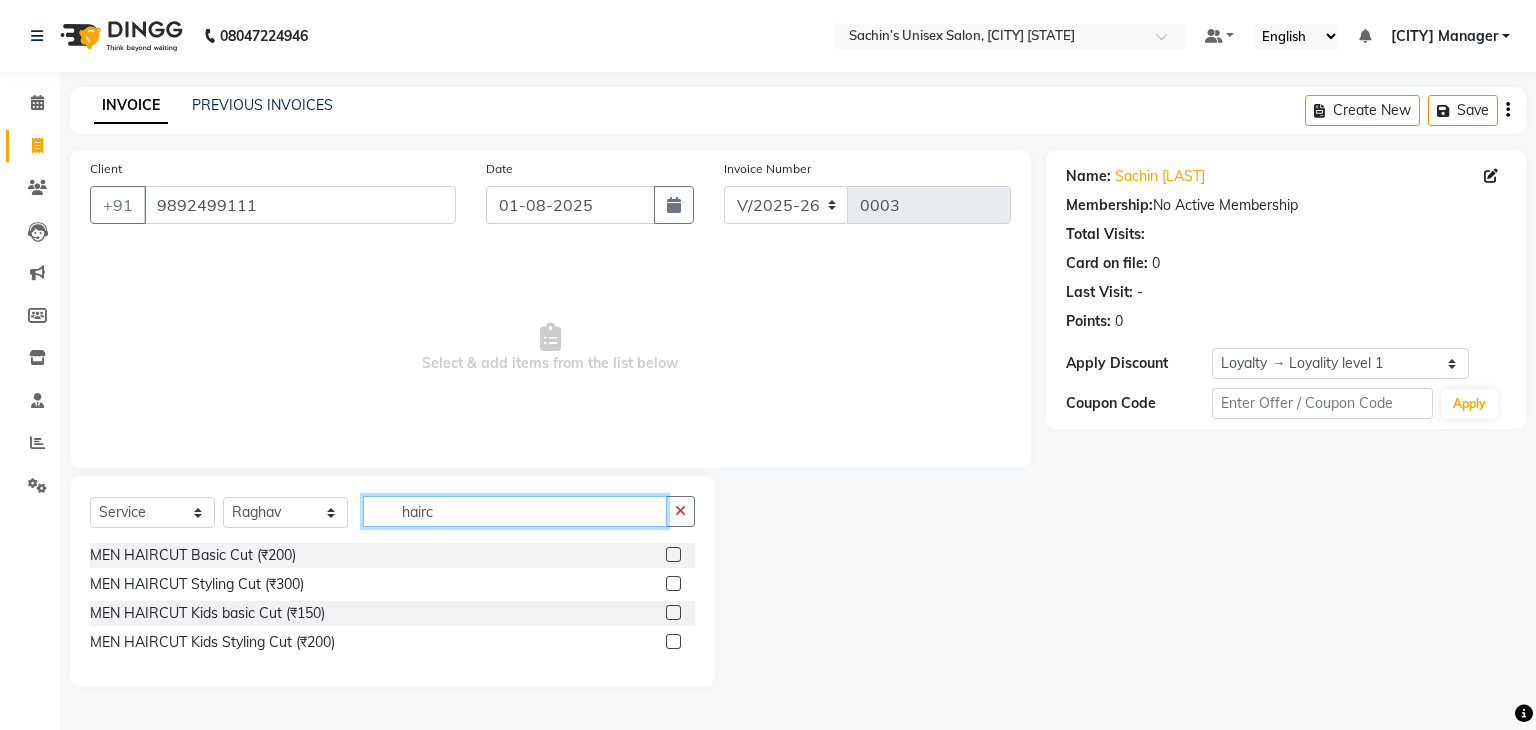 type on "hairc" 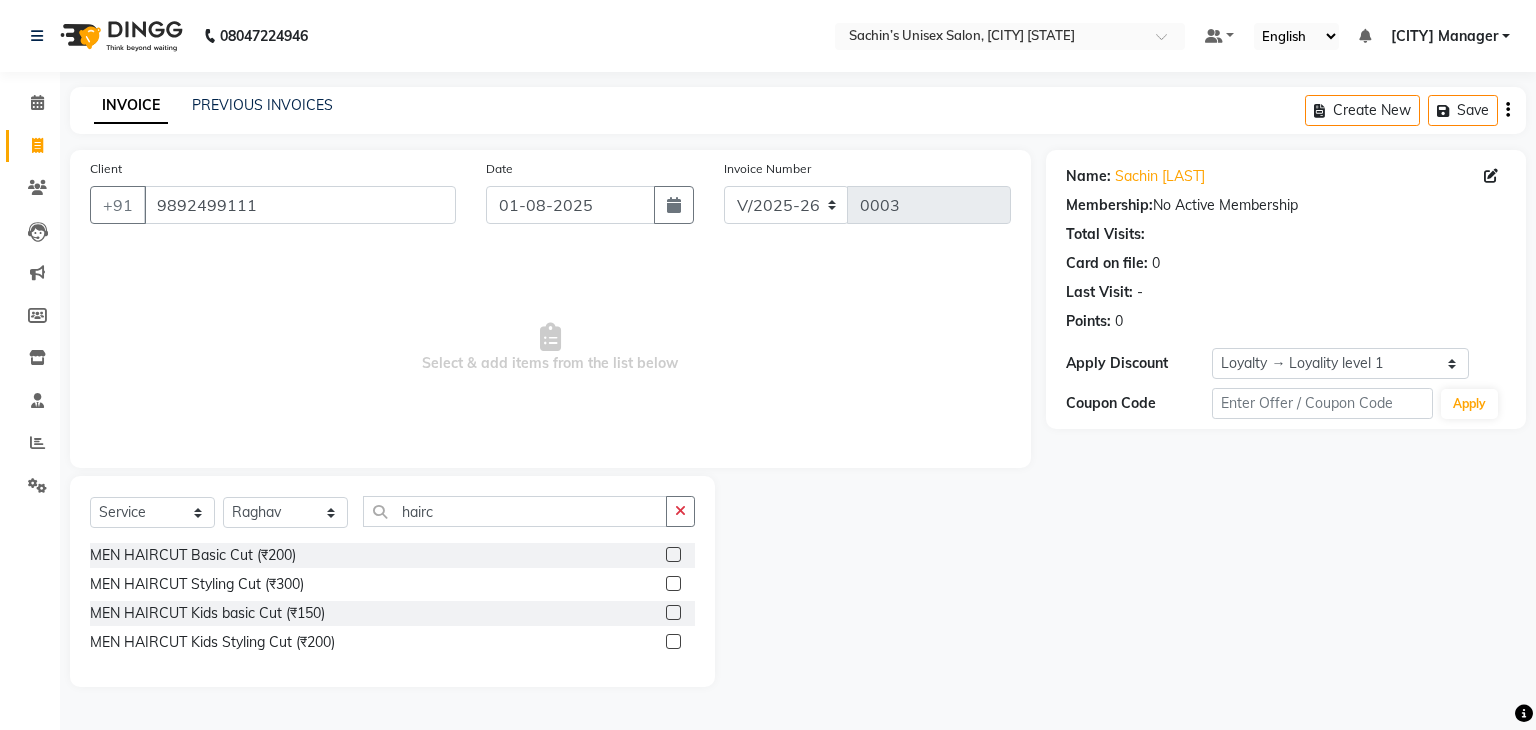 click 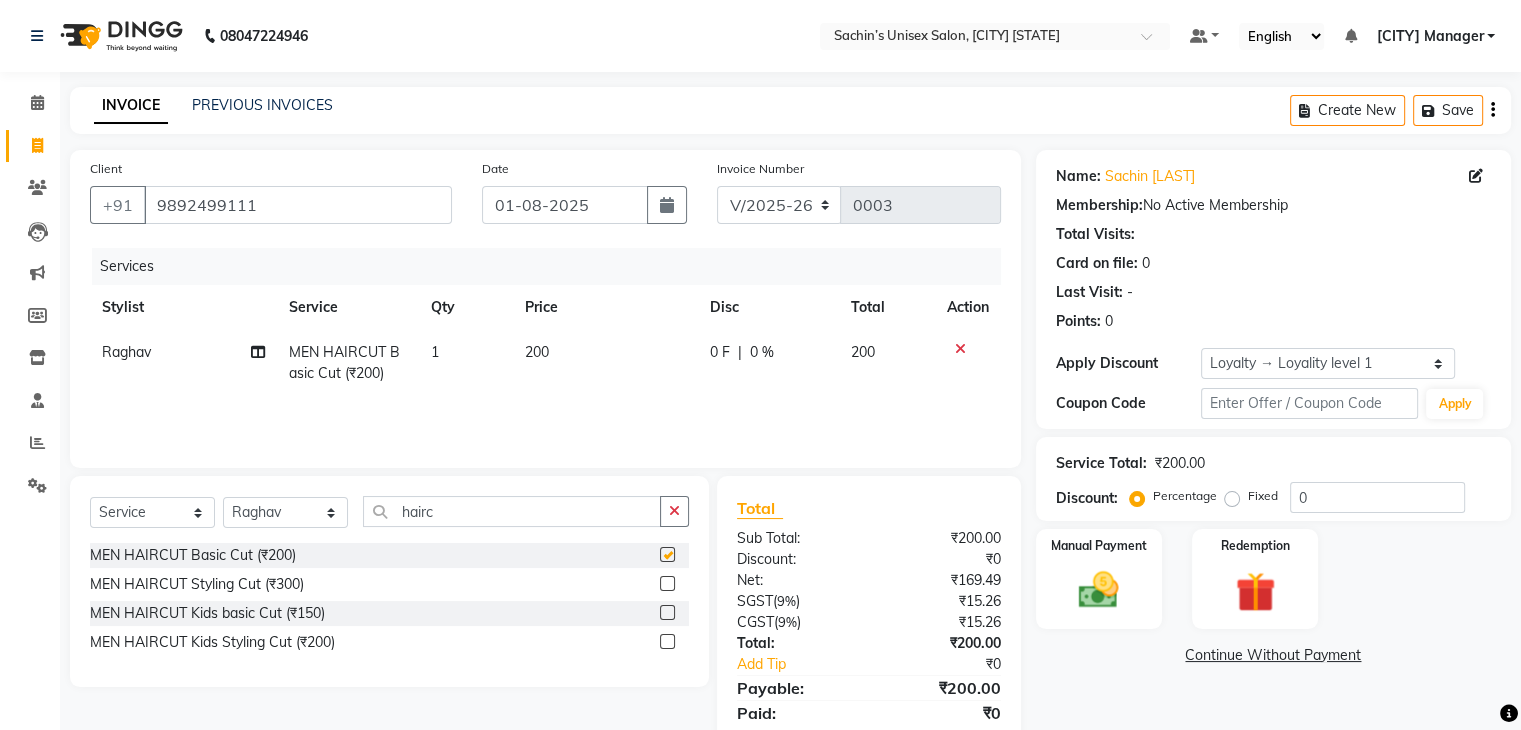 checkbox on "false" 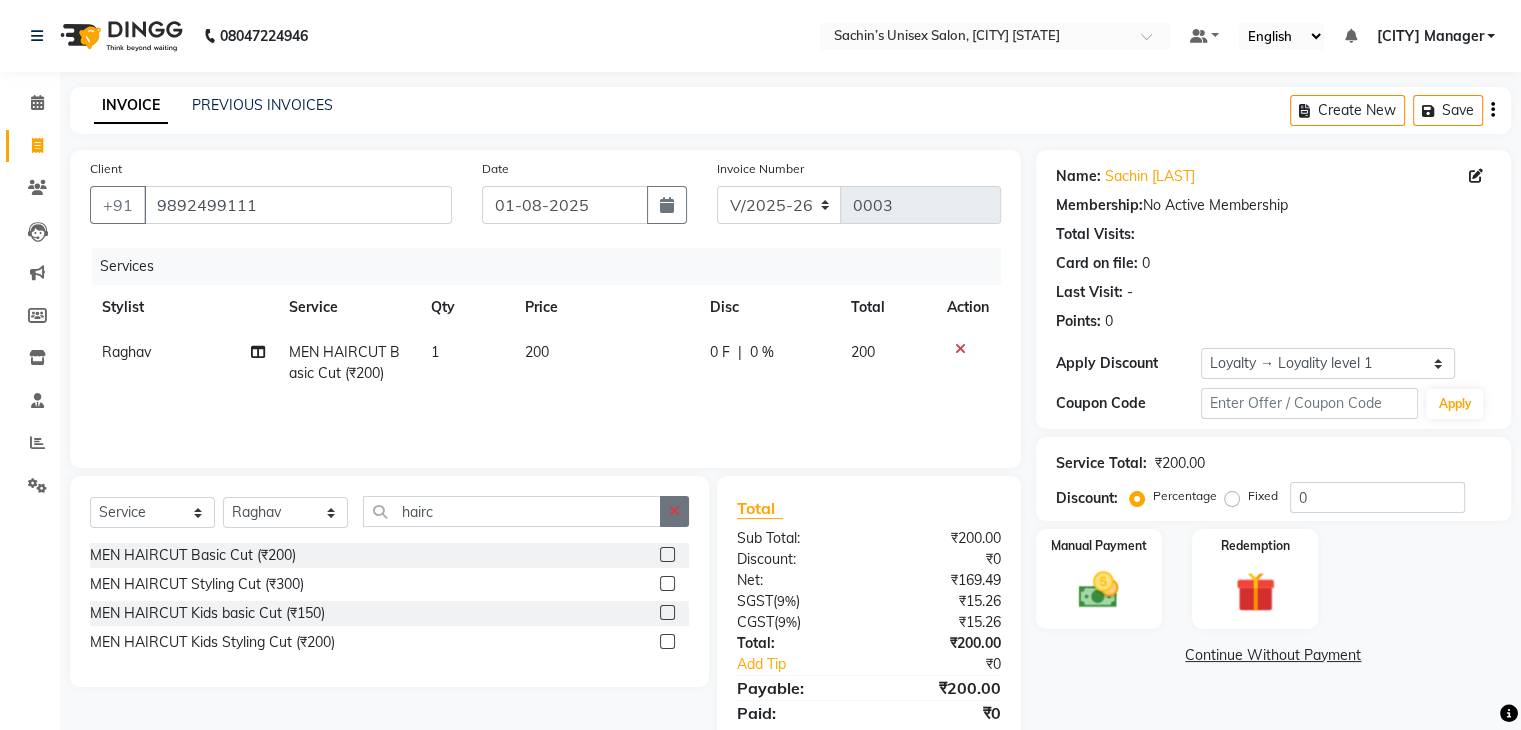 click 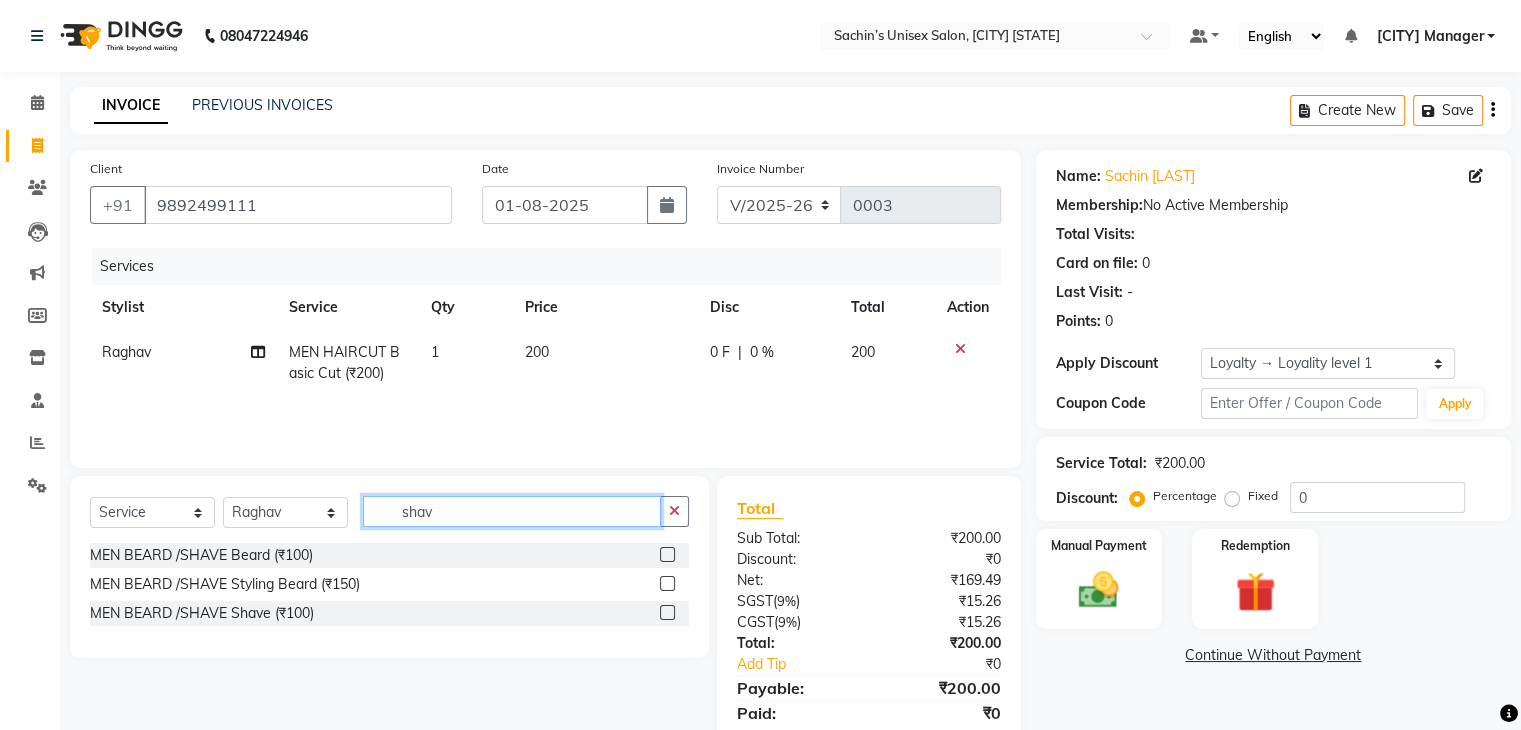 type on "shav" 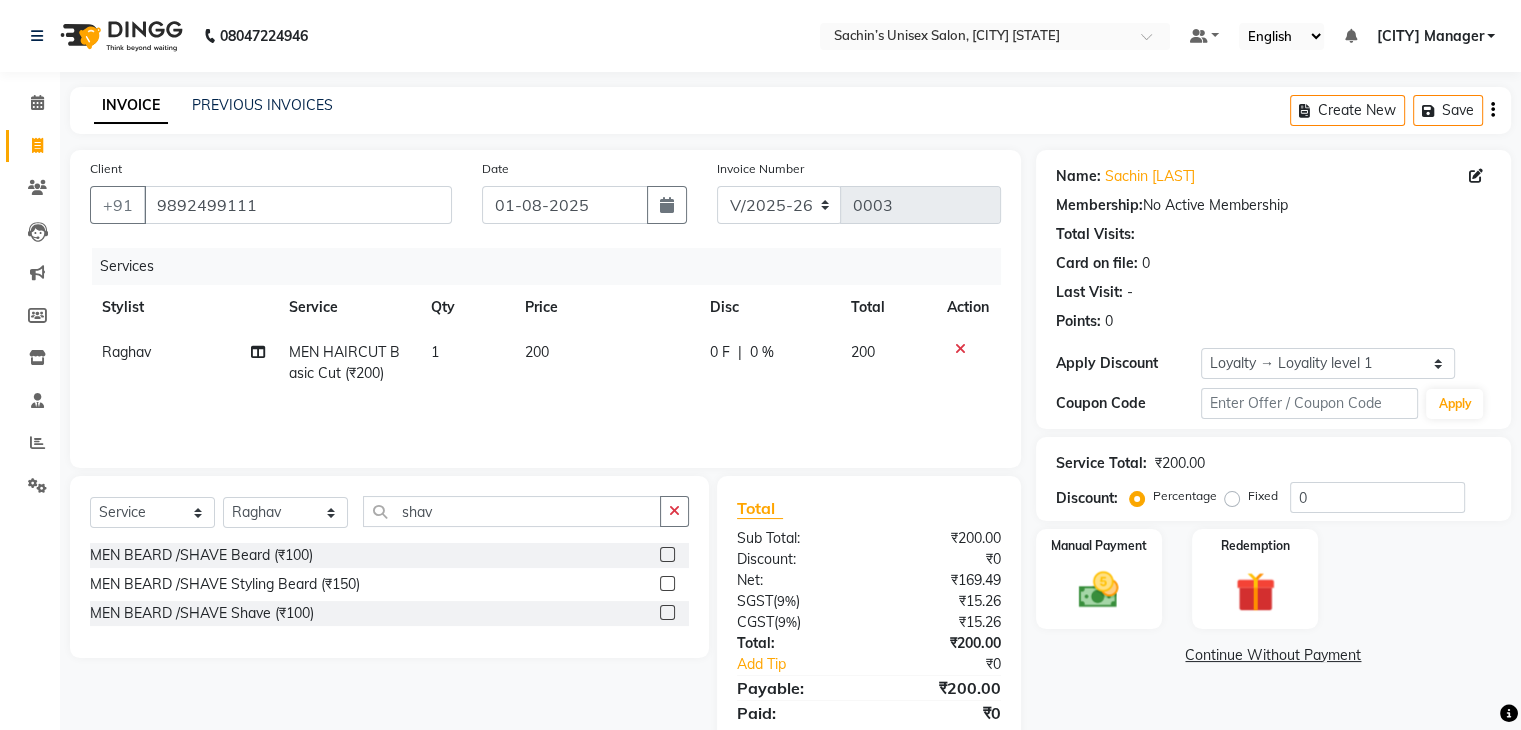 click 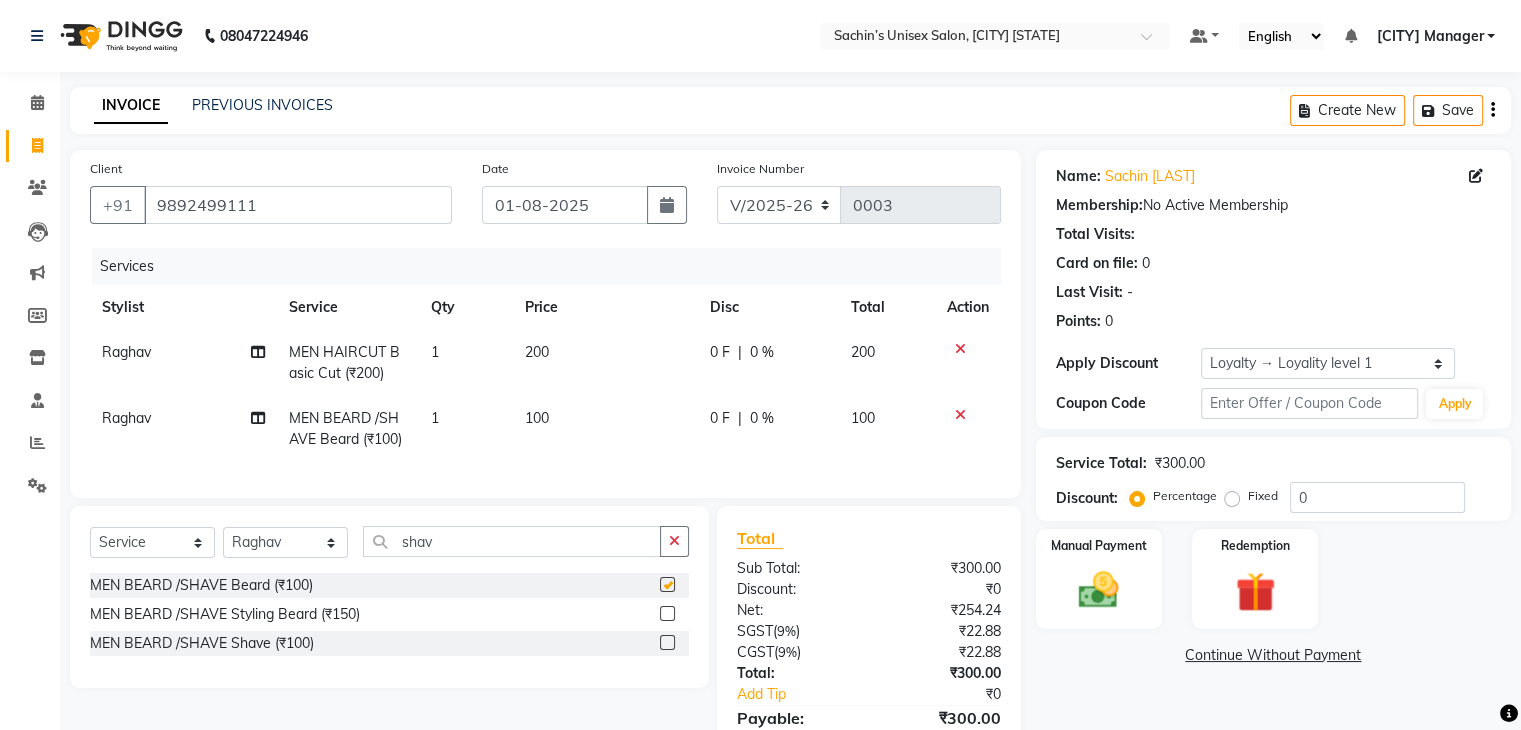checkbox on "false" 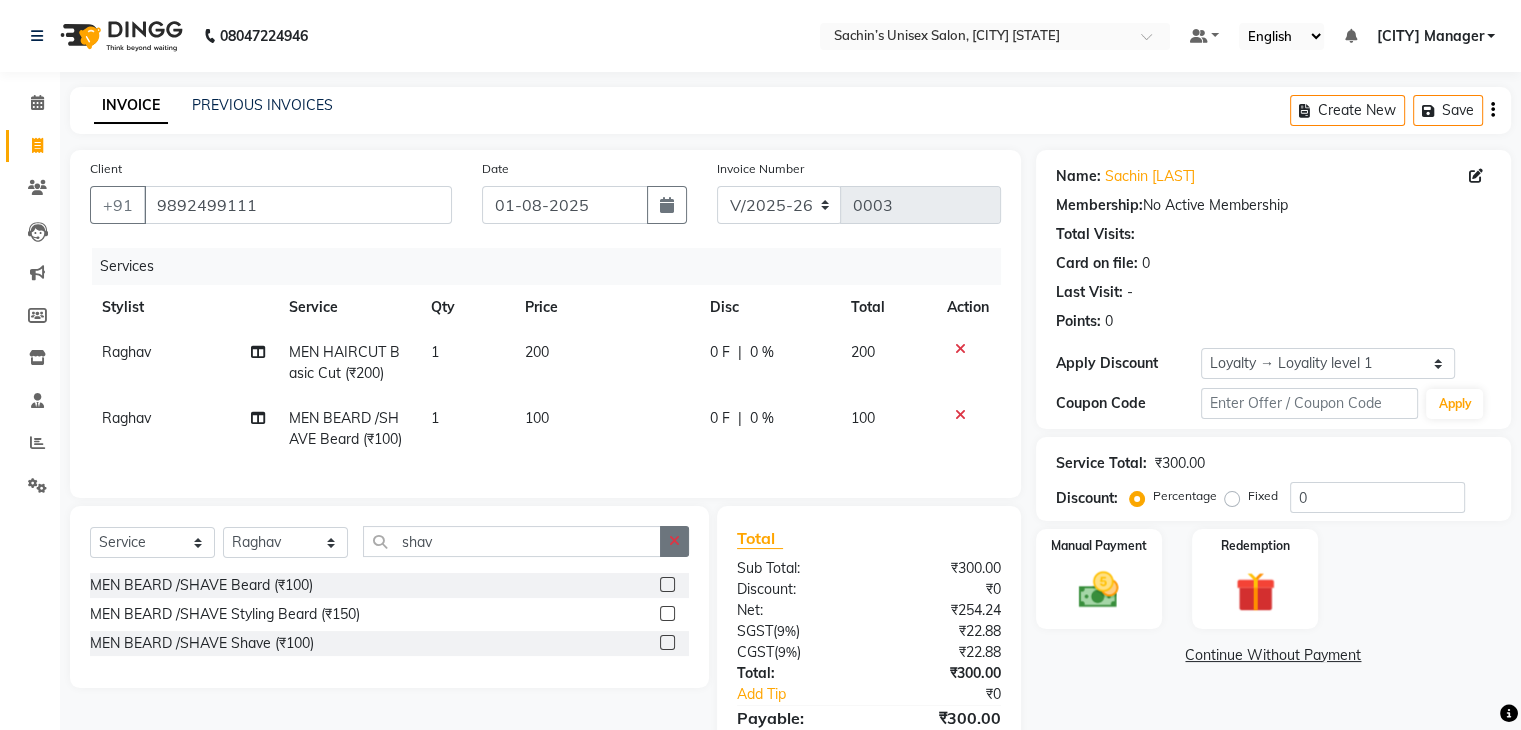 click 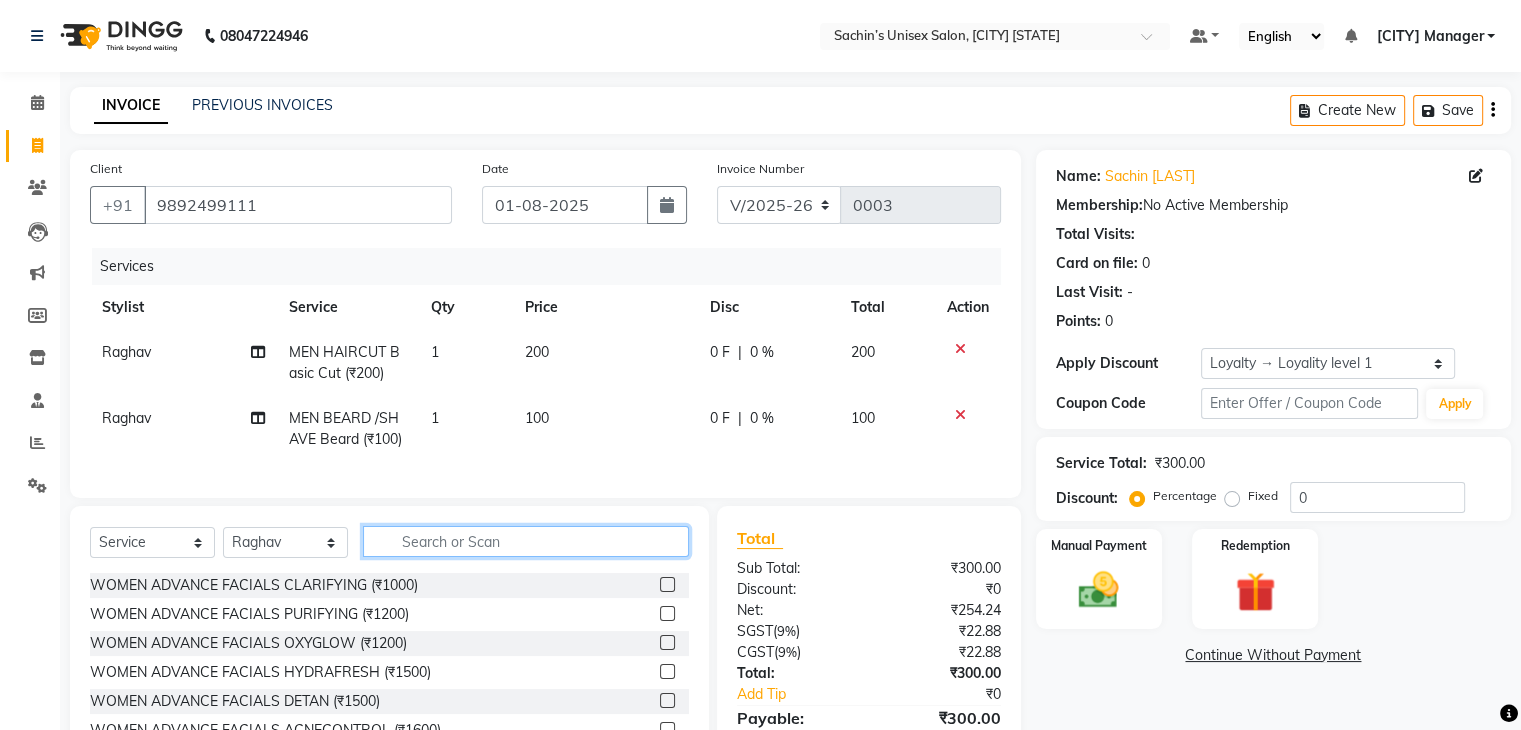 click 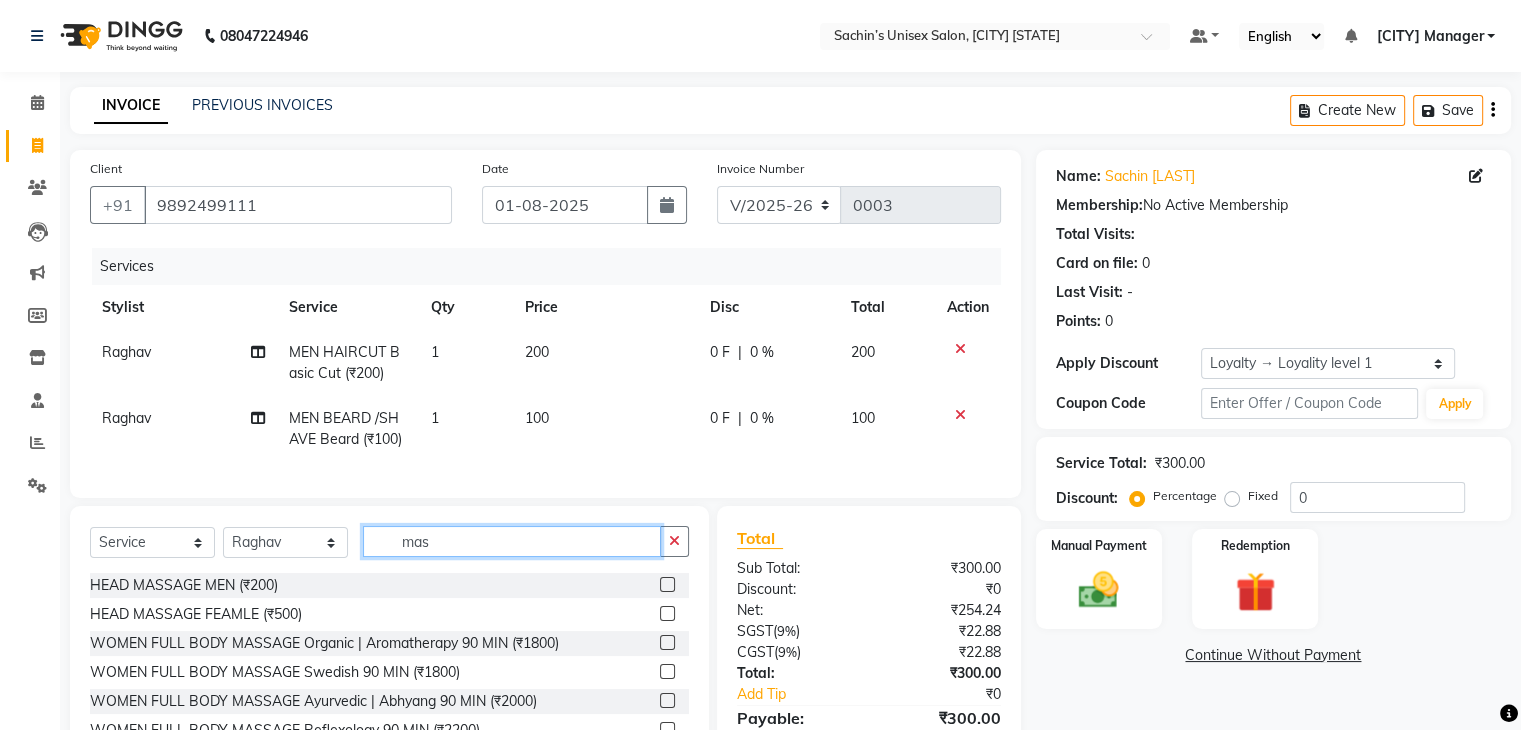 type on "mas" 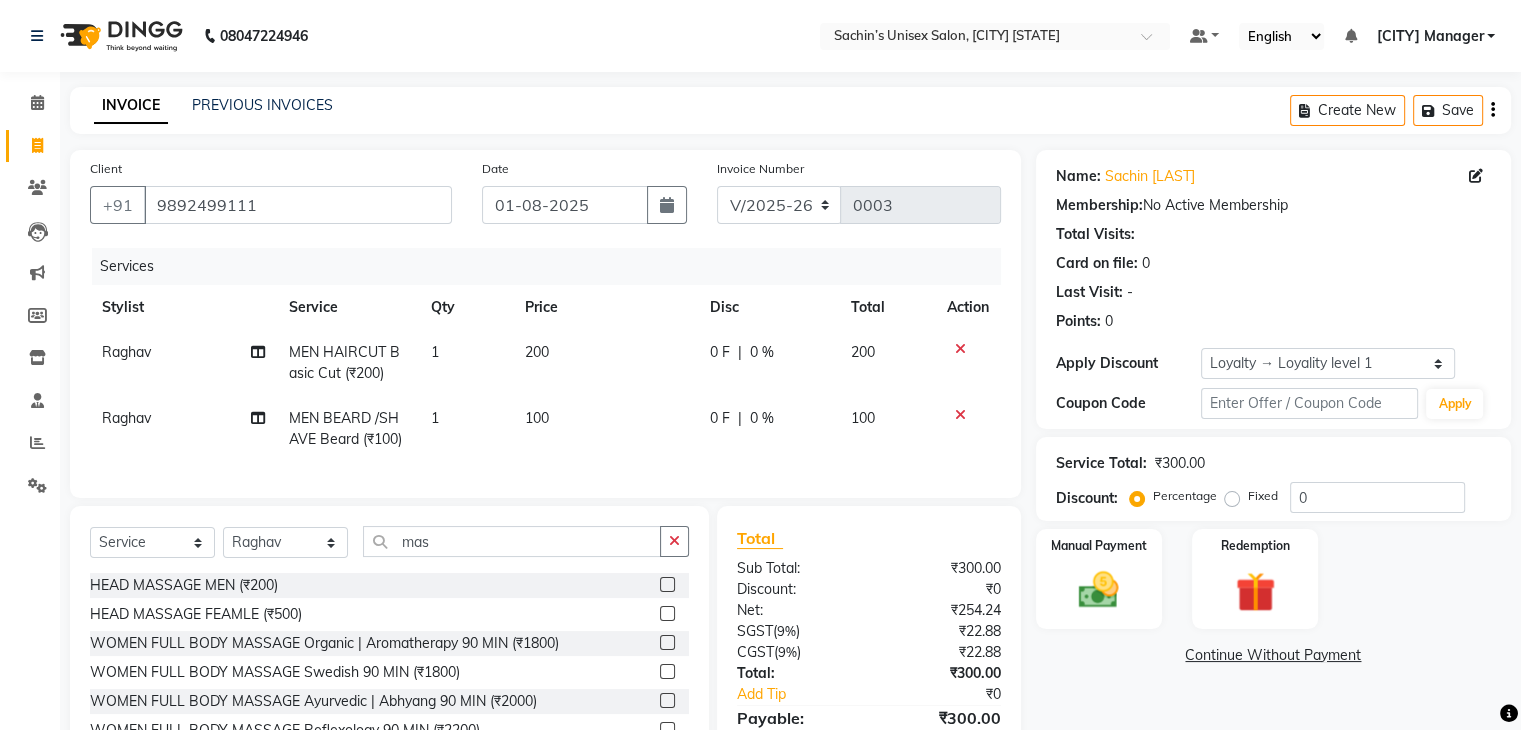 click 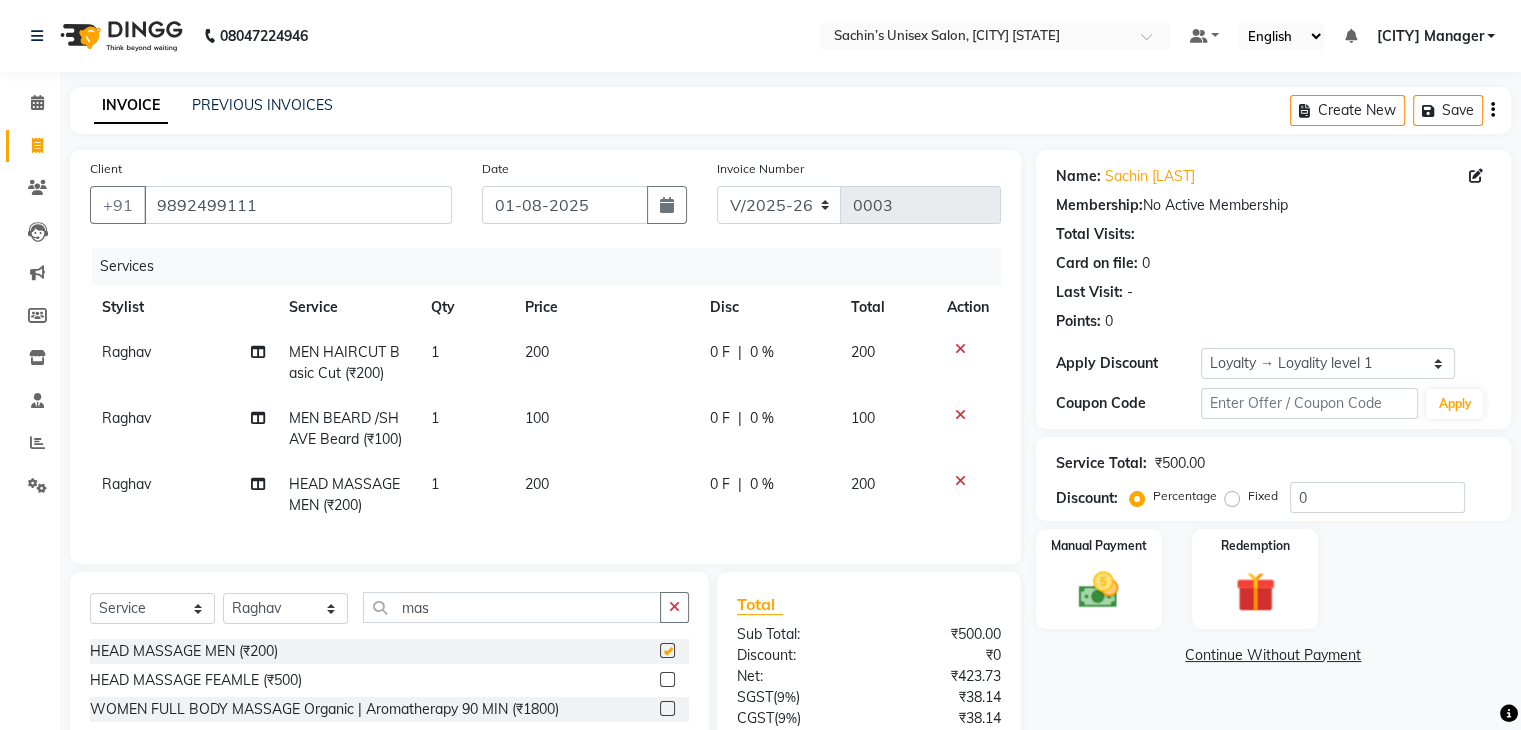 checkbox on "false" 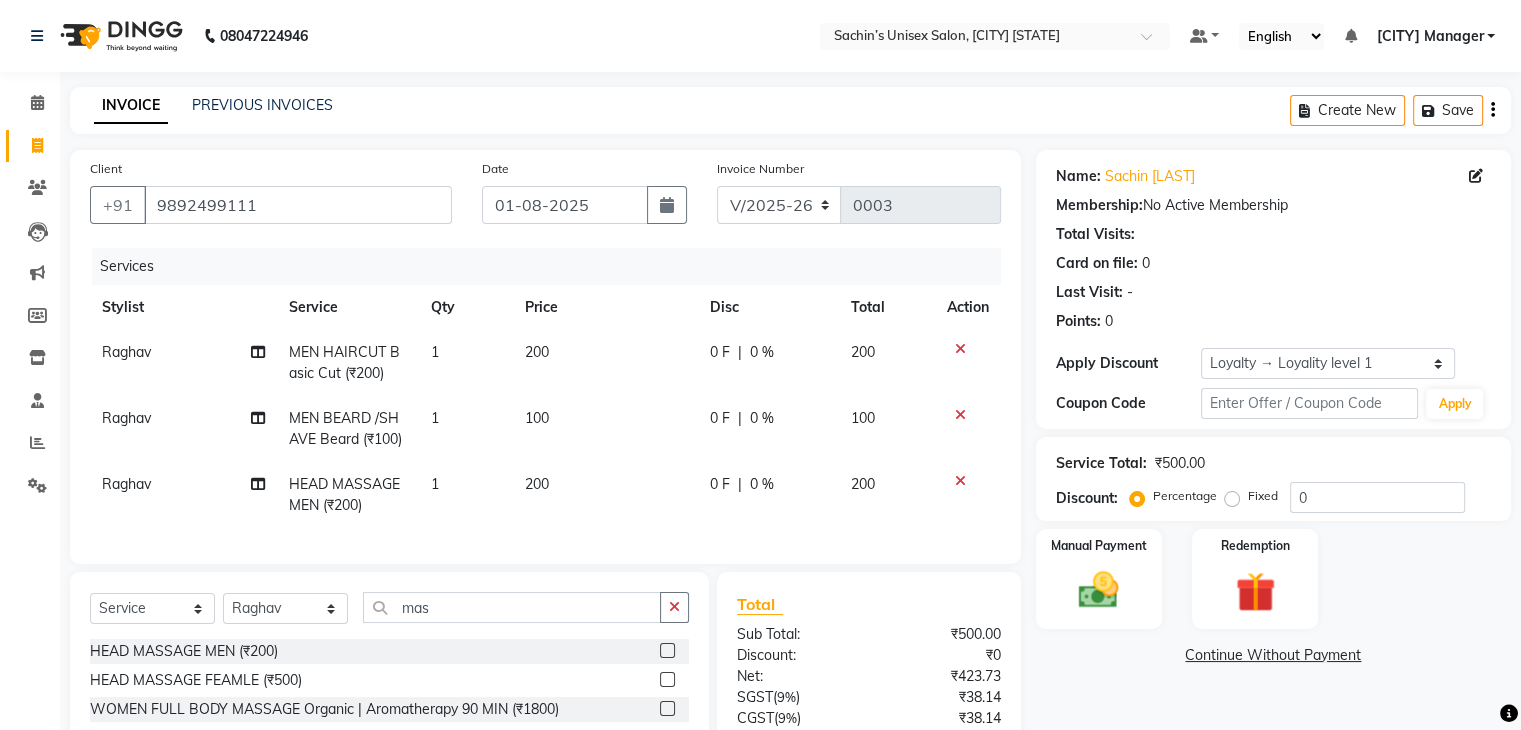 scroll, scrollTop: 183, scrollLeft: 0, axis: vertical 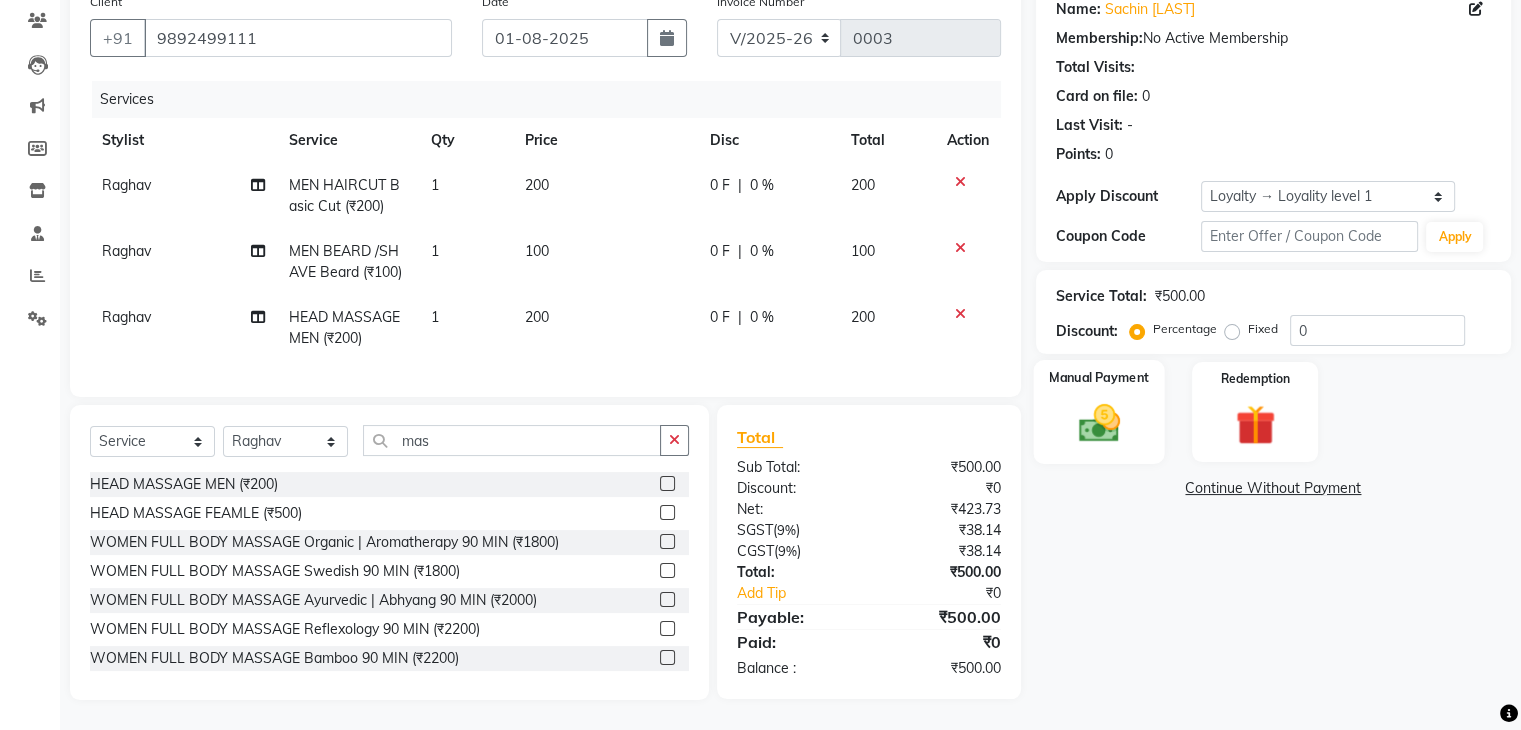 click on "Manual Payment" 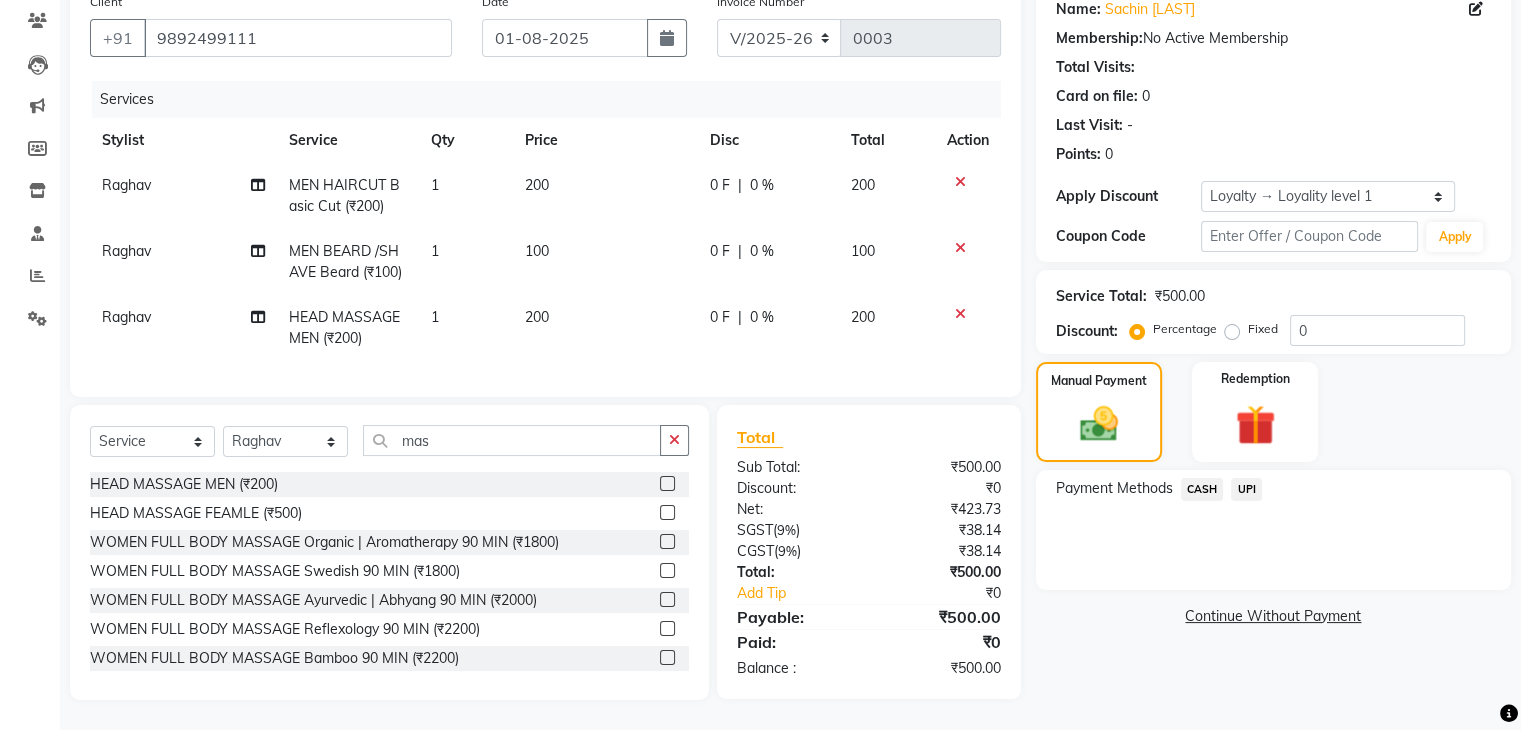 click on "UPI" 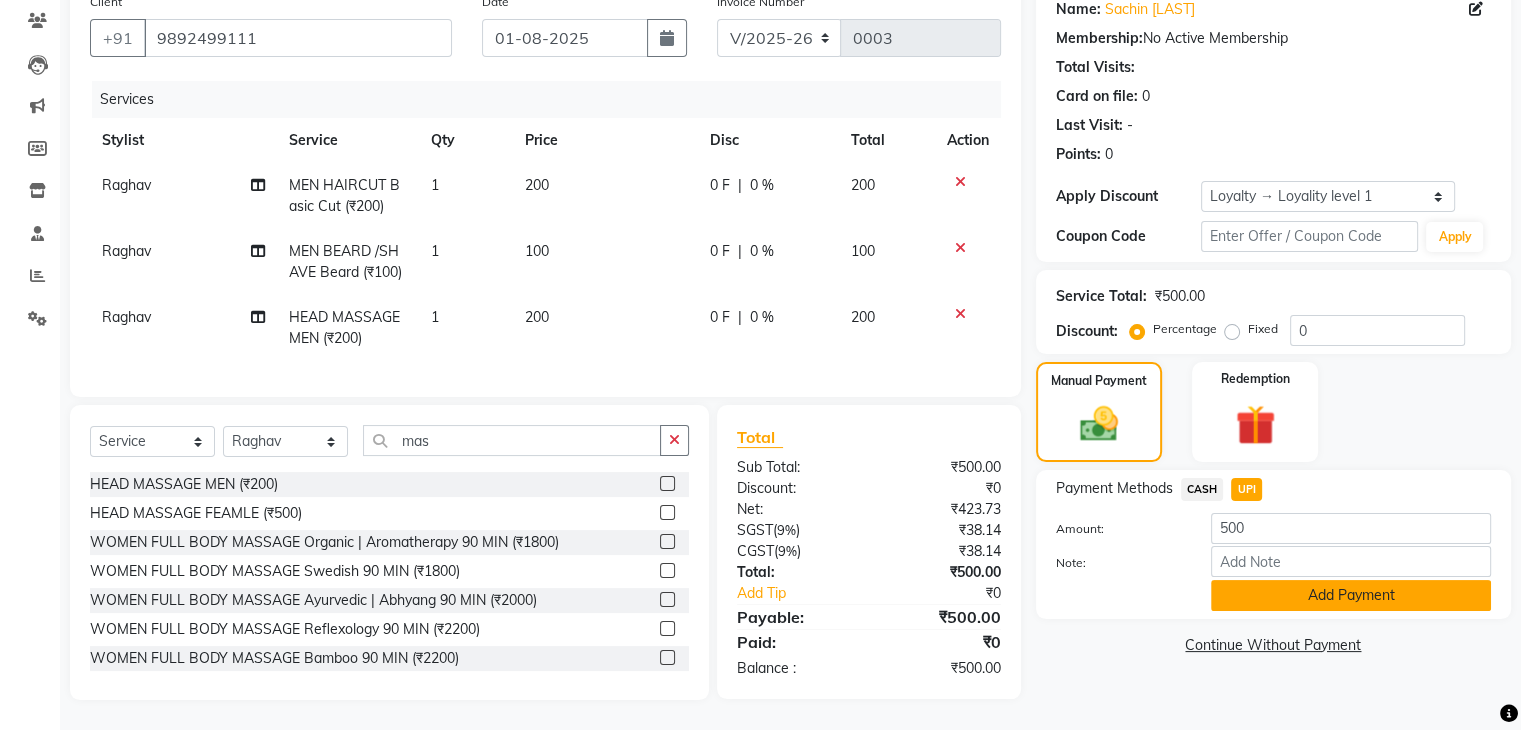 click on "Add Payment" 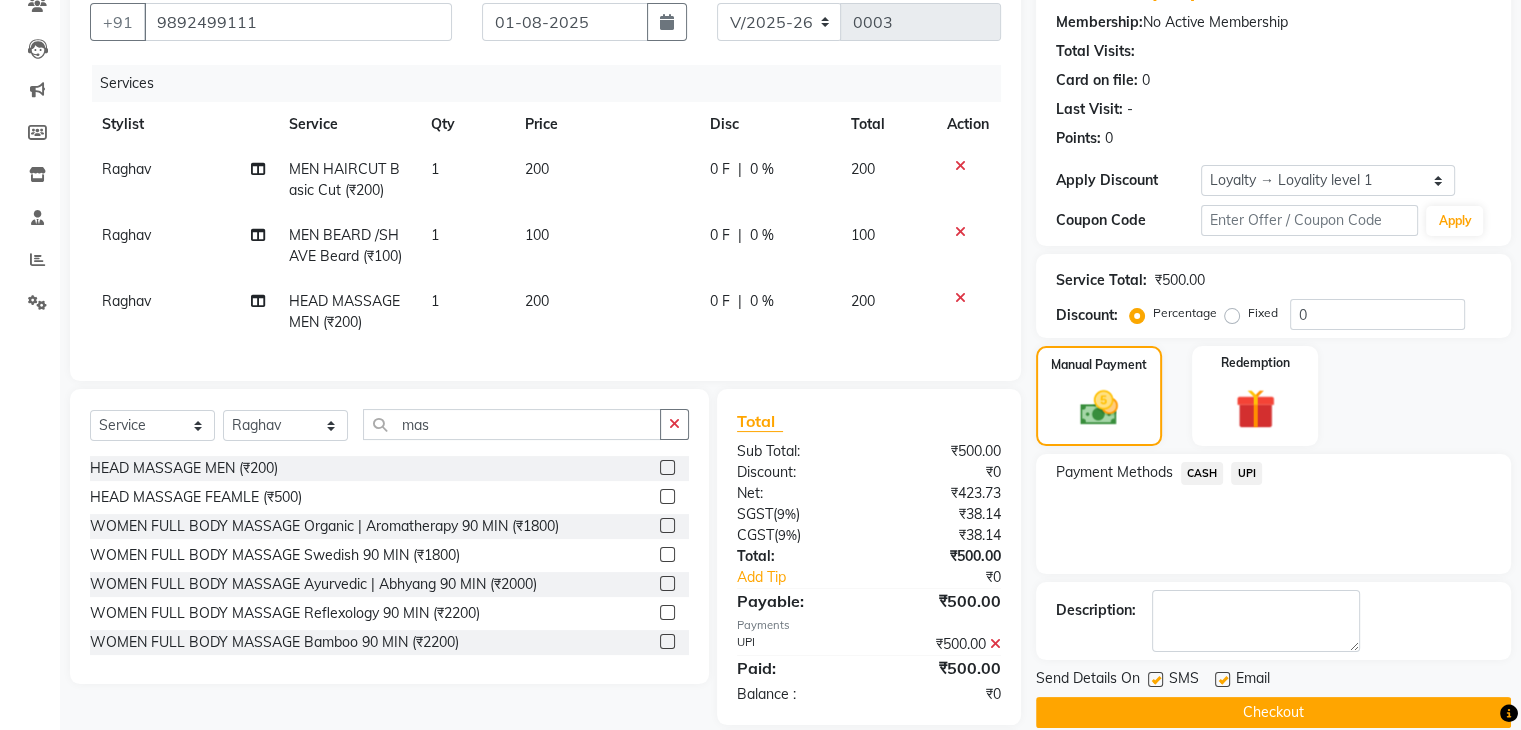 scroll, scrollTop: 324, scrollLeft: 0, axis: vertical 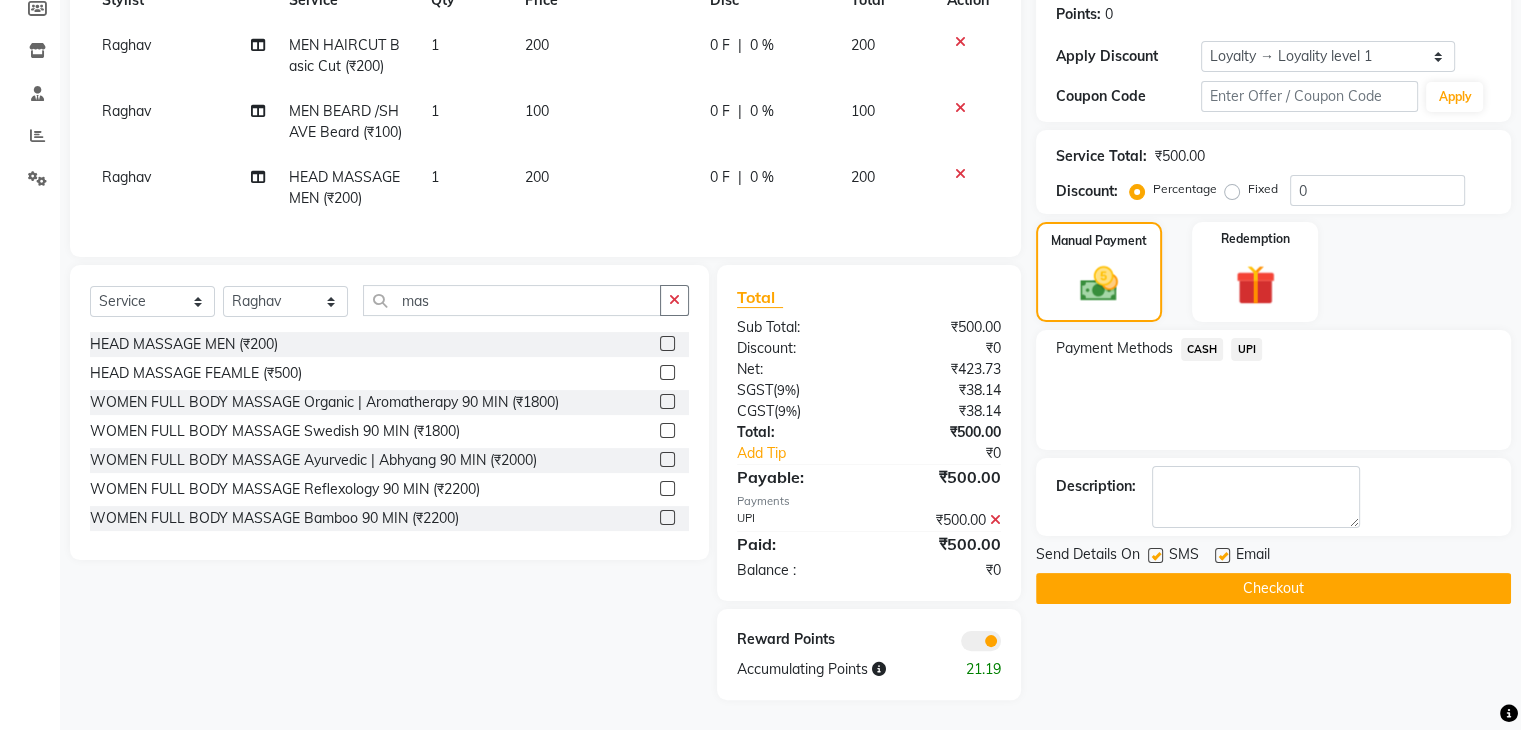 click on "Checkout" 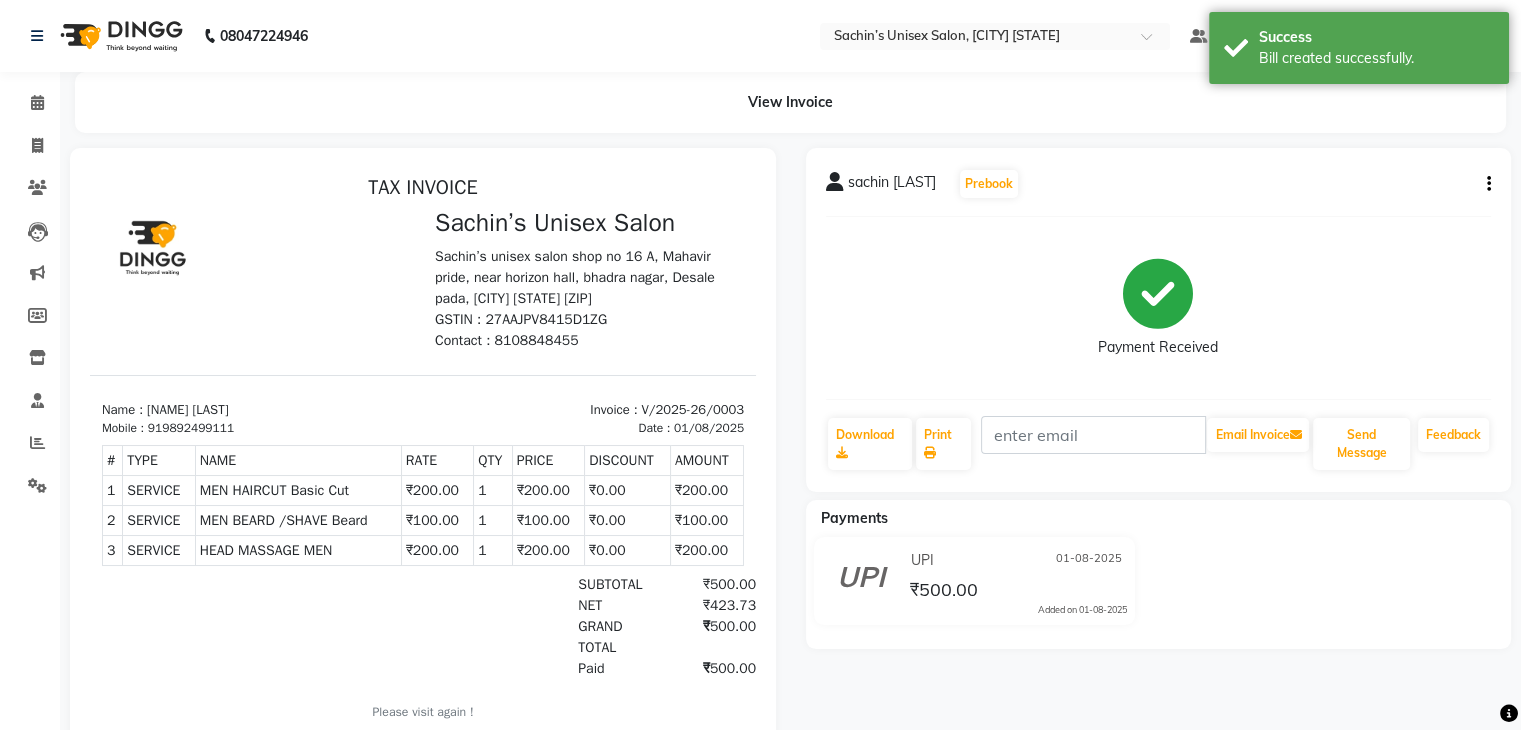 scroll, scrollTop: 0, scrollLeft: 0, axis: both 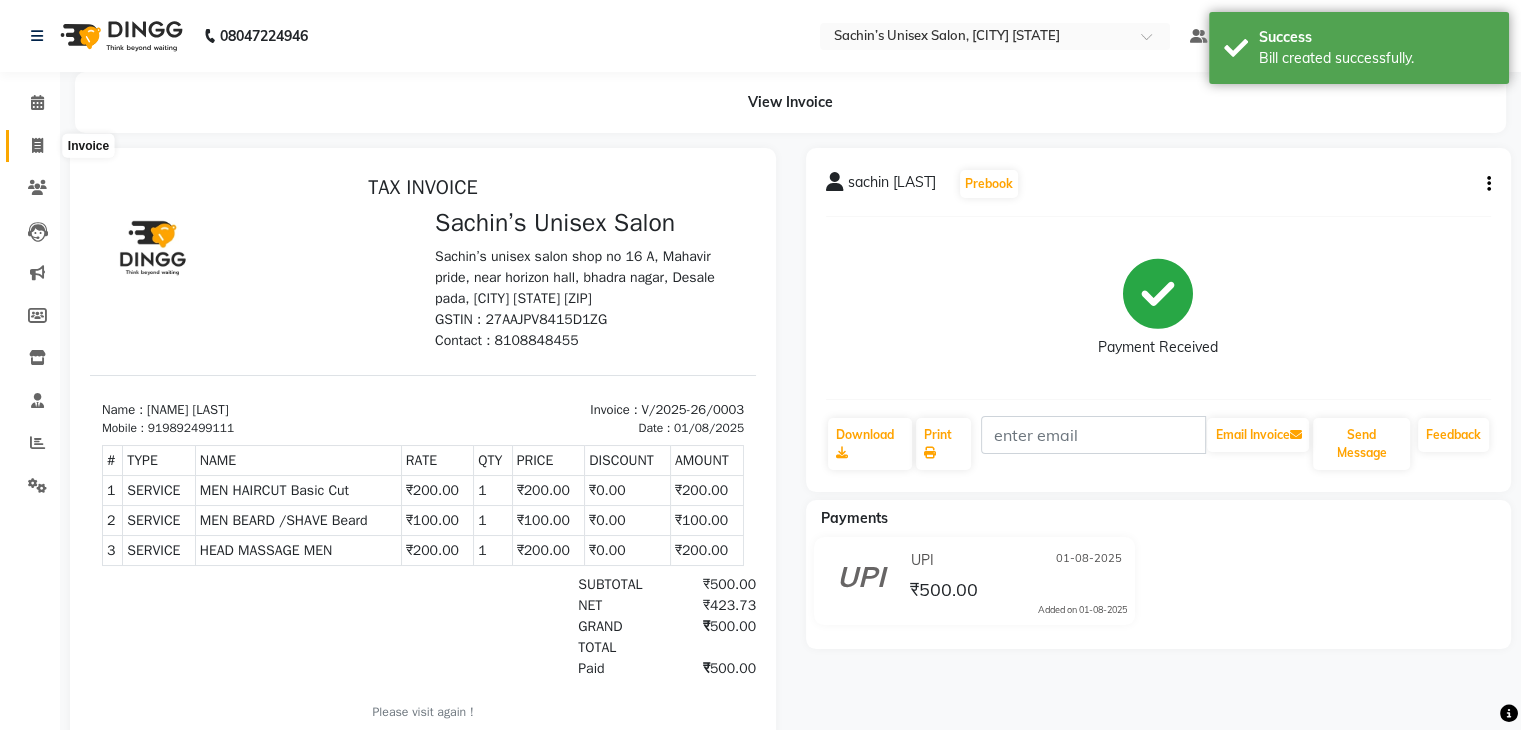 click 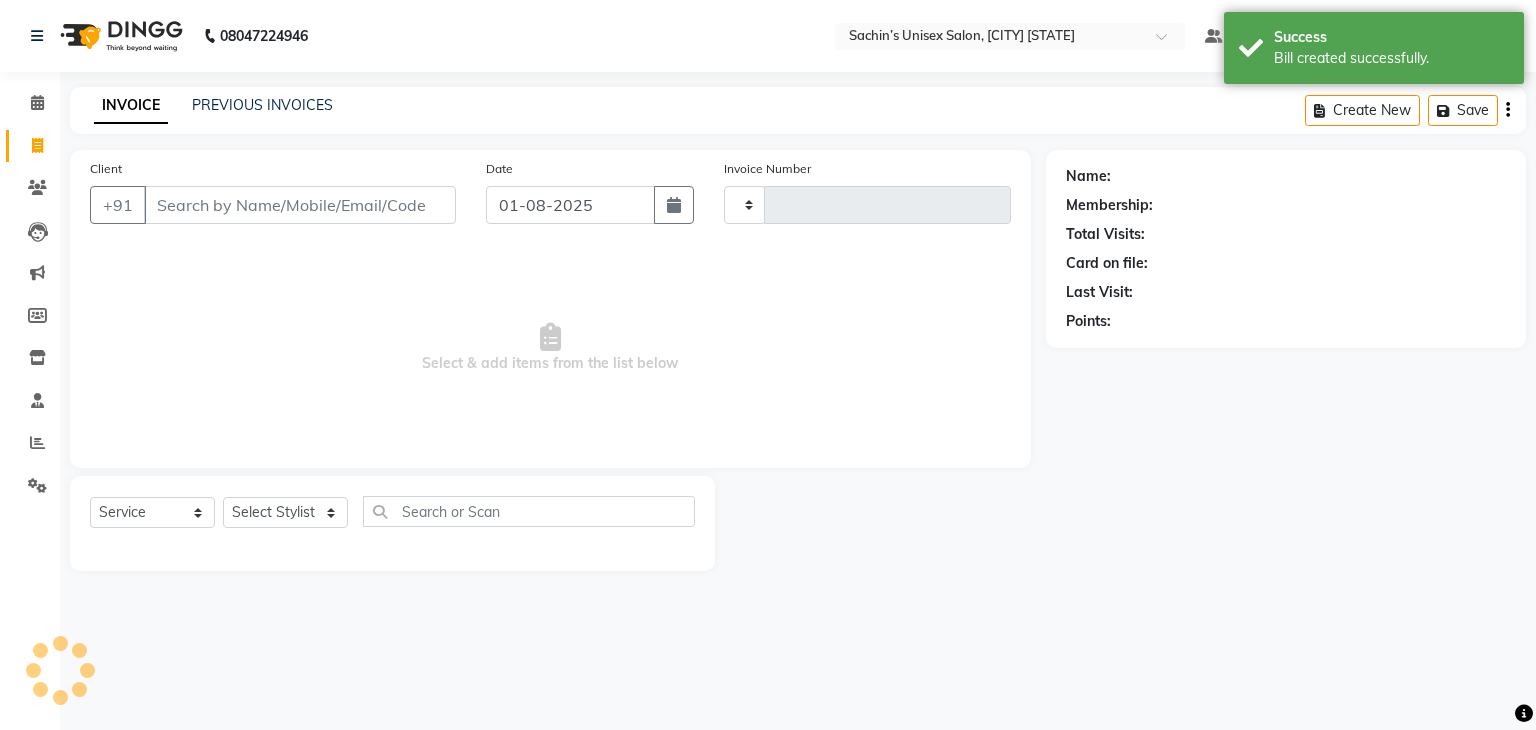 type on "0004" 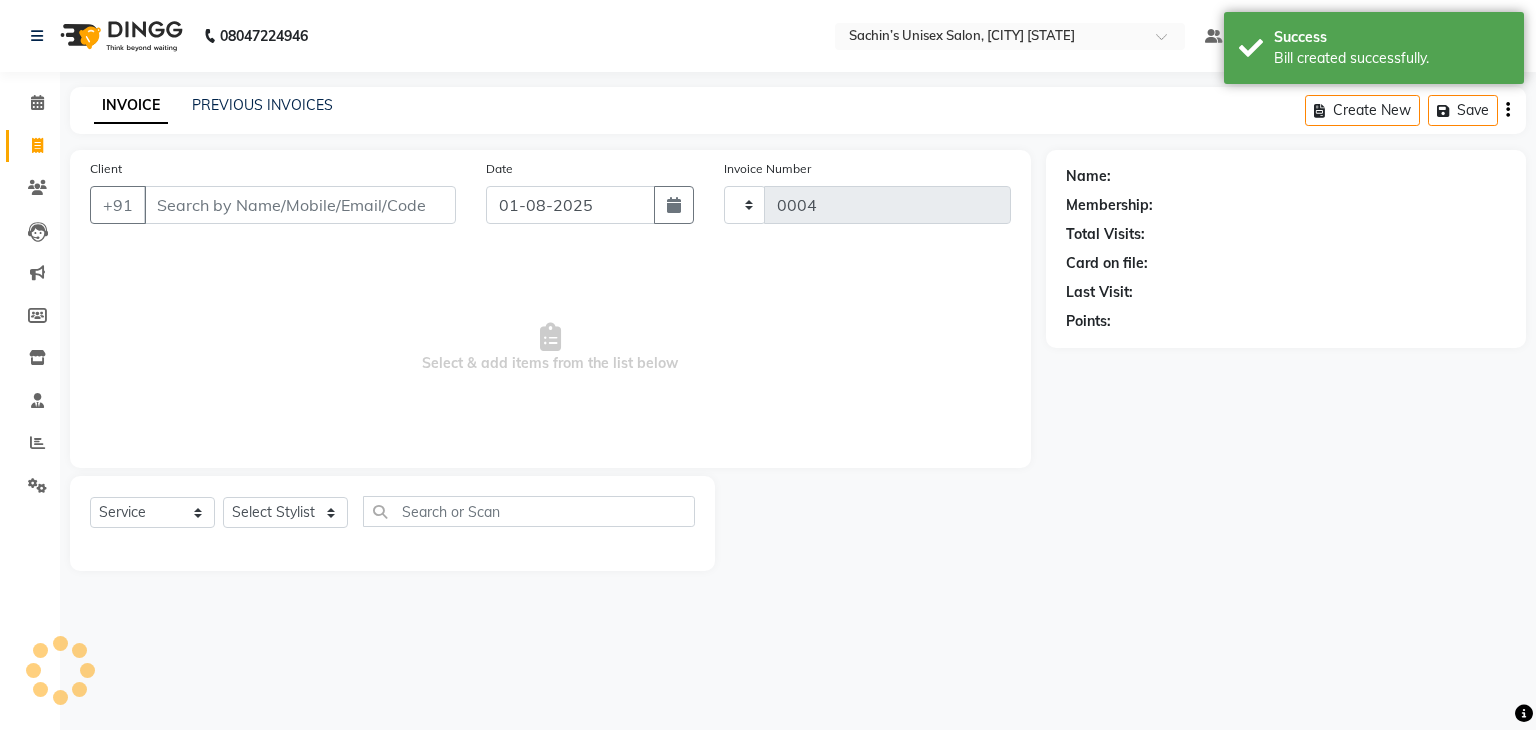select on "8637" 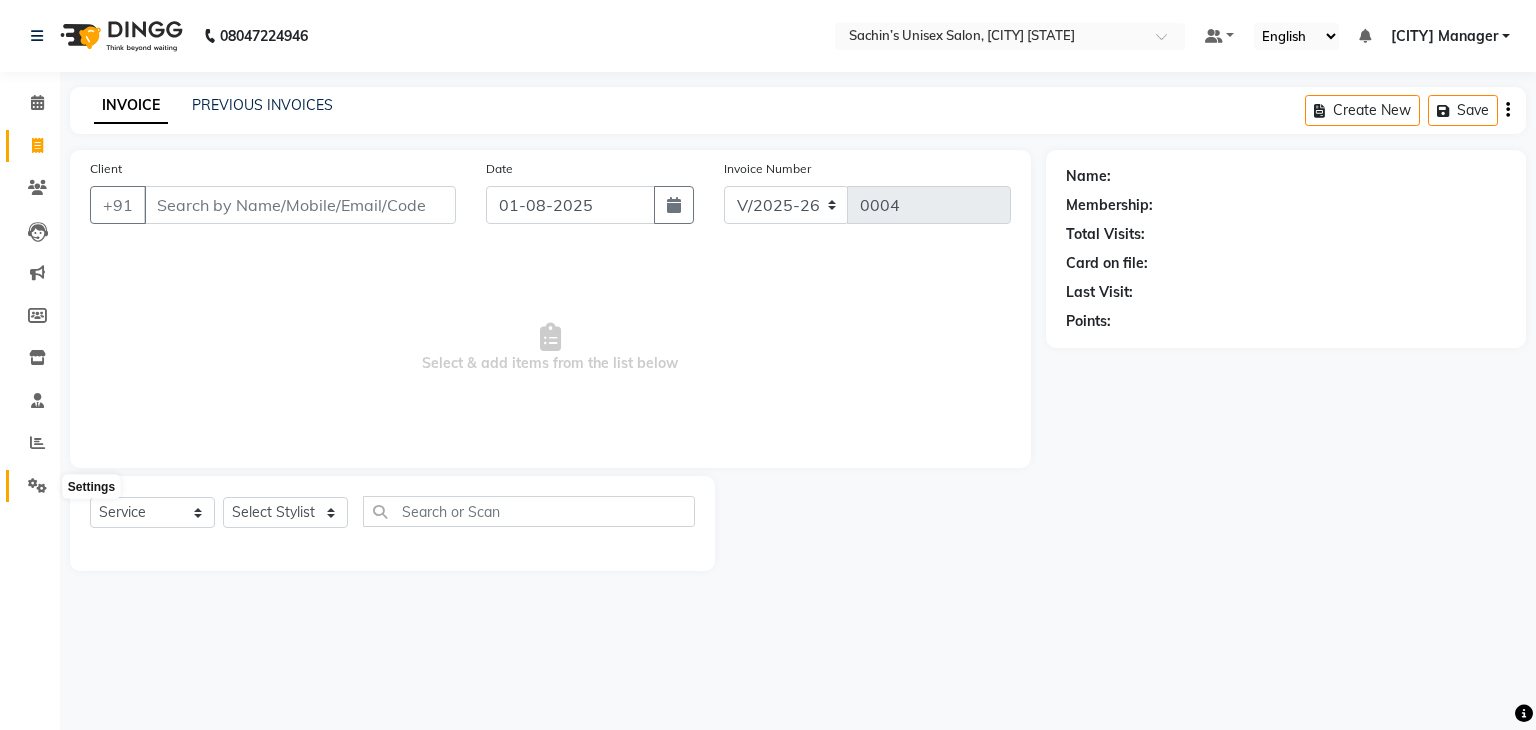 click 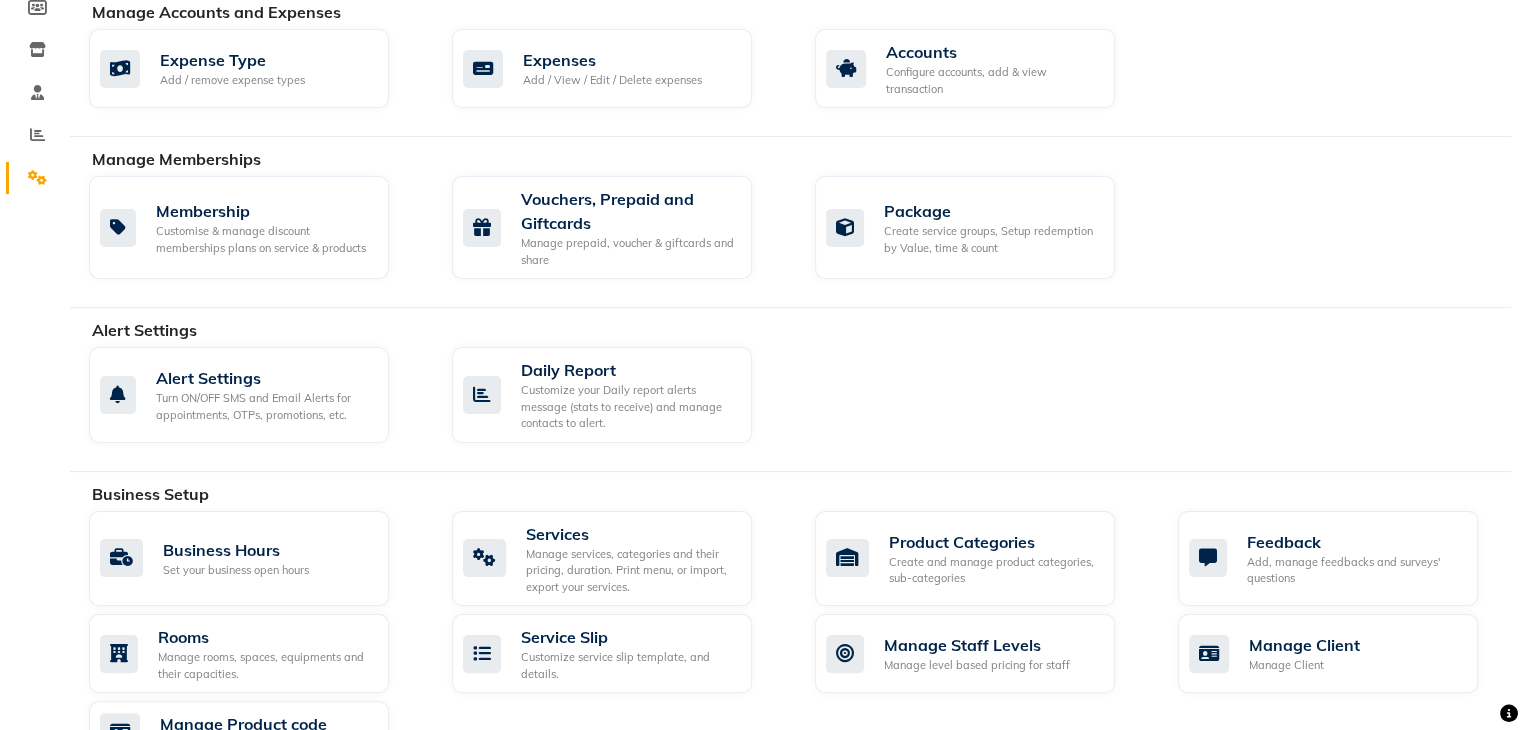 scroll, scrollTop: 310, scrollLeft: 0, axis: vertical 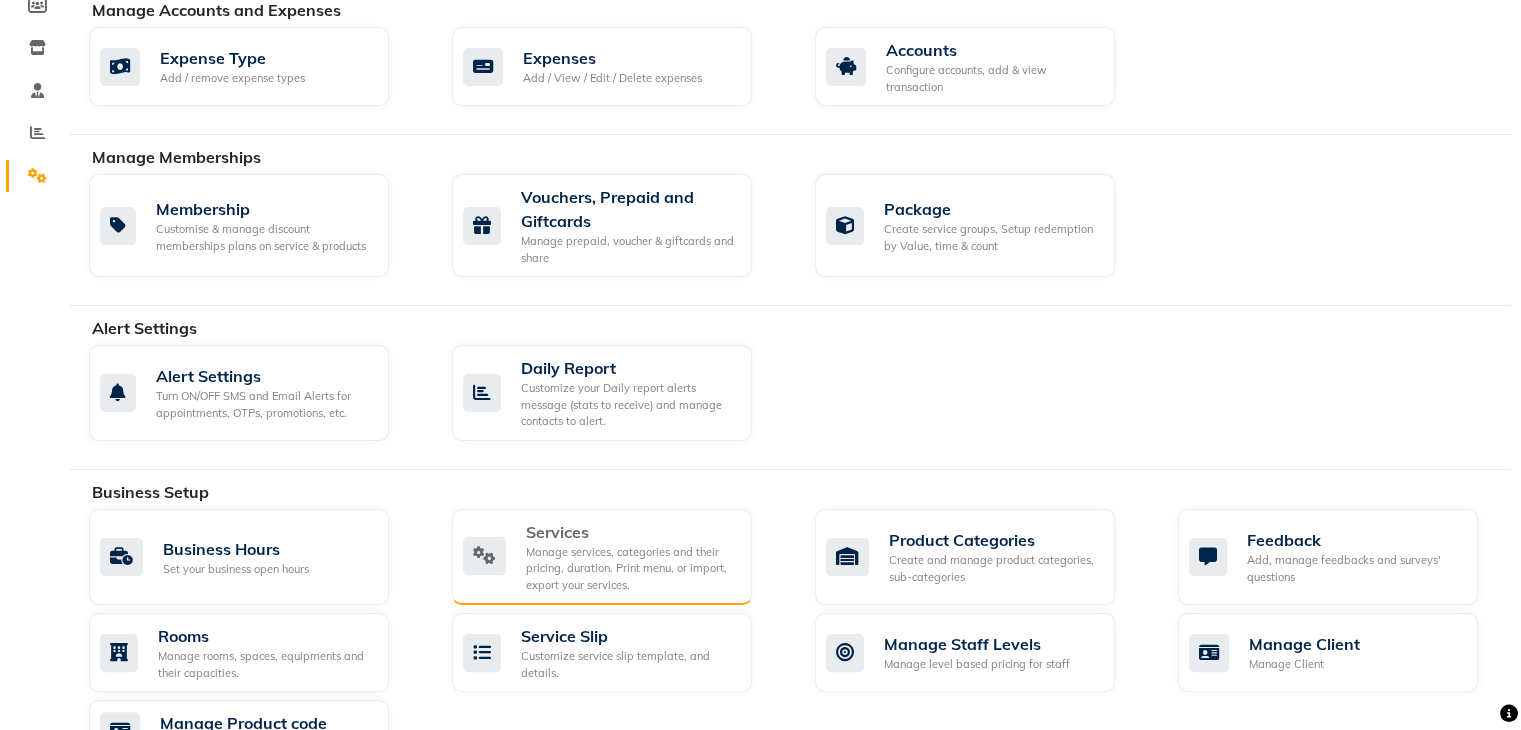 click on "Manage services, categories and their pricing, duration. Print menu, or import, export your services." 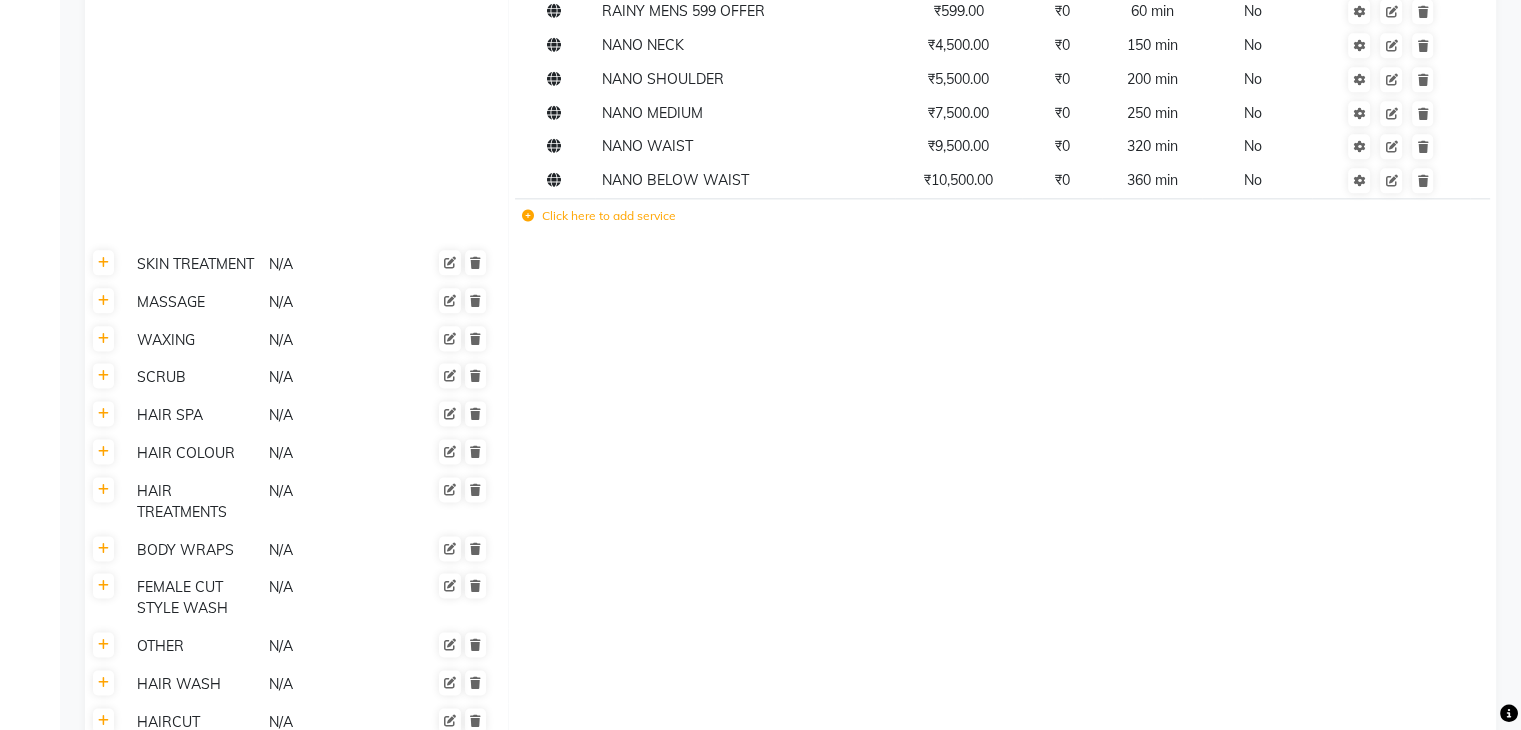 scroll, scrollTop: 2514, scrollLeft: 0, axis: vertical 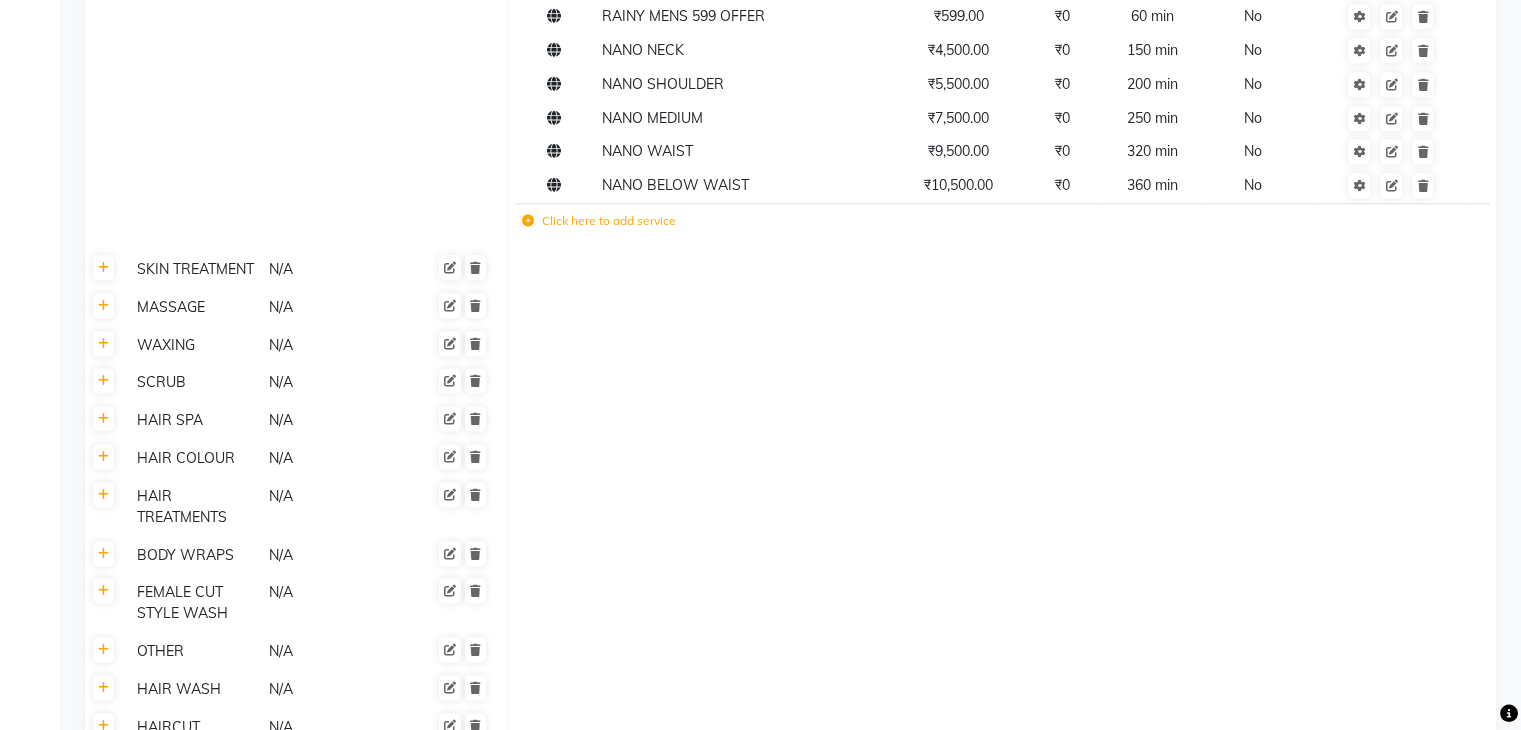click on "Click here to add service" 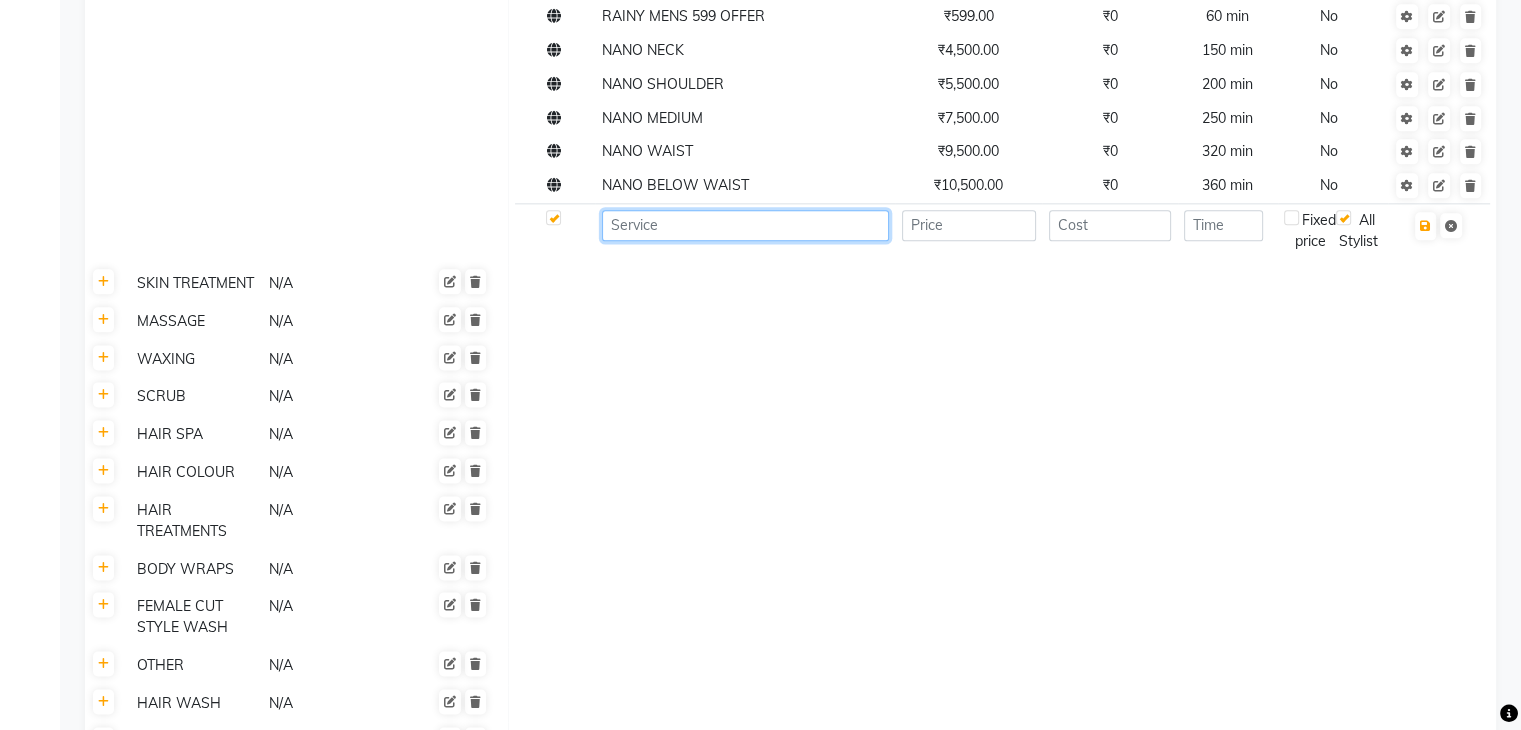 click 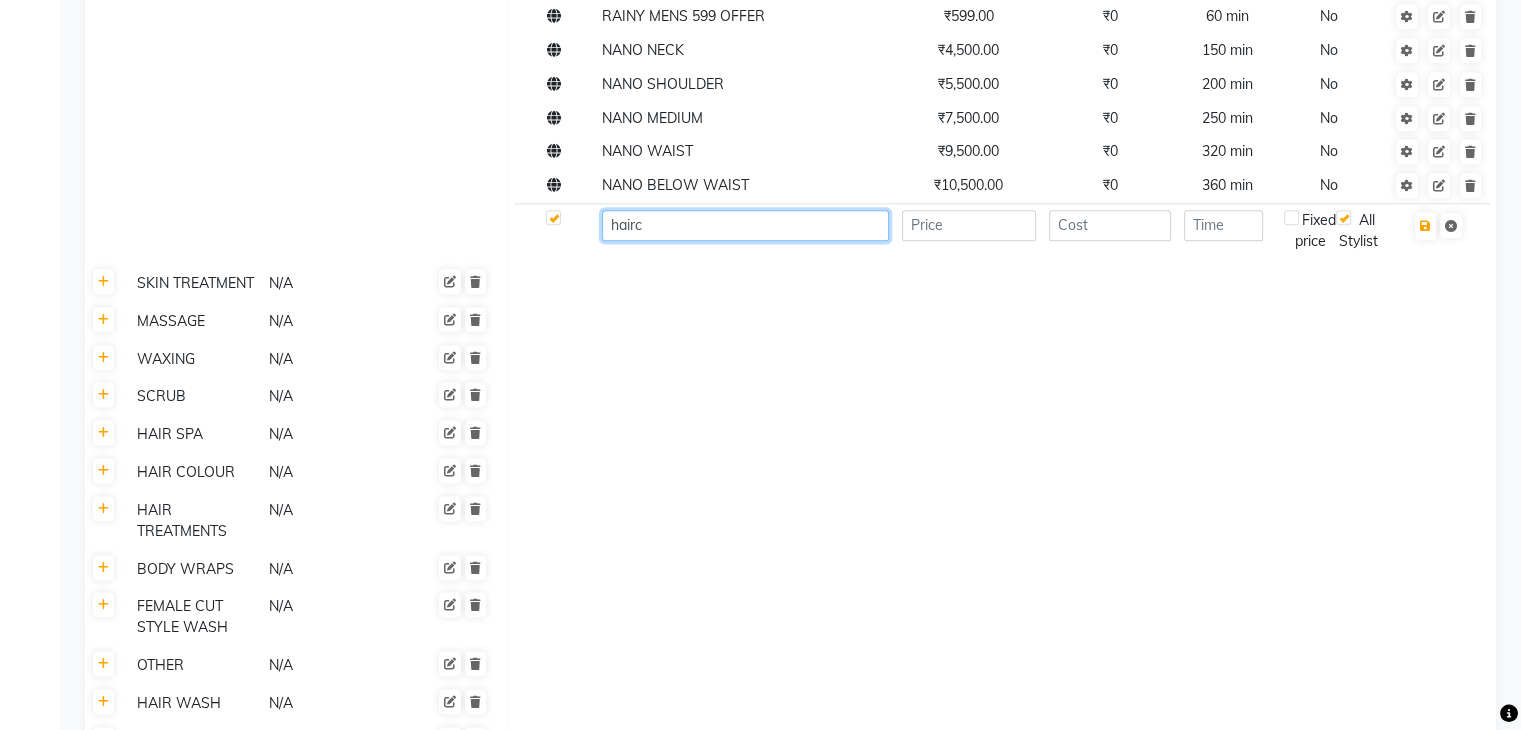 click on "hairc" 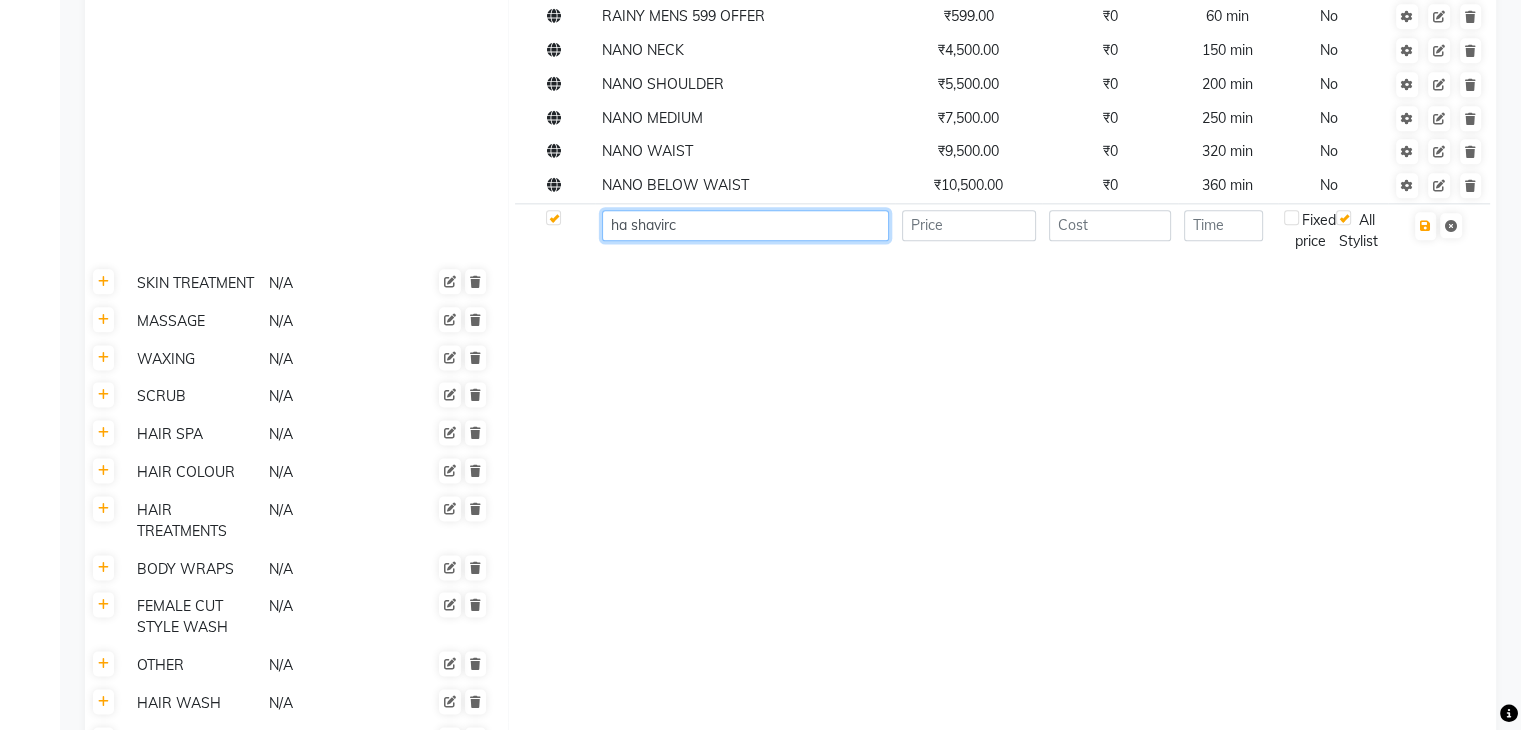 click on "ha shavirc" 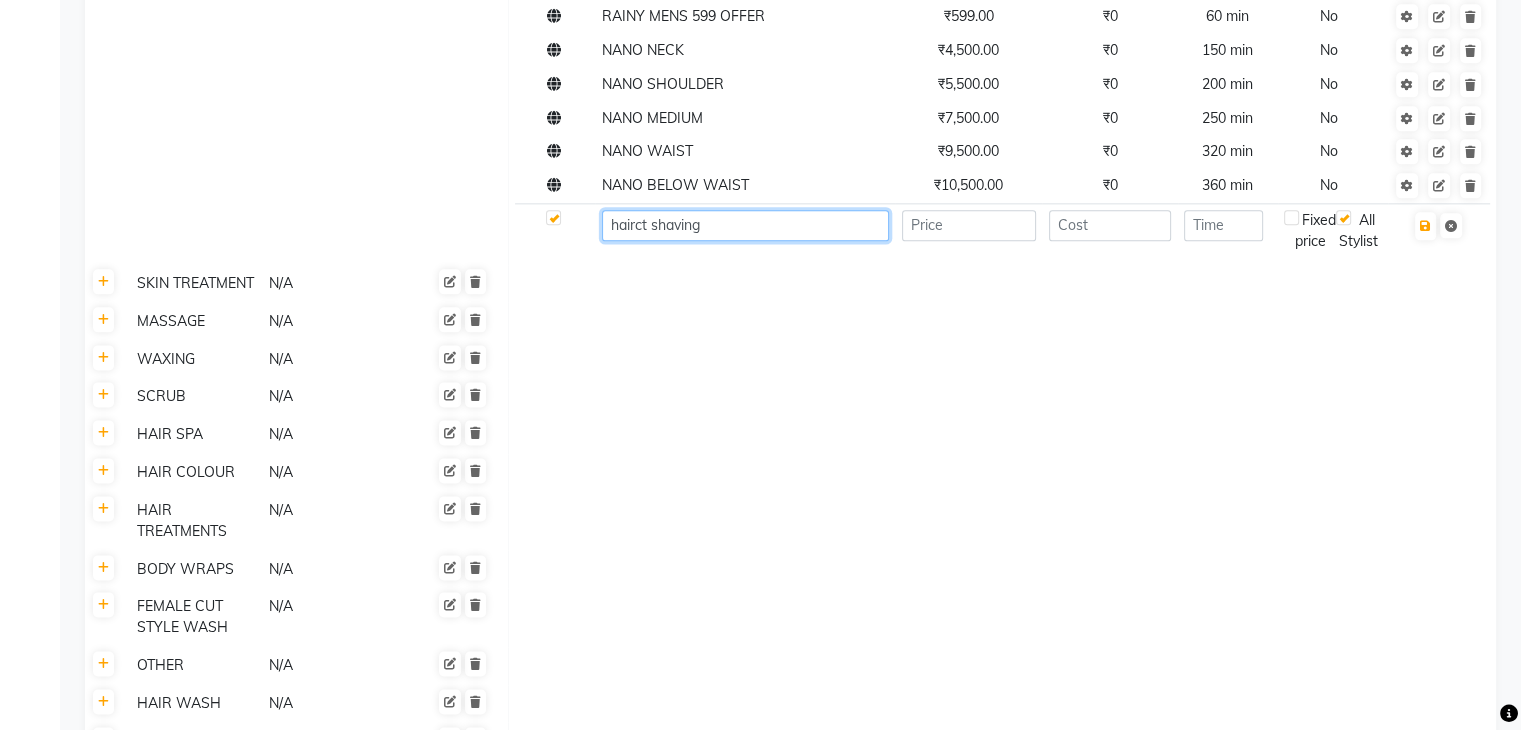 click on "hairct shaving" 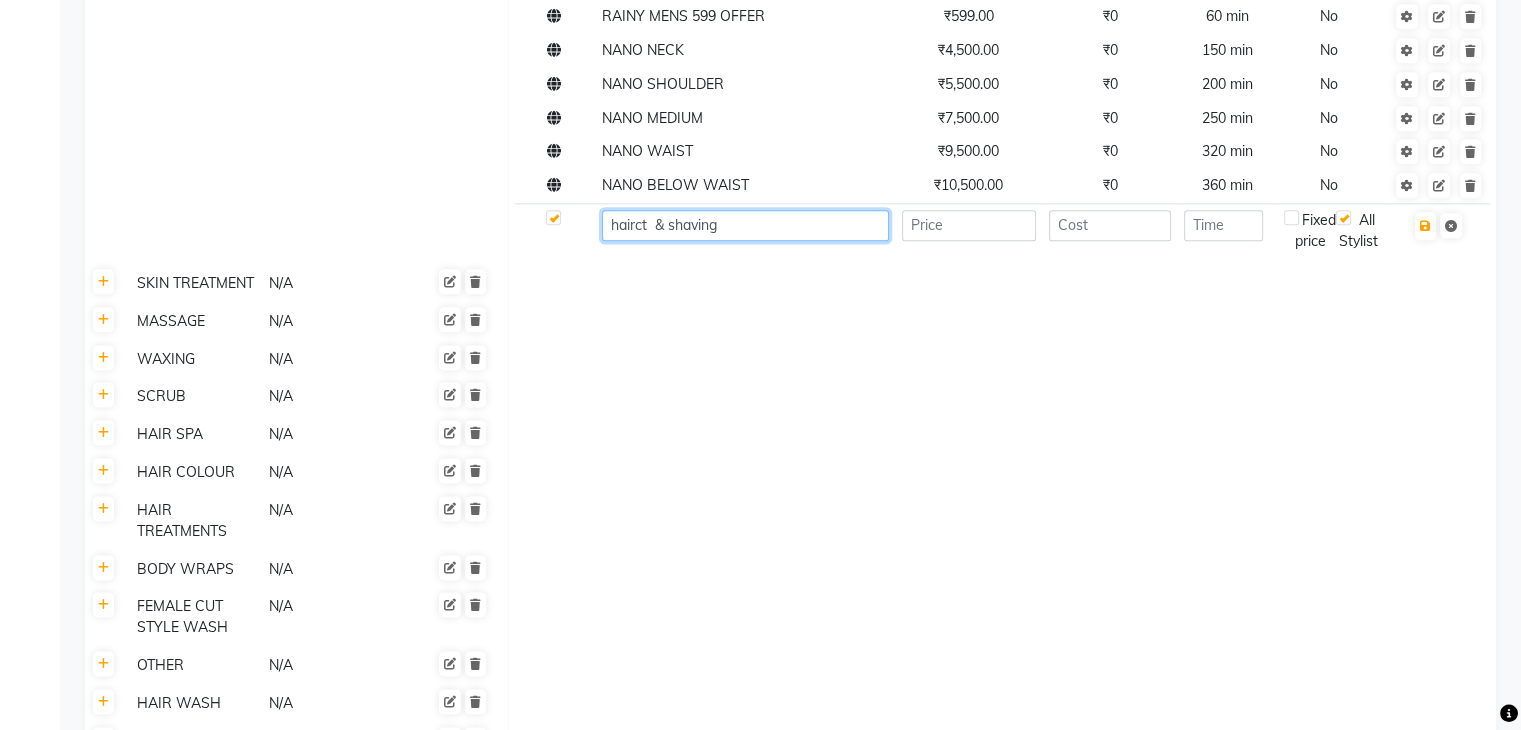 type on "hairct  & shaving" 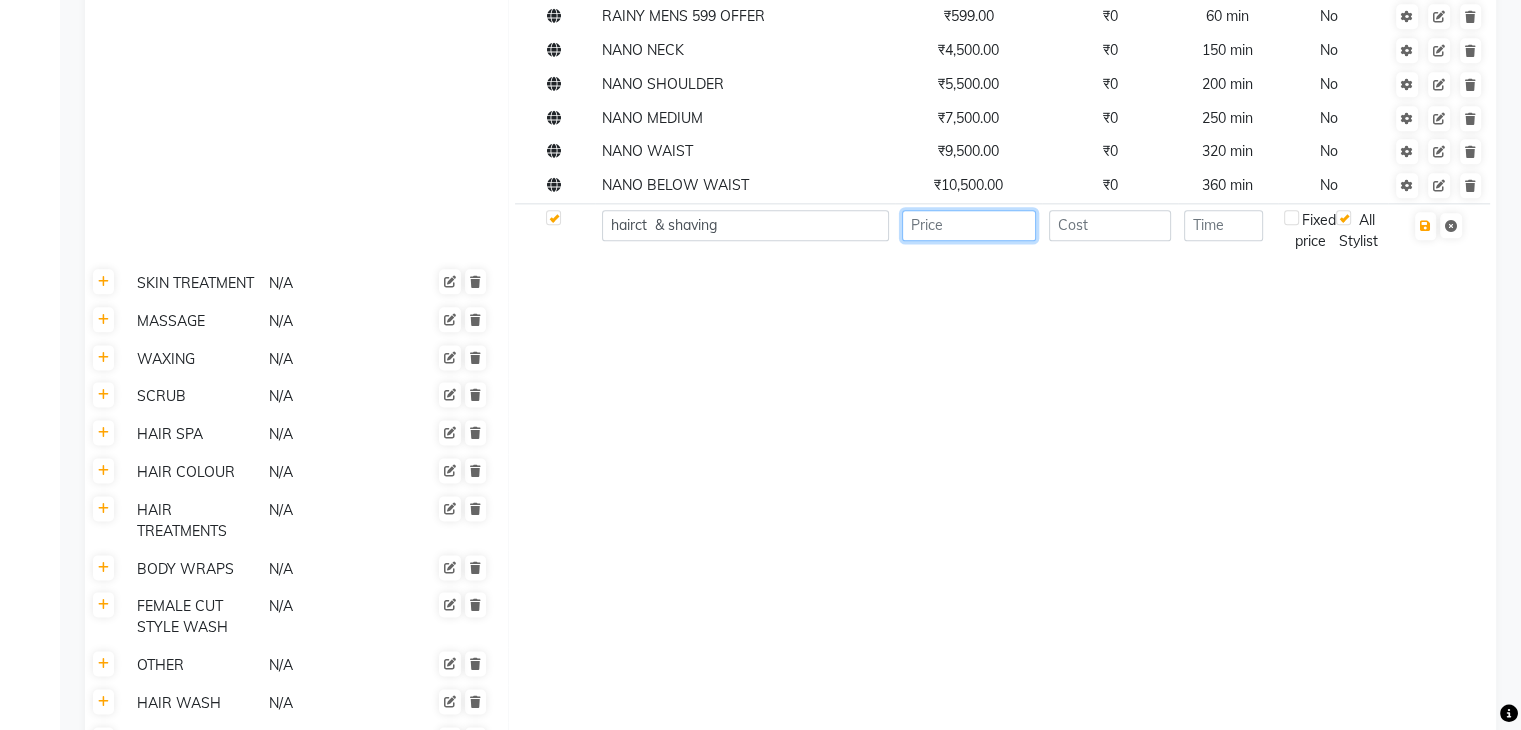 click 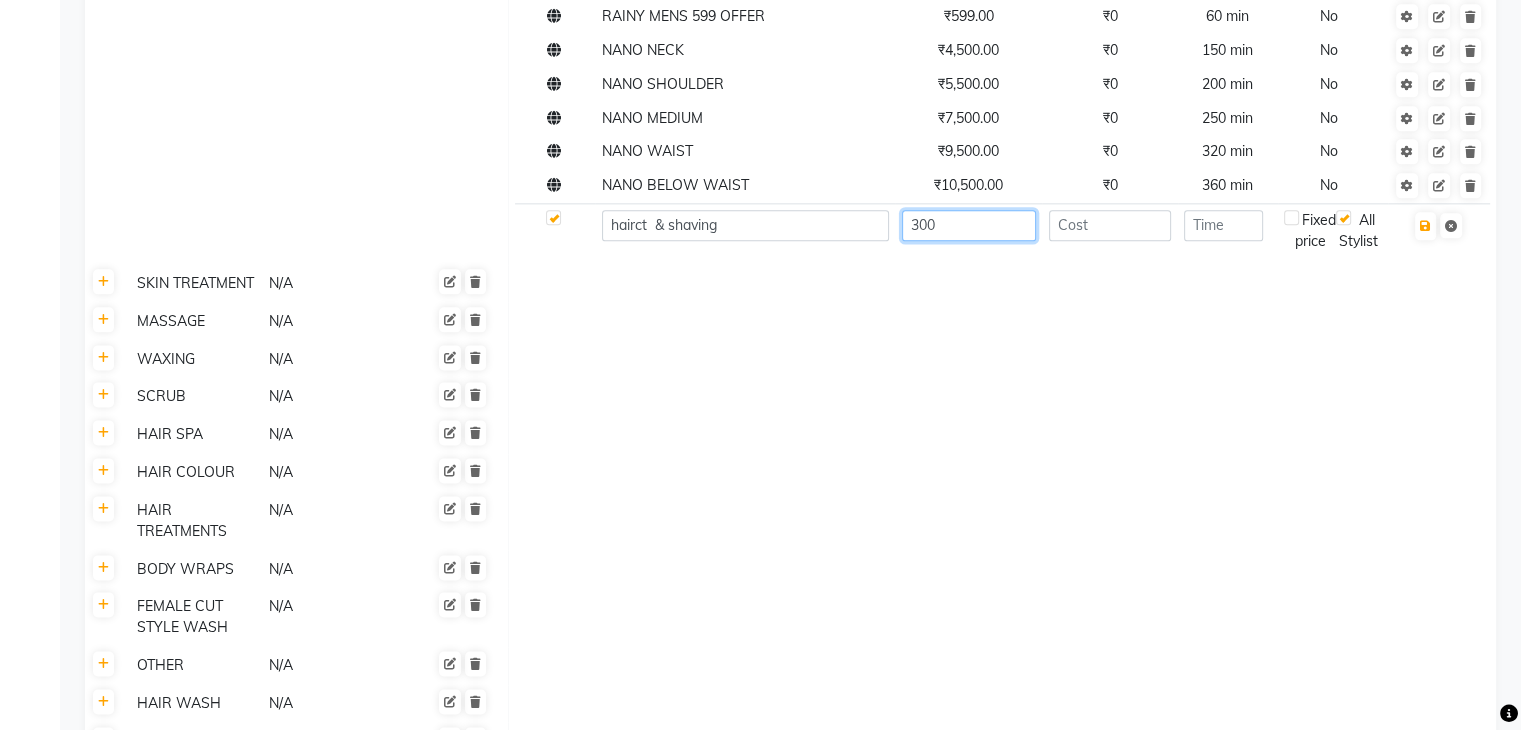 type on "300" 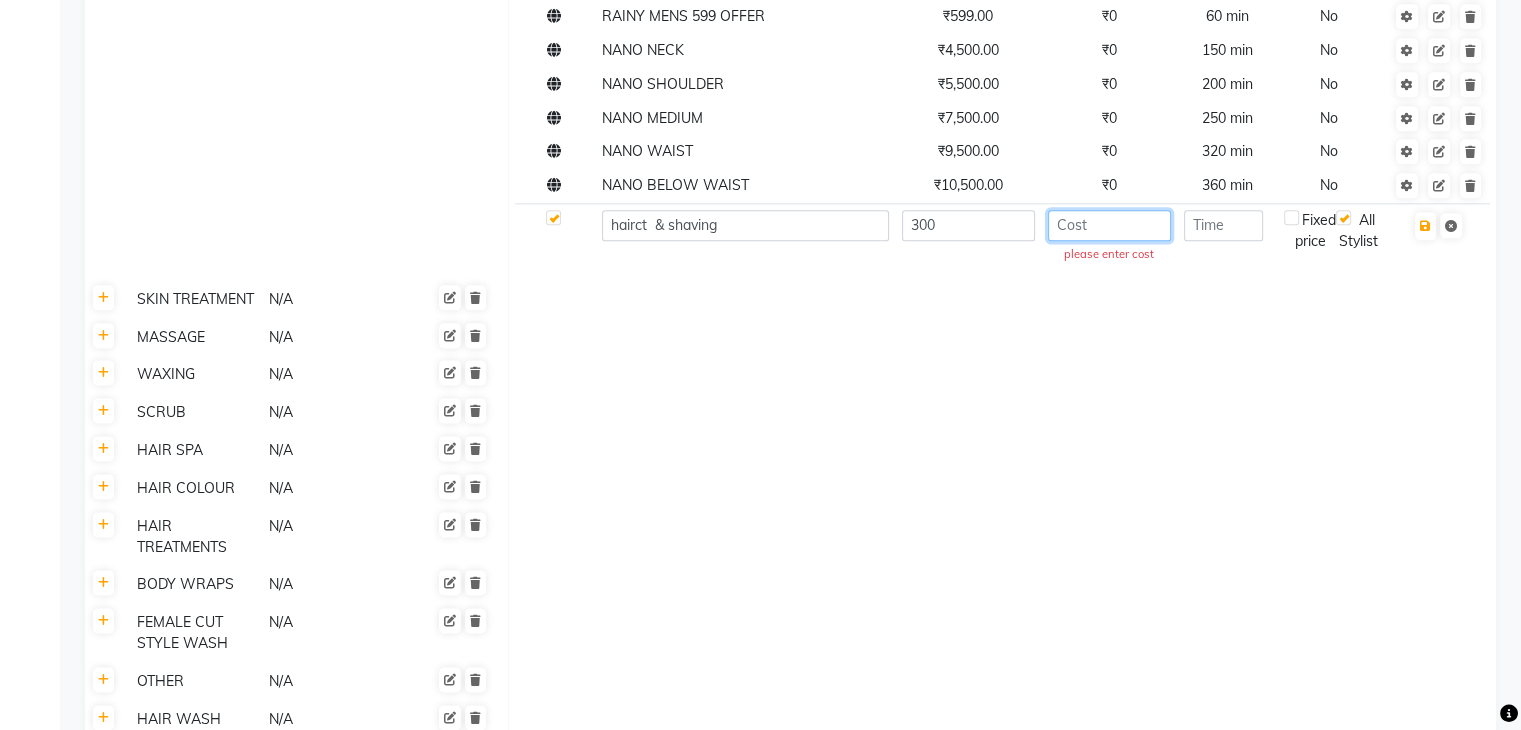 click 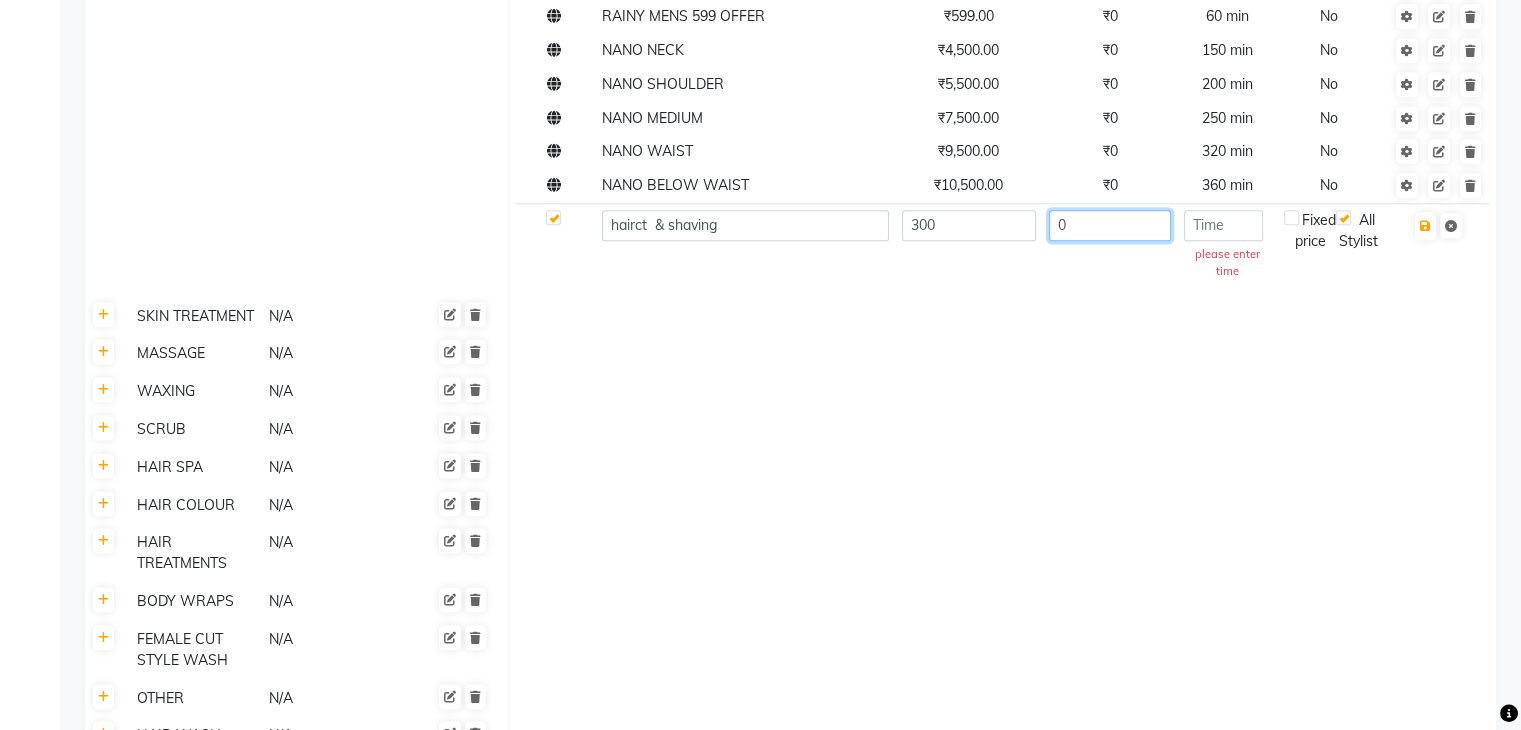 type on "0" 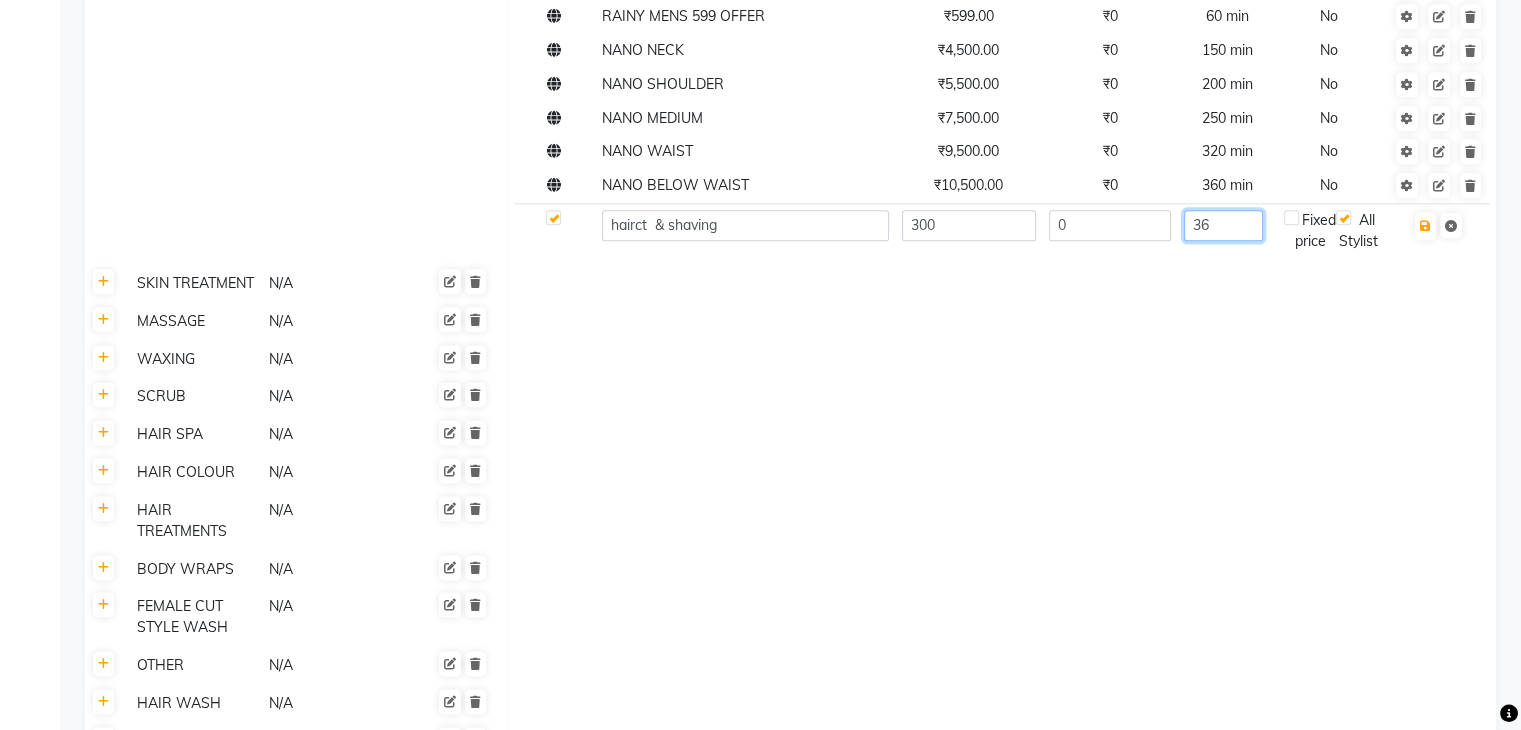 type on "3" 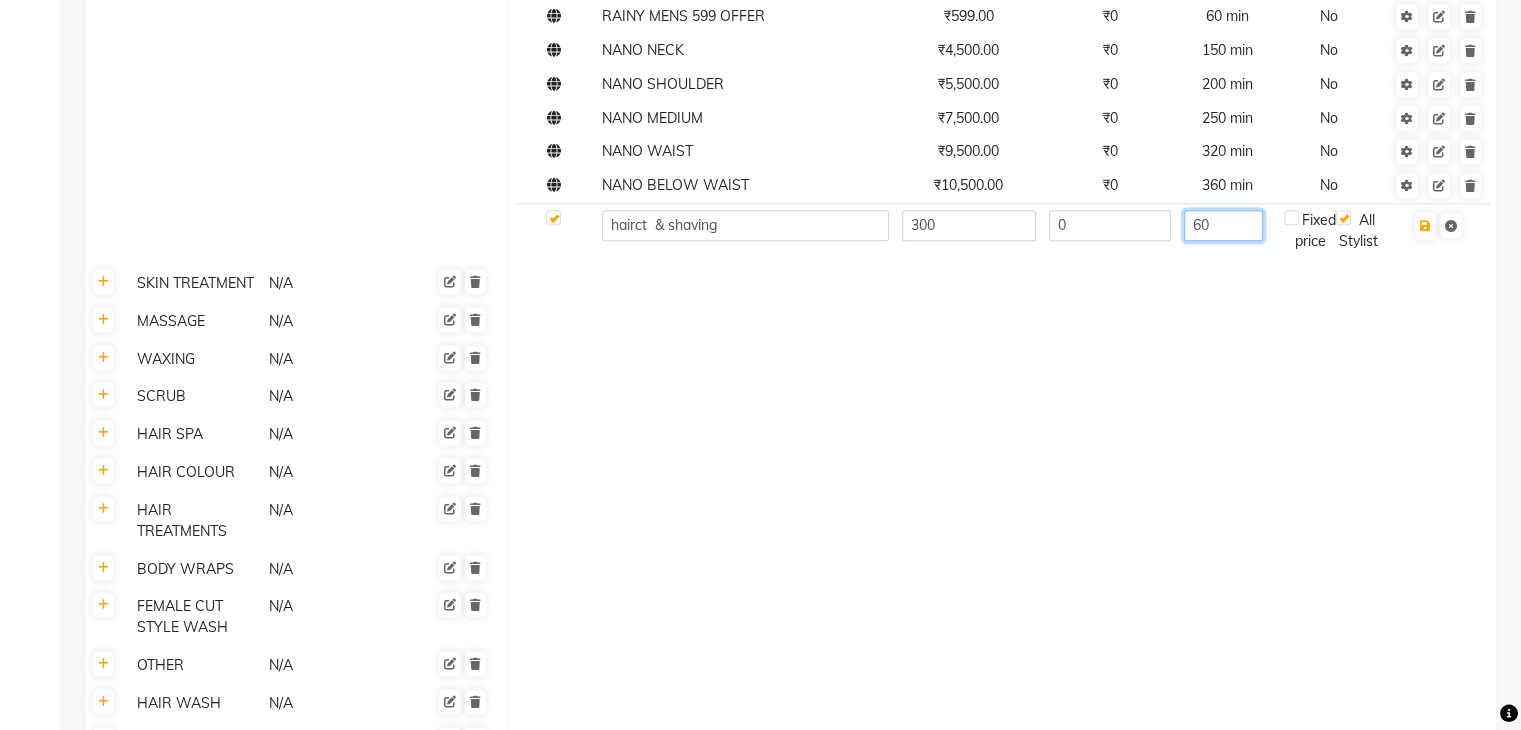 type on "60" 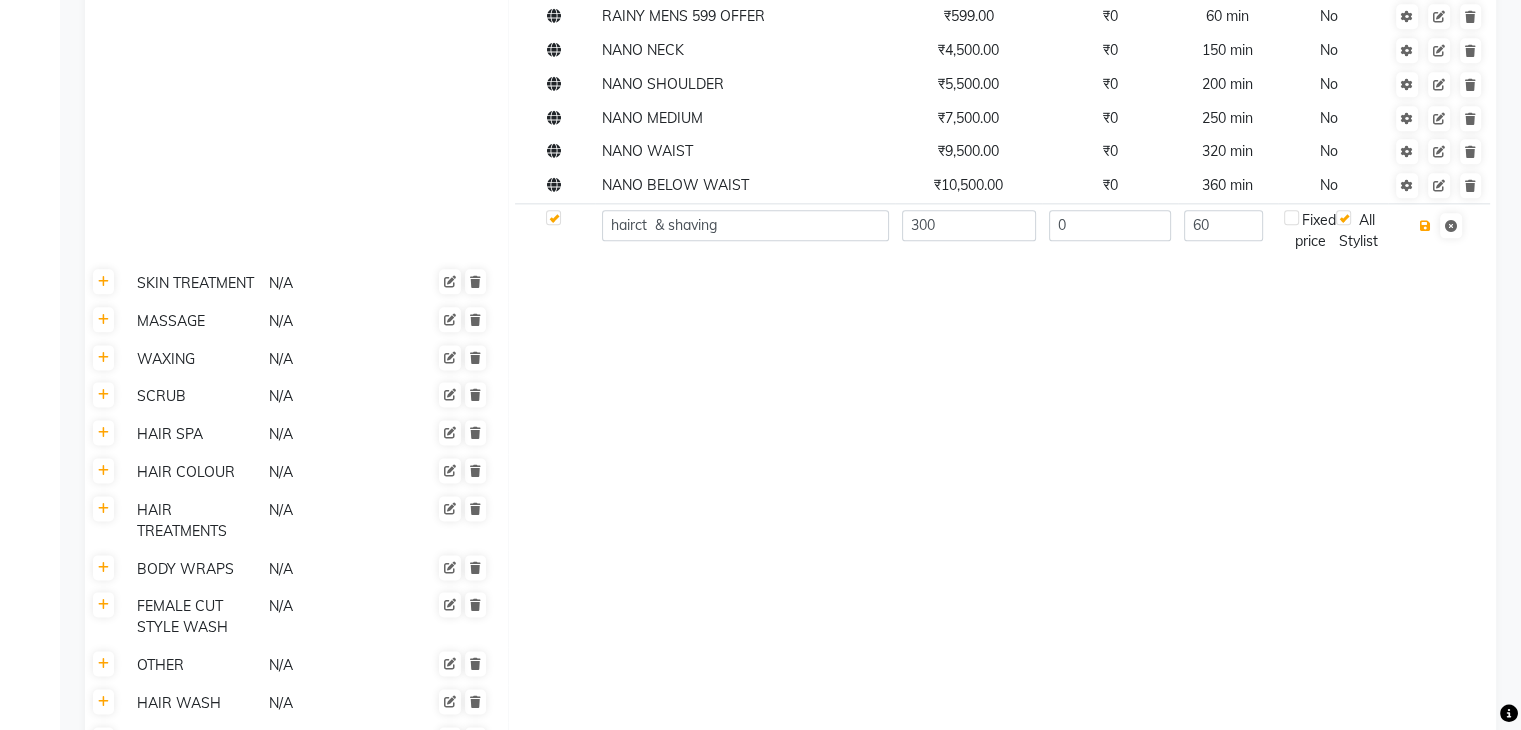 type 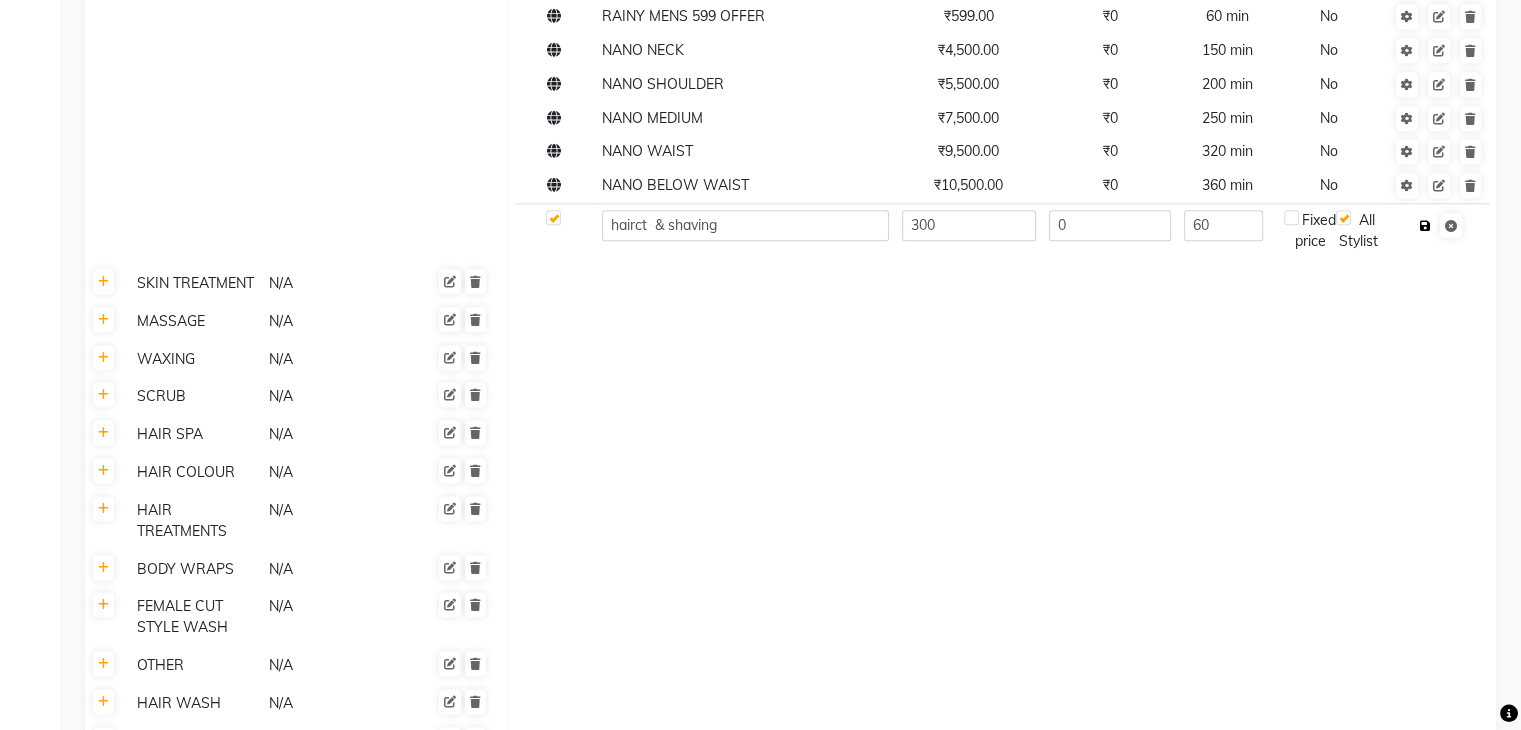 click at bounding box center [1425, 226] 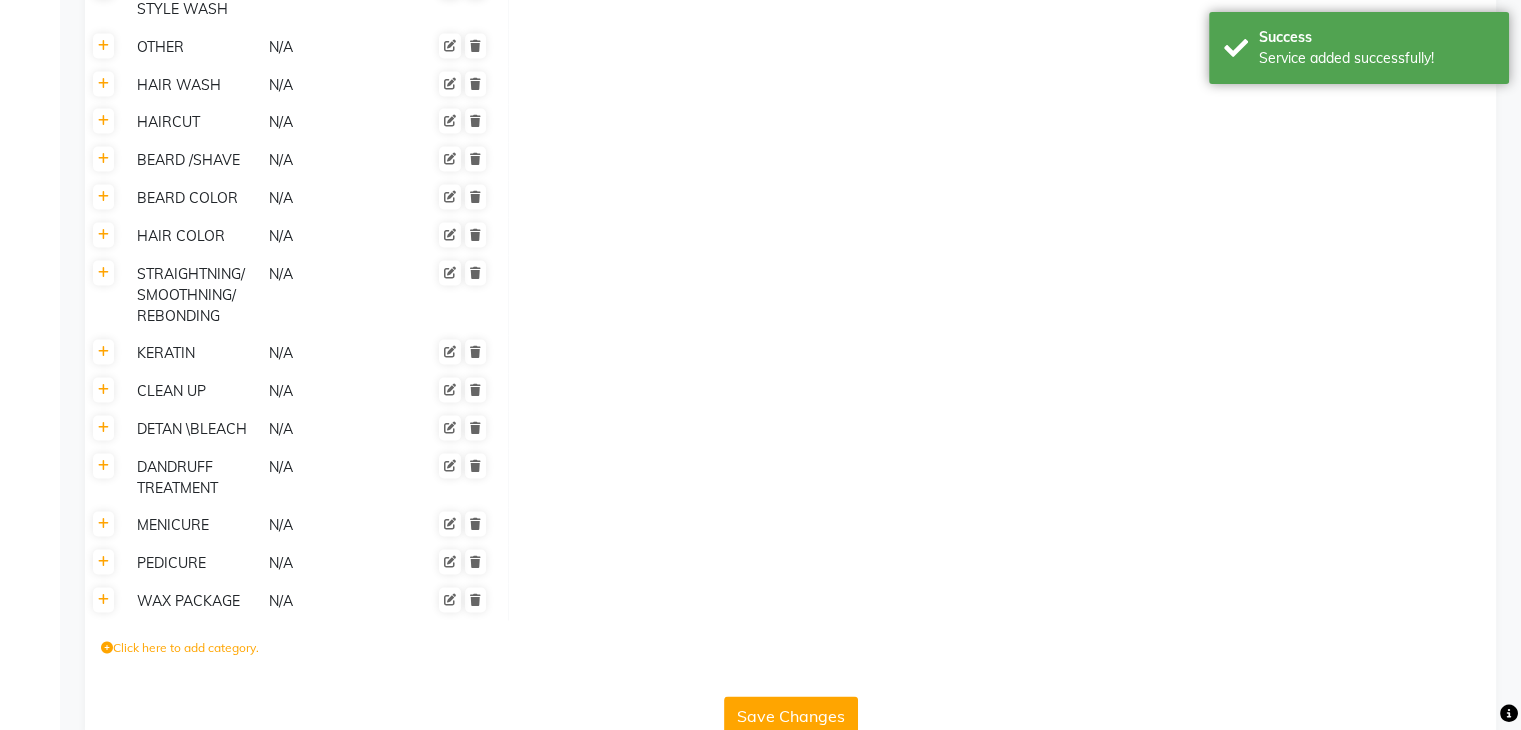 scroll, scrollTop: 3168, scrollLeft: 0, axis: vertical 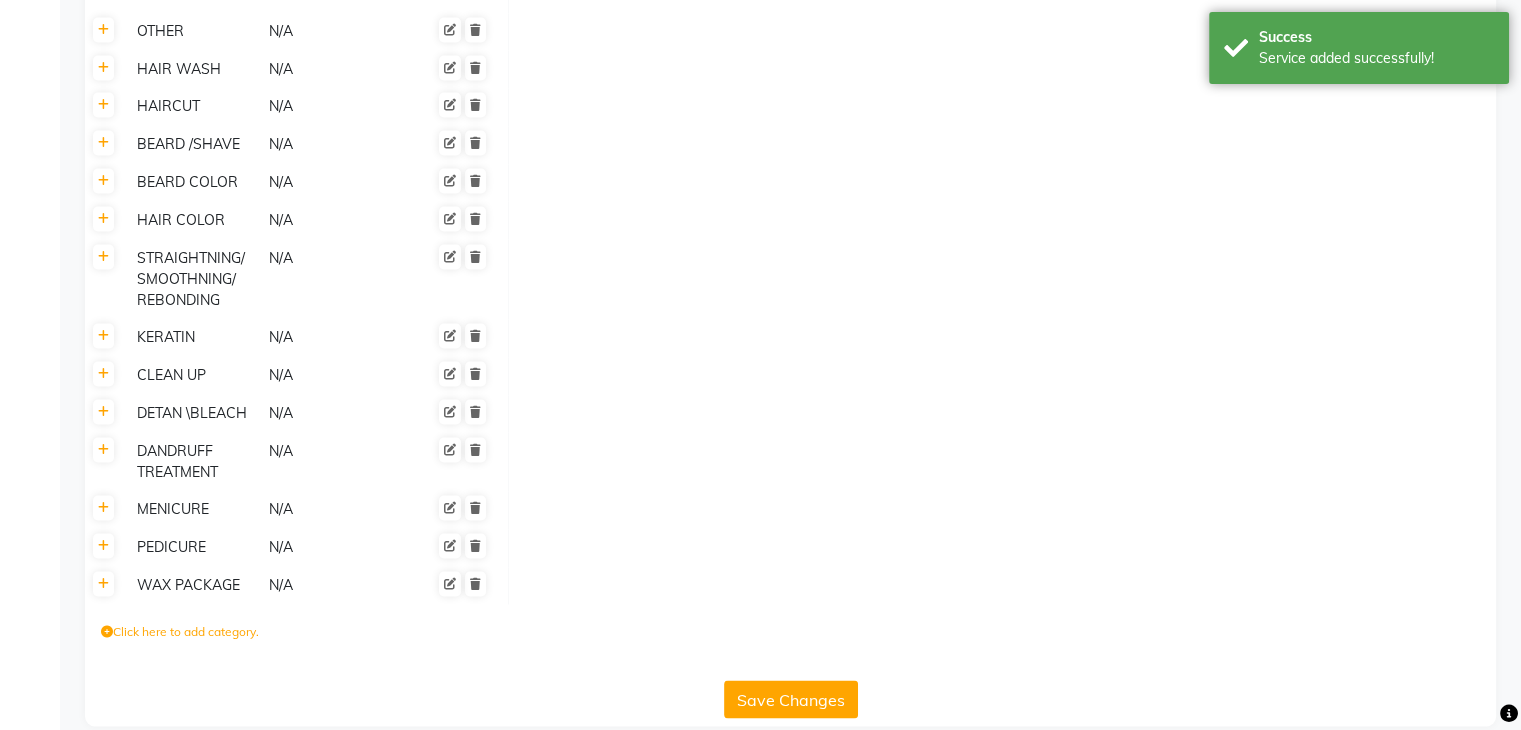 click on "Save Changes" 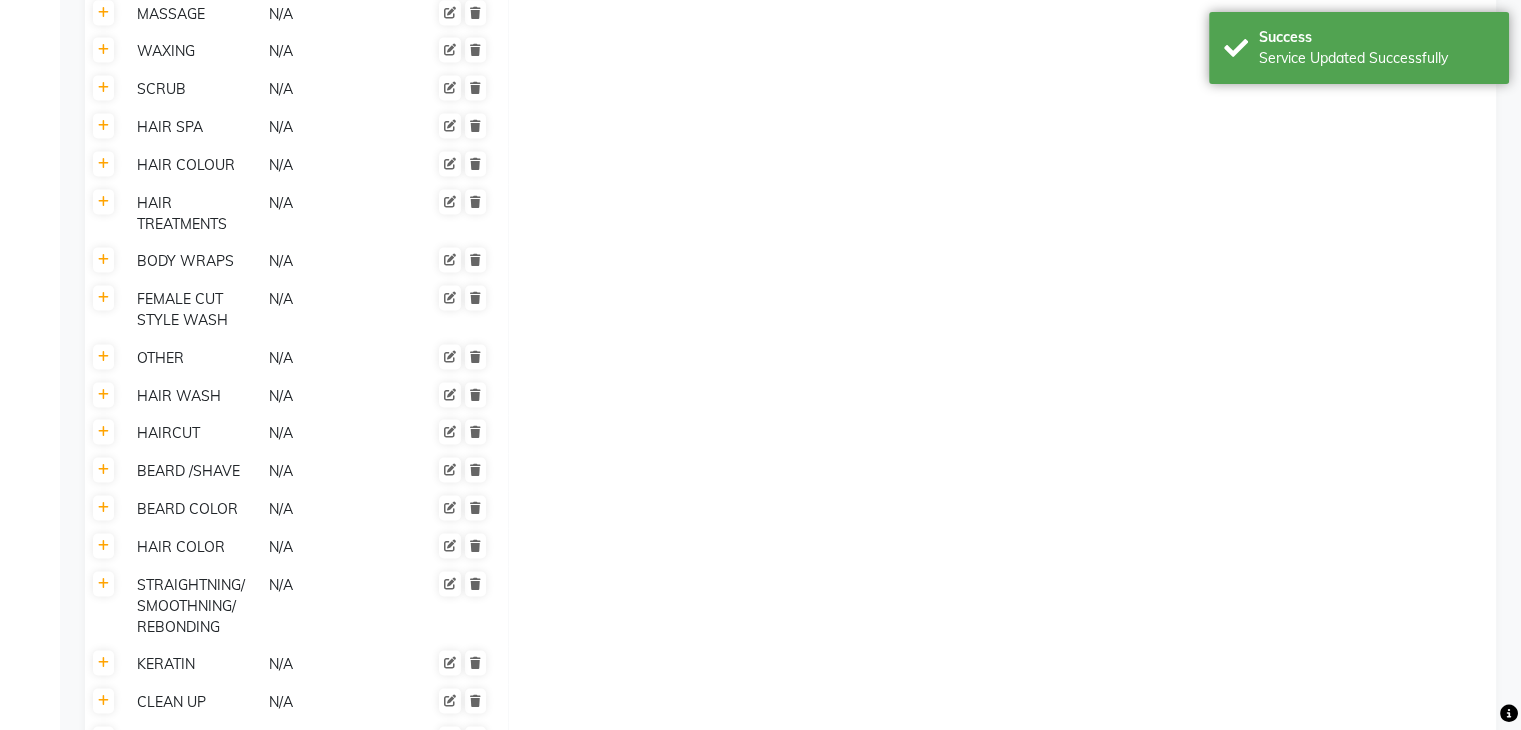 scroll, scrollTop: 2840, scrollLeft: 0, axis: vertical 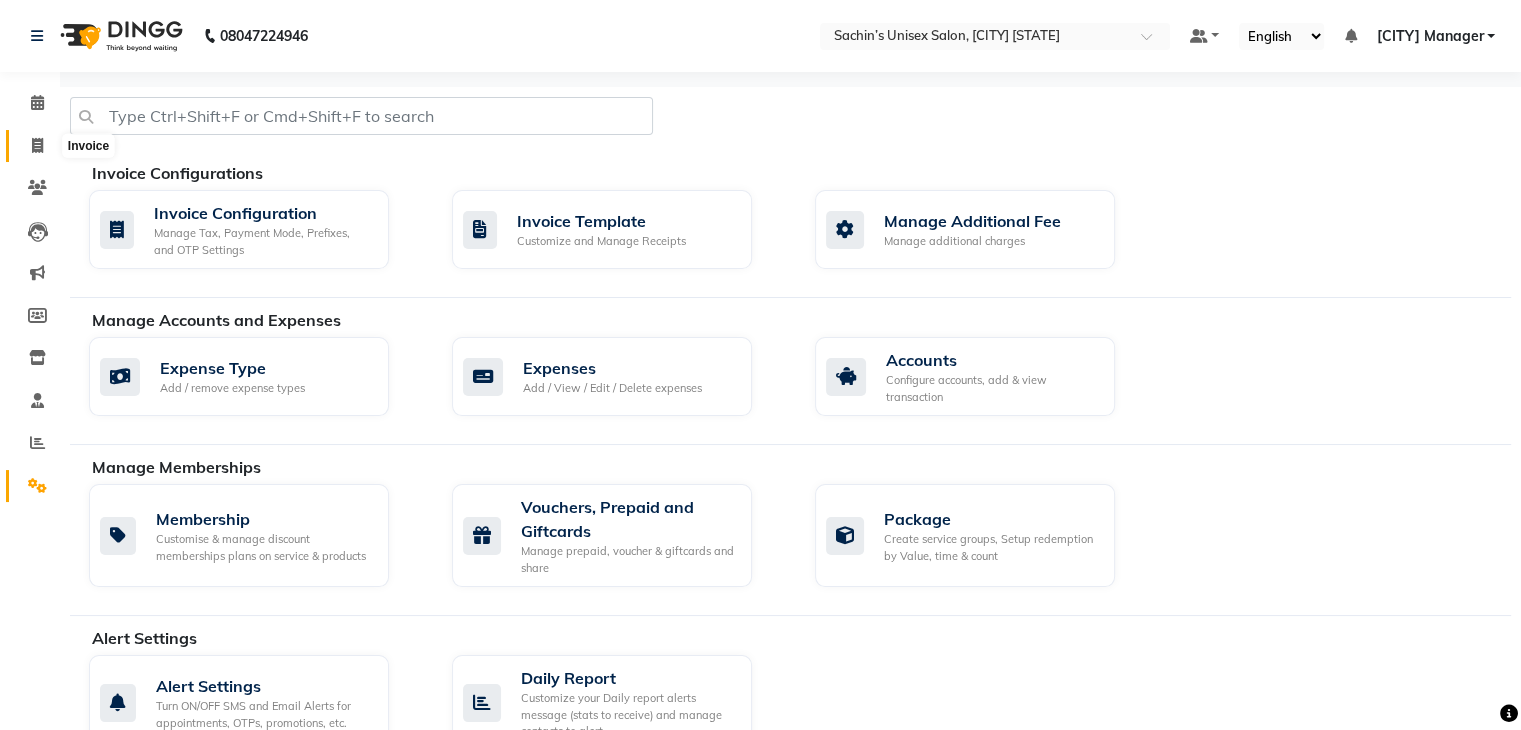 click 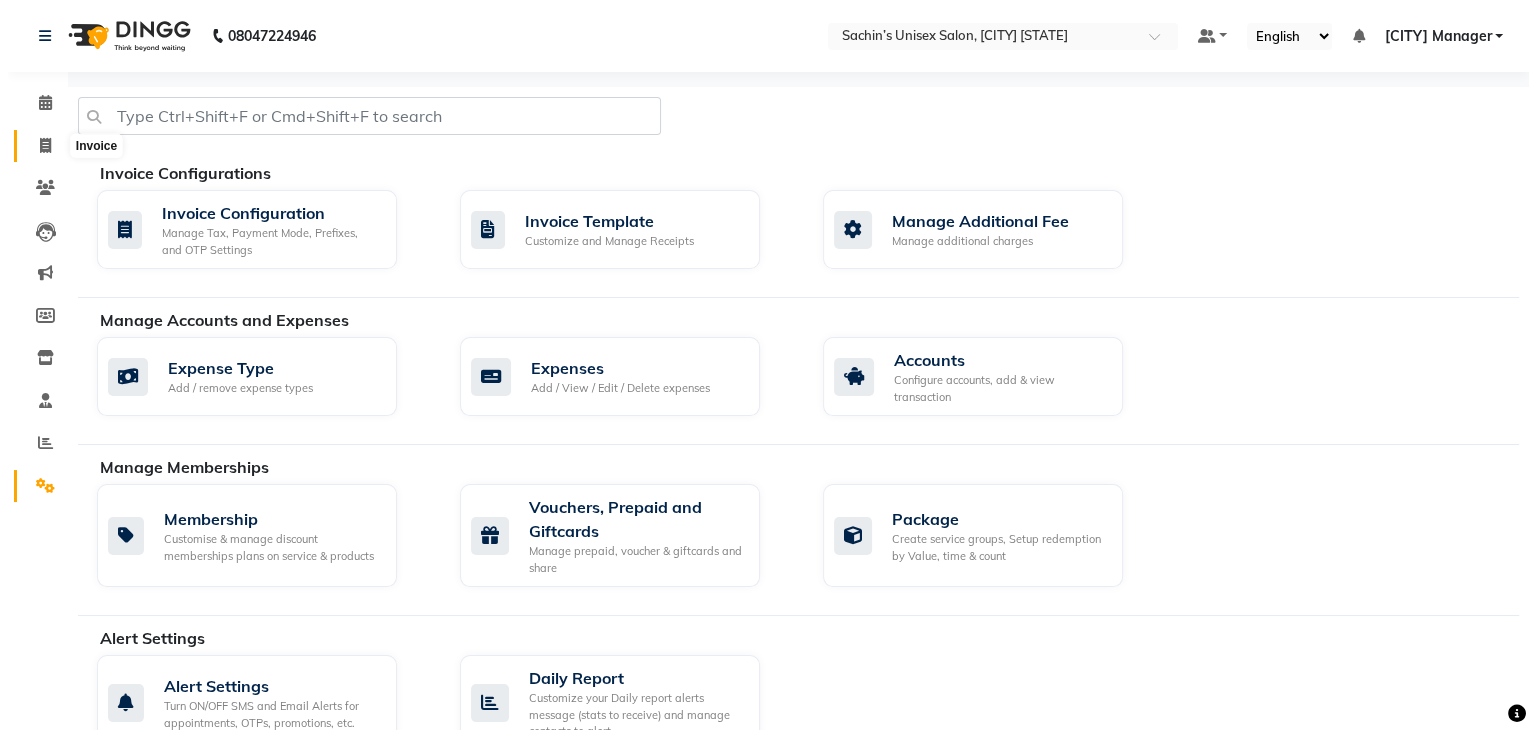 select on "service" 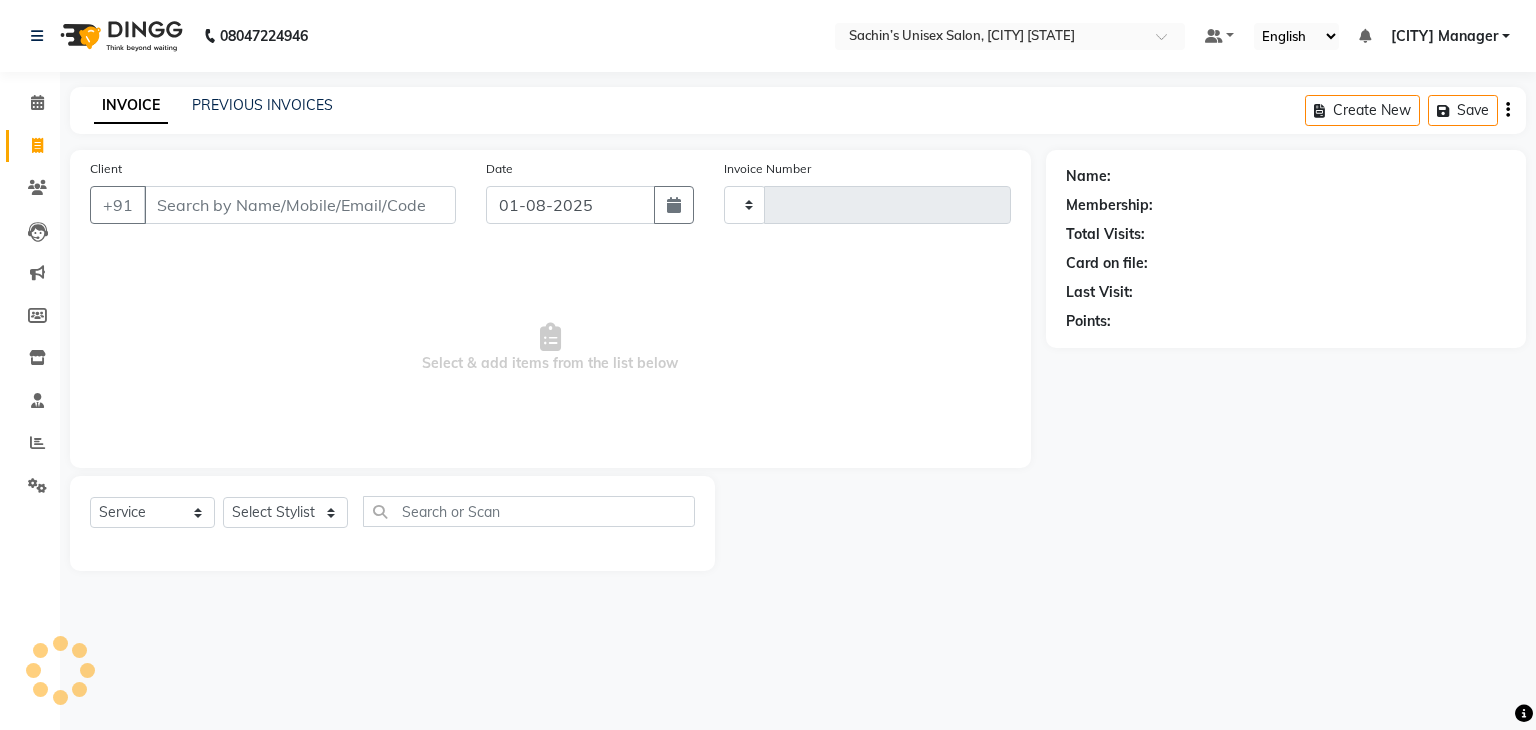 type on "0004" 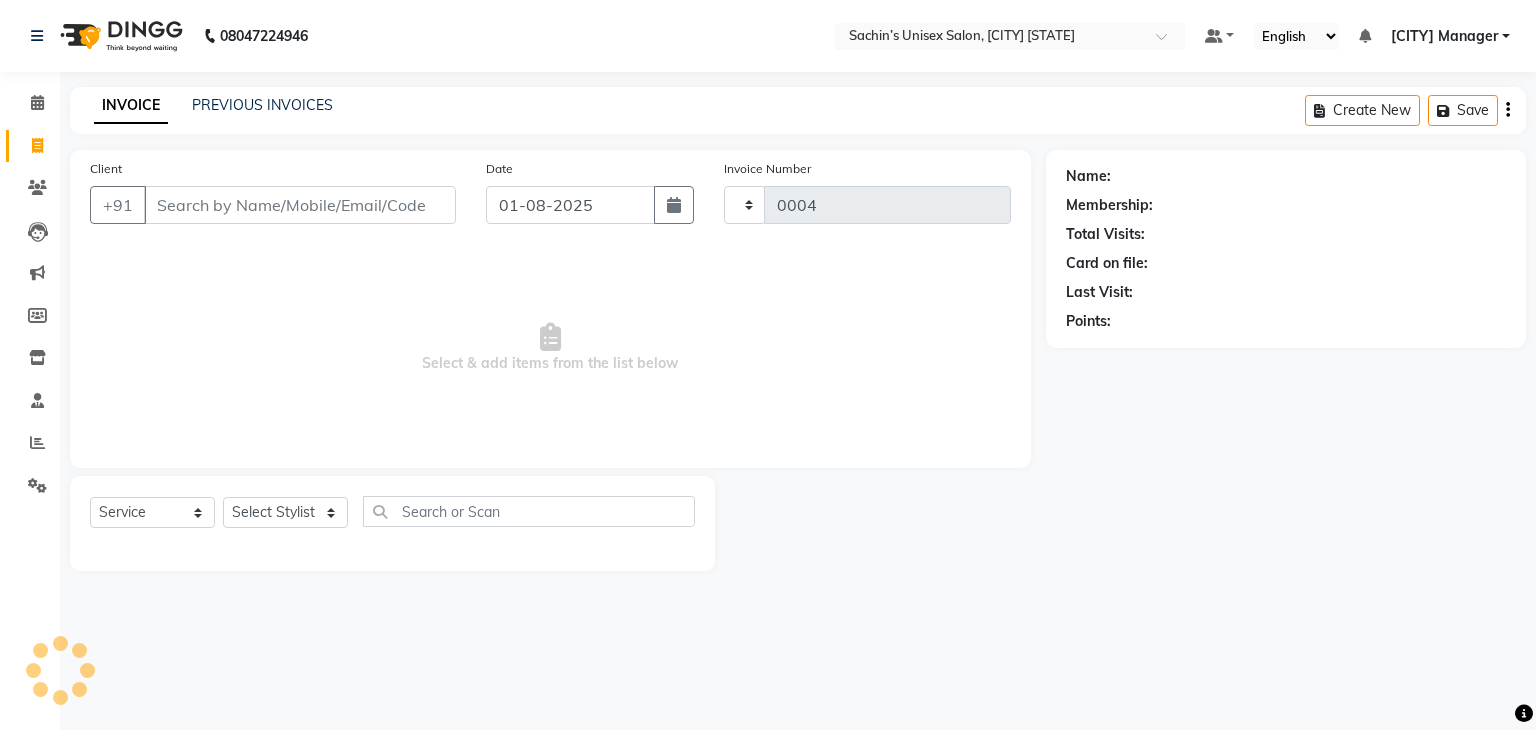 click on "Client" at bounding box center [300, 205] 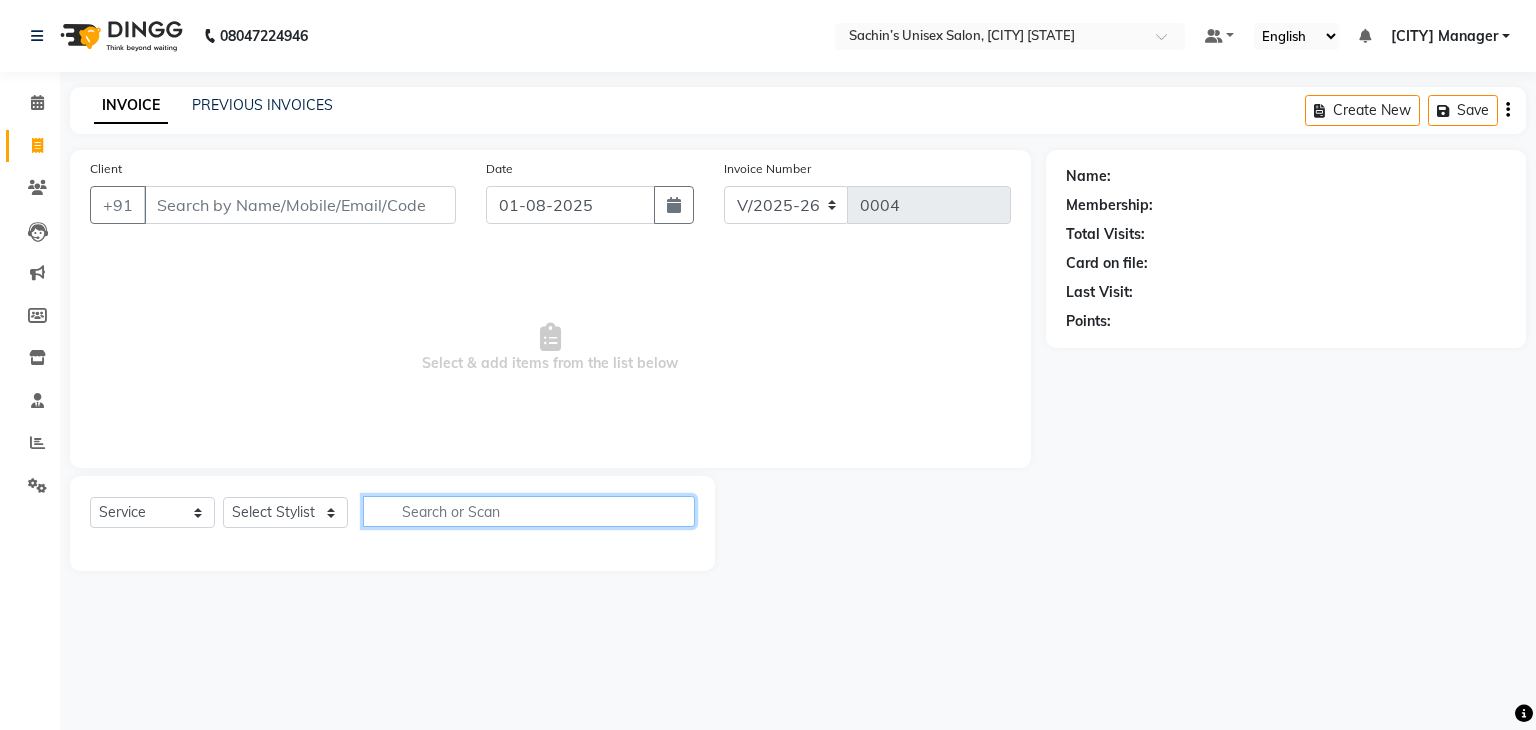 click 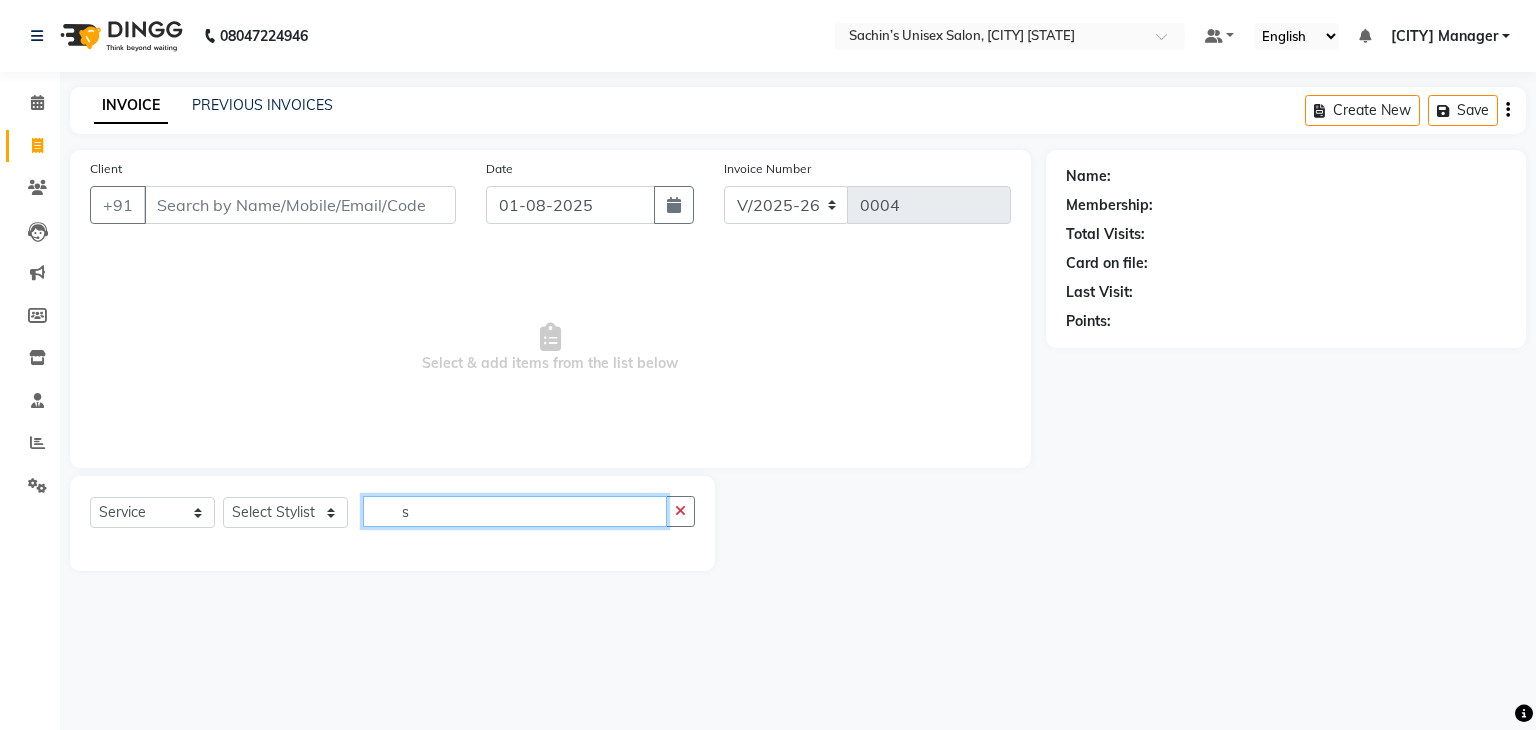 type on "s" 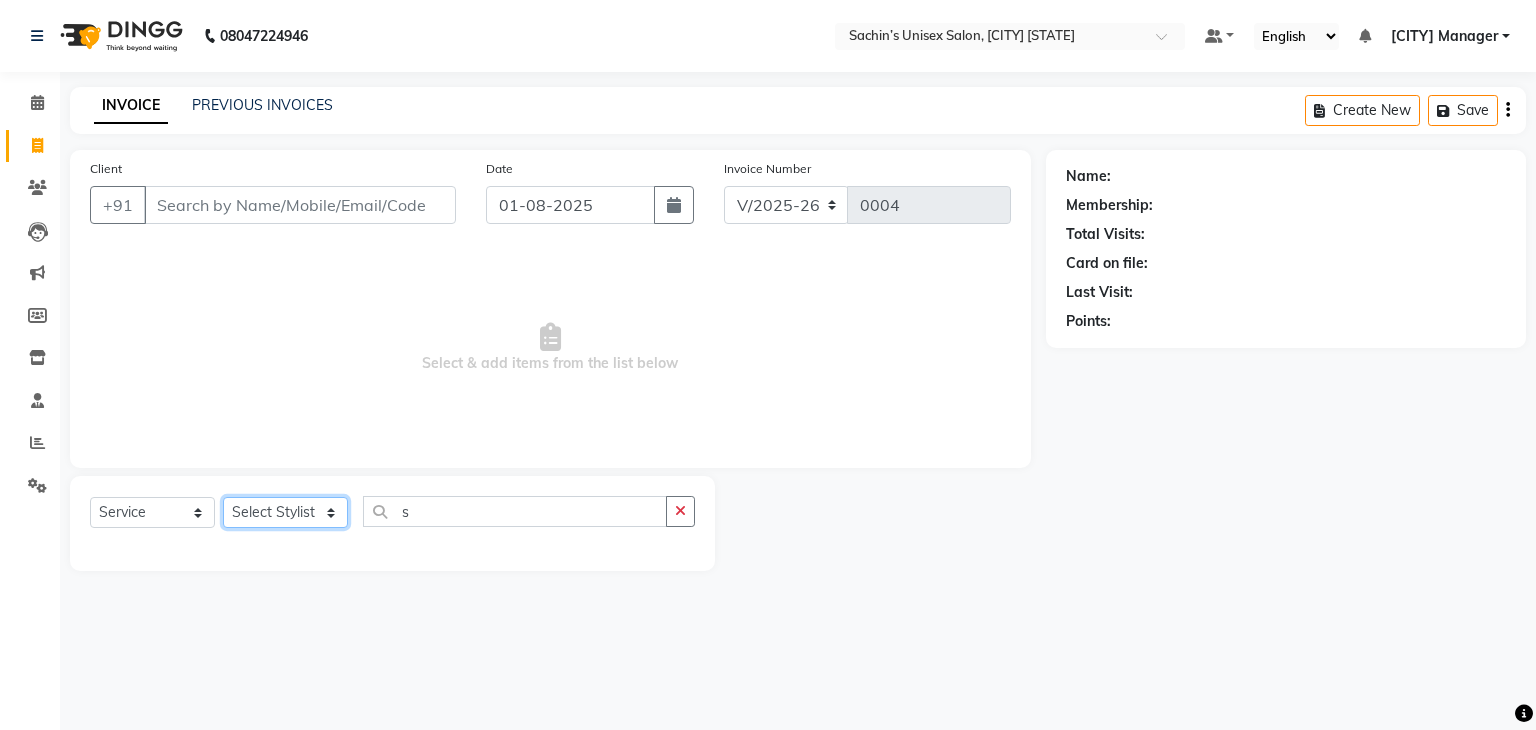 click on "Select Stylist Alam Dombivali Manager Jagruti Navshad Raghav" 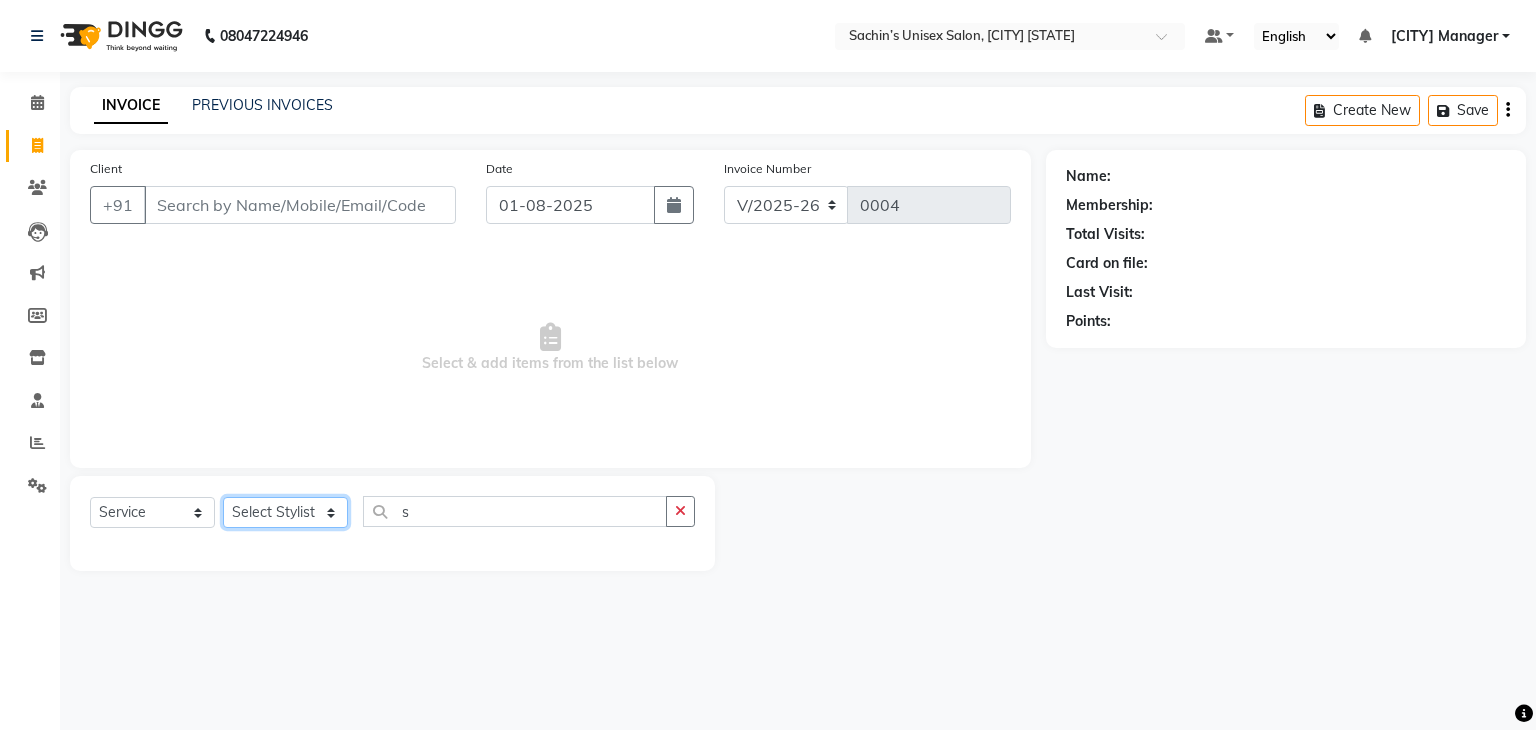 select on "86910" 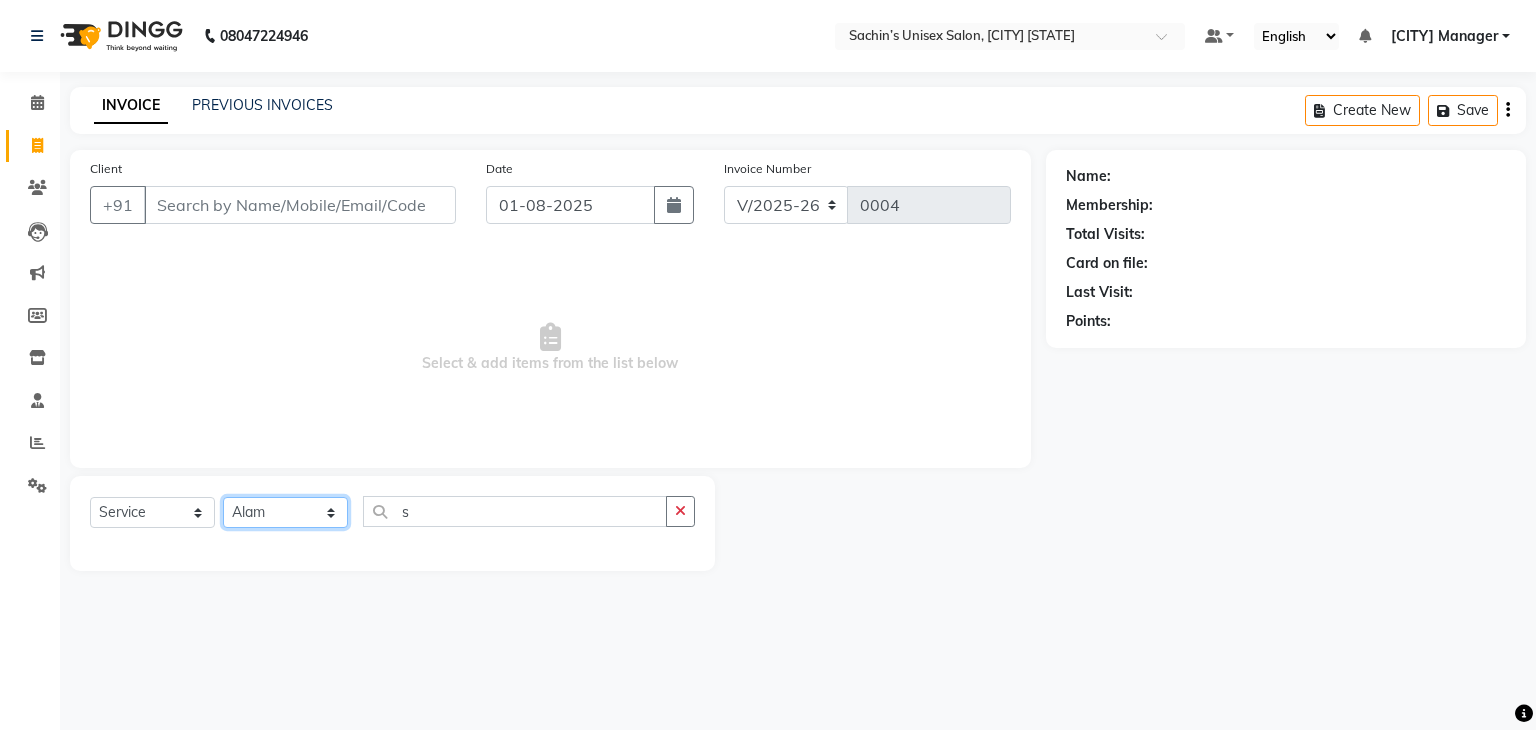 click on "Select Stylist Alam Dombivali Manager Jagruti Navshad Raghav" 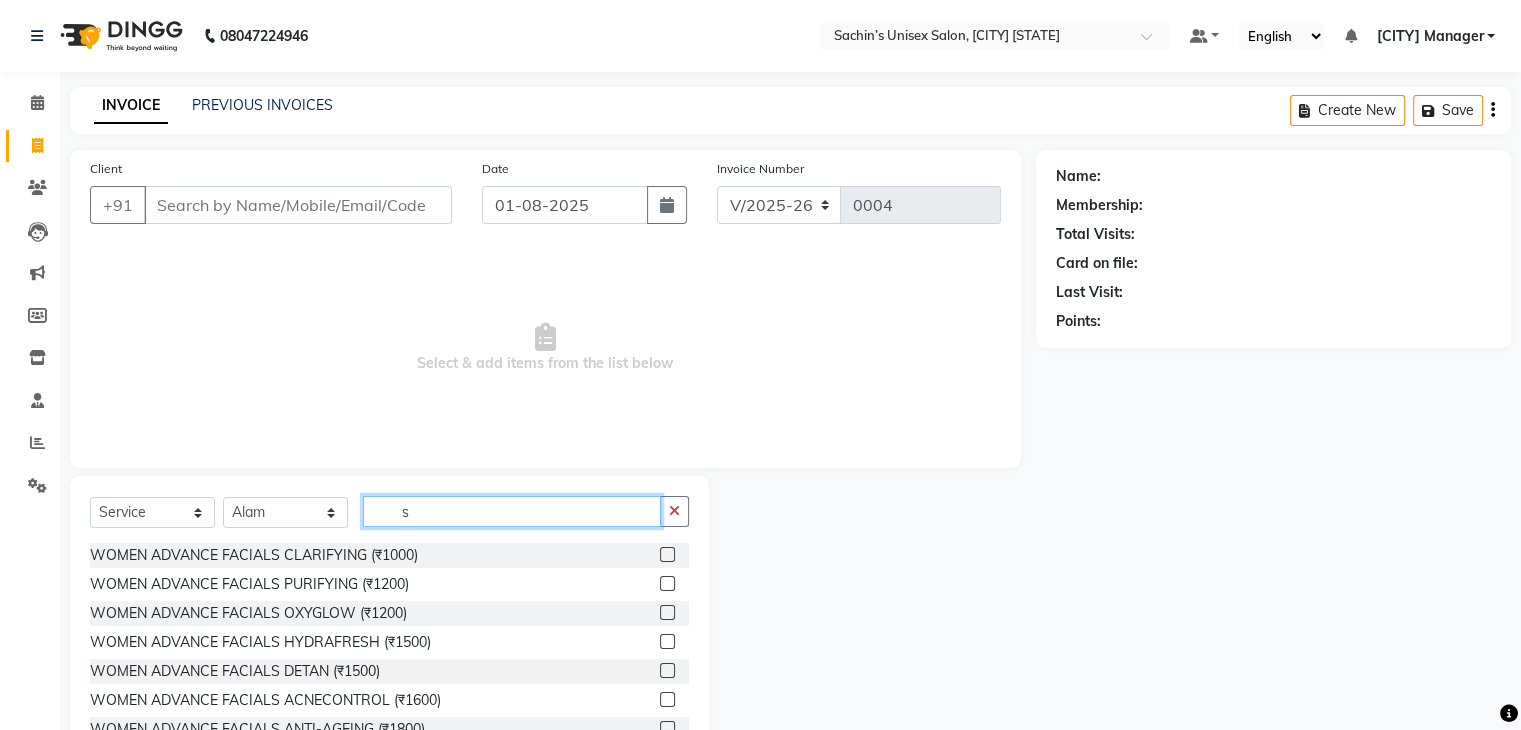 click on "s" 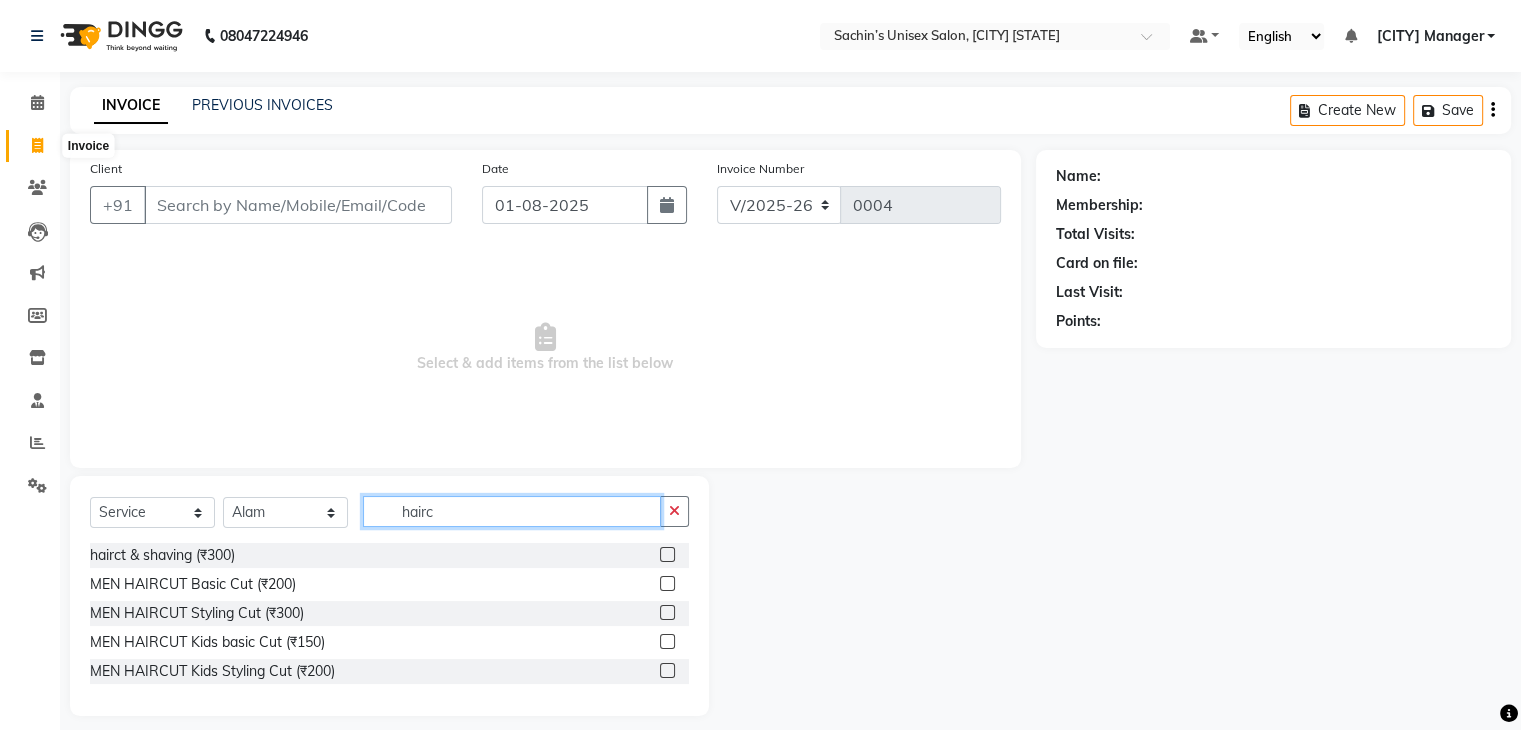type on "hairc" 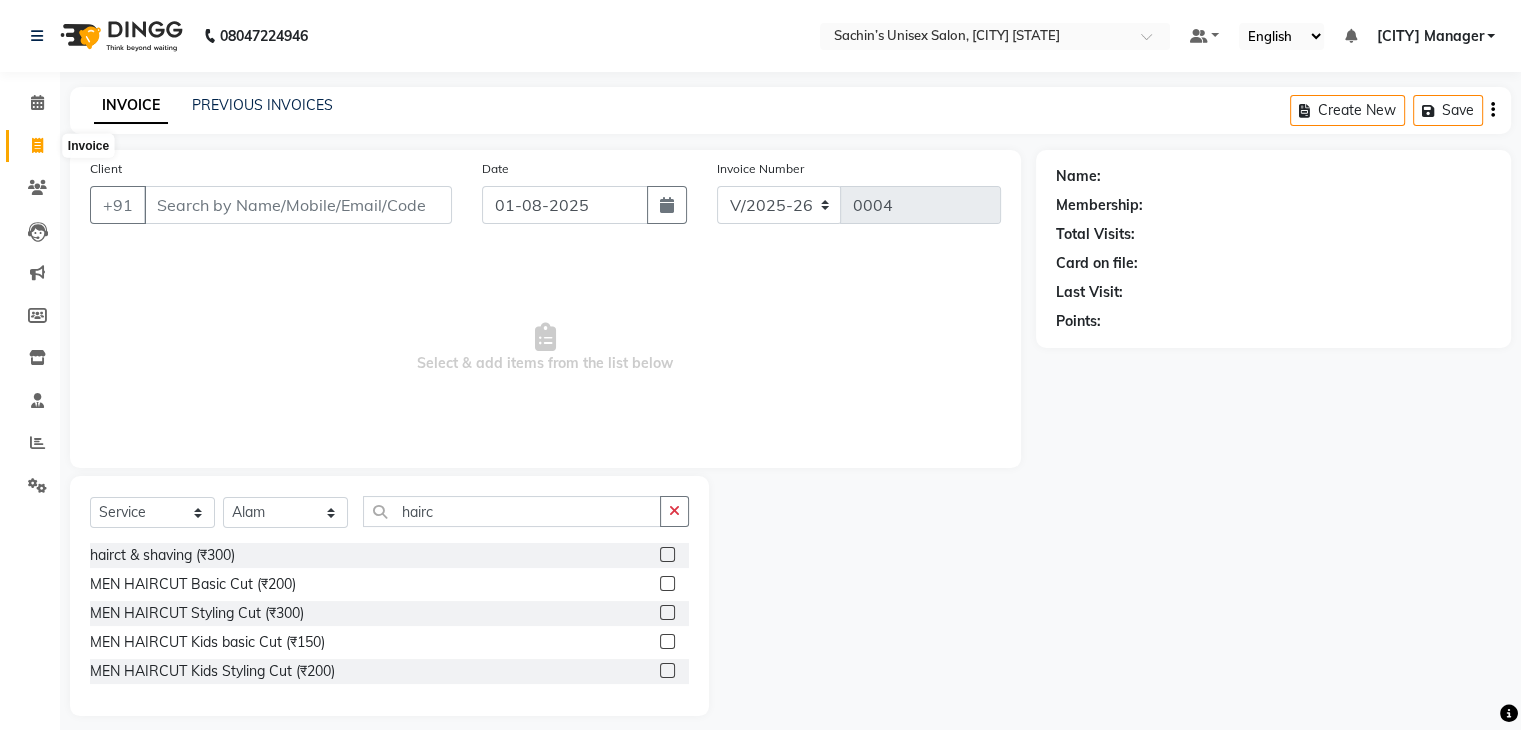 click 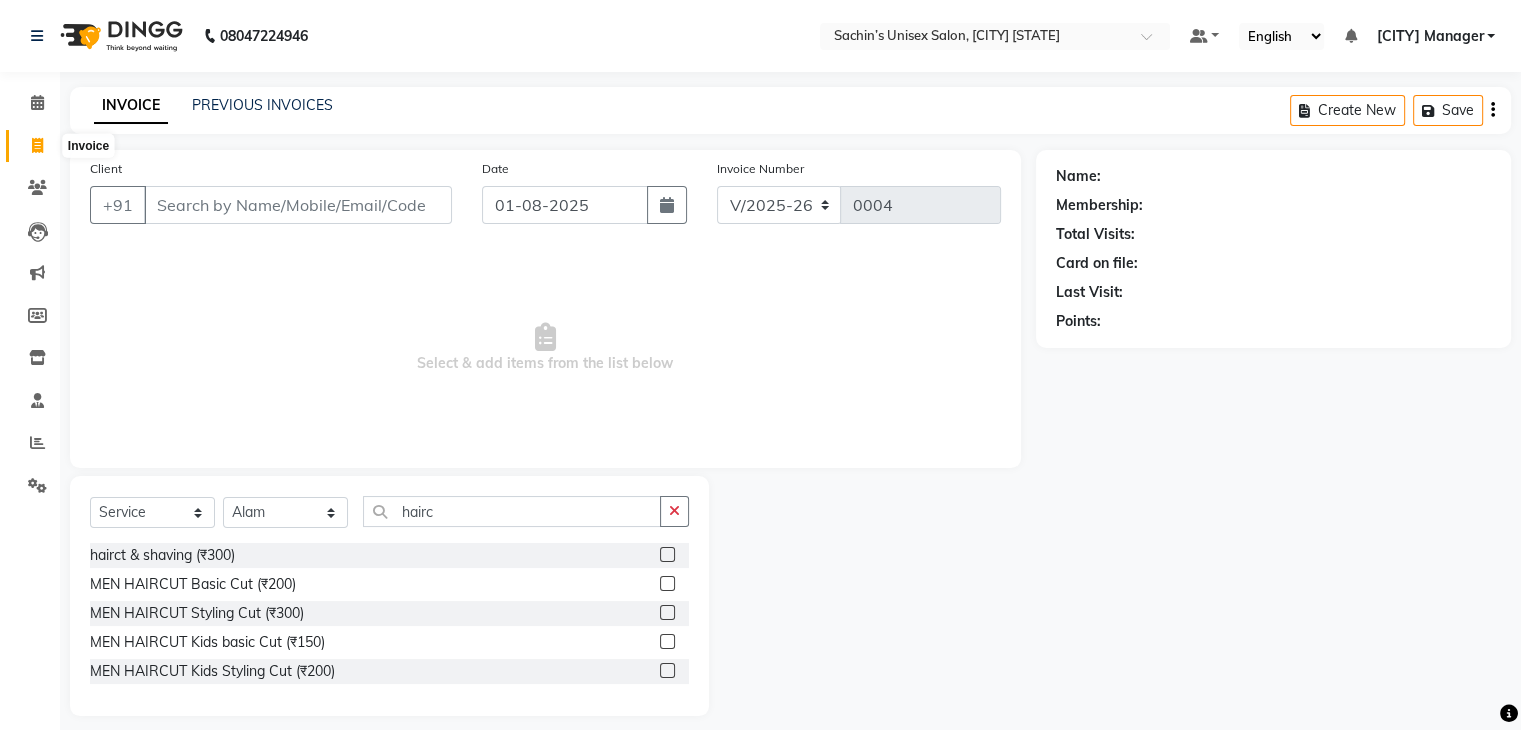 select on "service" 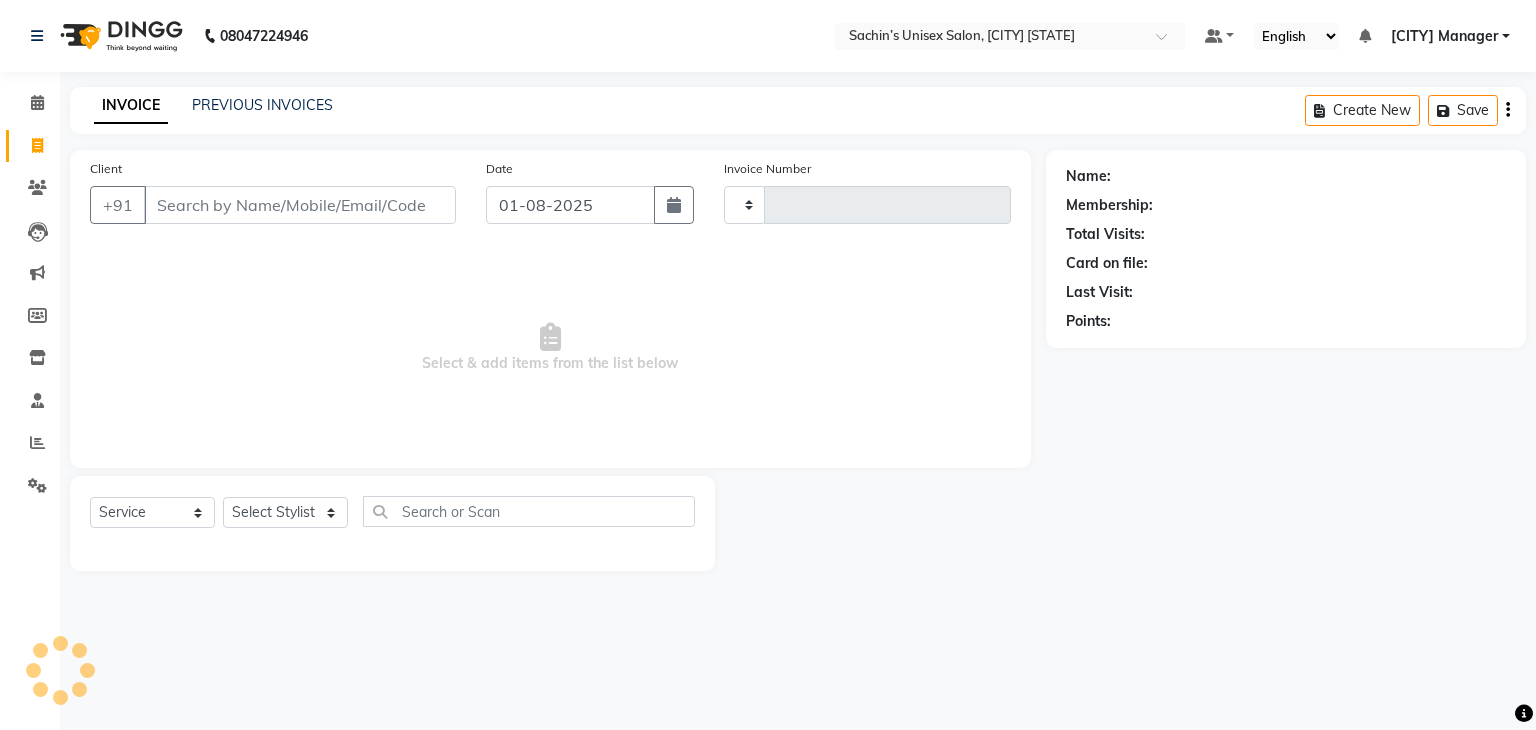 type on "0004" 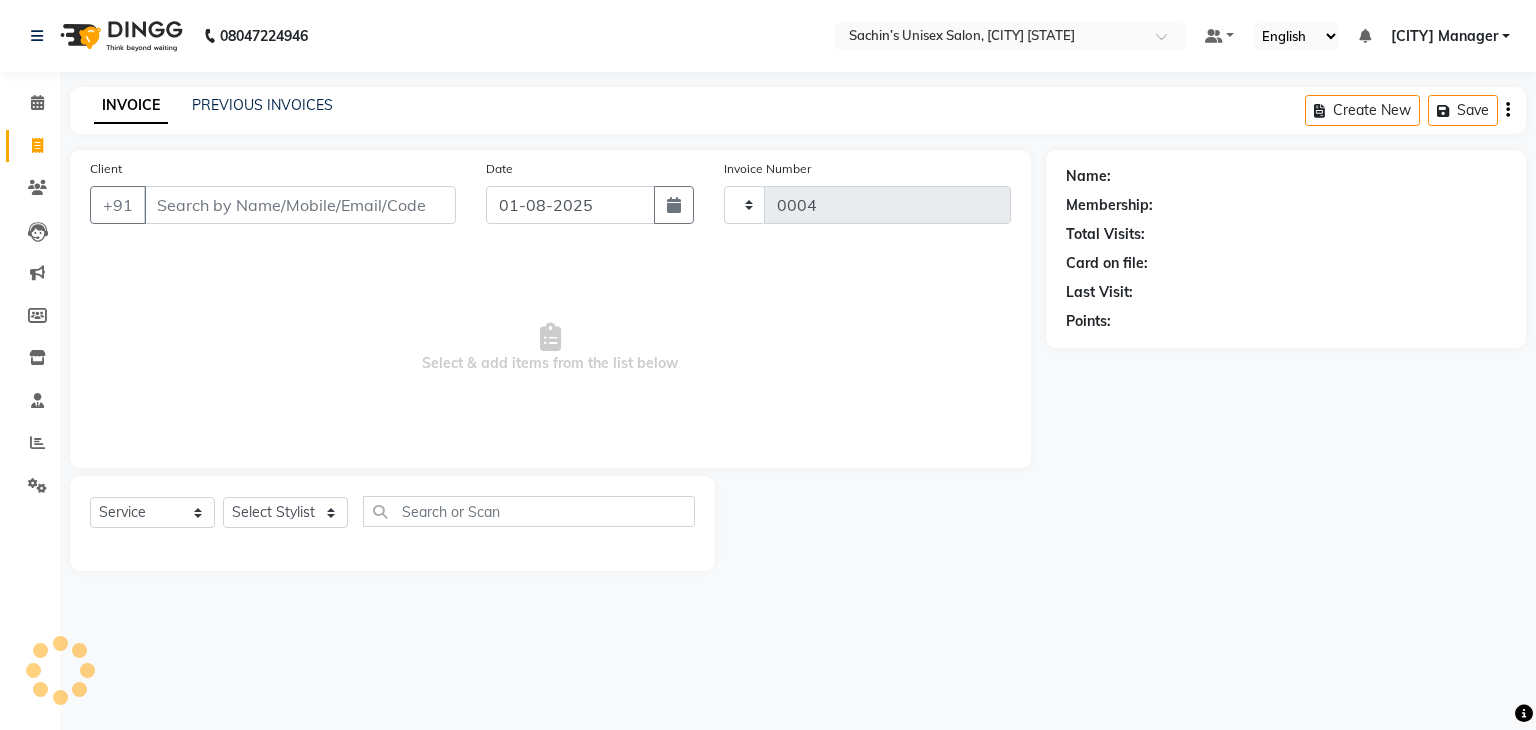 select on "8637" 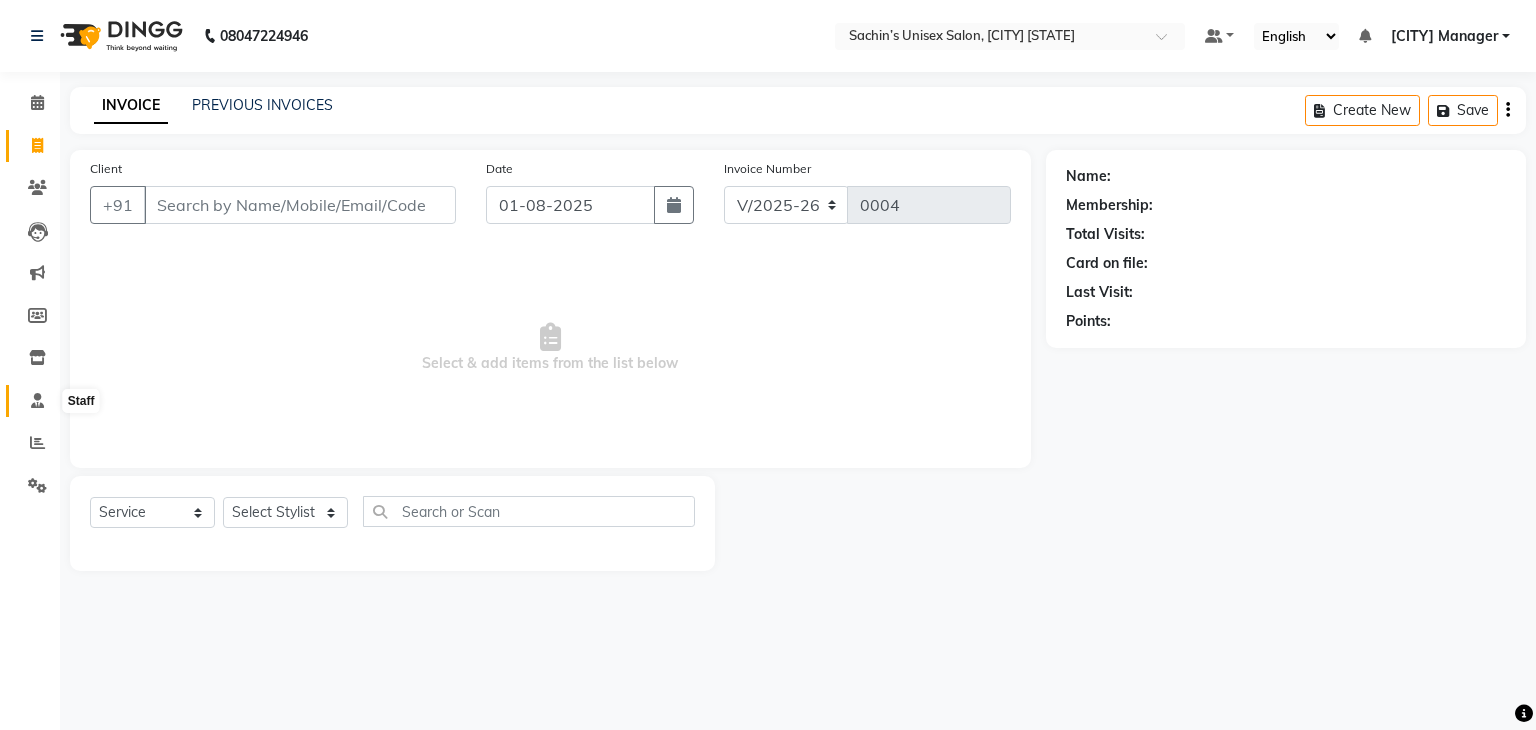 click 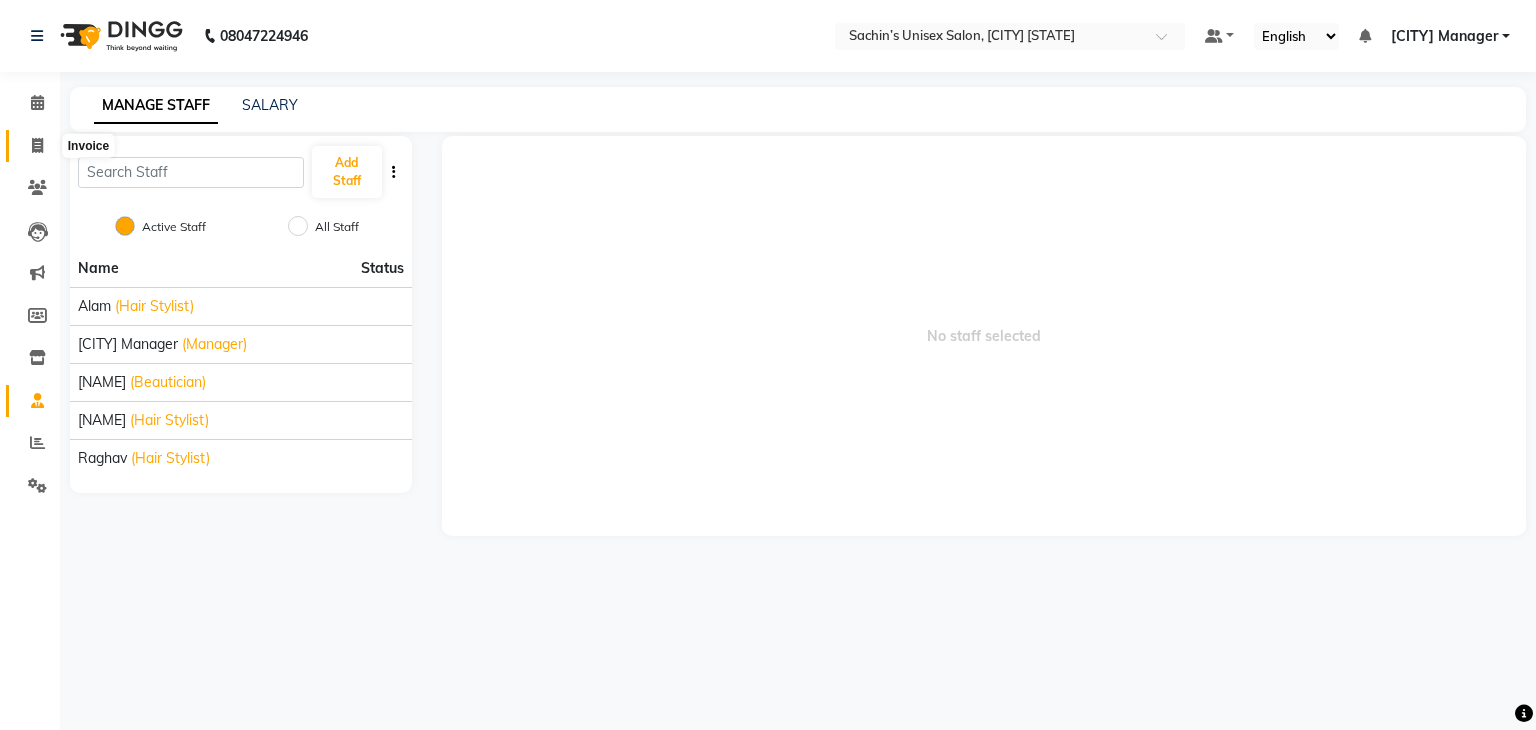 click 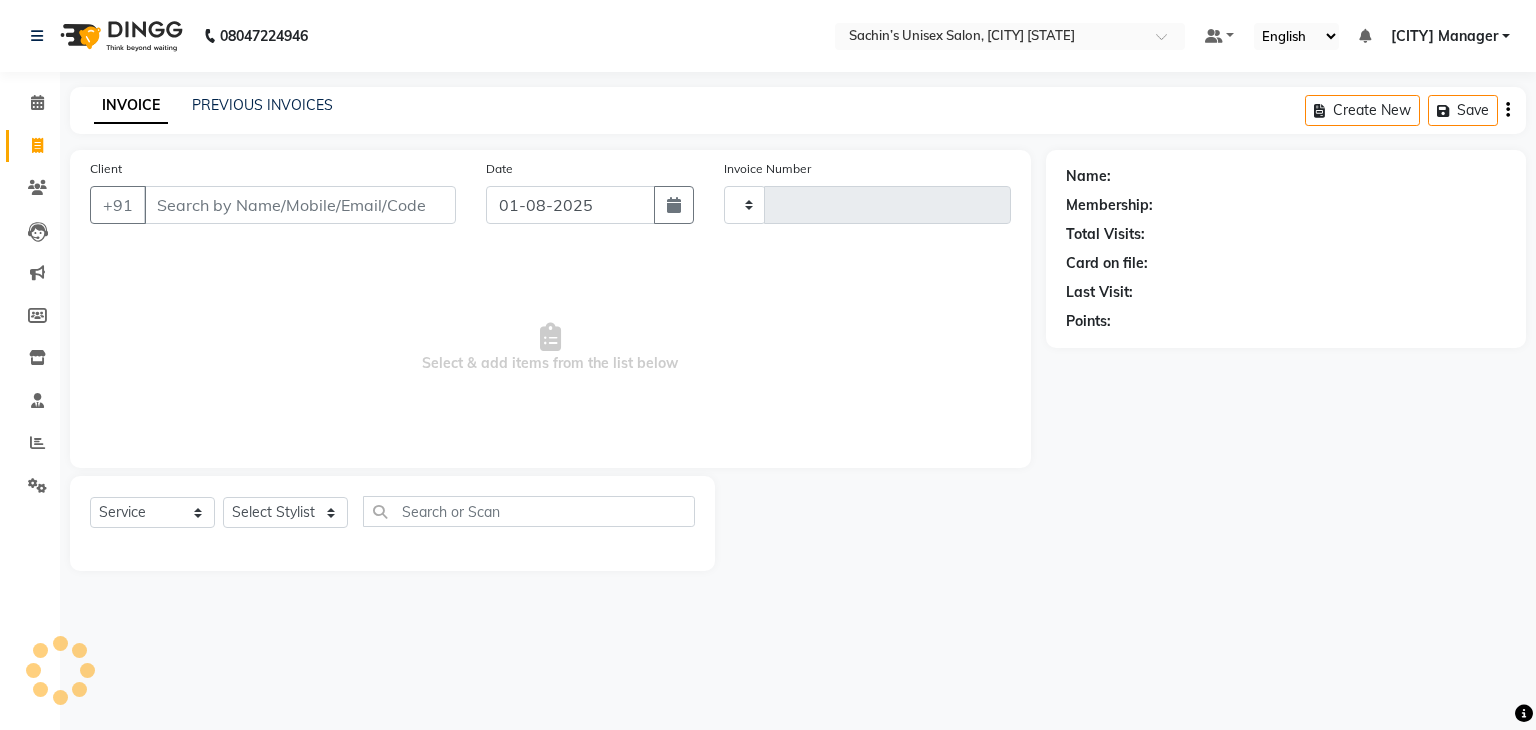 type on "0004" 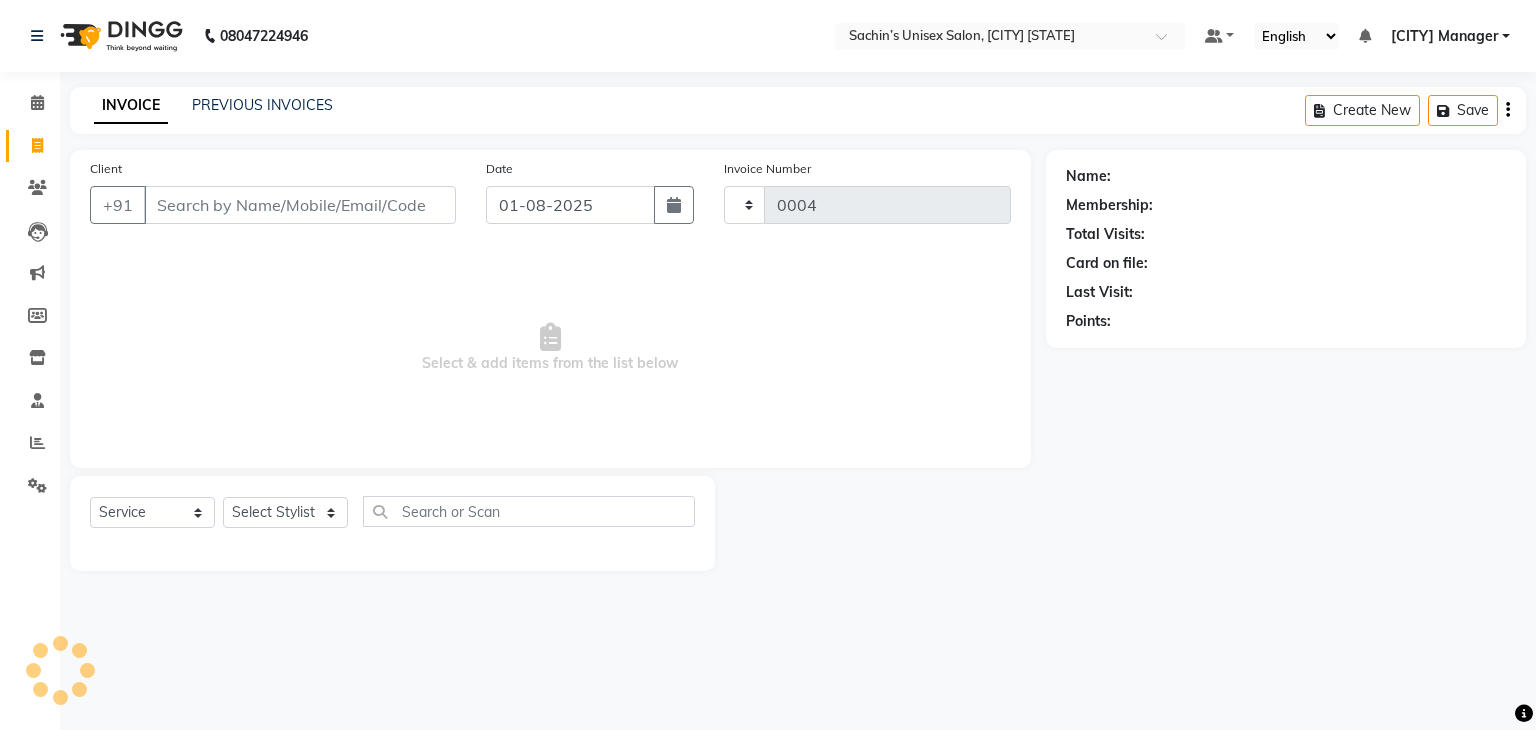 select on "8637" 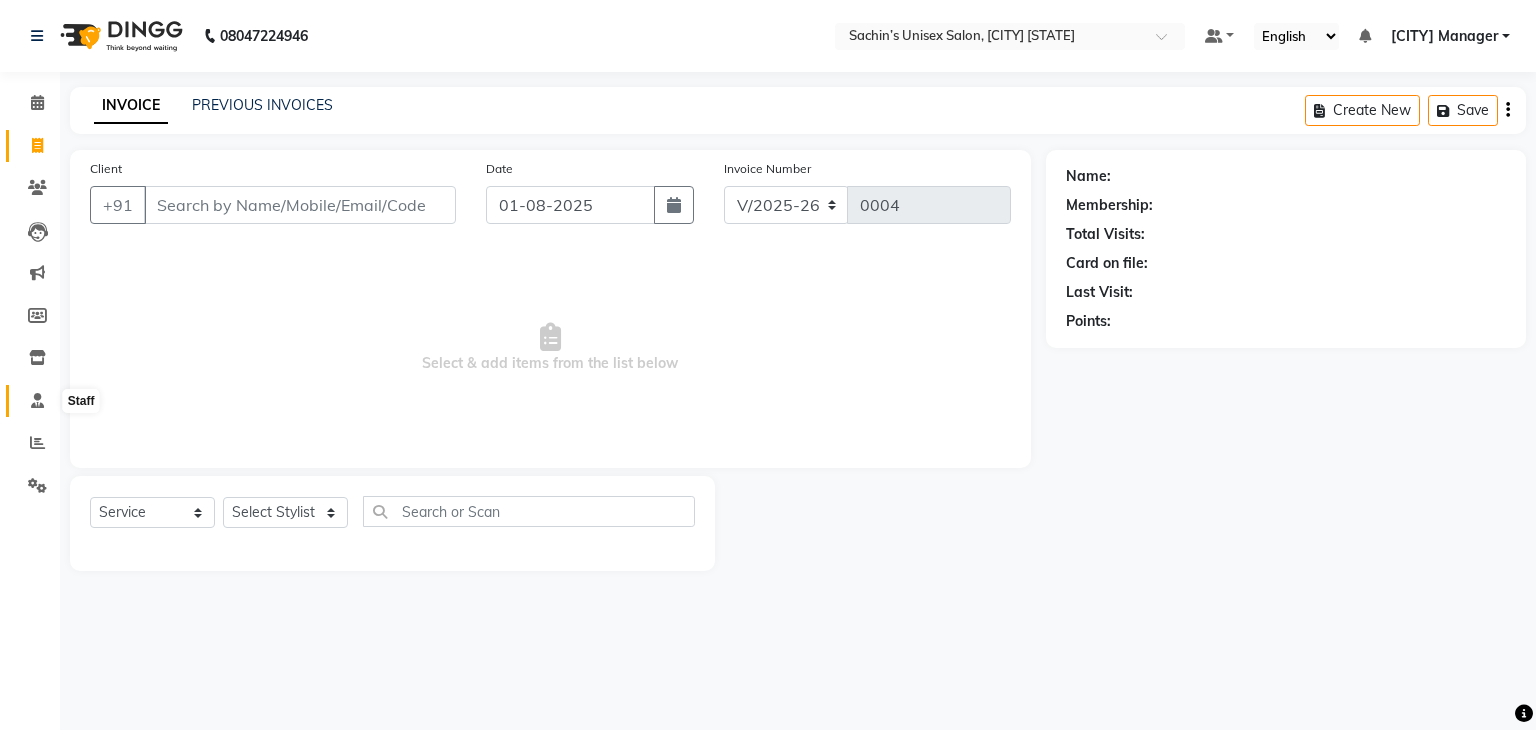 click 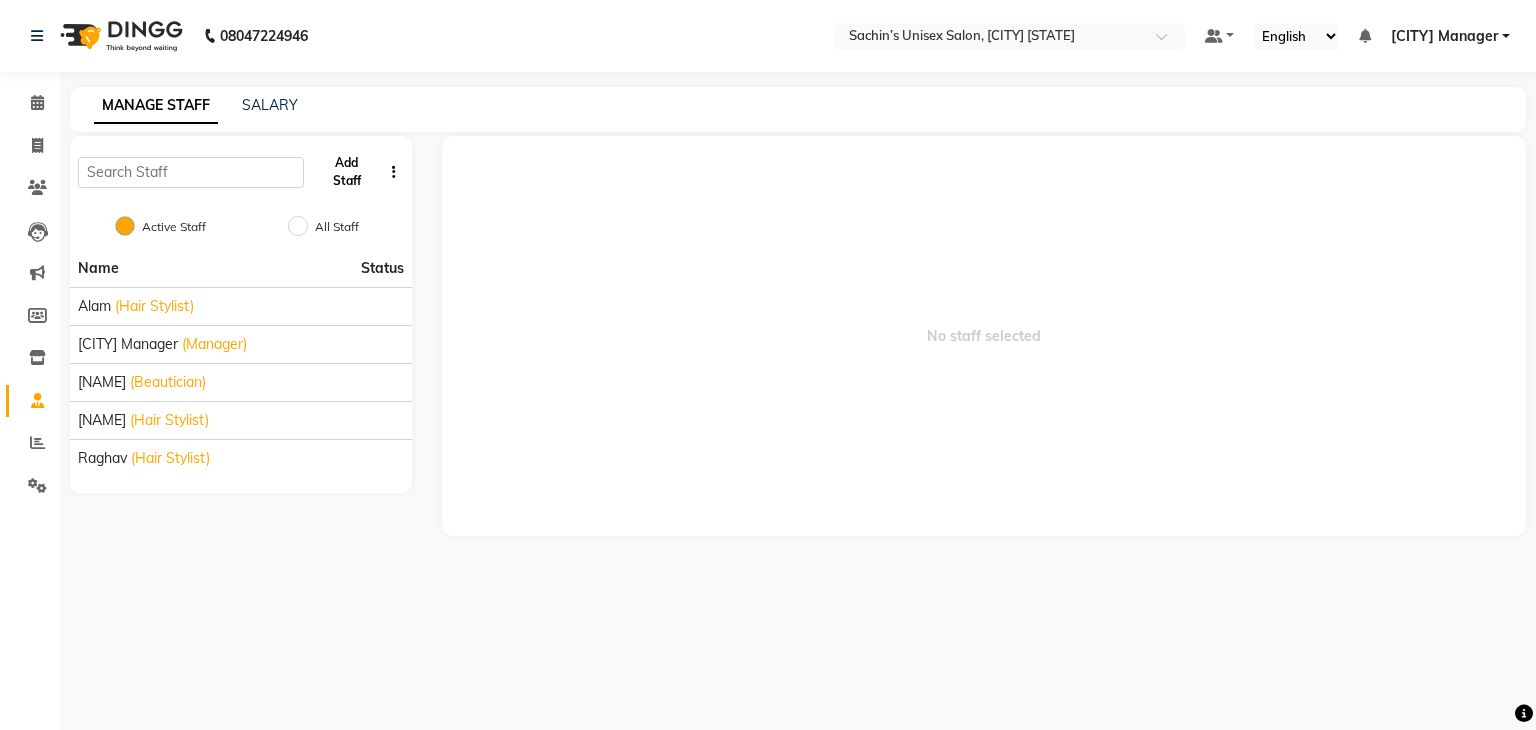 click on "Add Staff" 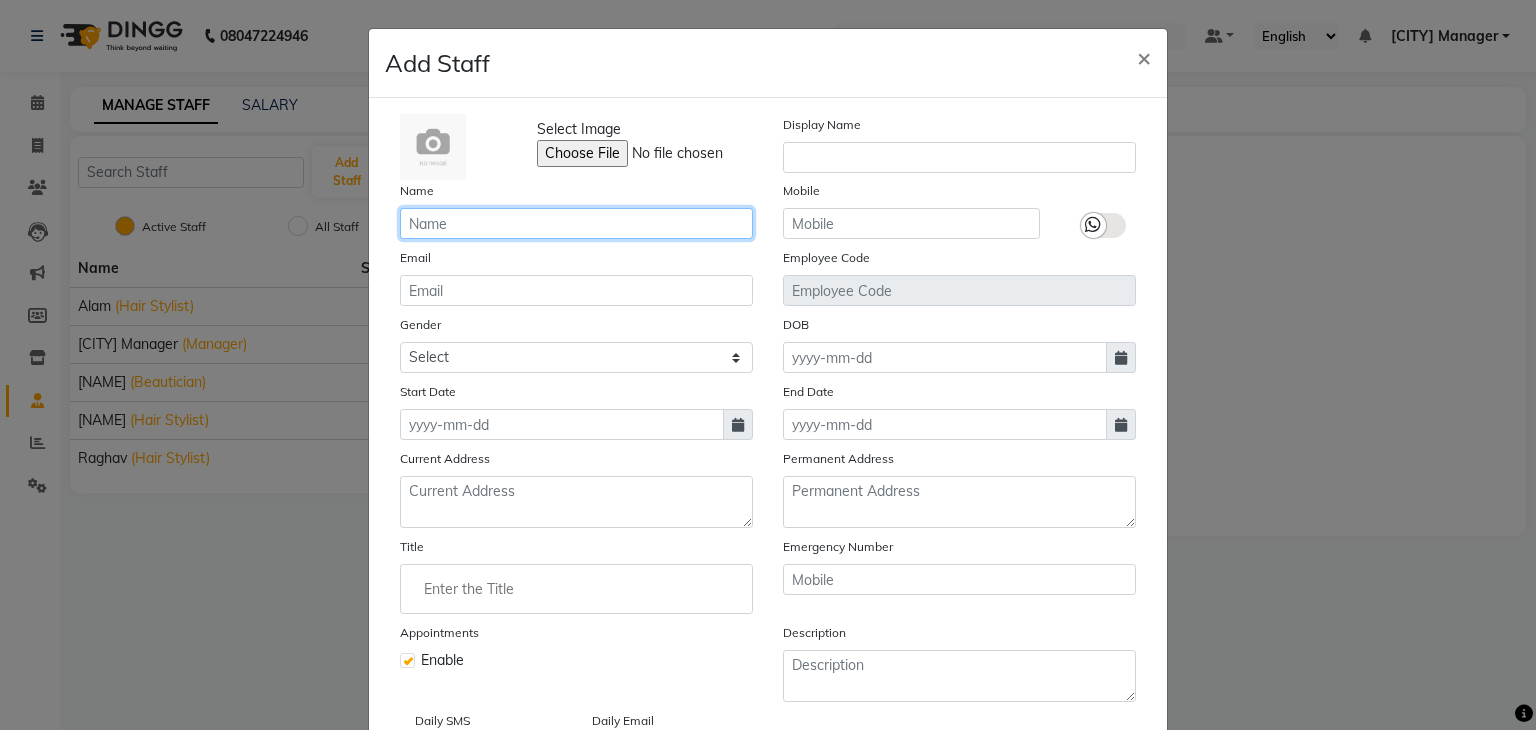 click 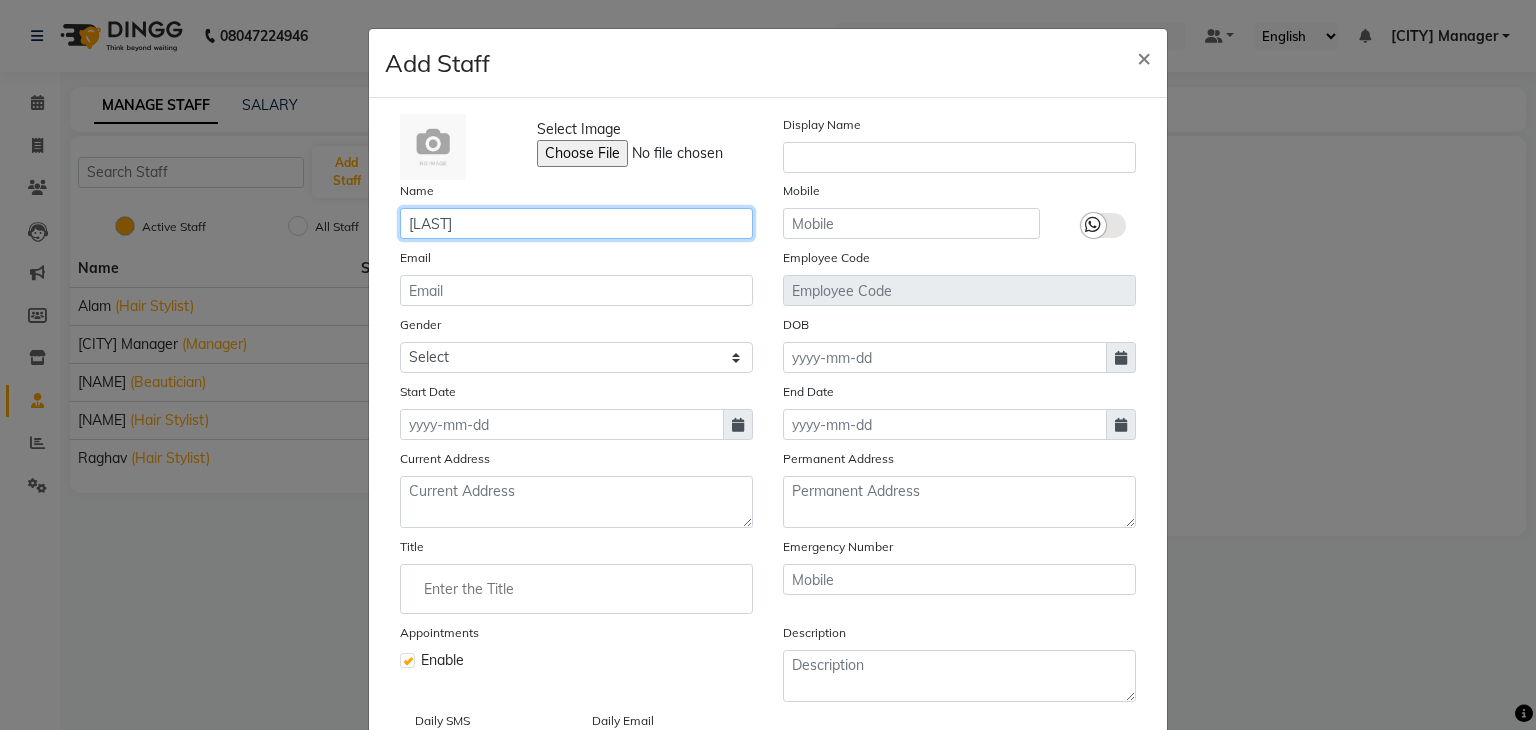 click on "vora" 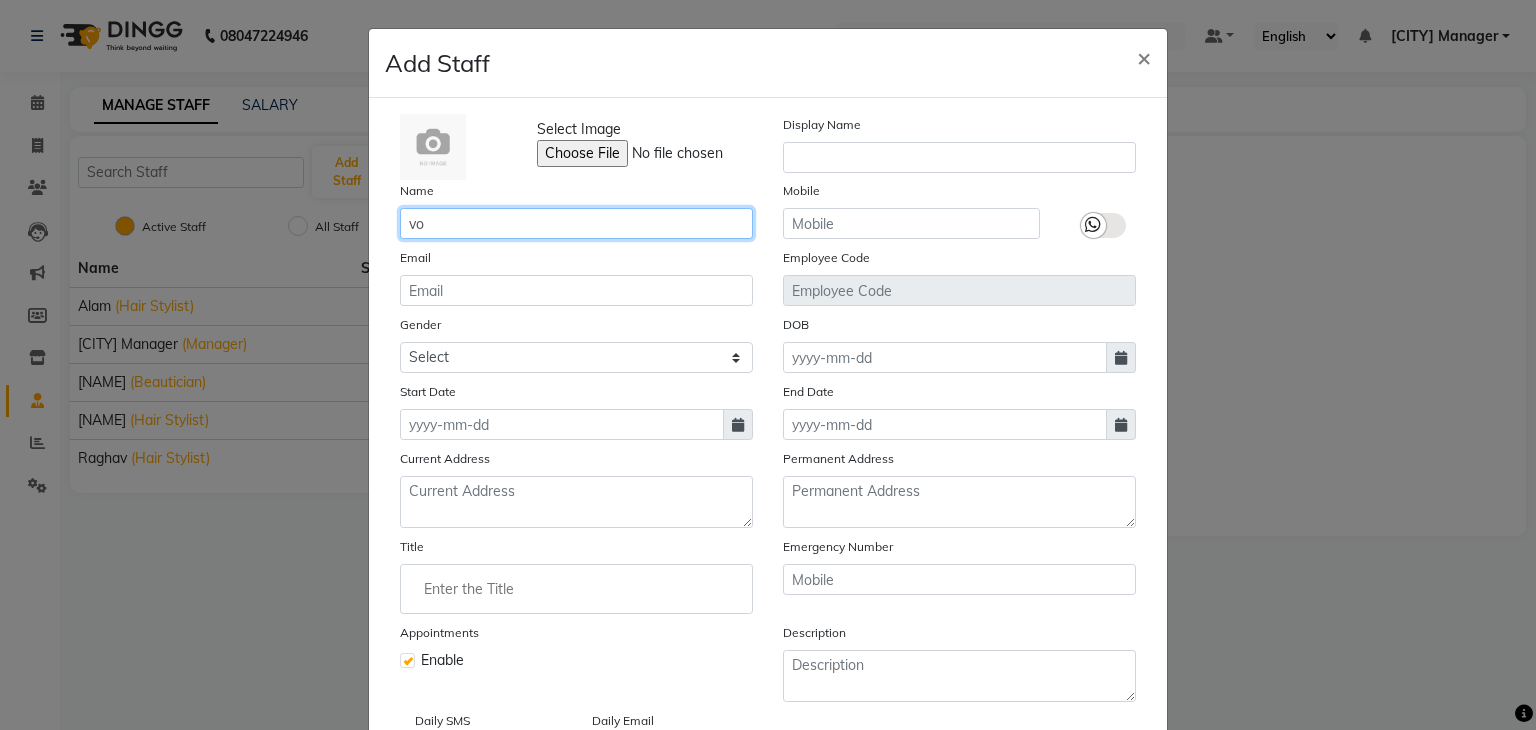type on "v" 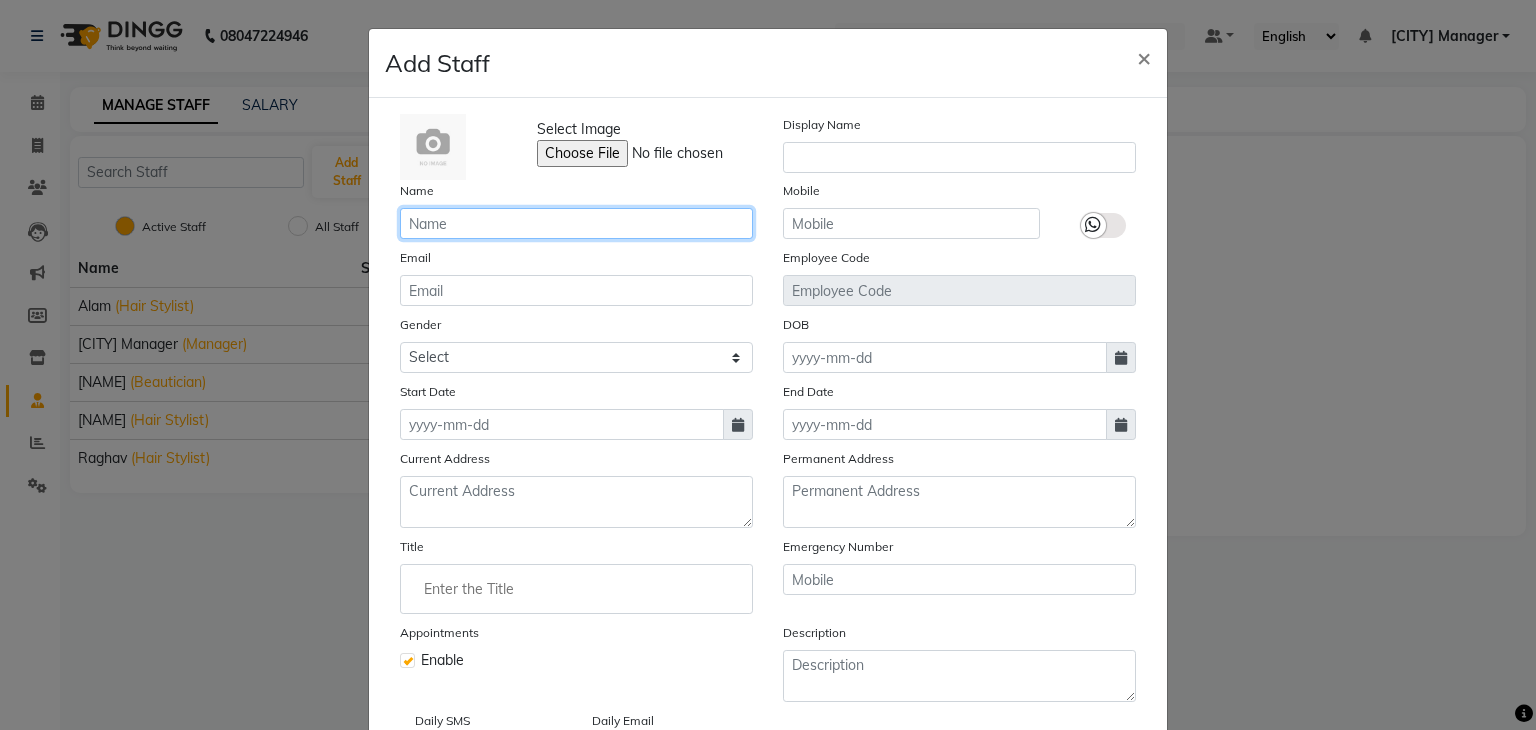 click 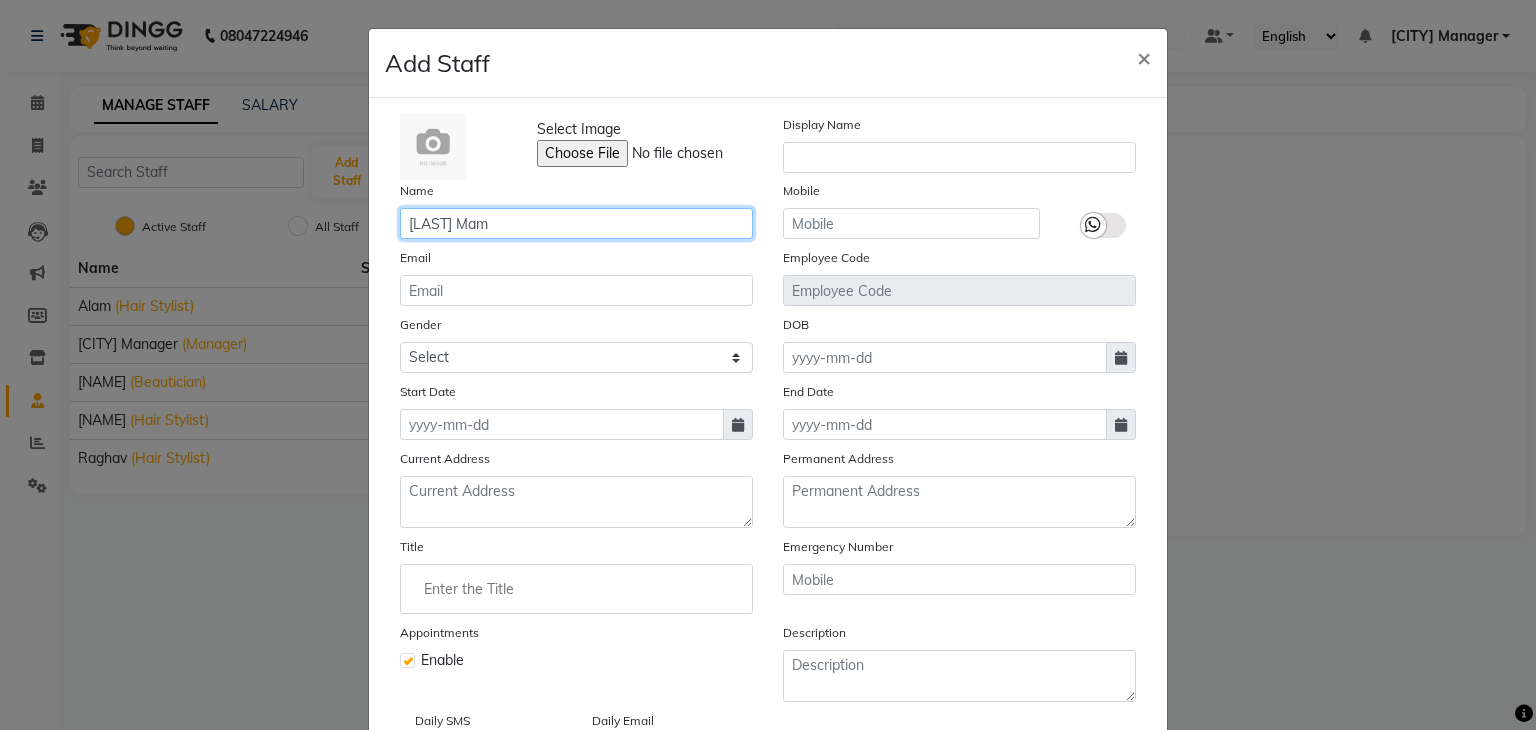 type on "Vora Mam" 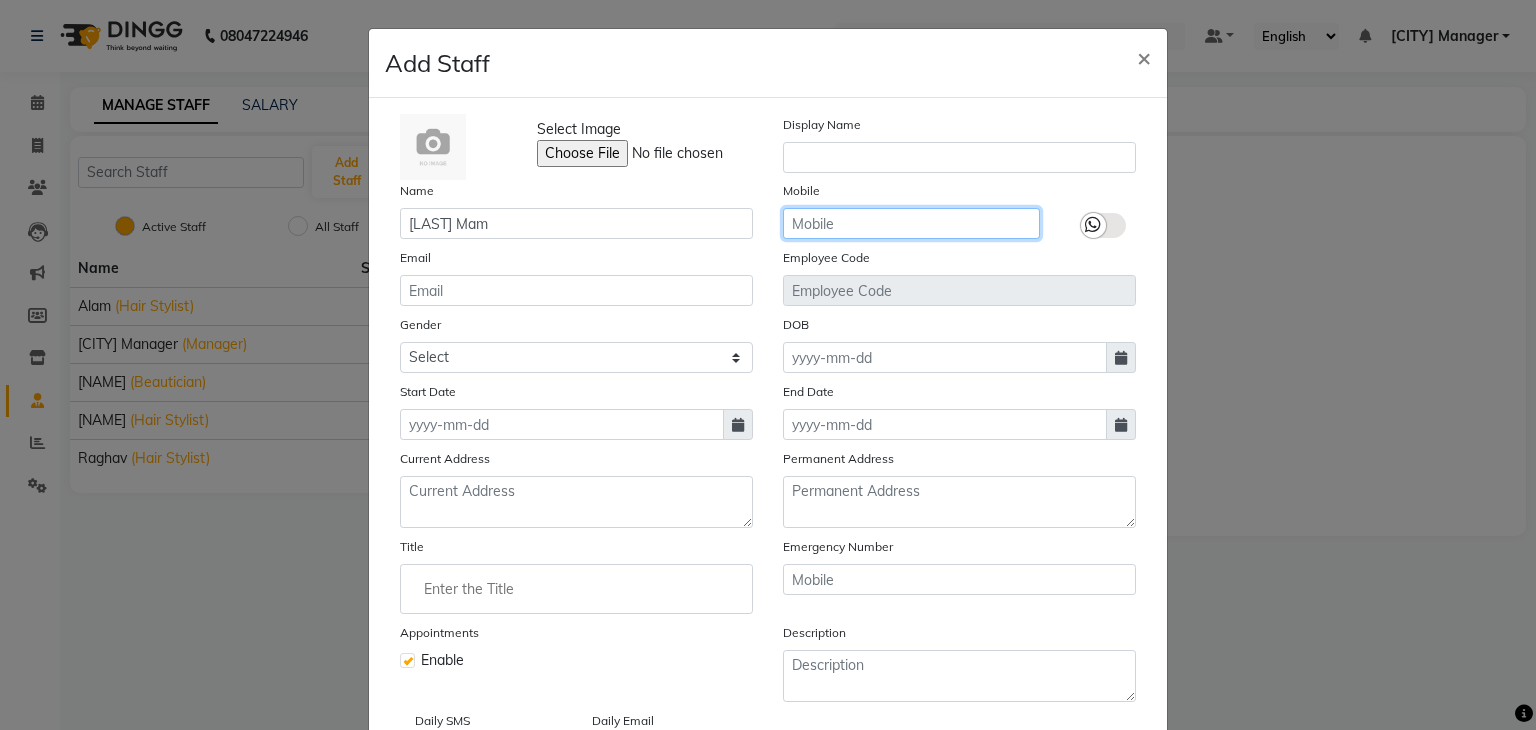 click 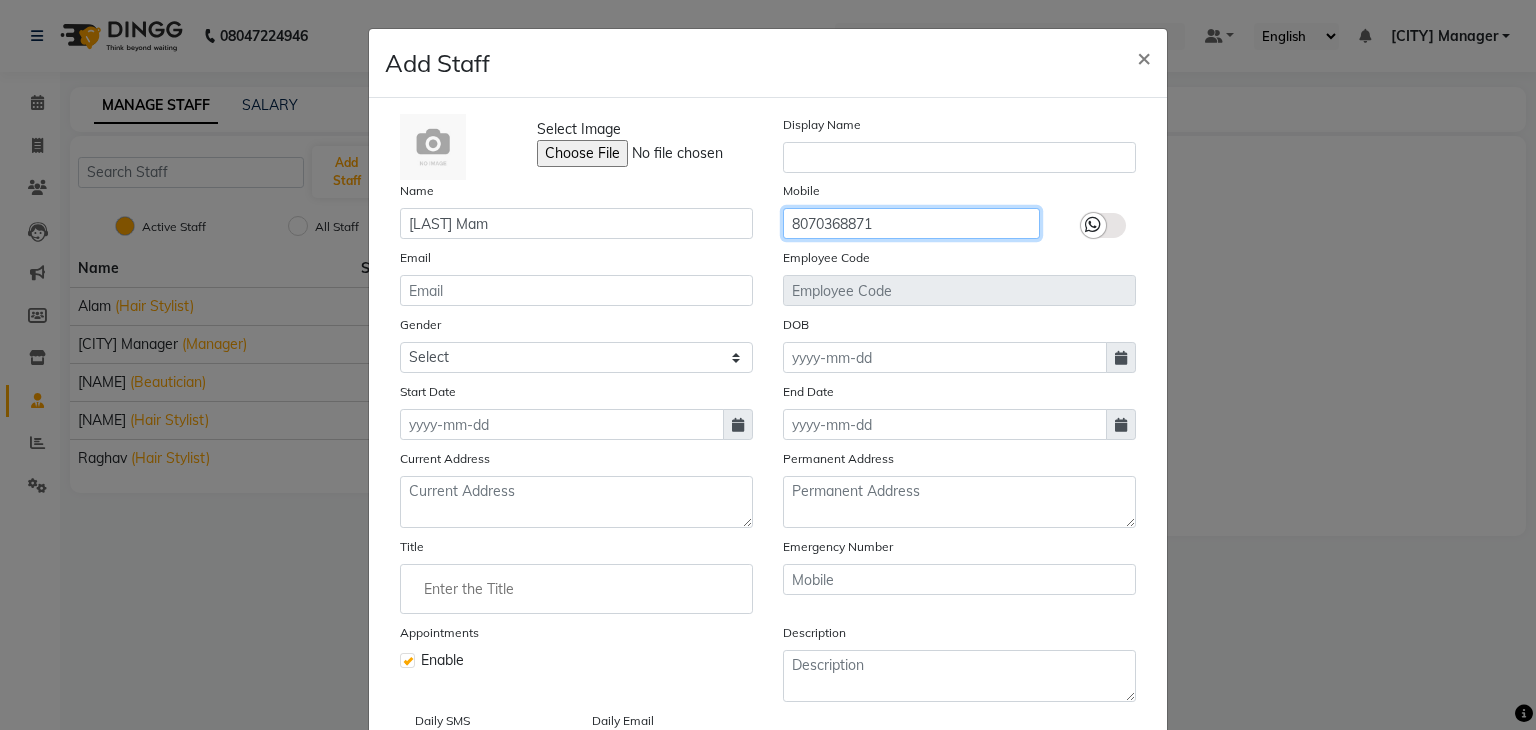 scroll, scrollTop: 160, scrollLeft: 0, axis: vertical 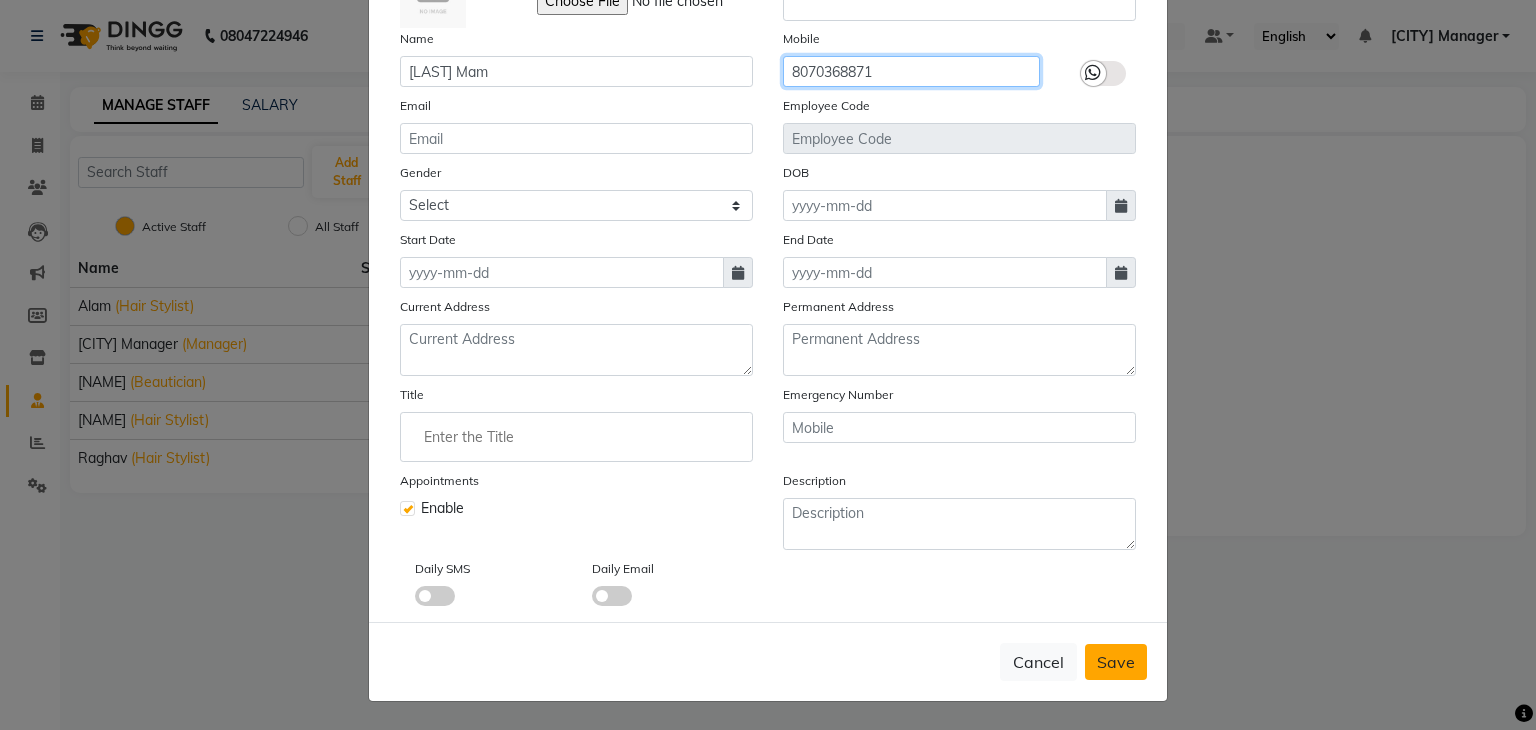 type on "8070368871" 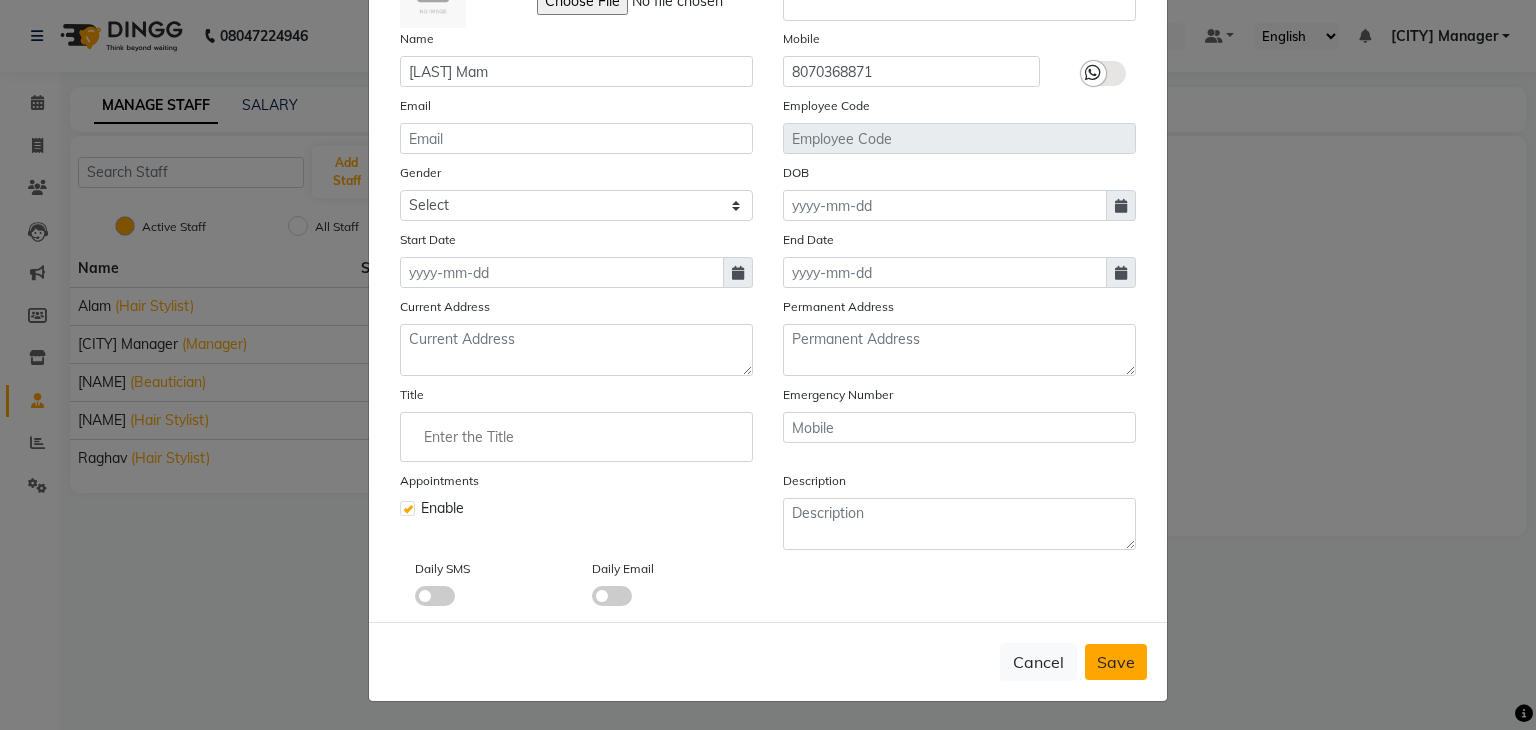 click on "Save" at bounding box center [1116, 662] 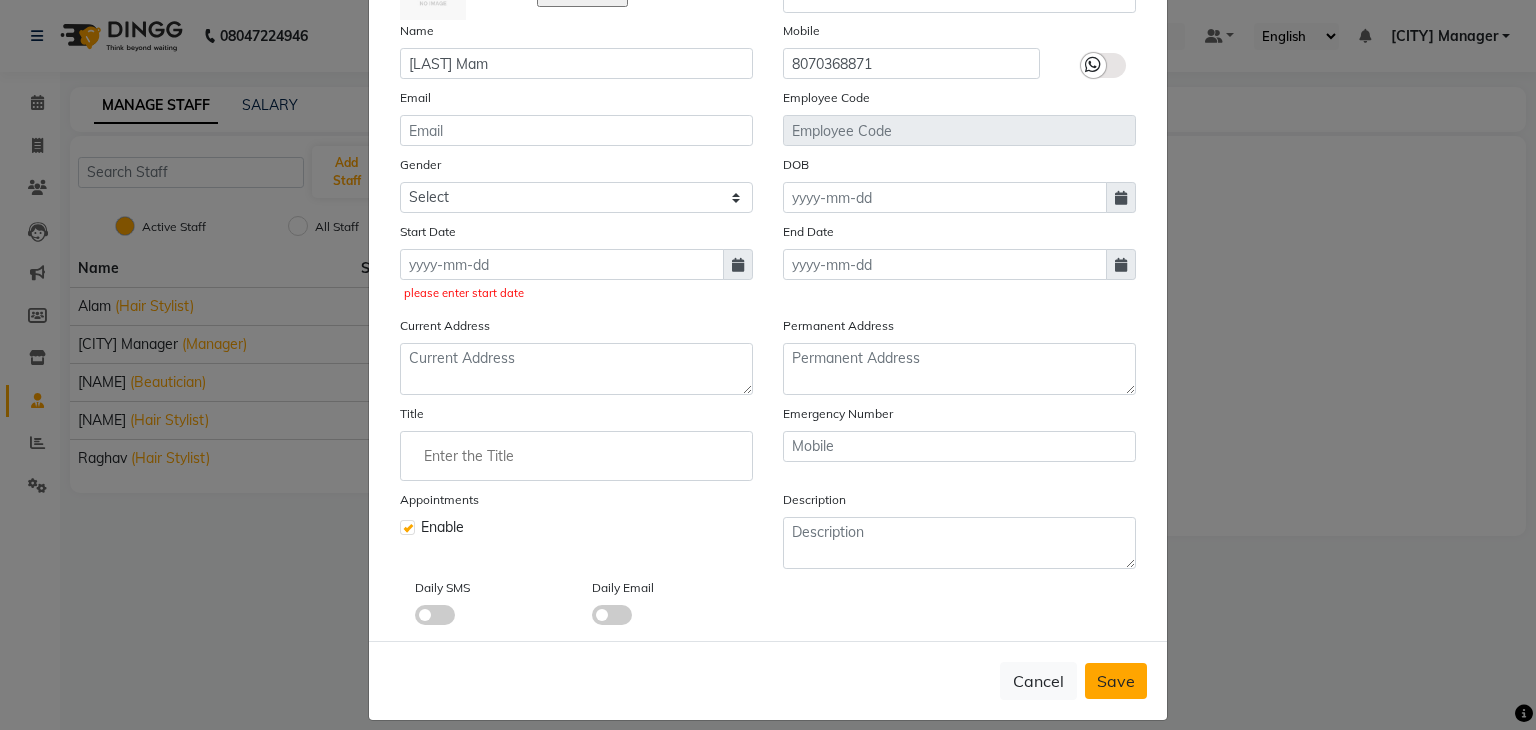 click on "Cancel   Save" 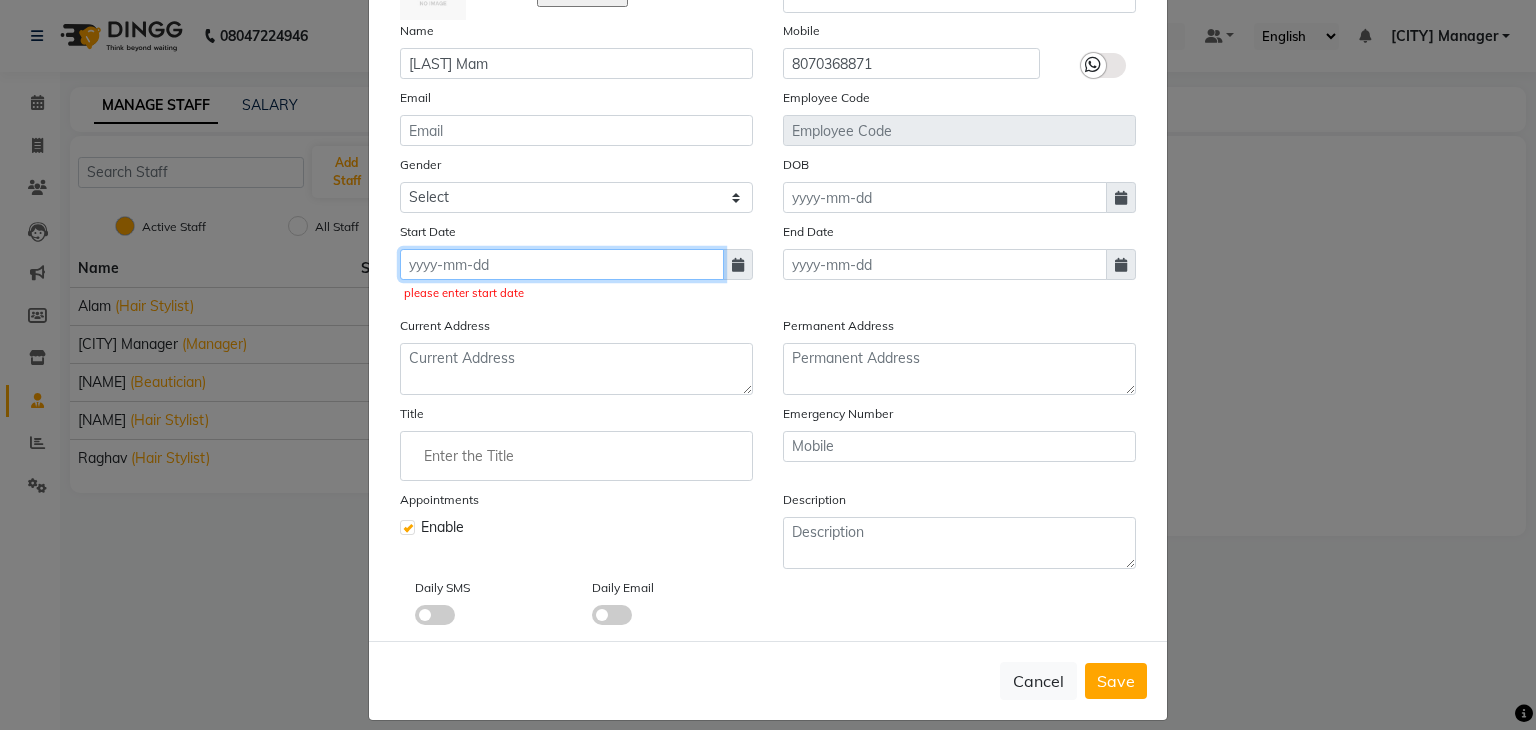 click 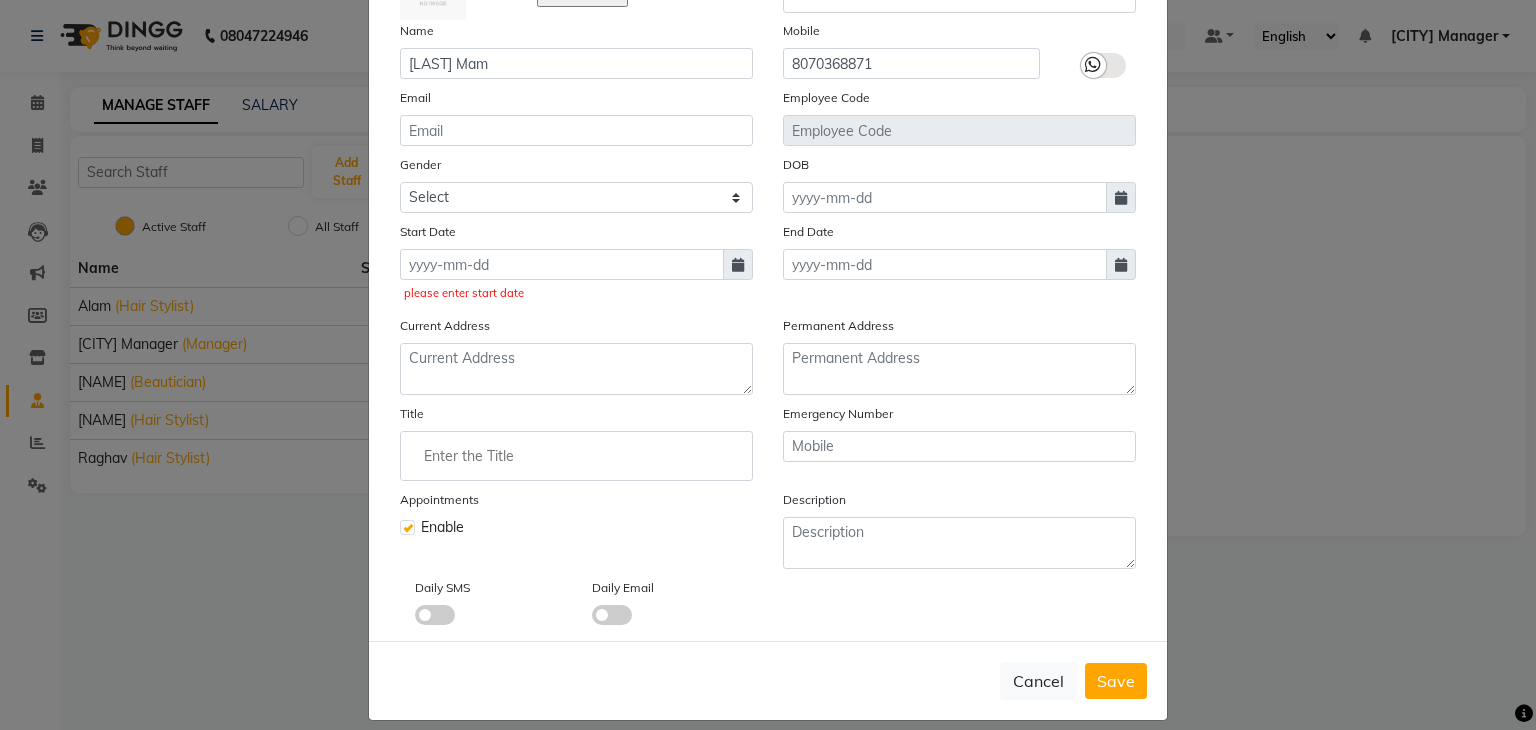 select on "8" 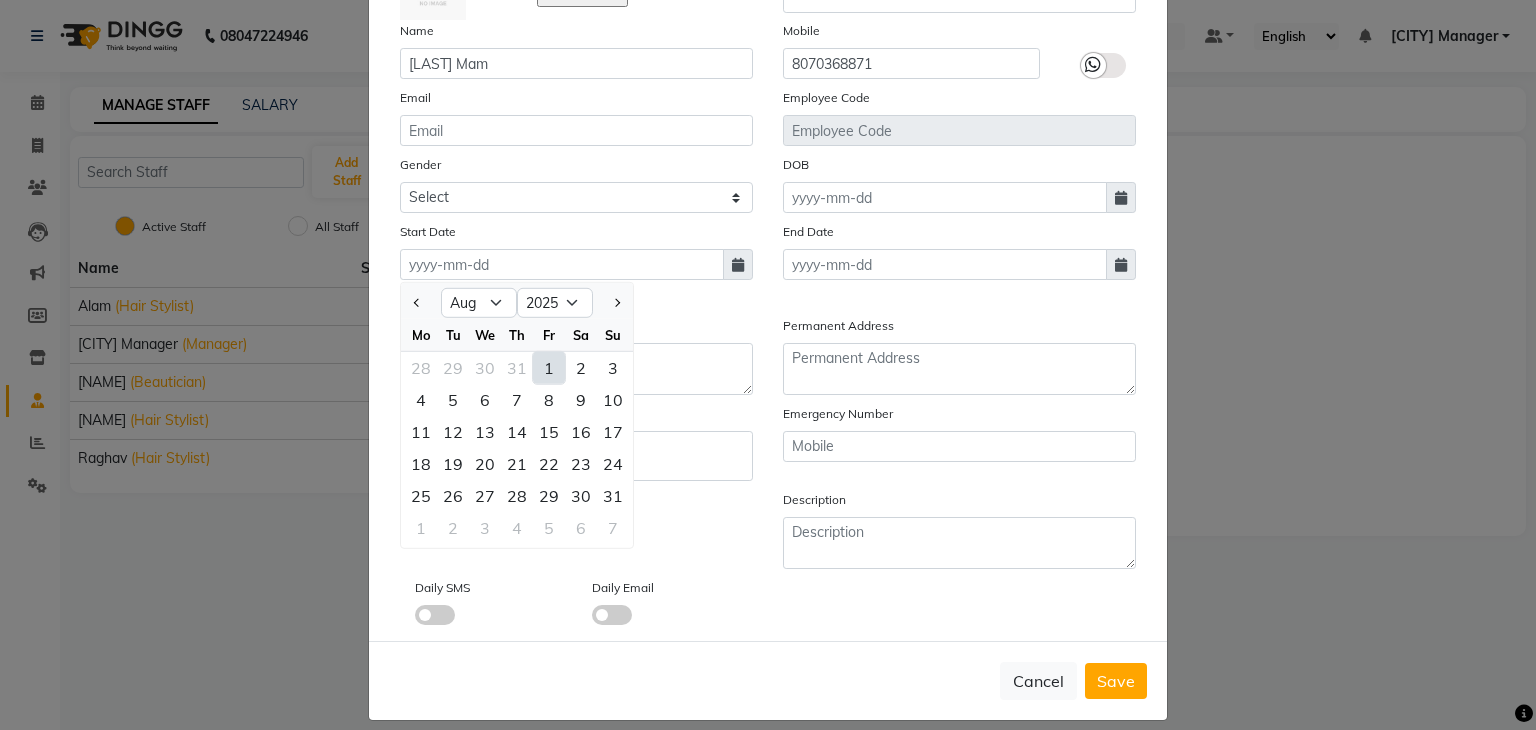 click on "1" 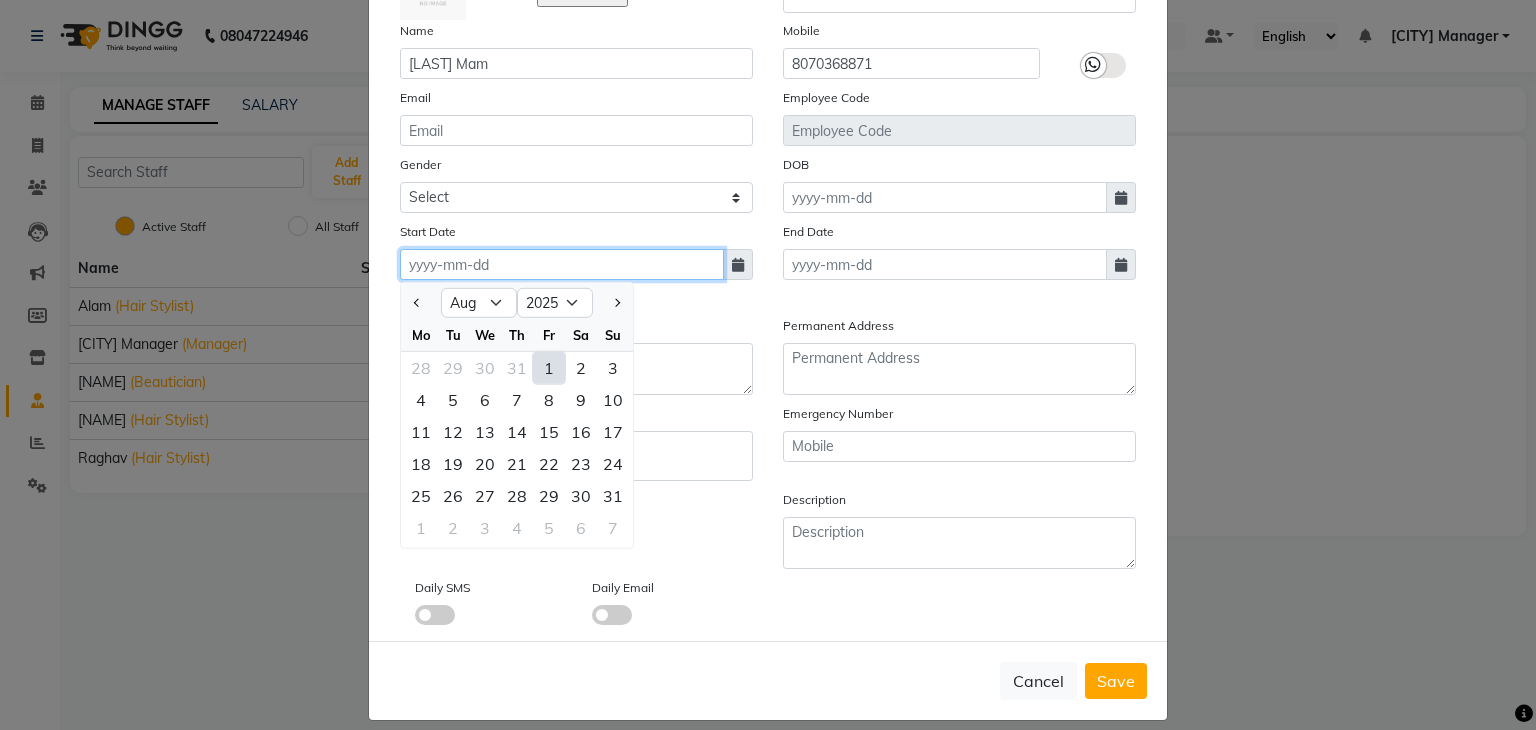 type on "01-08-2025" 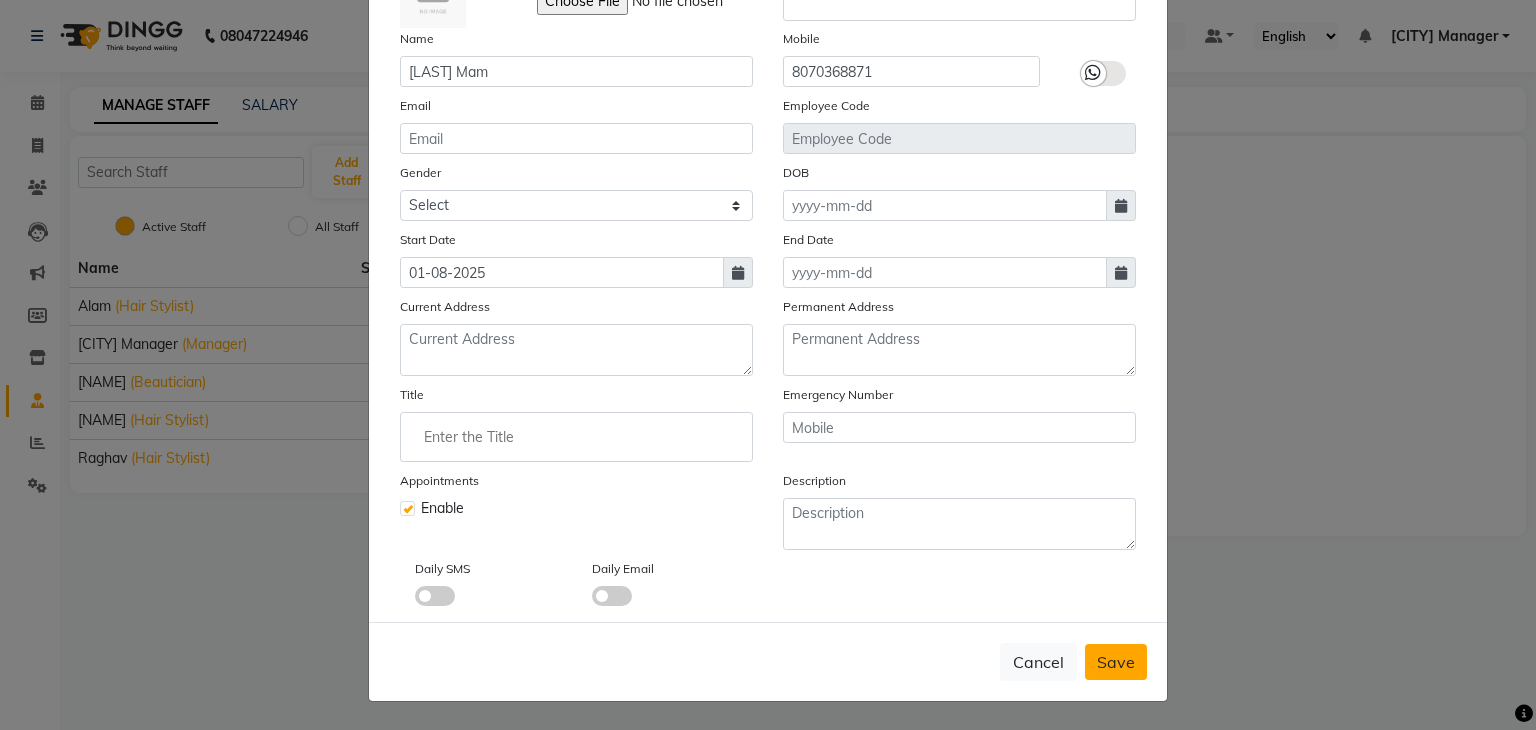 click on "Save" at bounding box center [1116, 662] 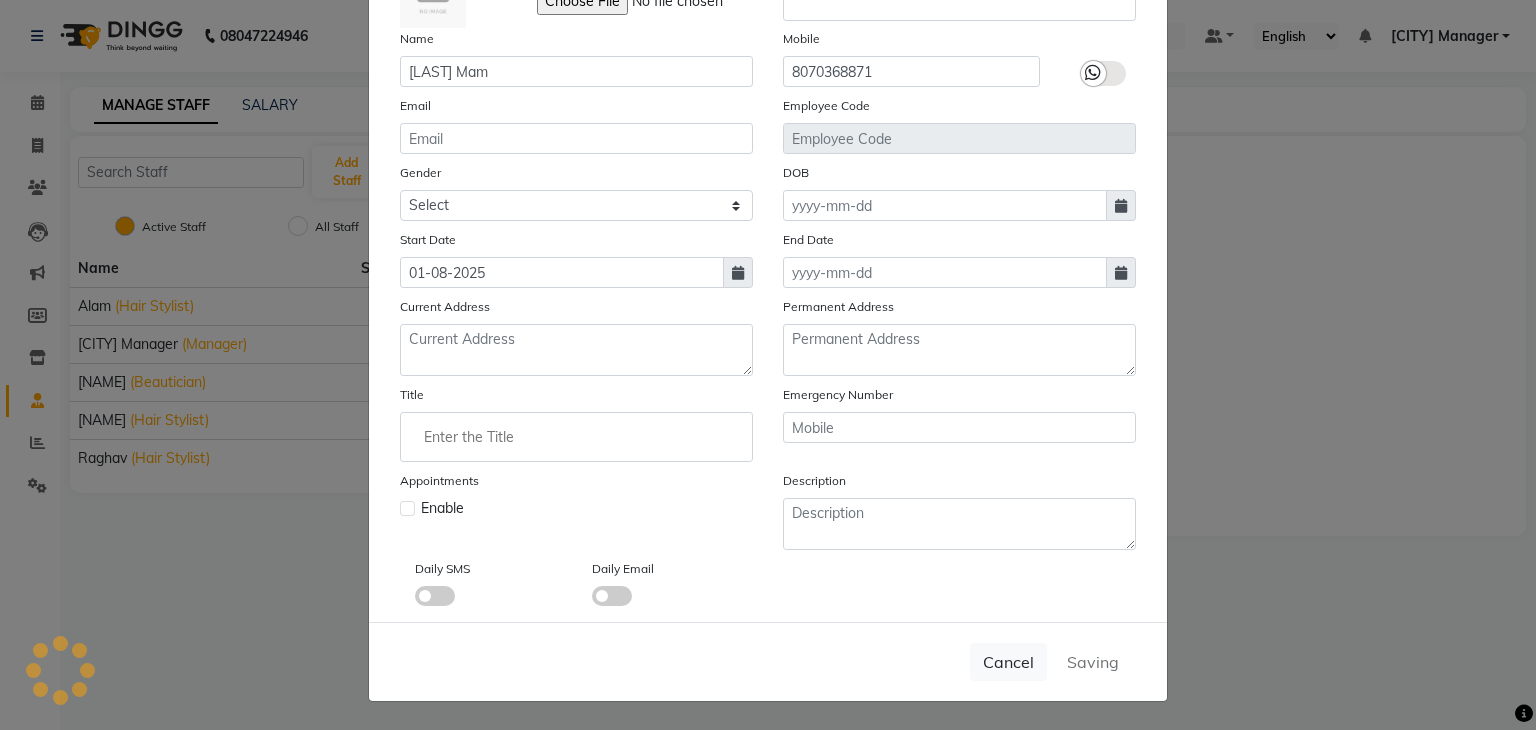 type 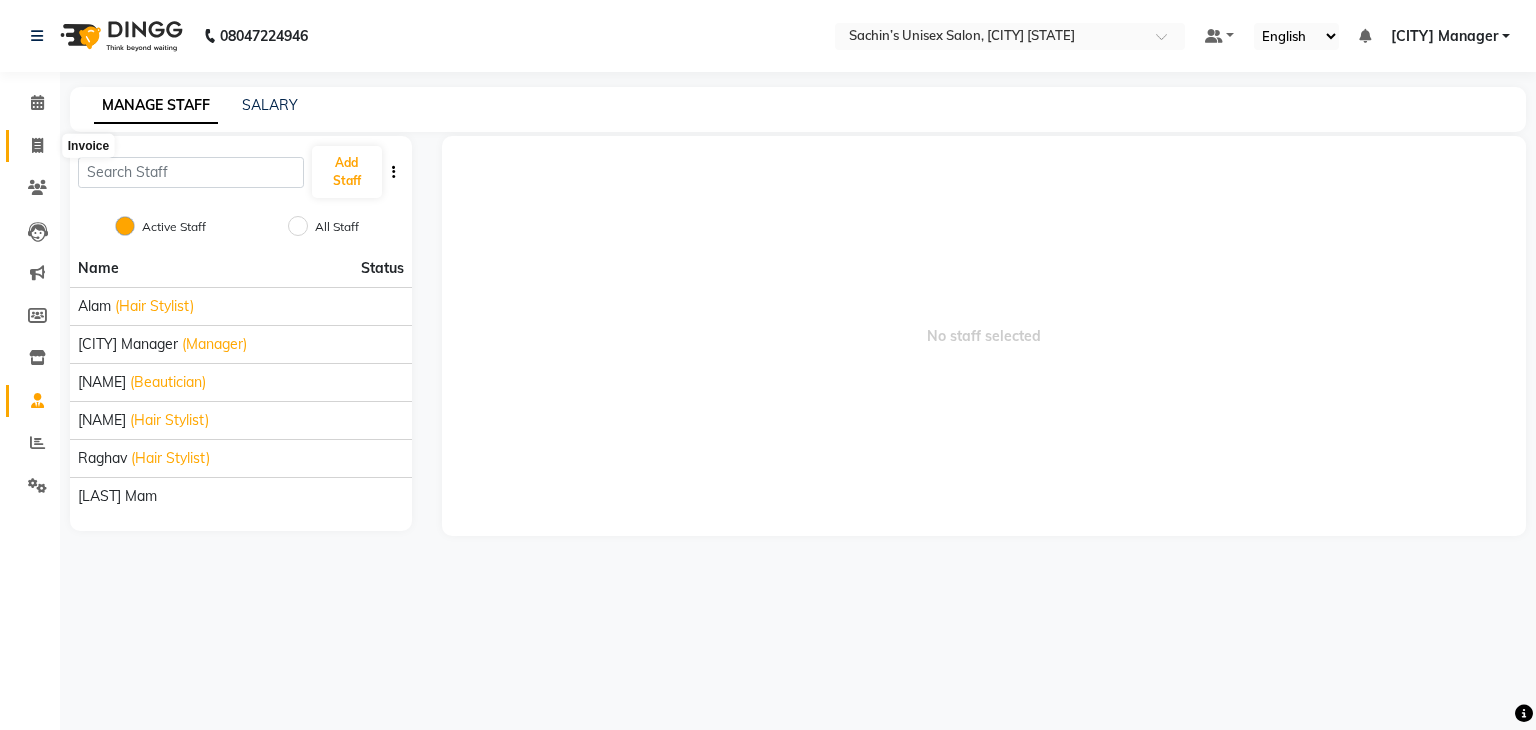 click 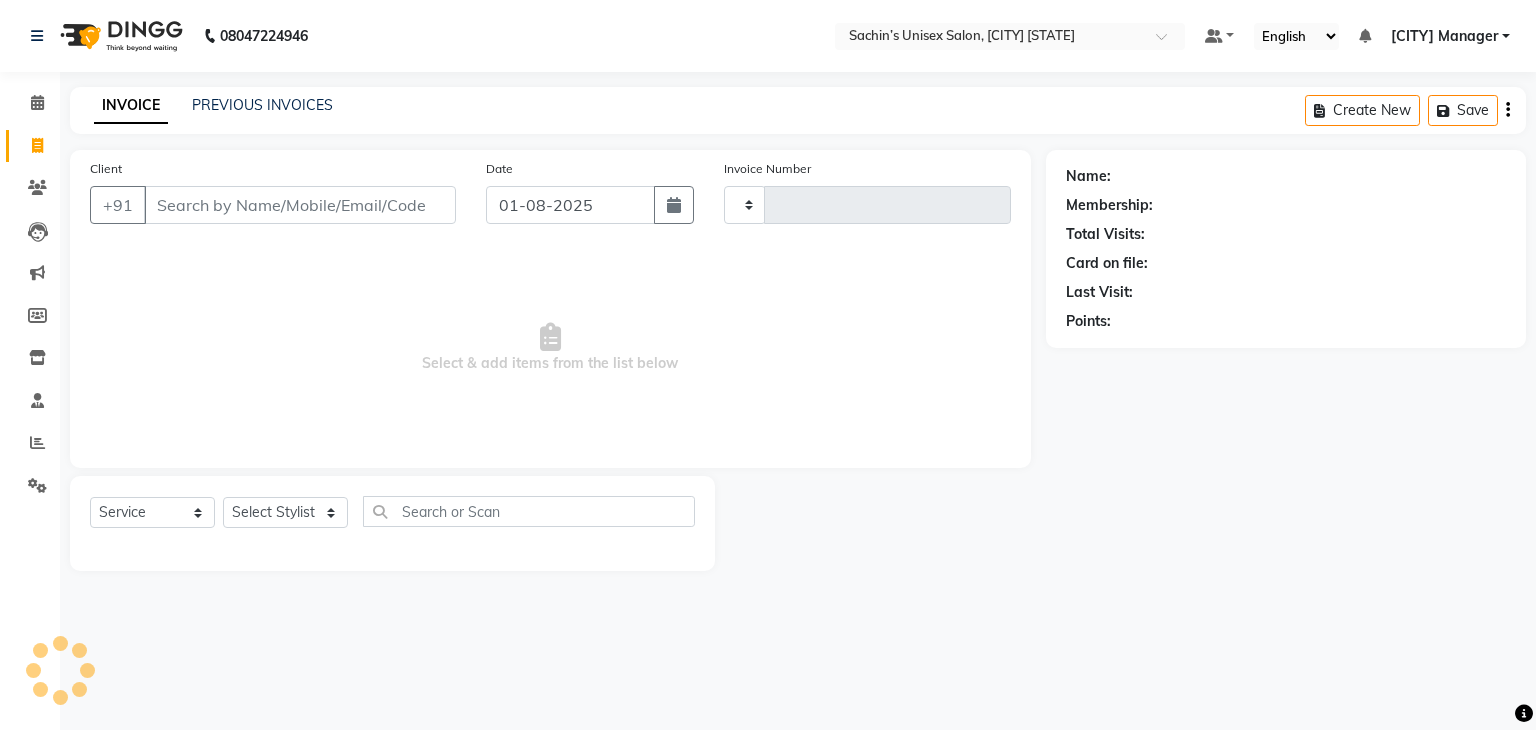 type on "0004" 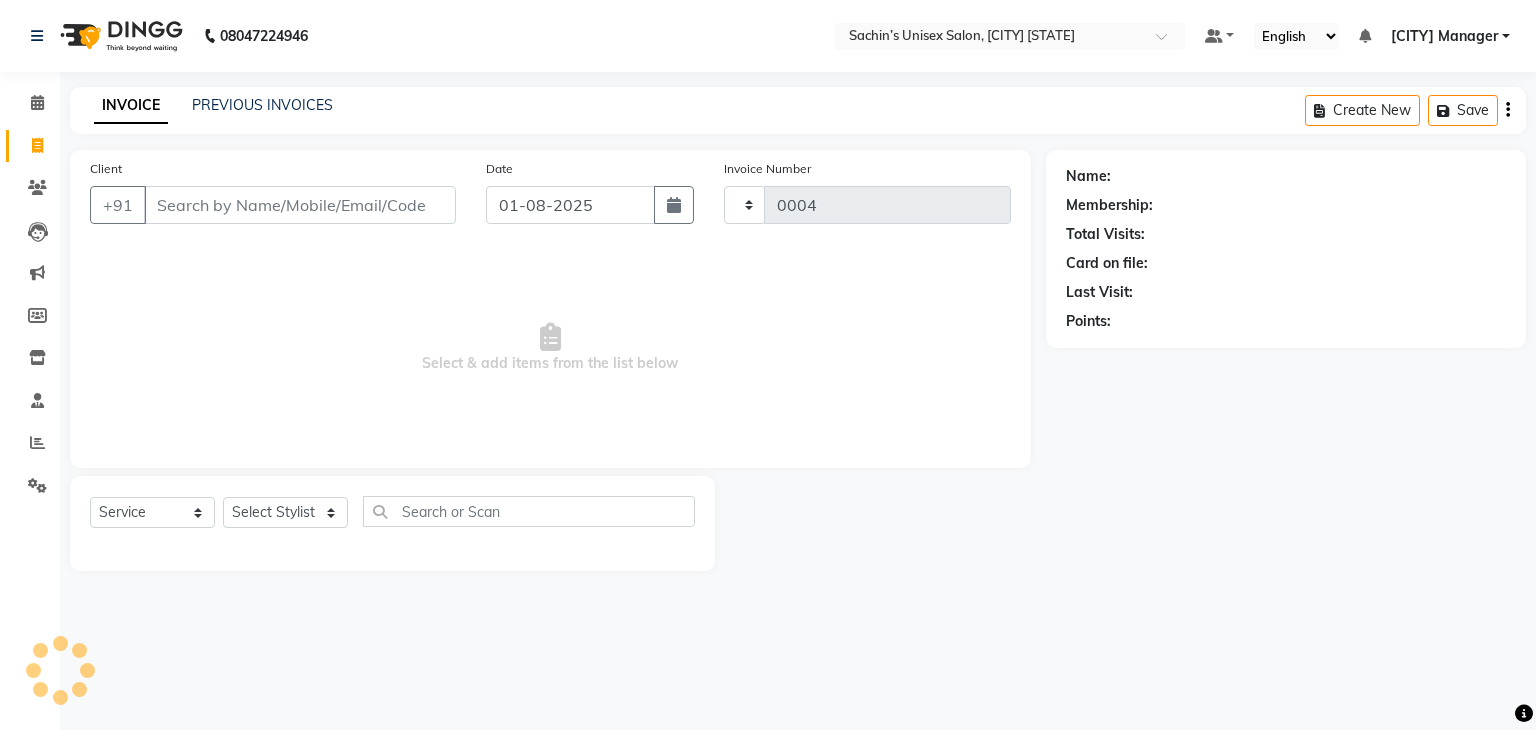 select on "8637" 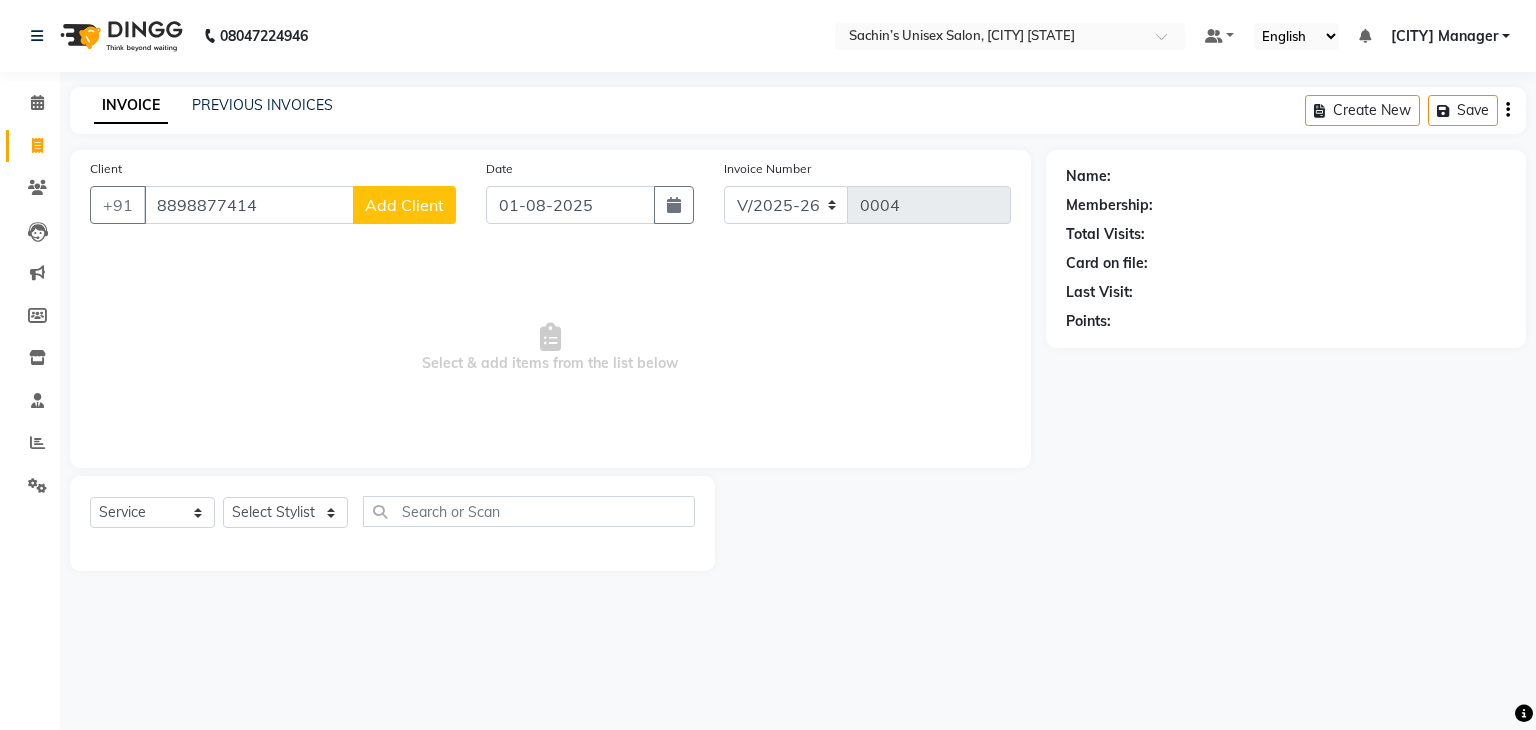 type on "8898877414" 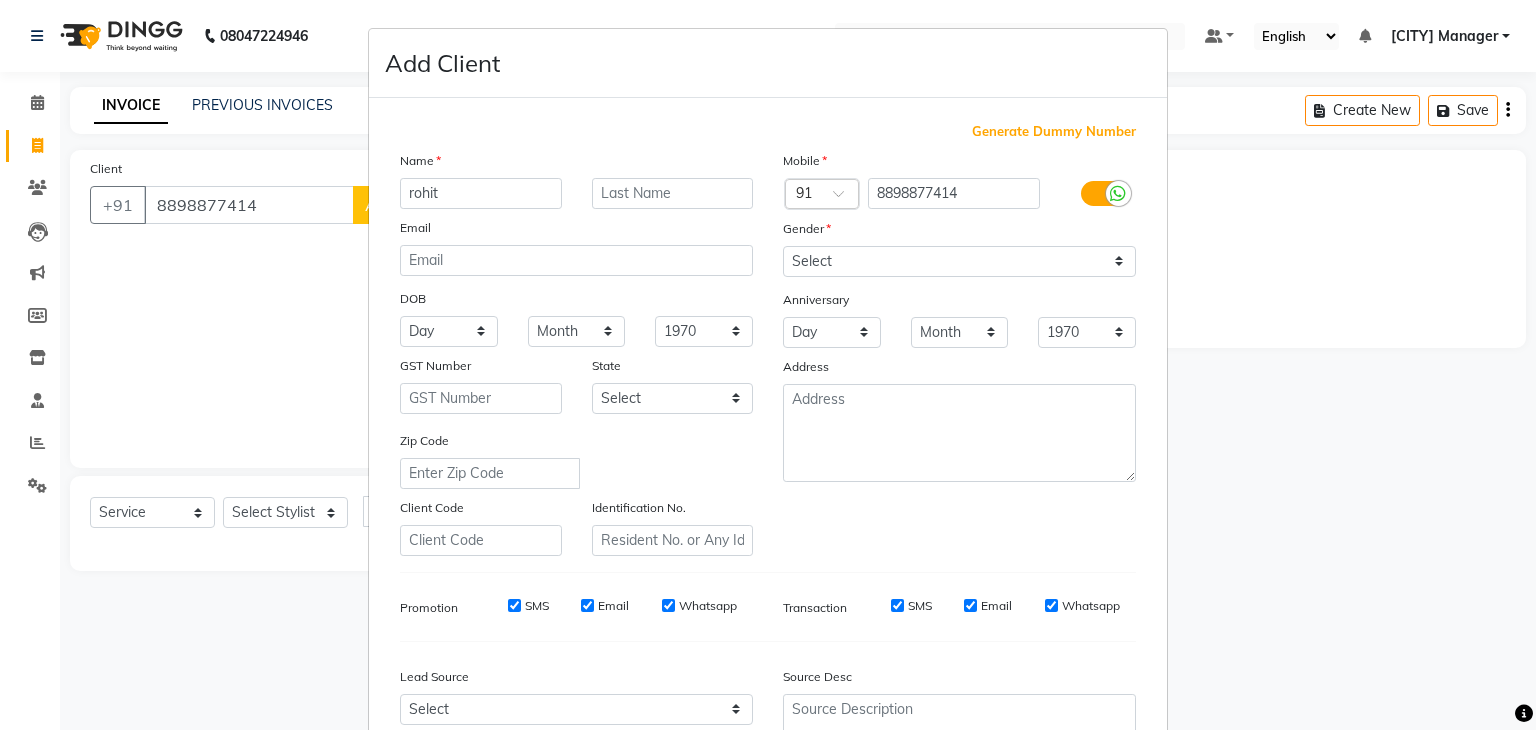 type on "rohit" 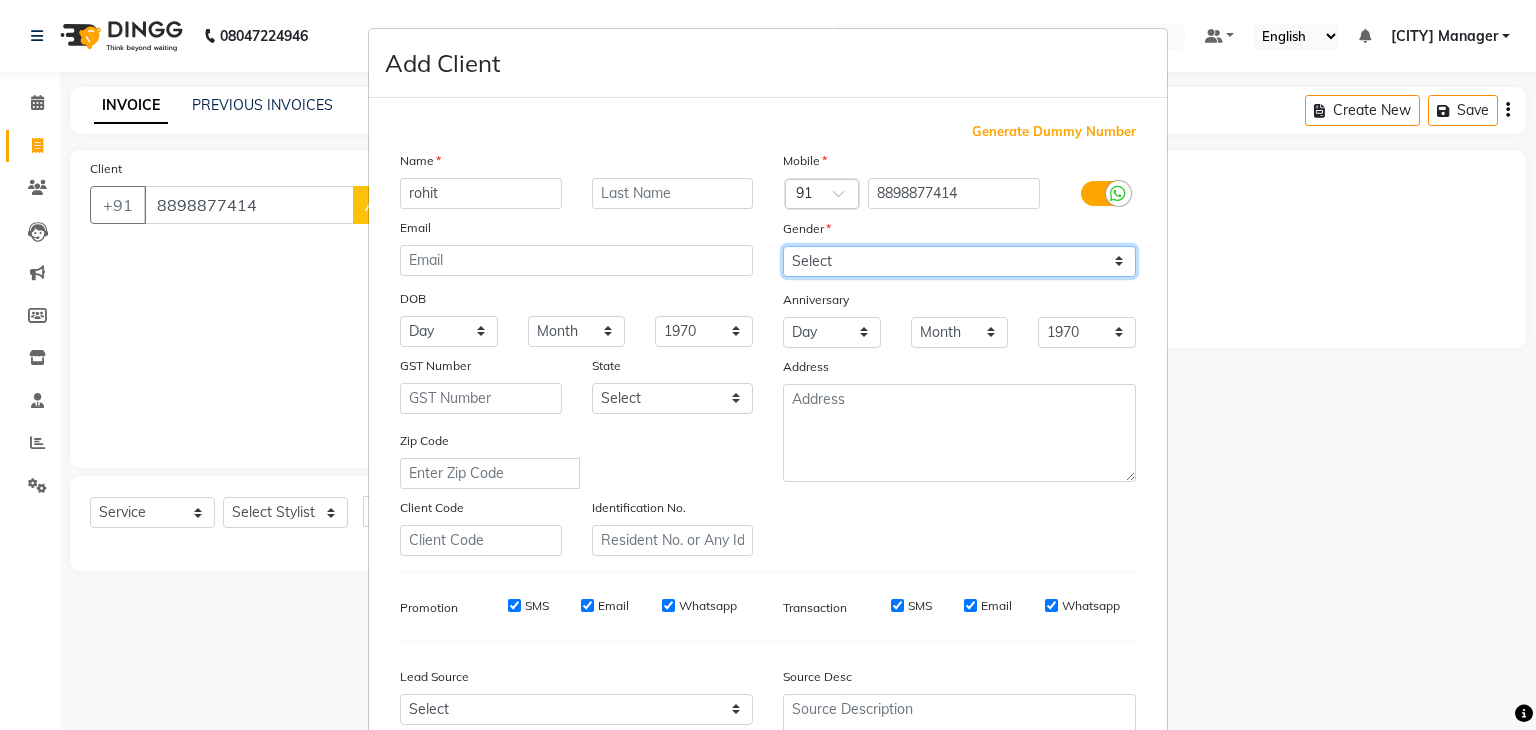 click on "Select Male Female Other Prefer Not To Say" at bounding box center (959, 261) 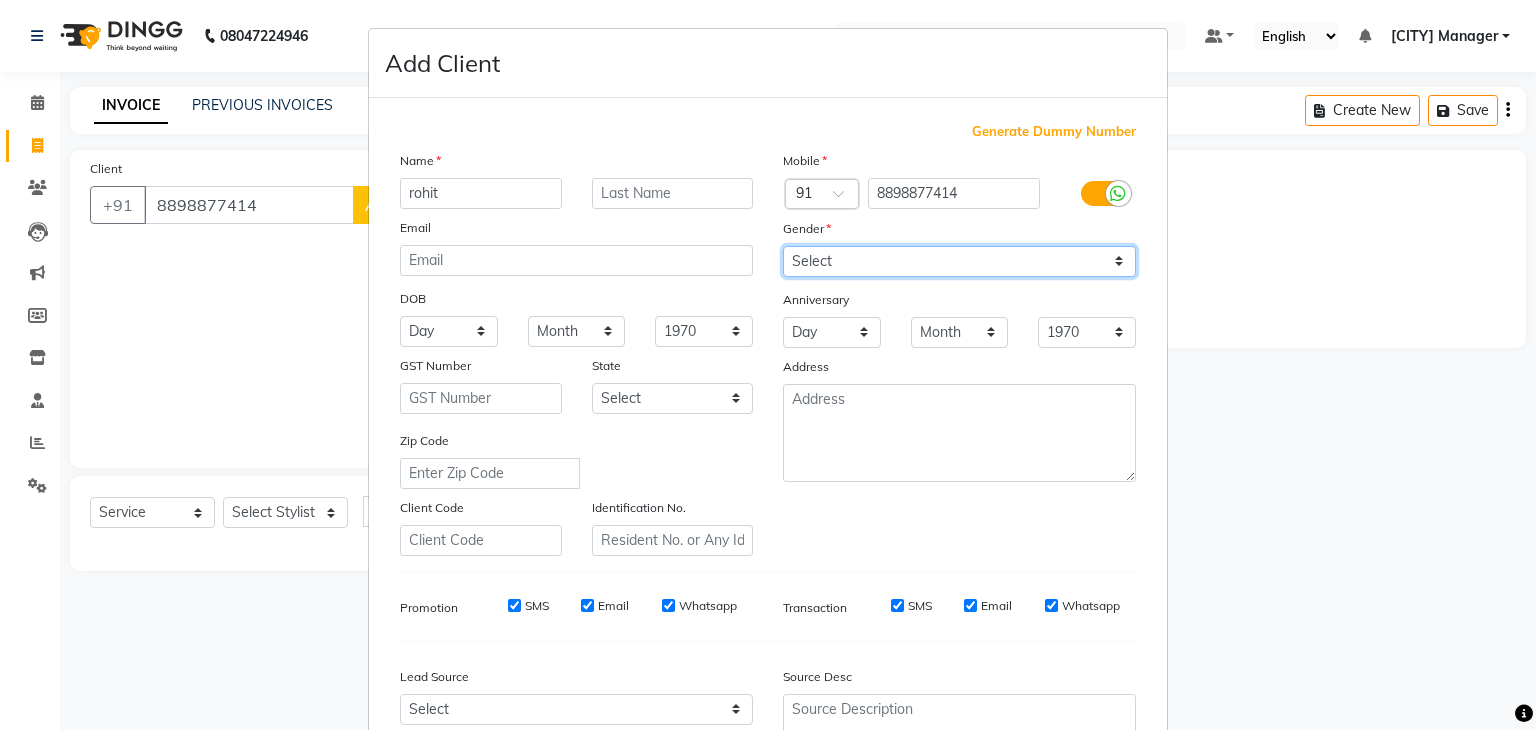 select on "male" 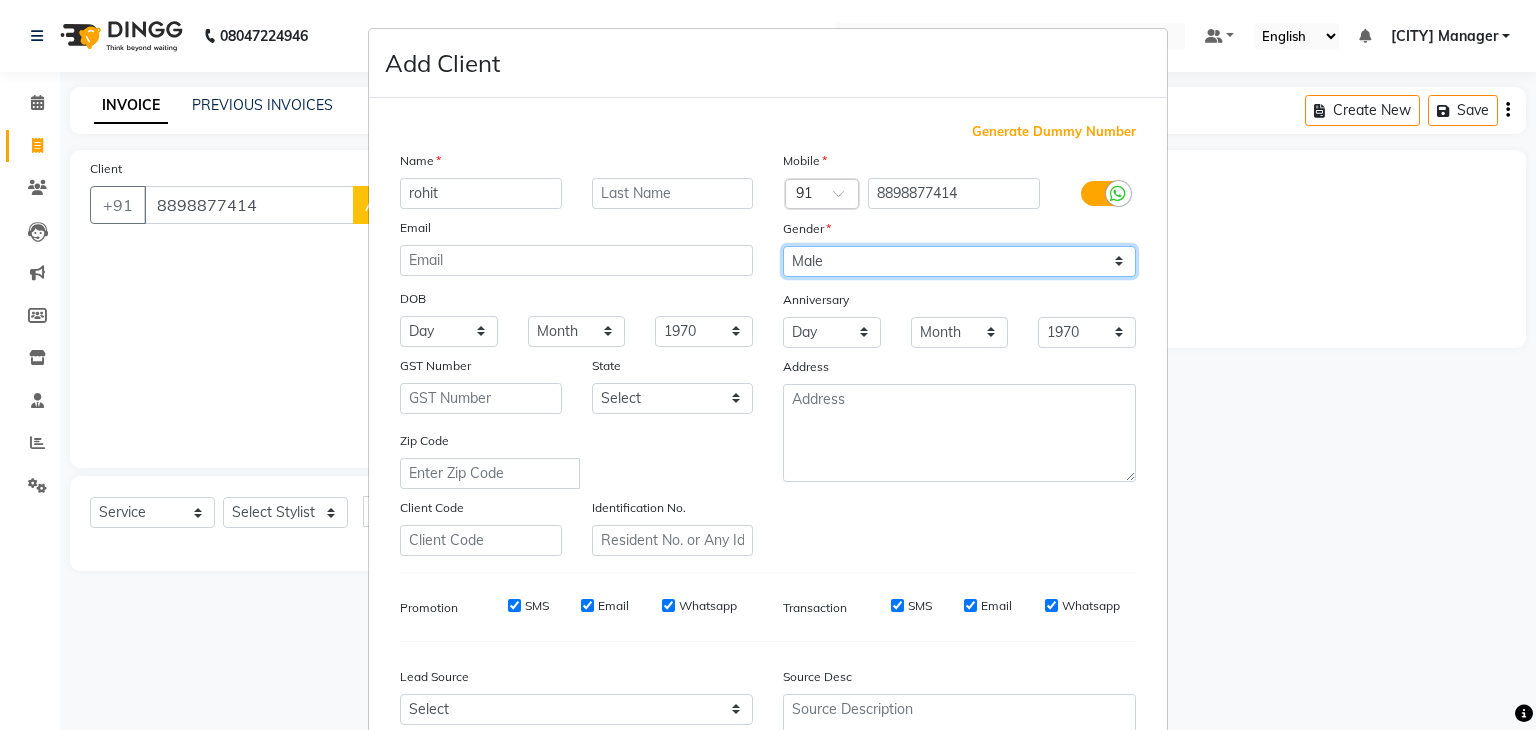 click on "Select Male Female Other Prefer Not To Say" at bounding box center [959, 261] 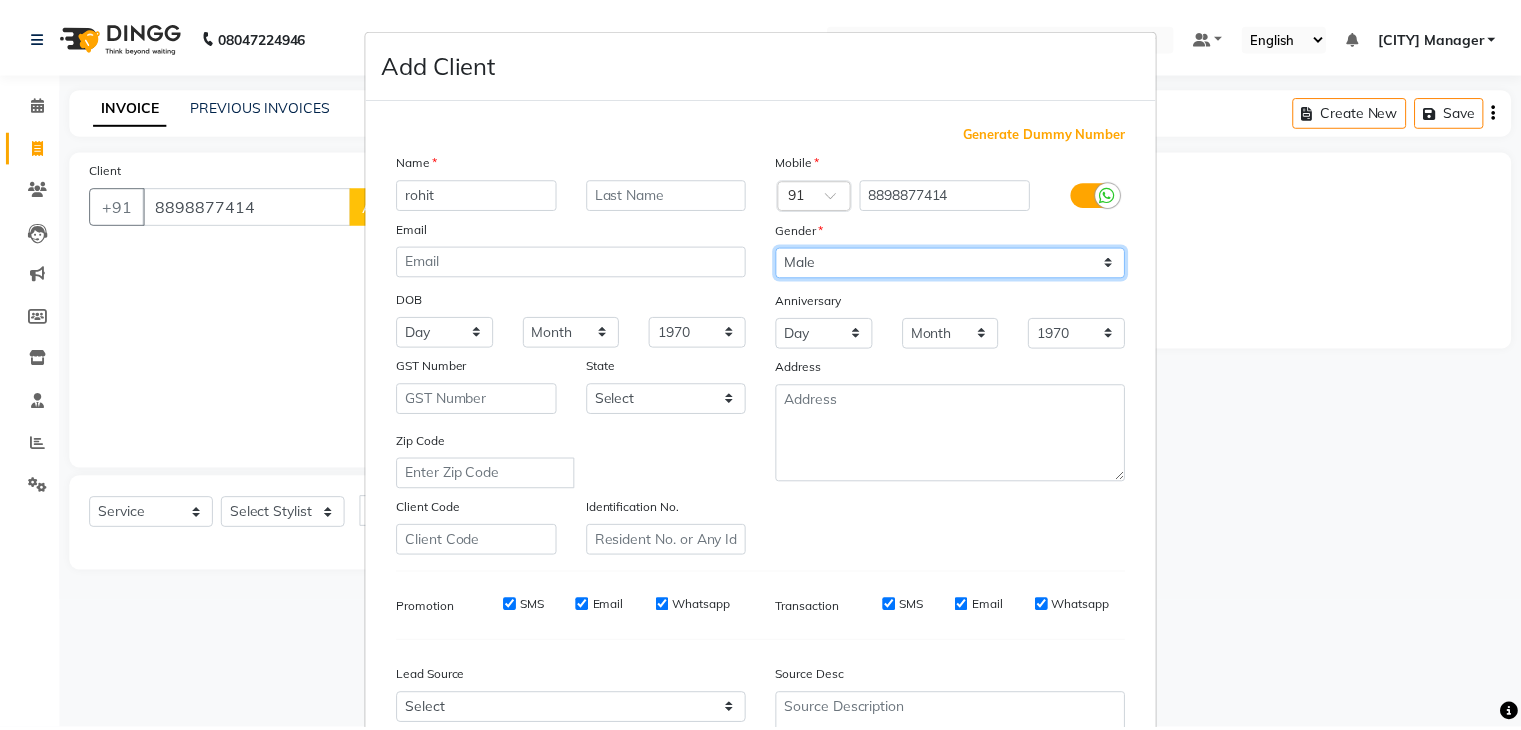 scroll, scrollTop: 203, scrollLeft: 0, axis: vertical 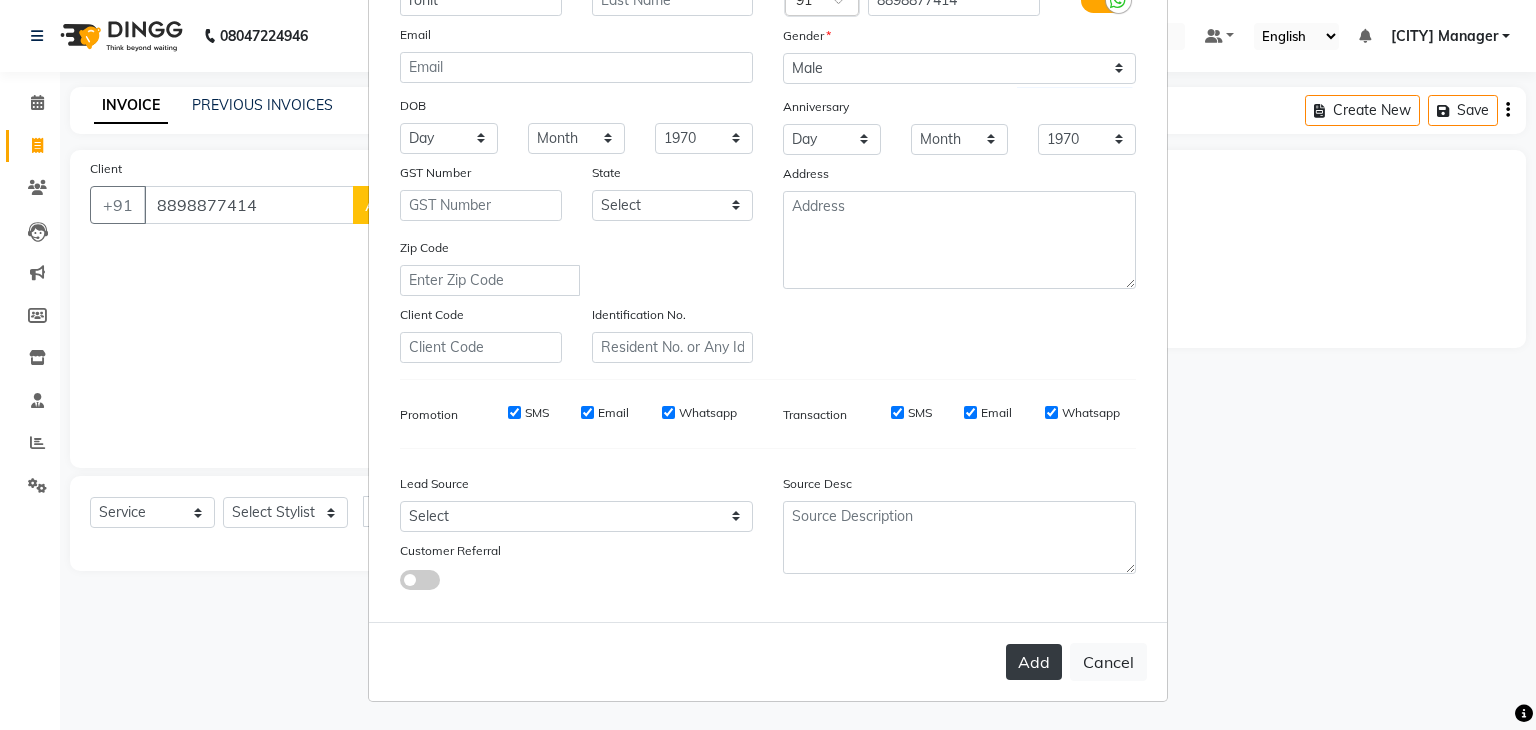 click on "Add" at bounding box center (1034, 662) 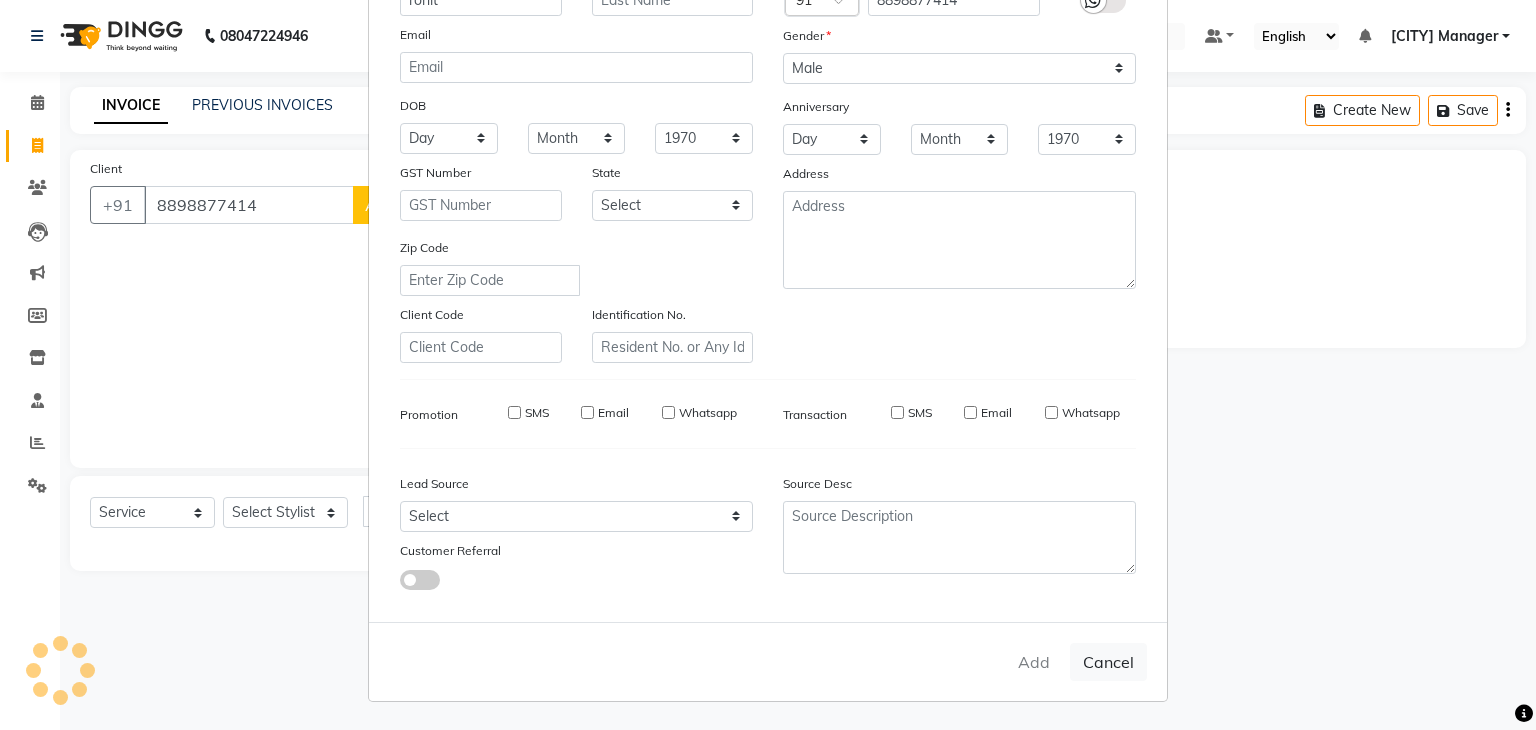 type 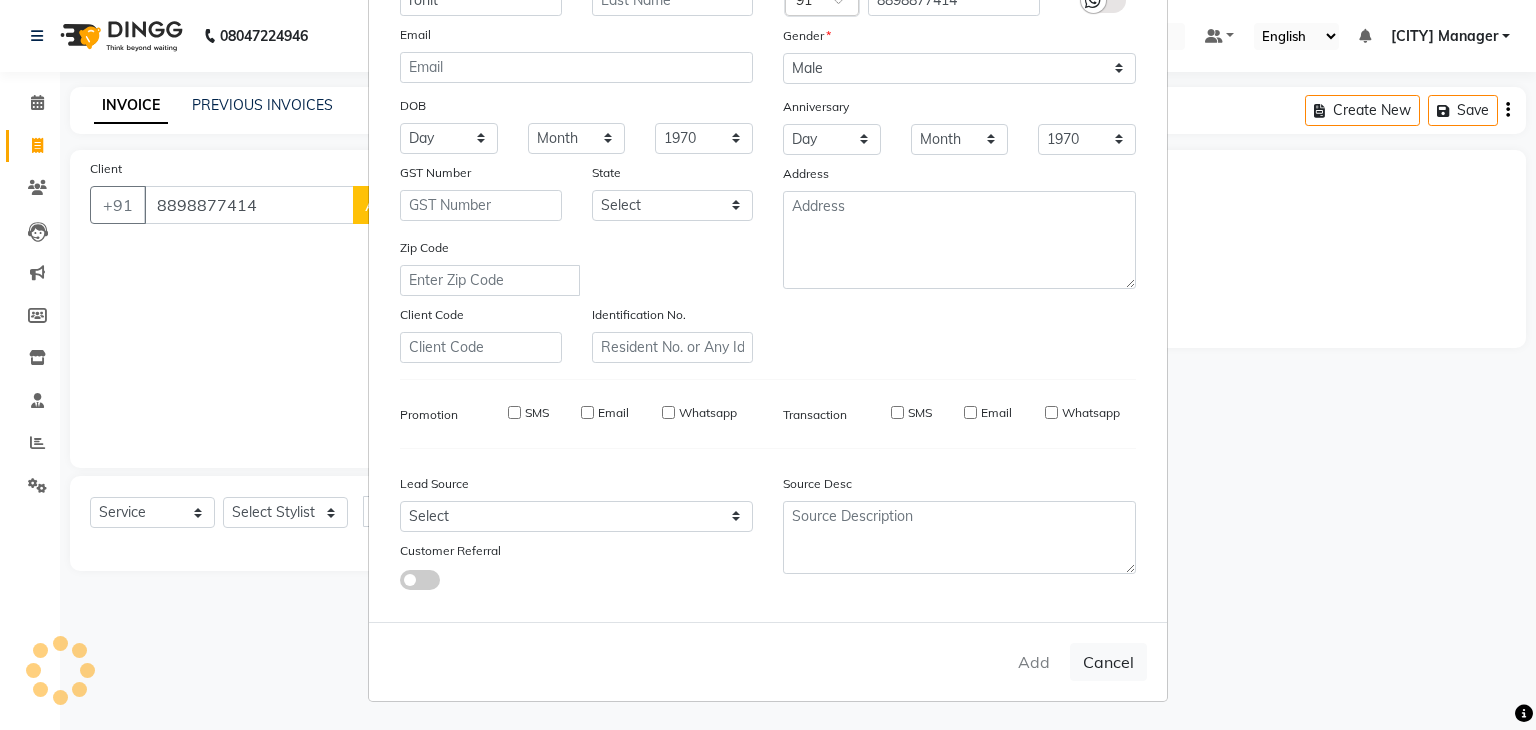 select 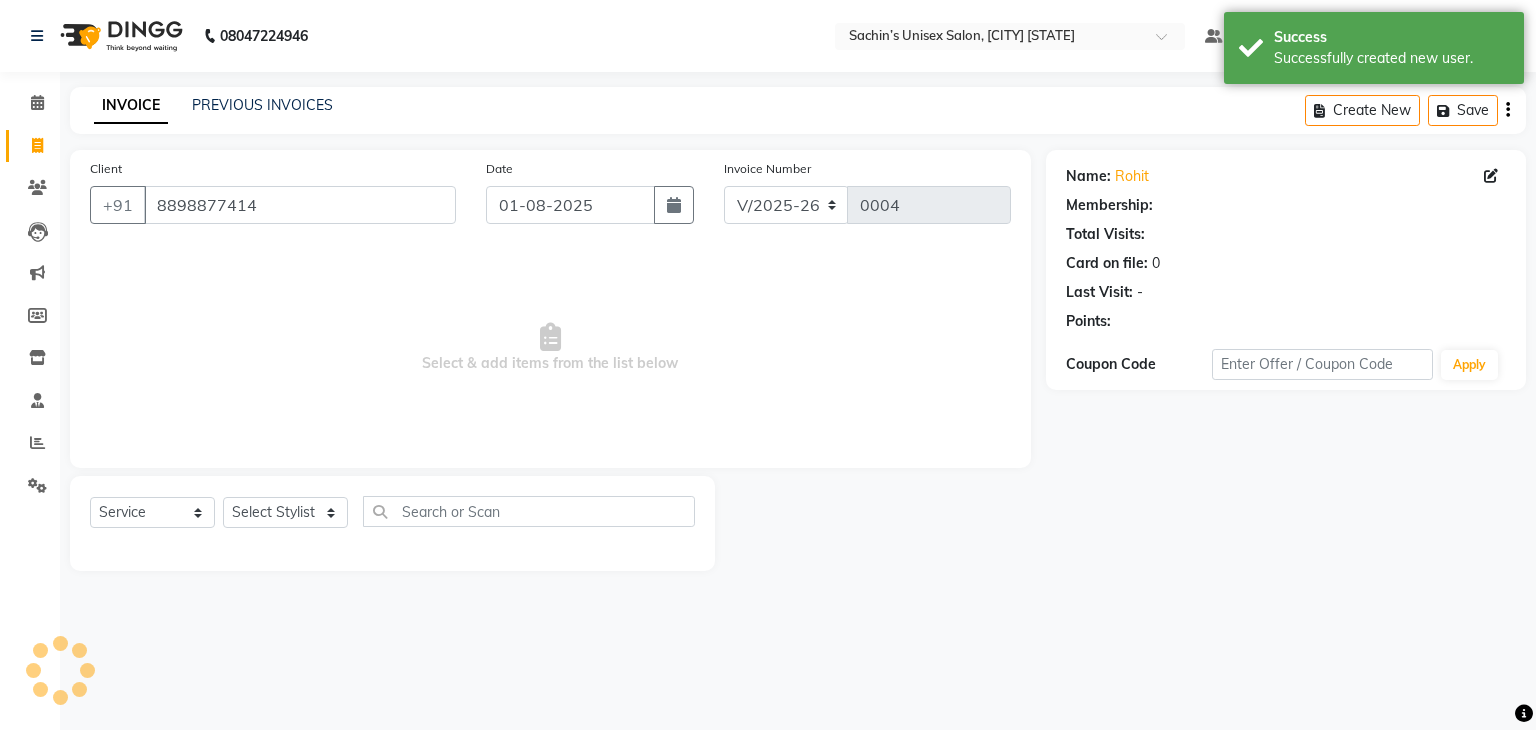 select on "1: Object" 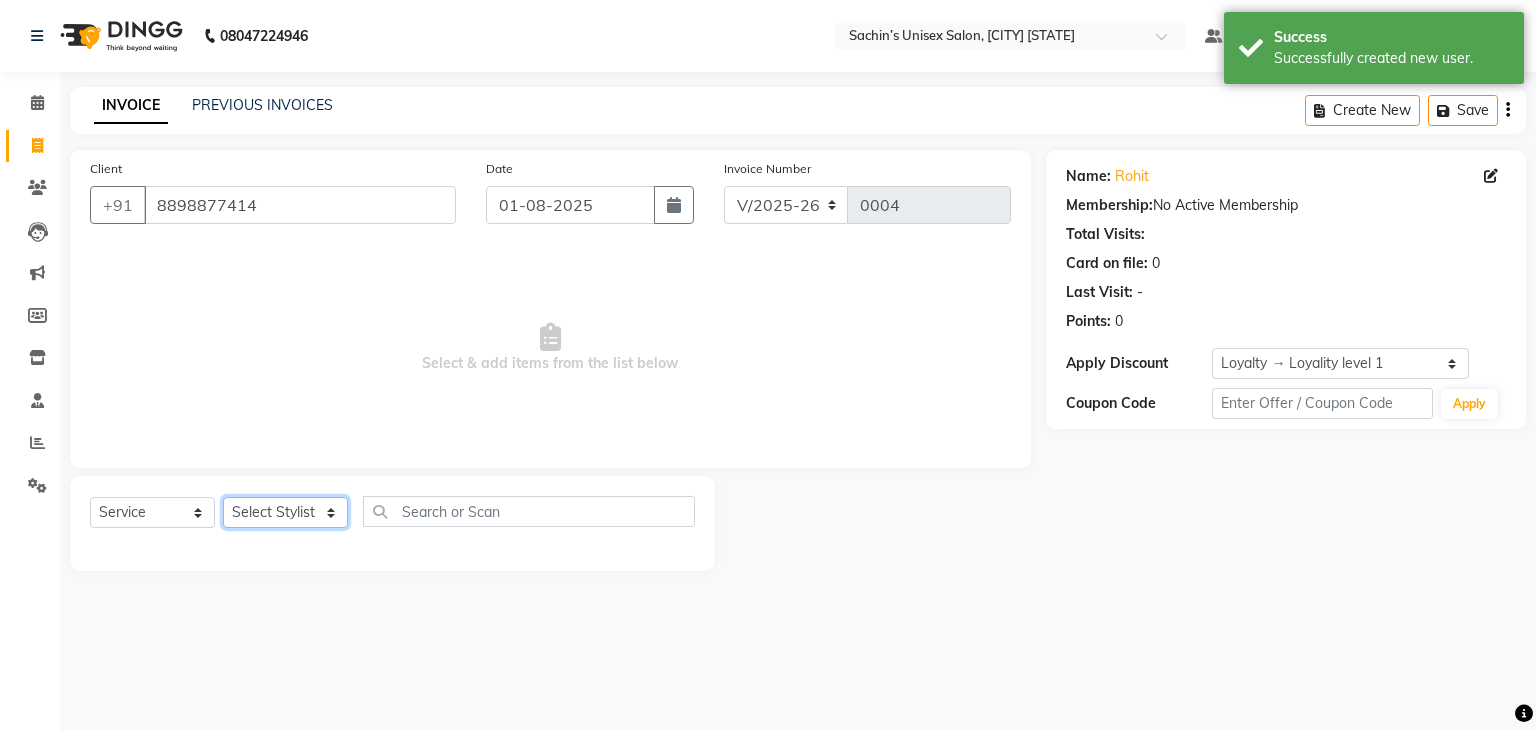 click on "Select Stylist Alam Dombivali Manager Jagruti Navshad Raghav Vora Mam" 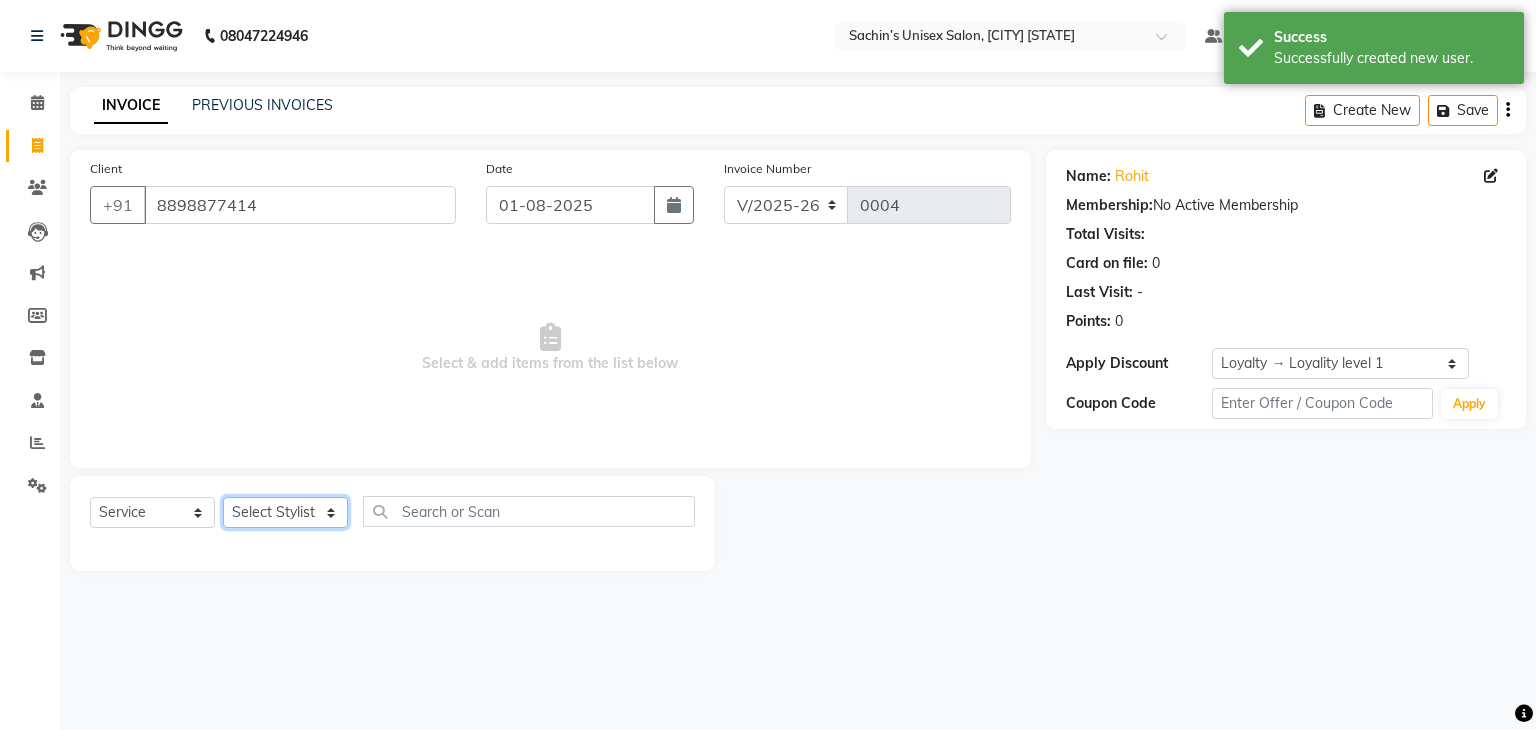 select on "86917" 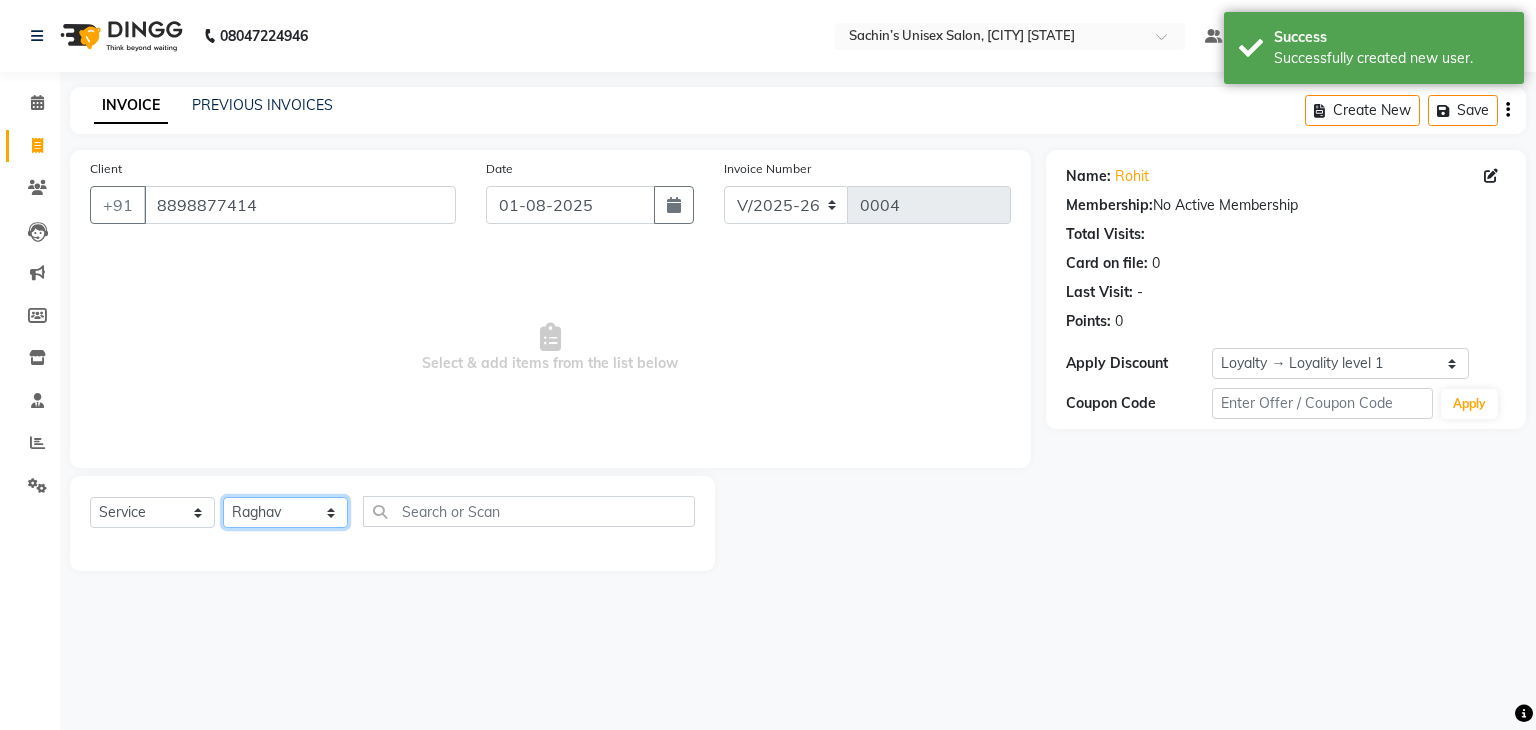 click on "Select Stylist Alam Dombivali Manager Jagruti Navshad Raghav Vora Mam" 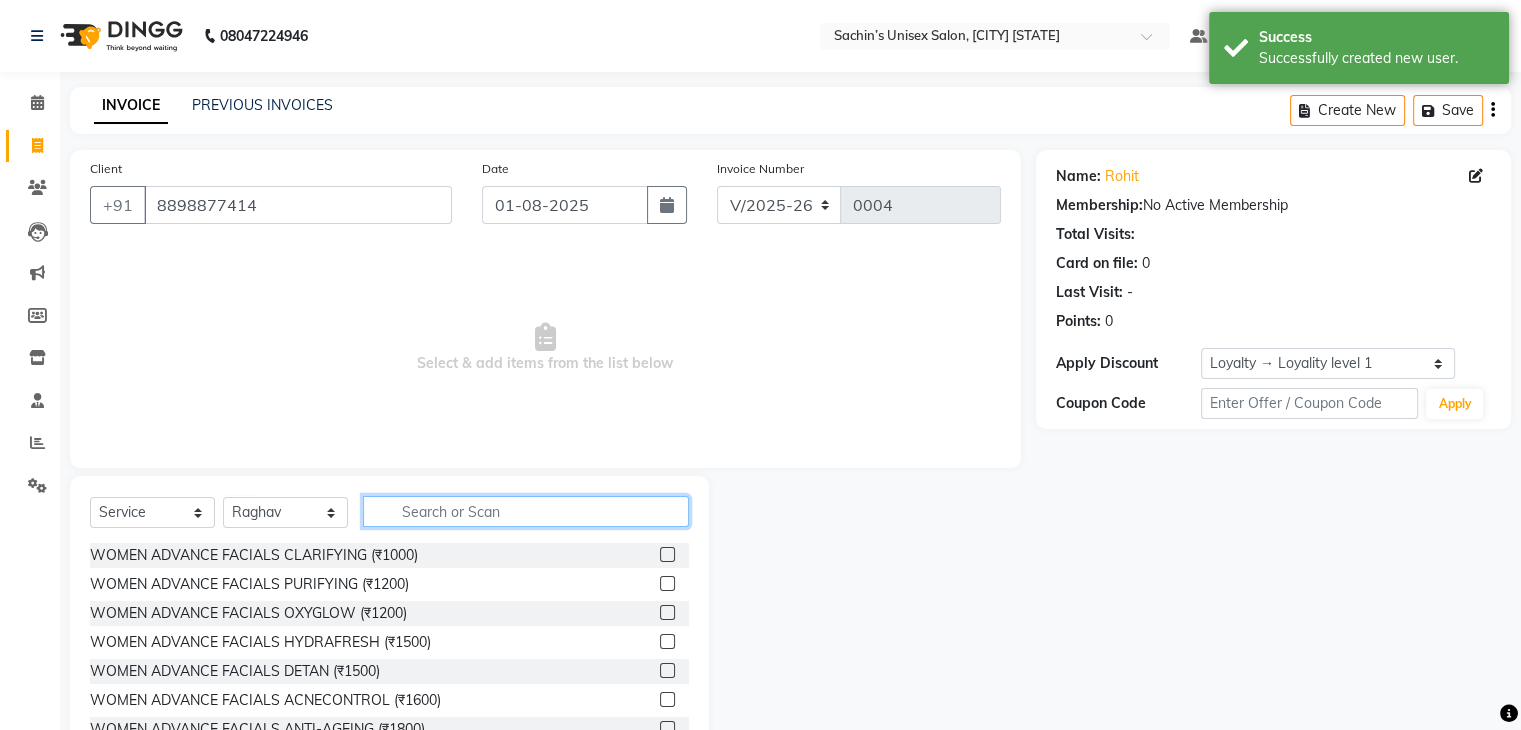 click 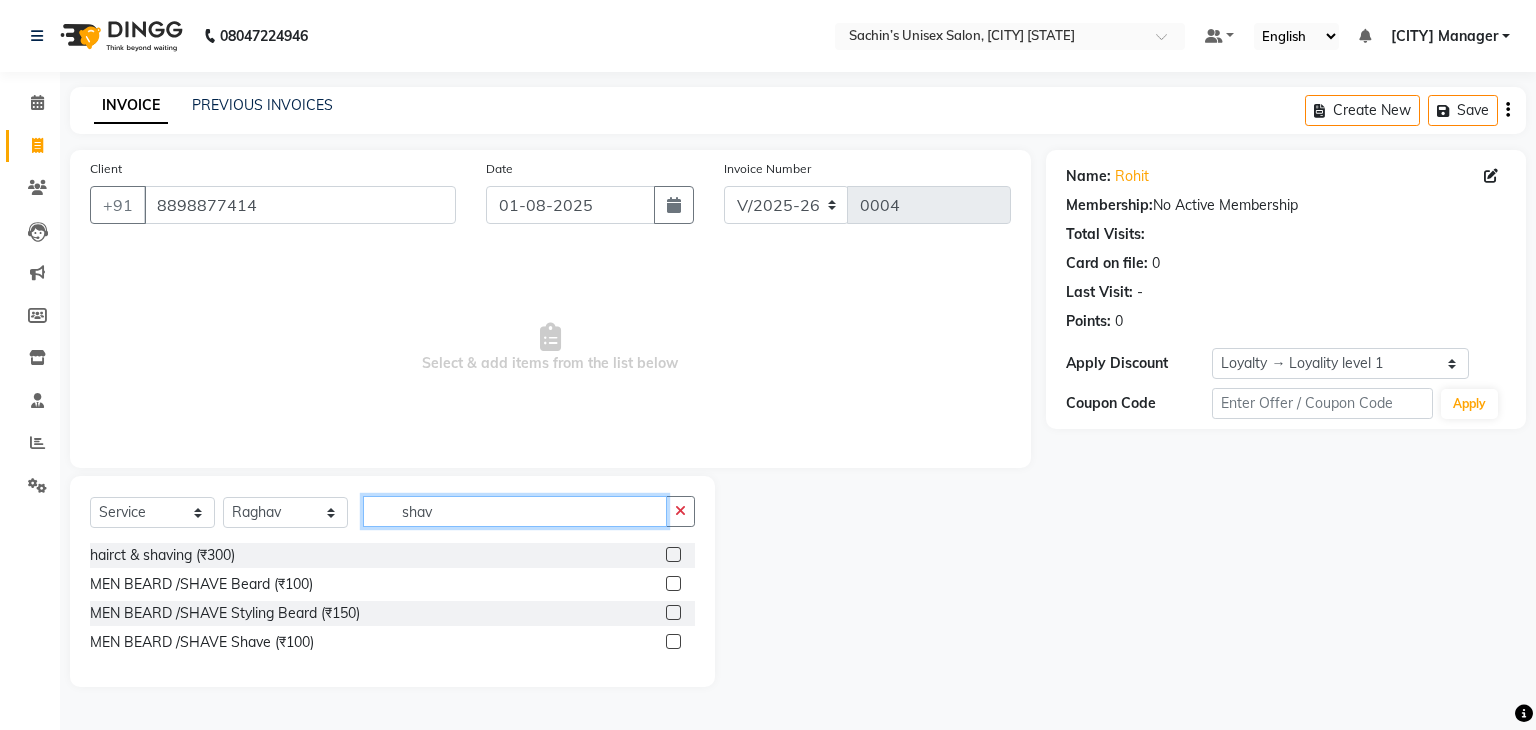 type on "shav" 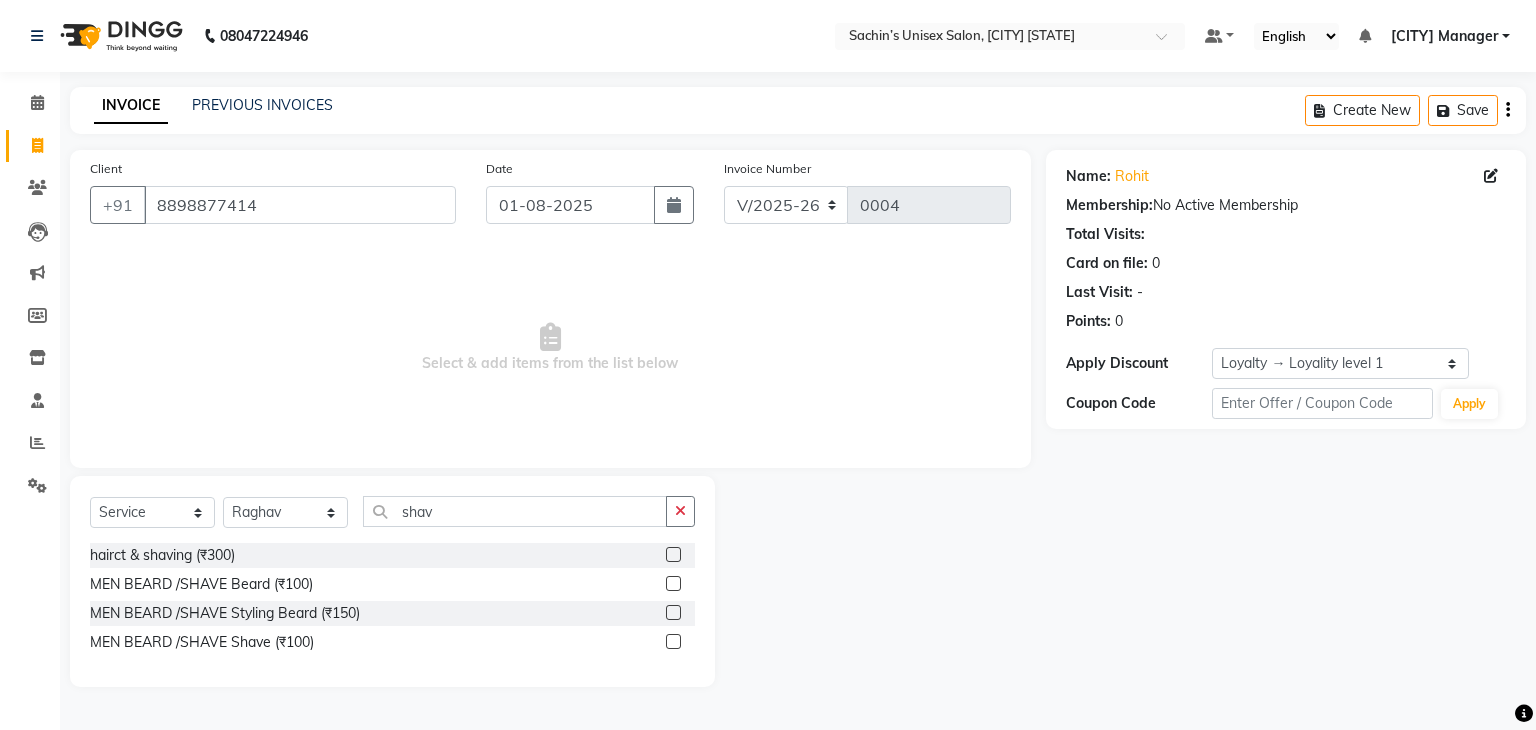 click 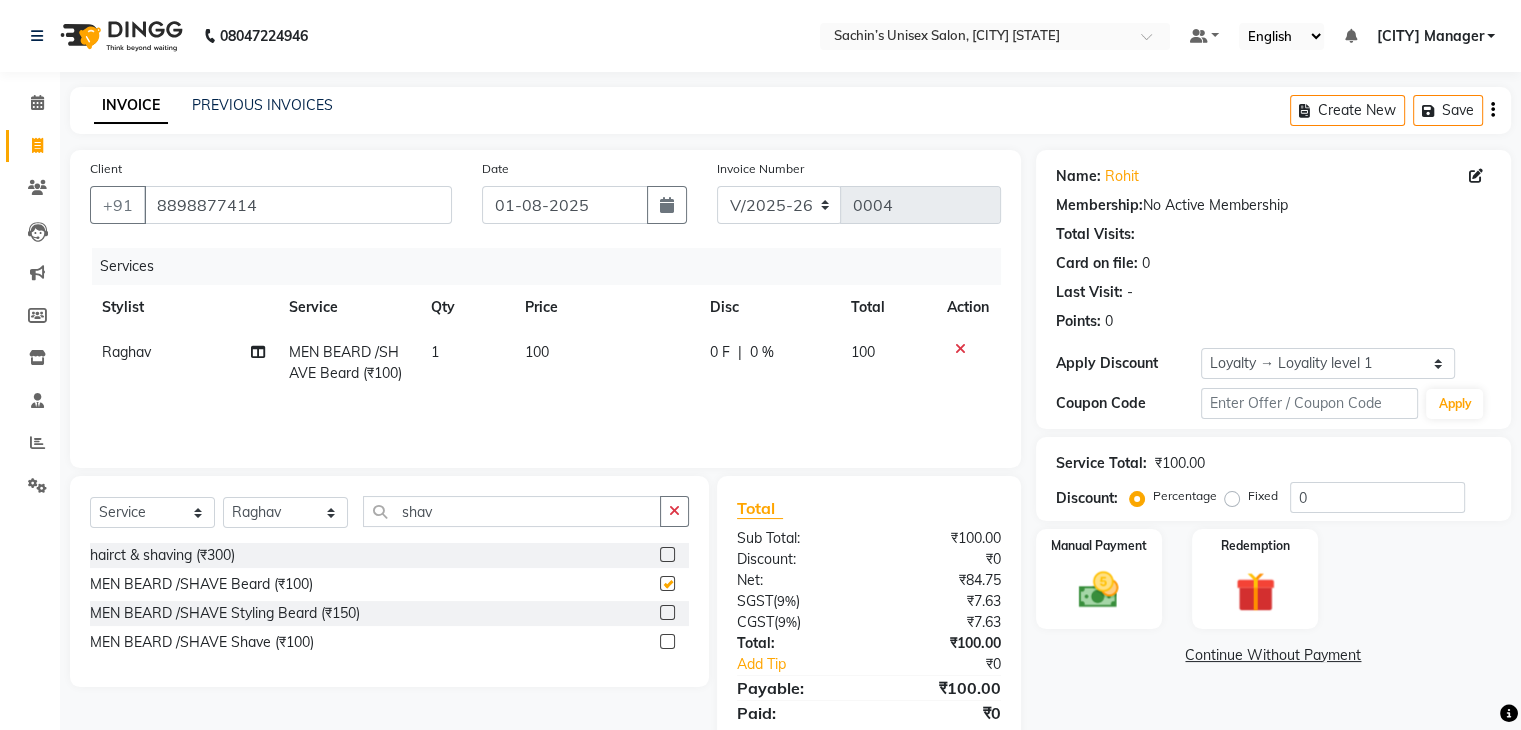 checkbox on "false" 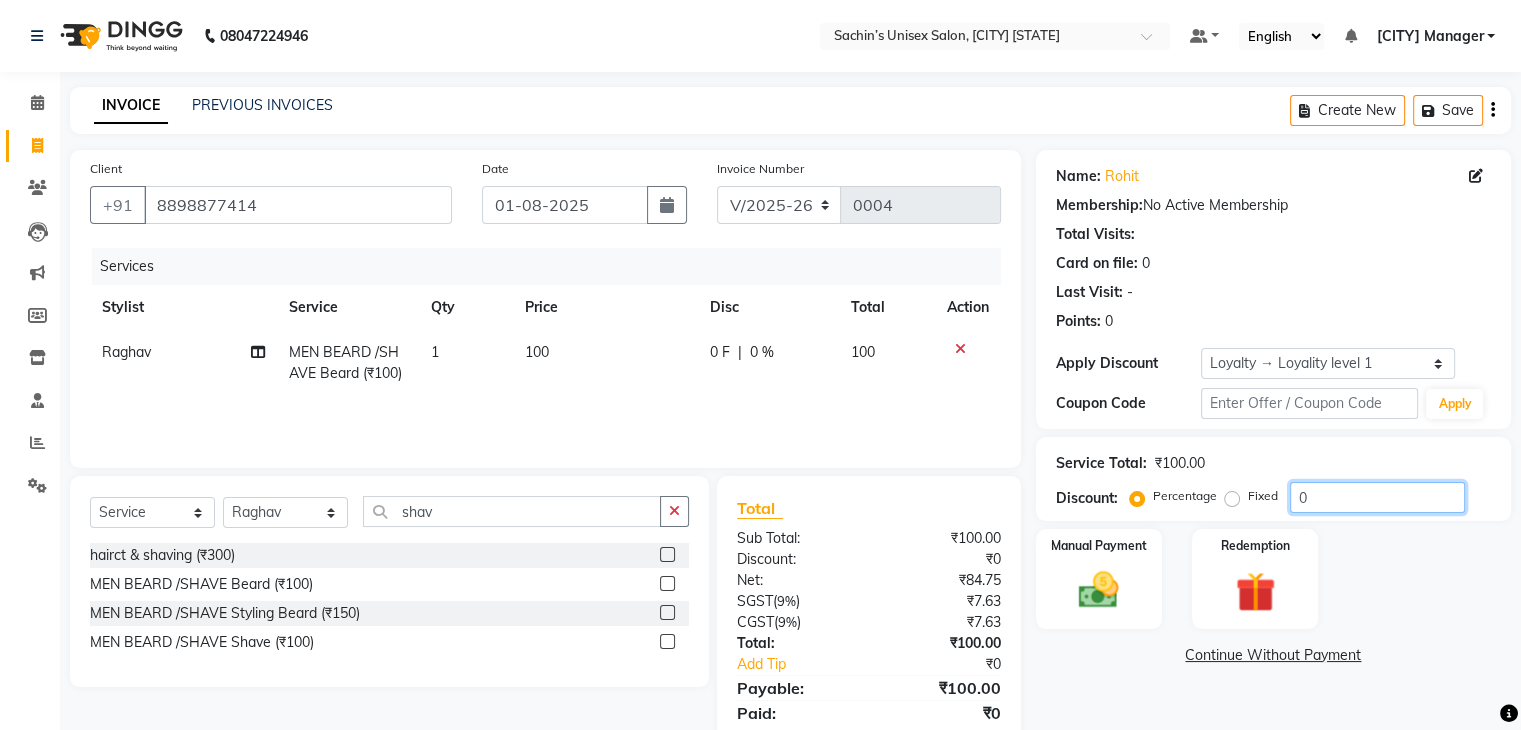 click on "0" 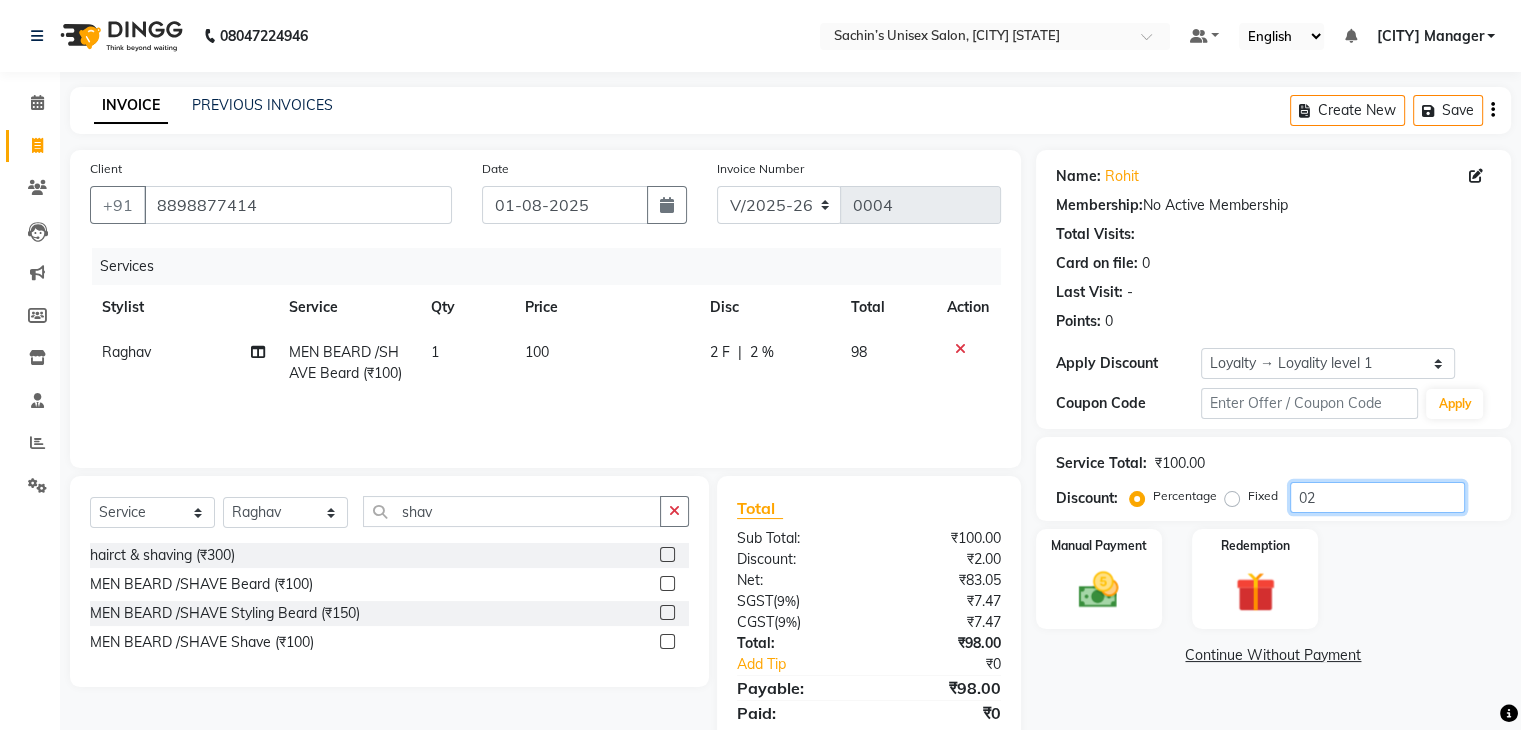type on "0" 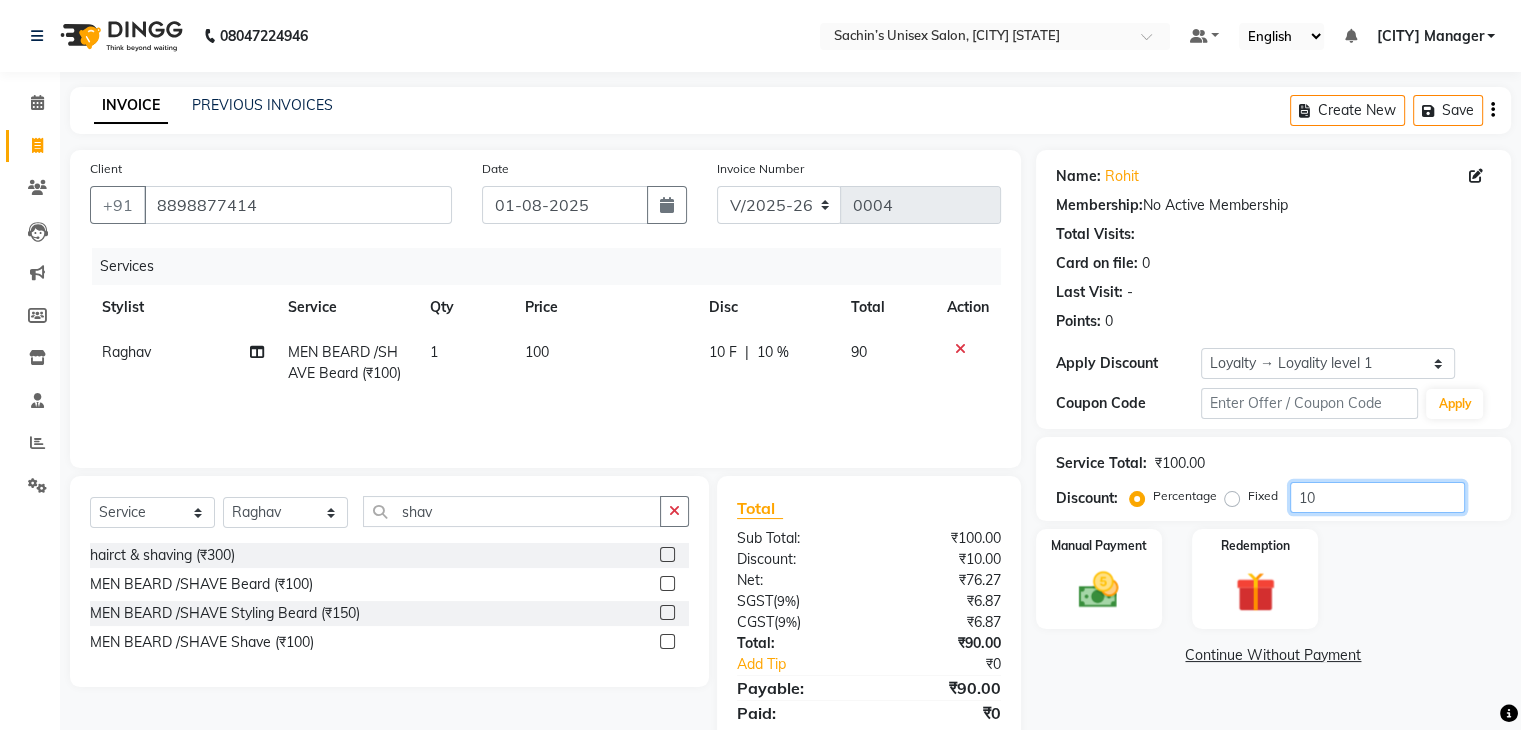 type on "1" 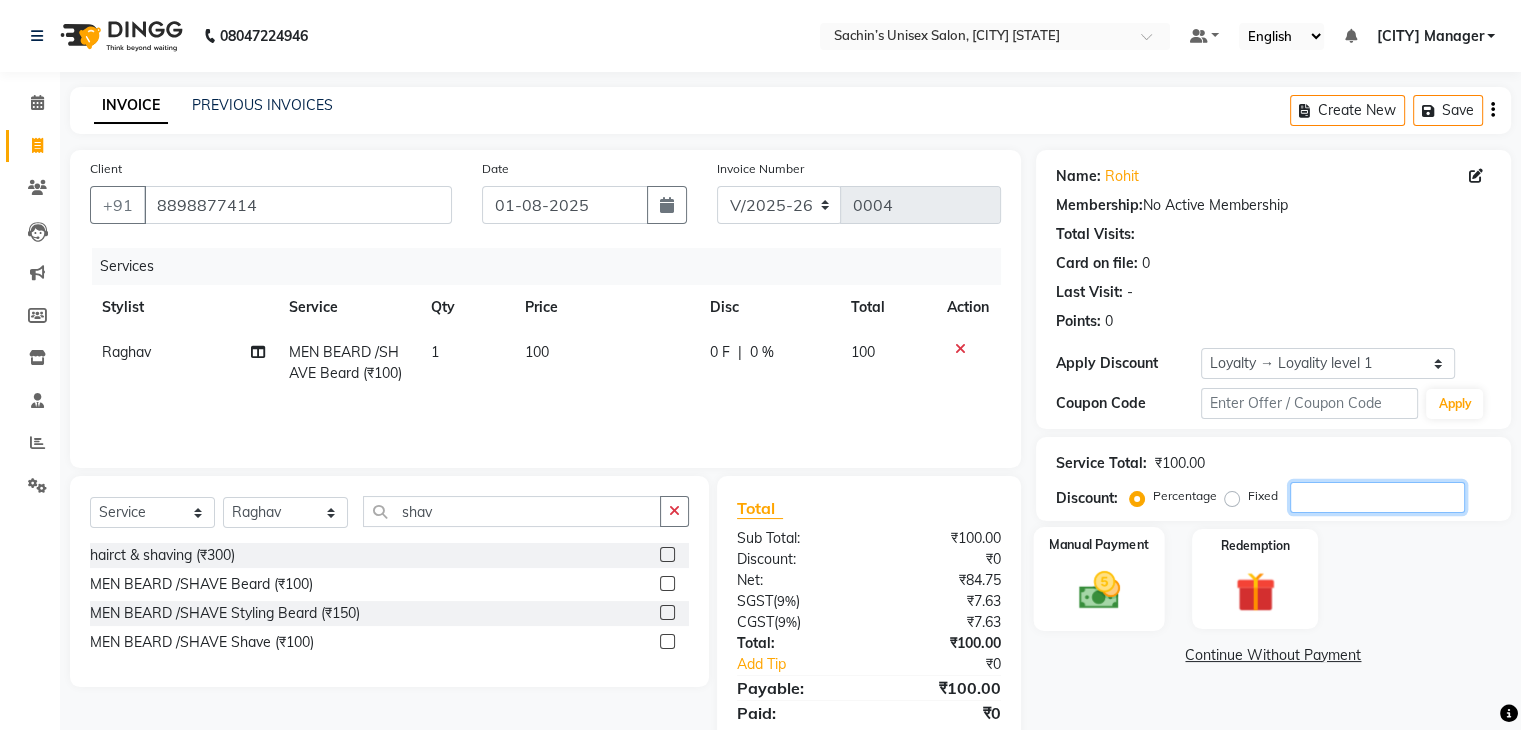 type 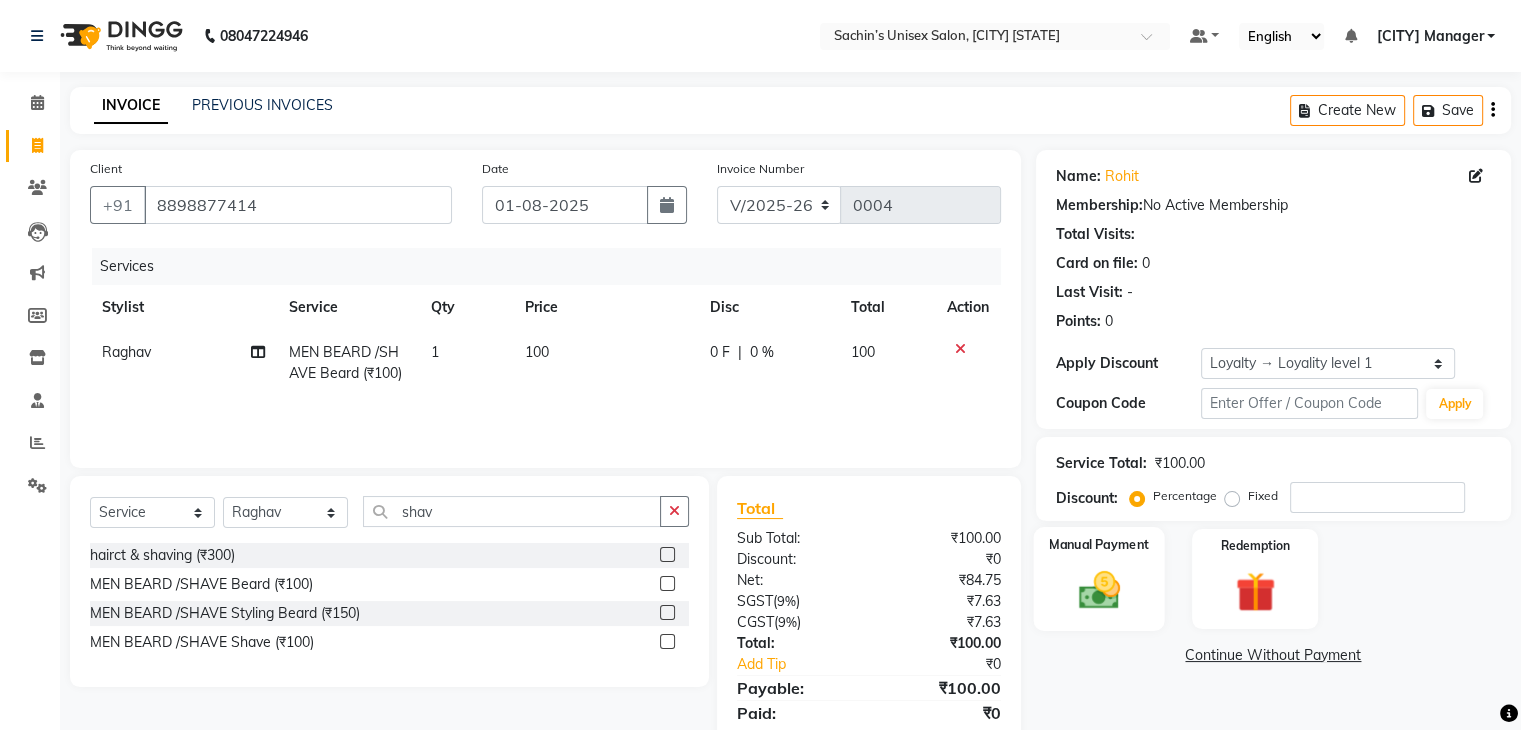 click 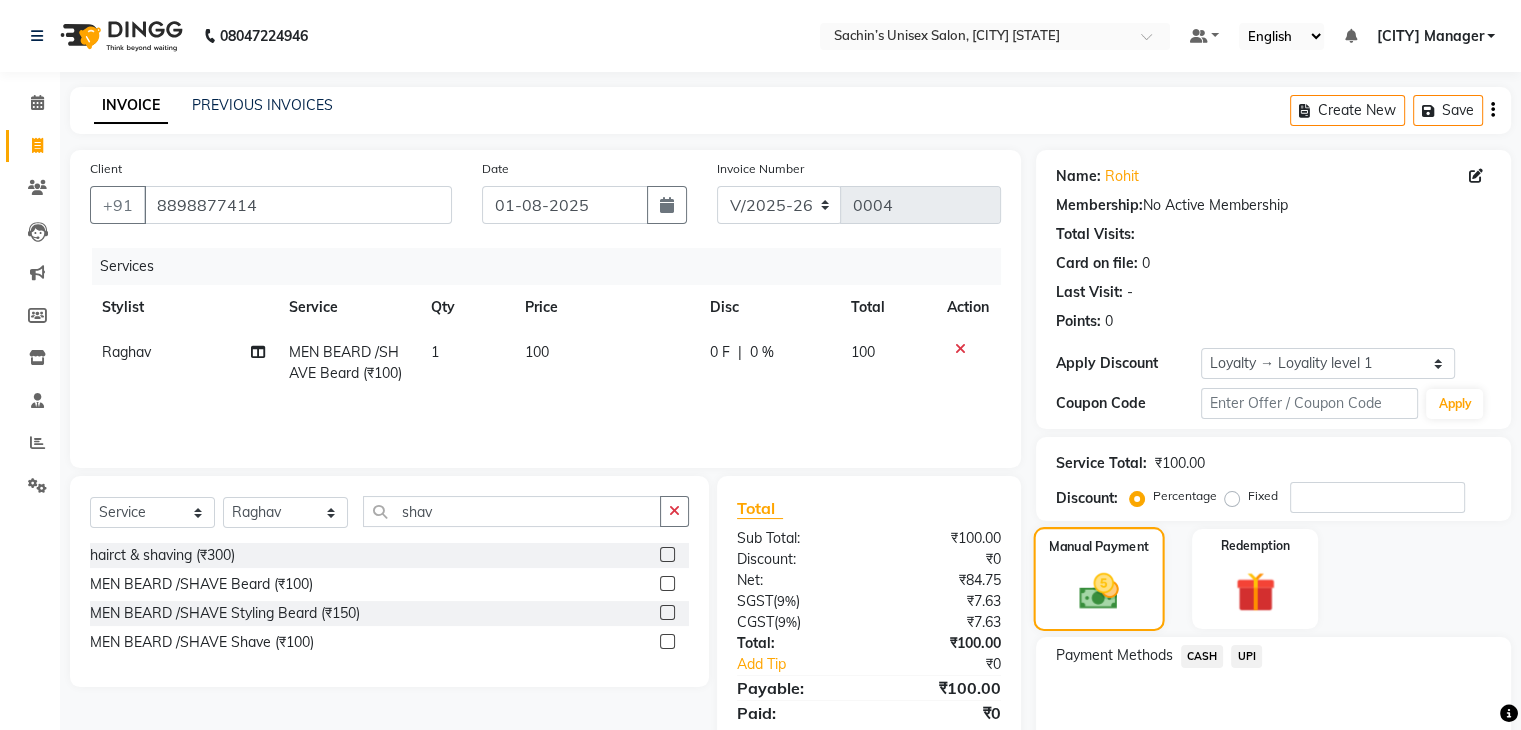 scroll, scrollTop: 97, scrollLeft: 0, axis: vertical 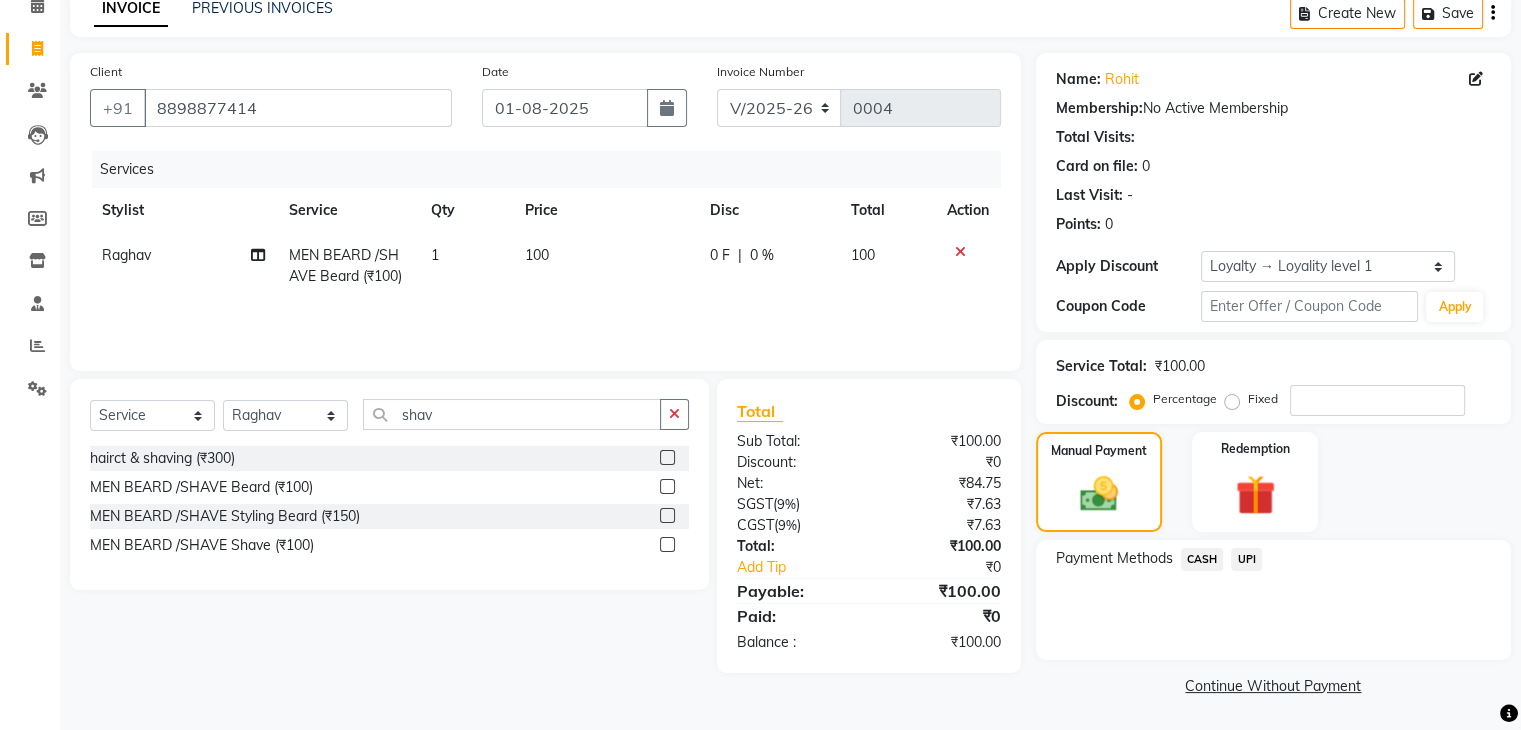 click on "UPI" 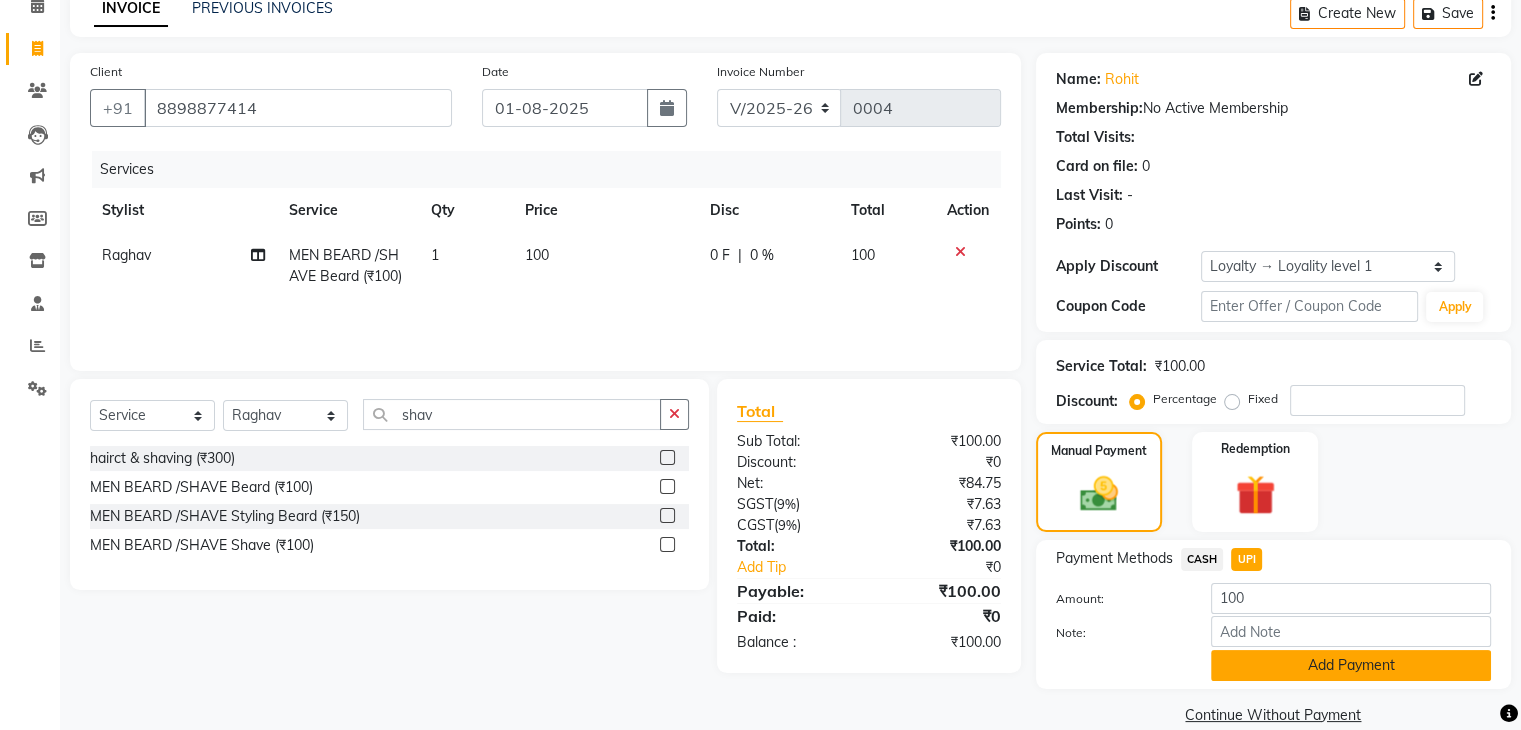 click on "Add Payment" 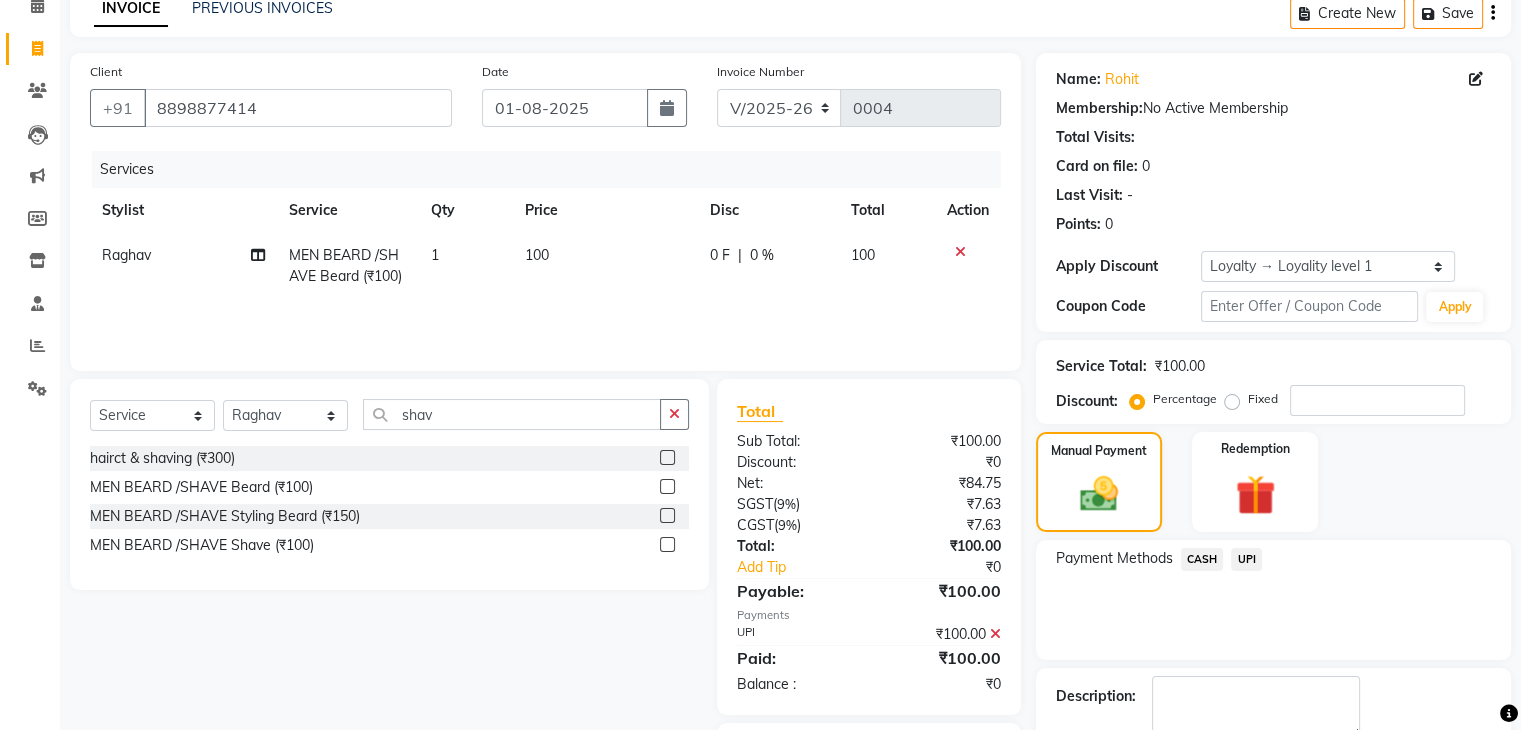 scroll, scrollTop: 212, scrollLeft: 0, axis: vertical 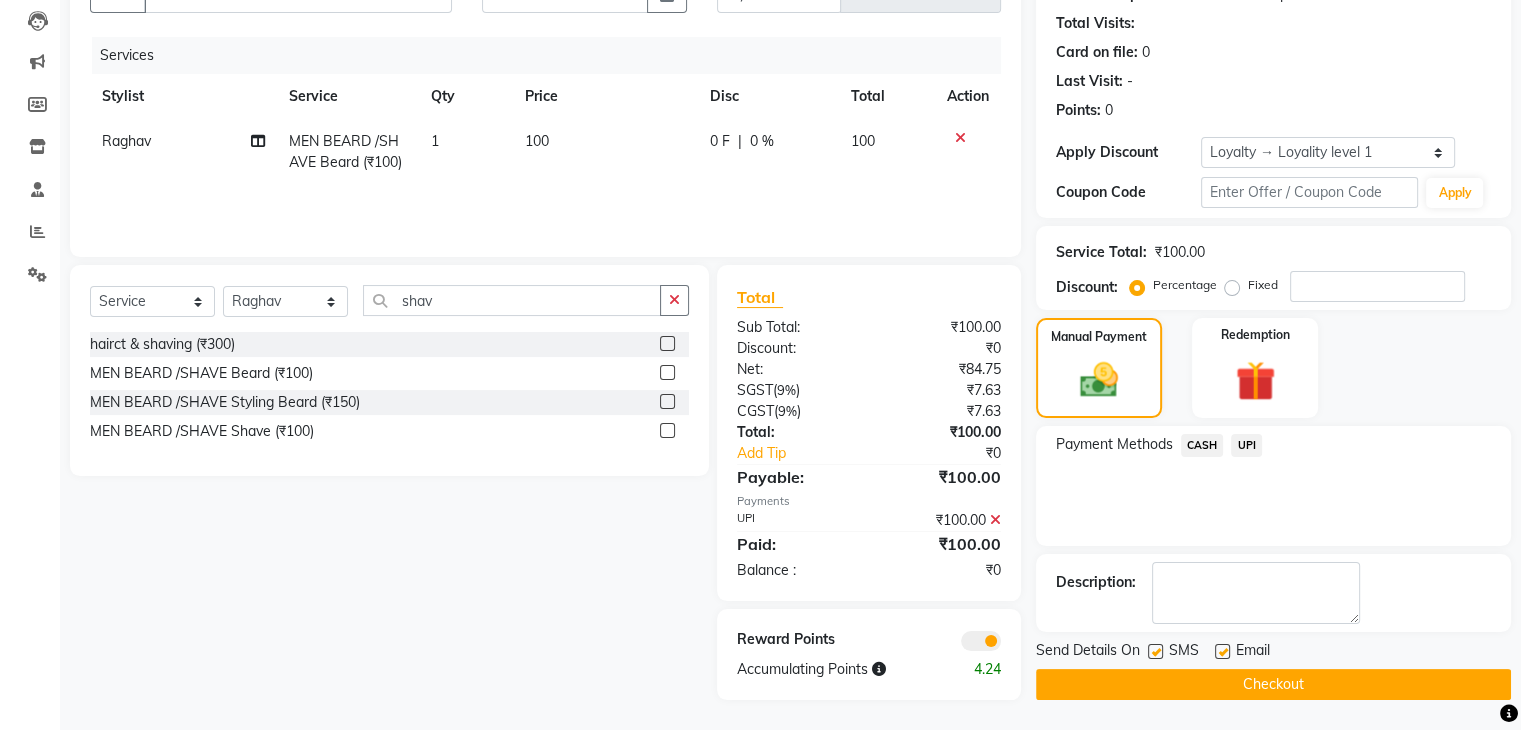 click on "Checkout" 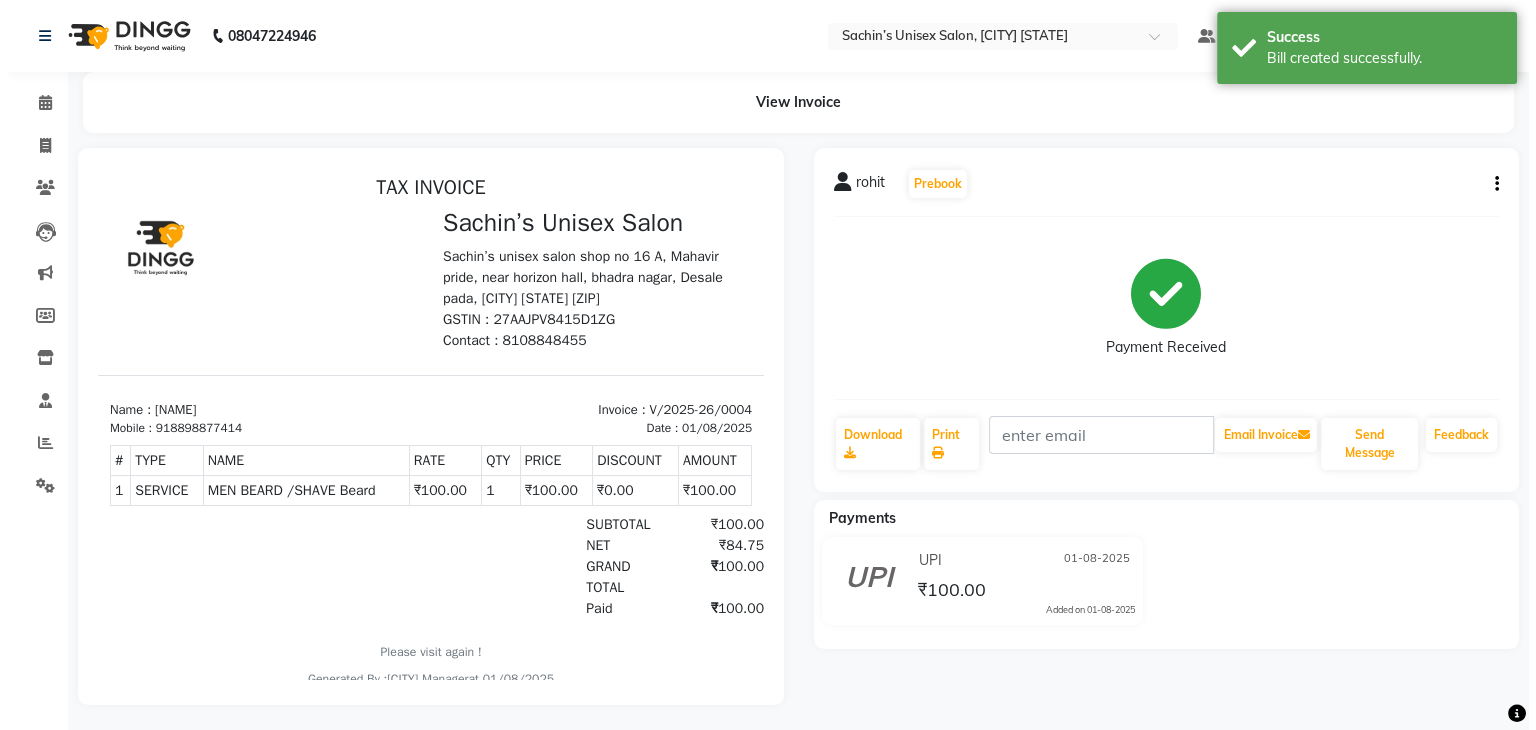 scroll, scrollTop: 0, scrollLeft: 0, axis: both 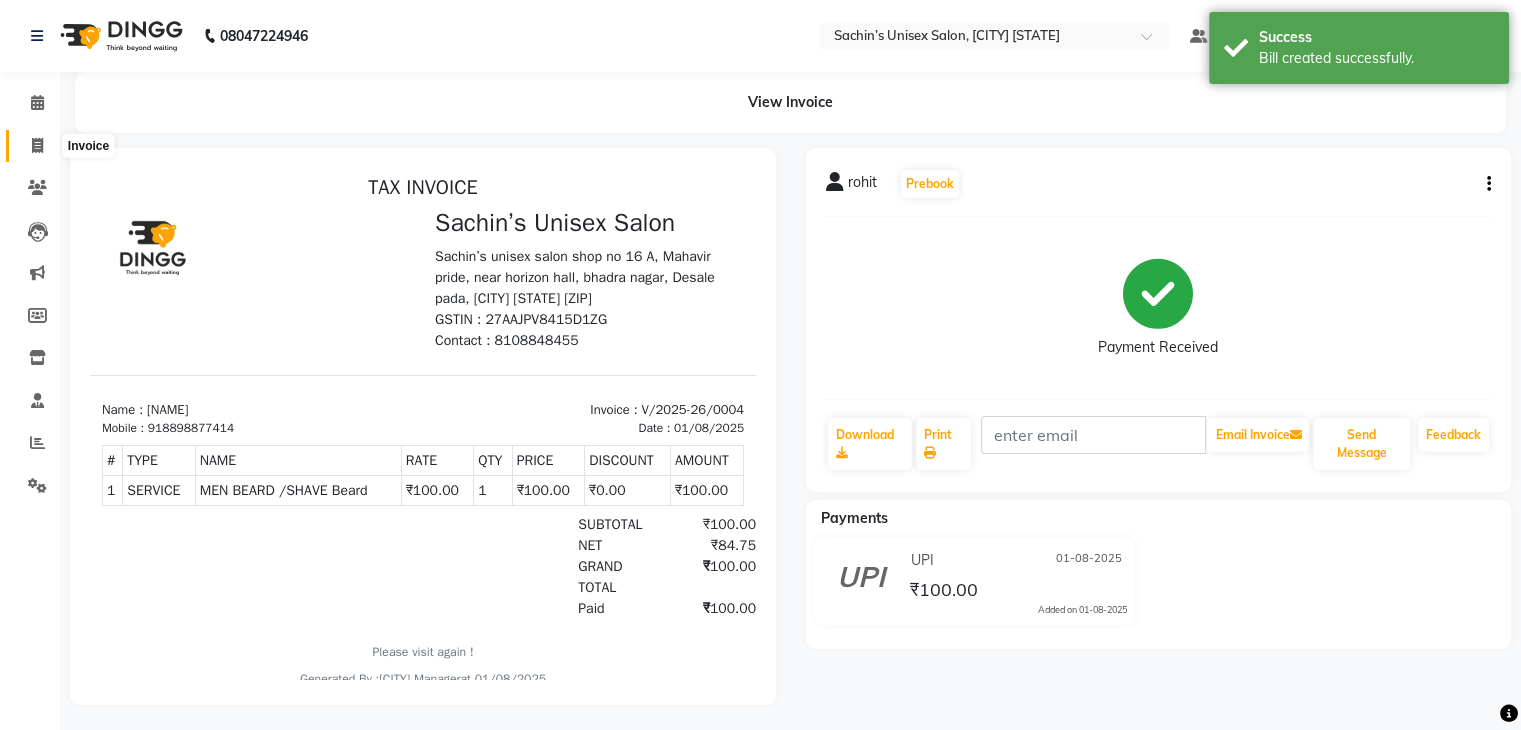 click 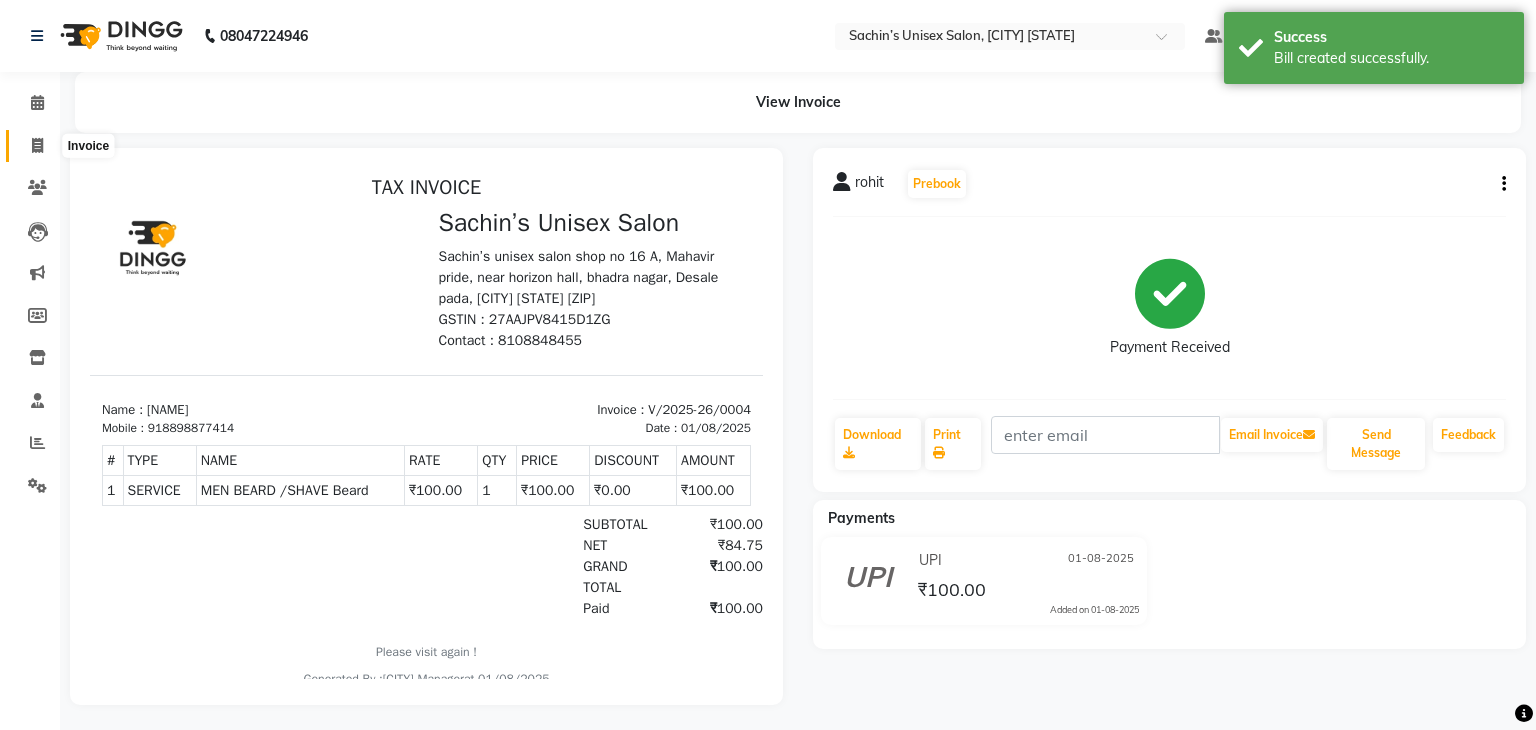 select on "8637" 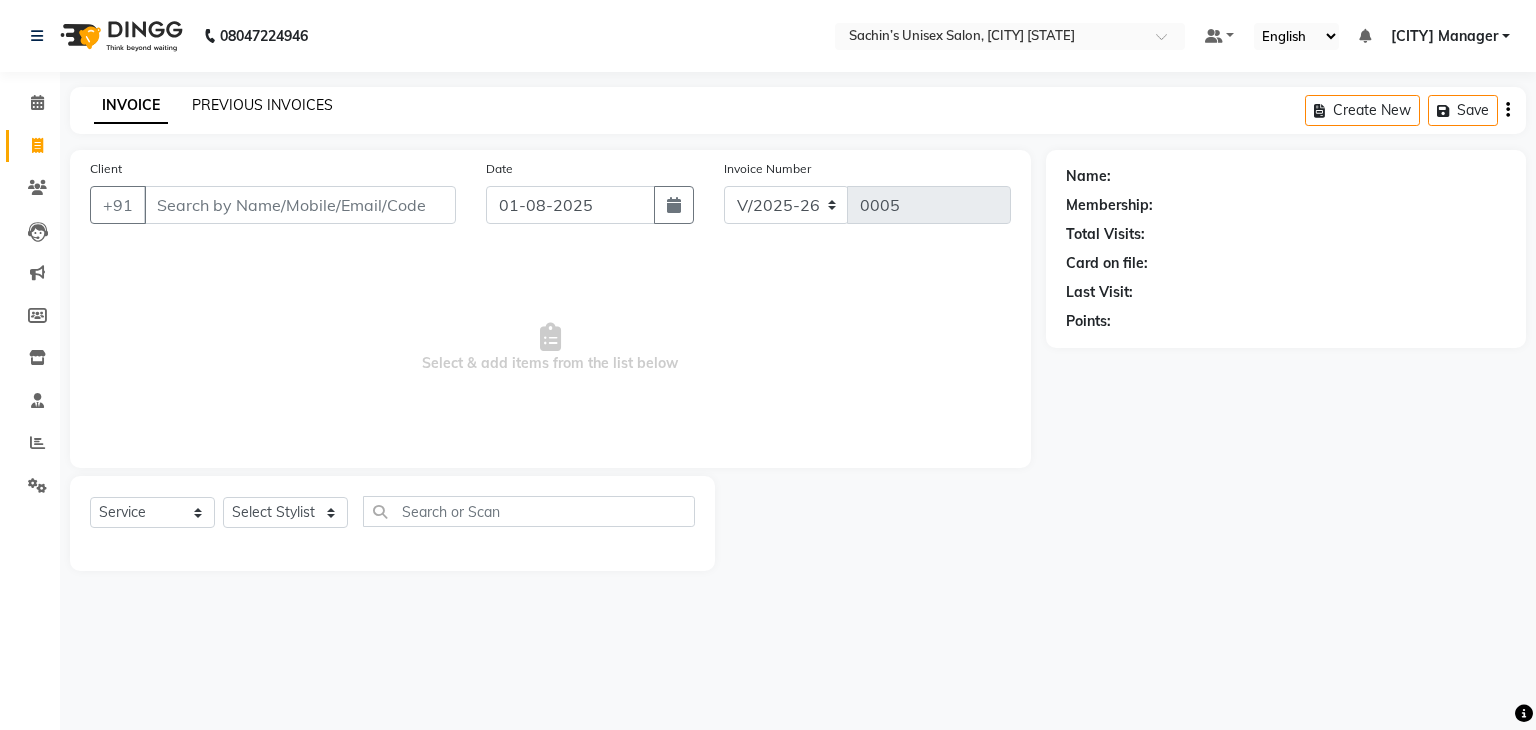 click on "PREVIOUS INVOICES" 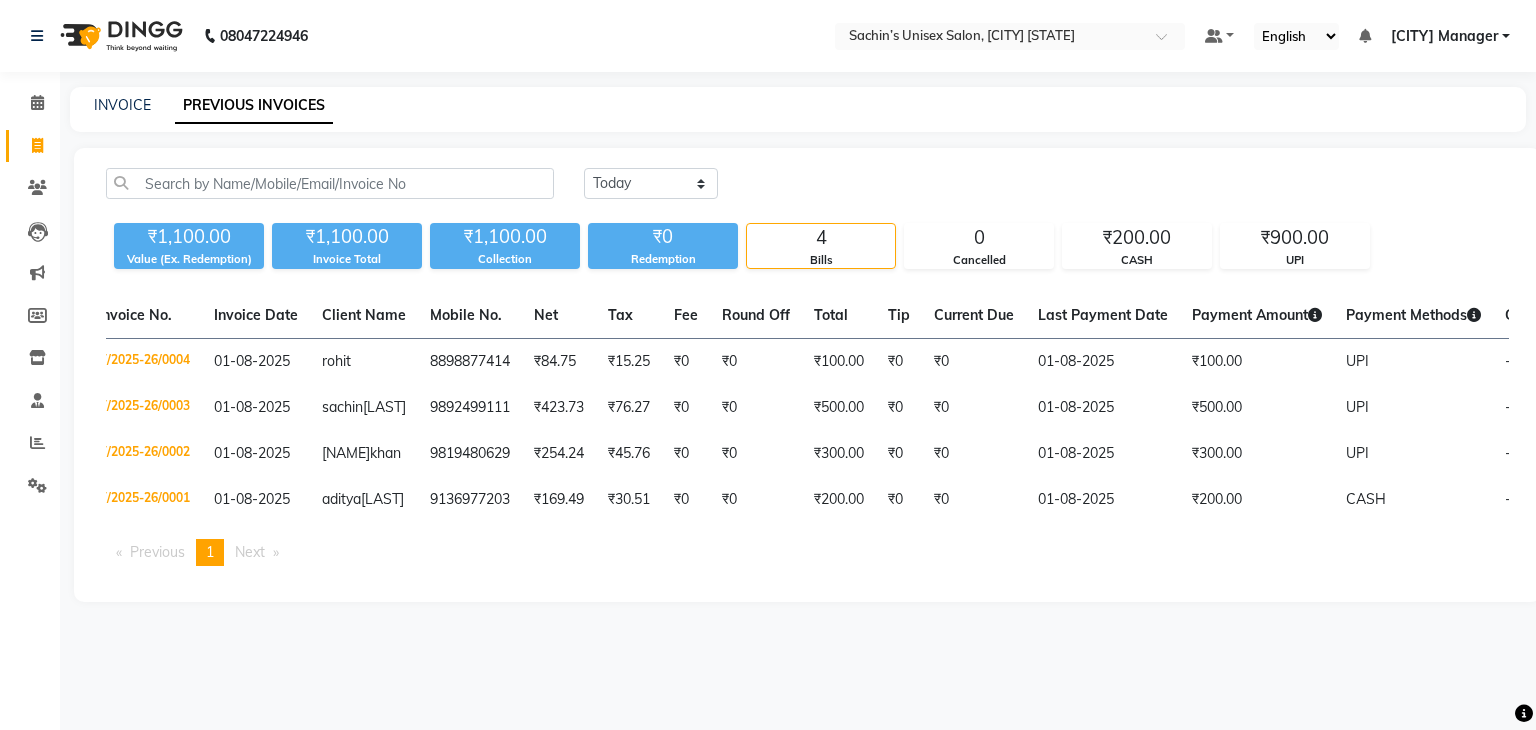 scroll, scrollTop: 0, scrollLeft: 0, axis: both 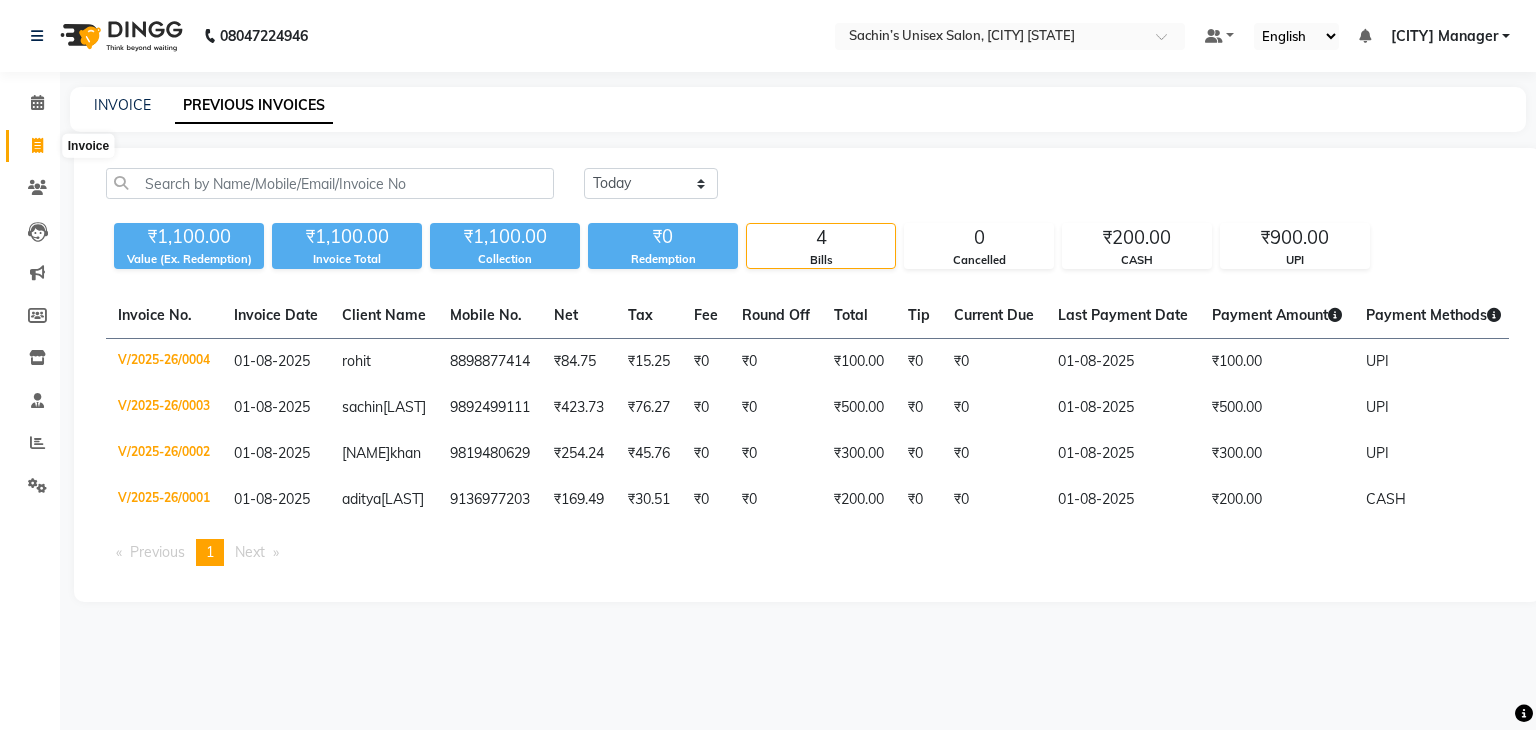 click 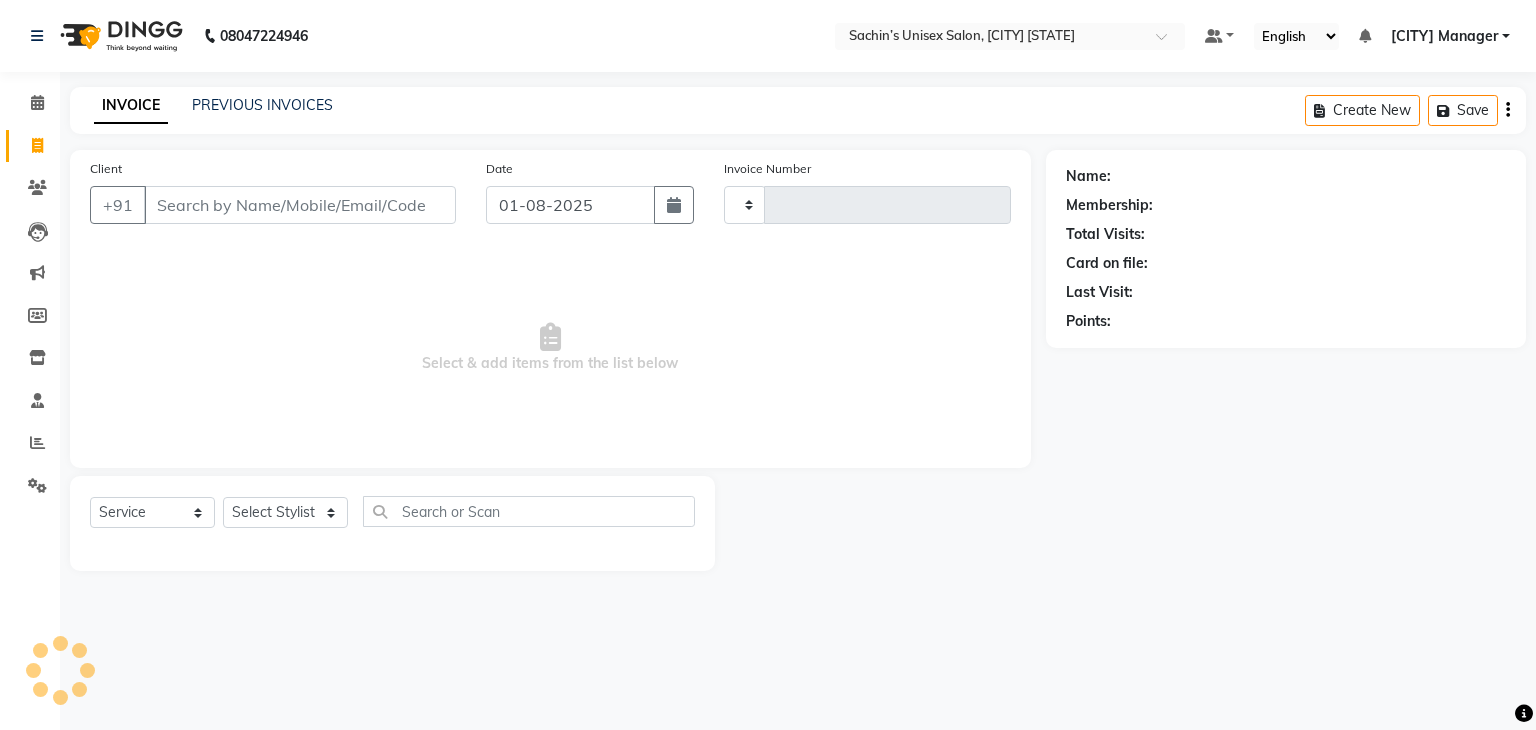 type on "0005" 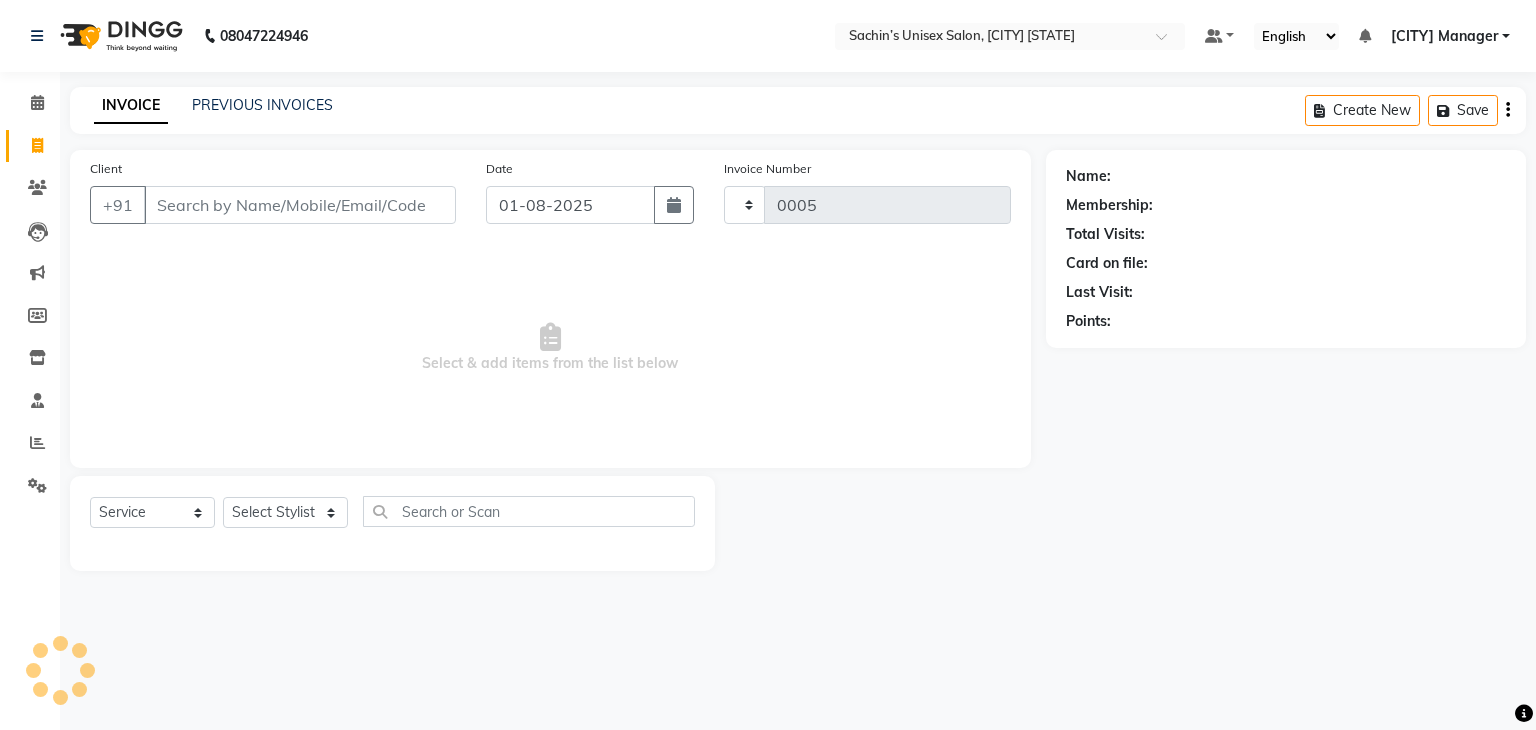 select on "8637" 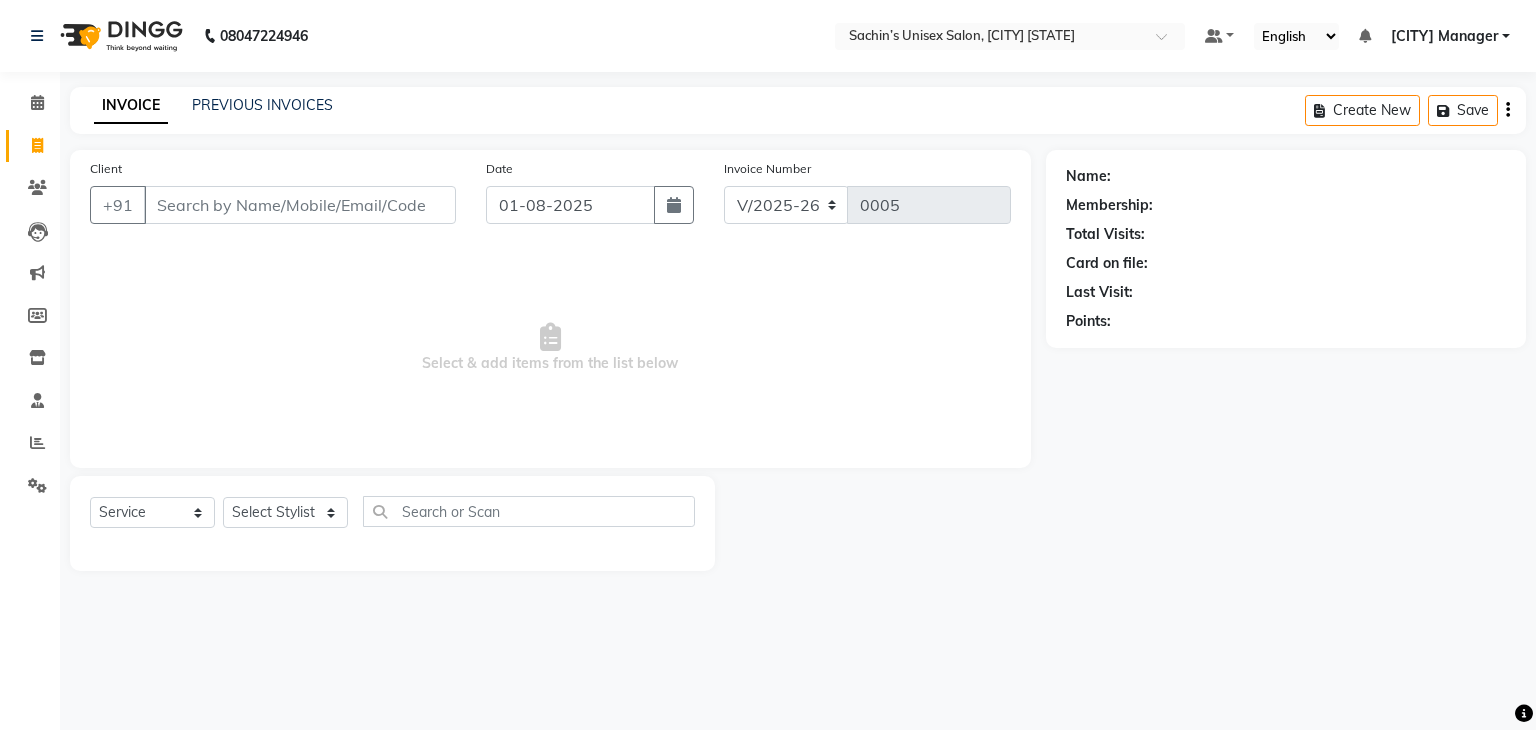 click on "Client" at bounding box center (300, 205) 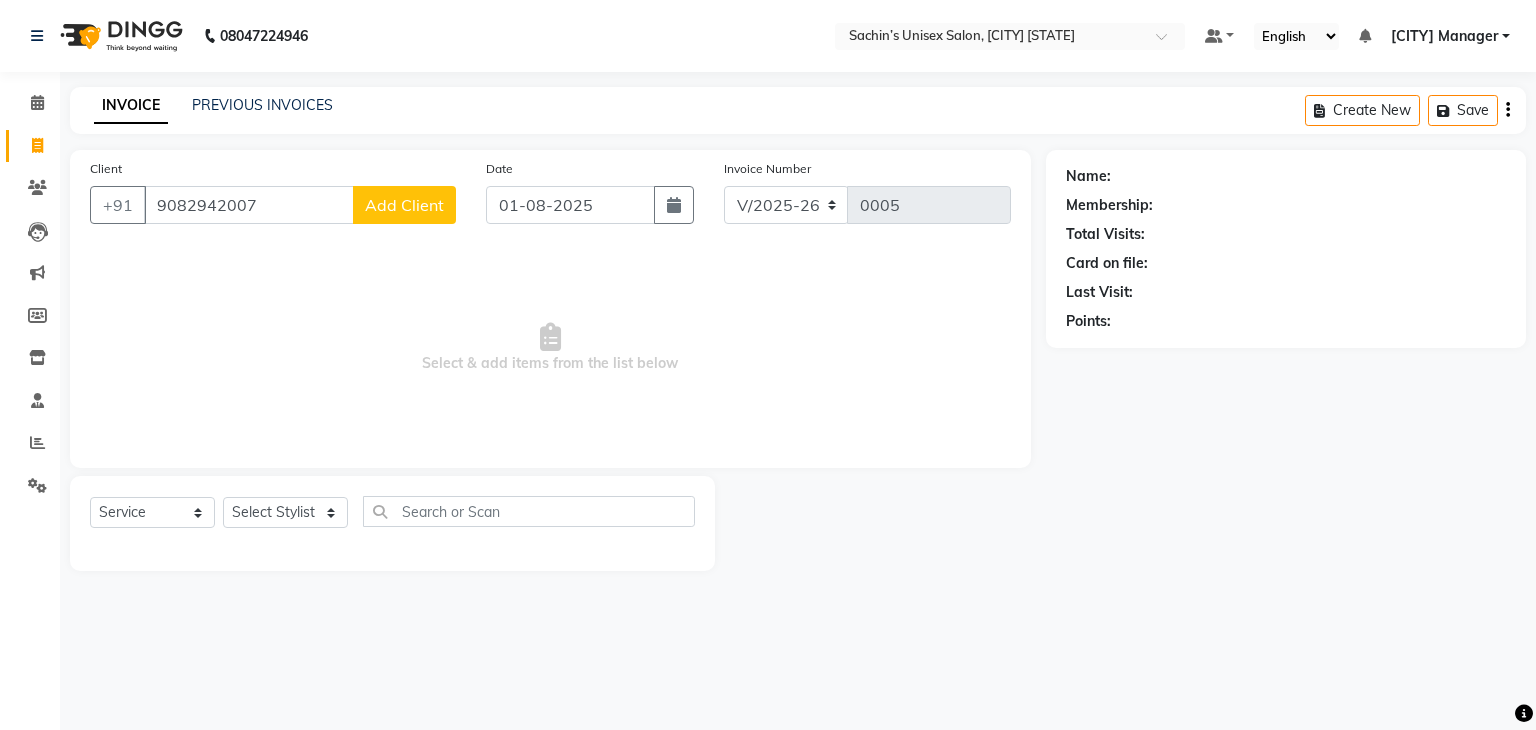 type on "9082942007" 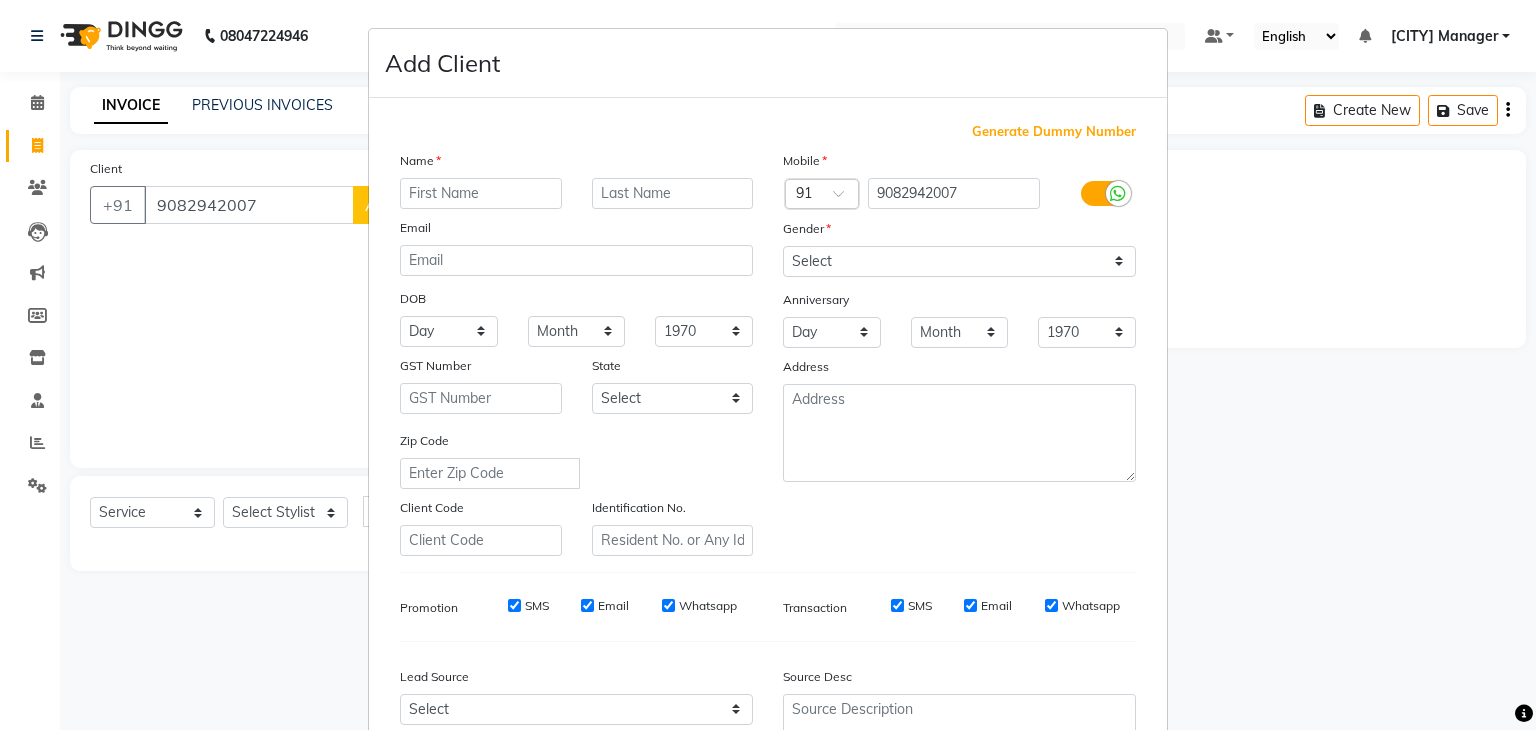 click at bounding box center (481, 193) 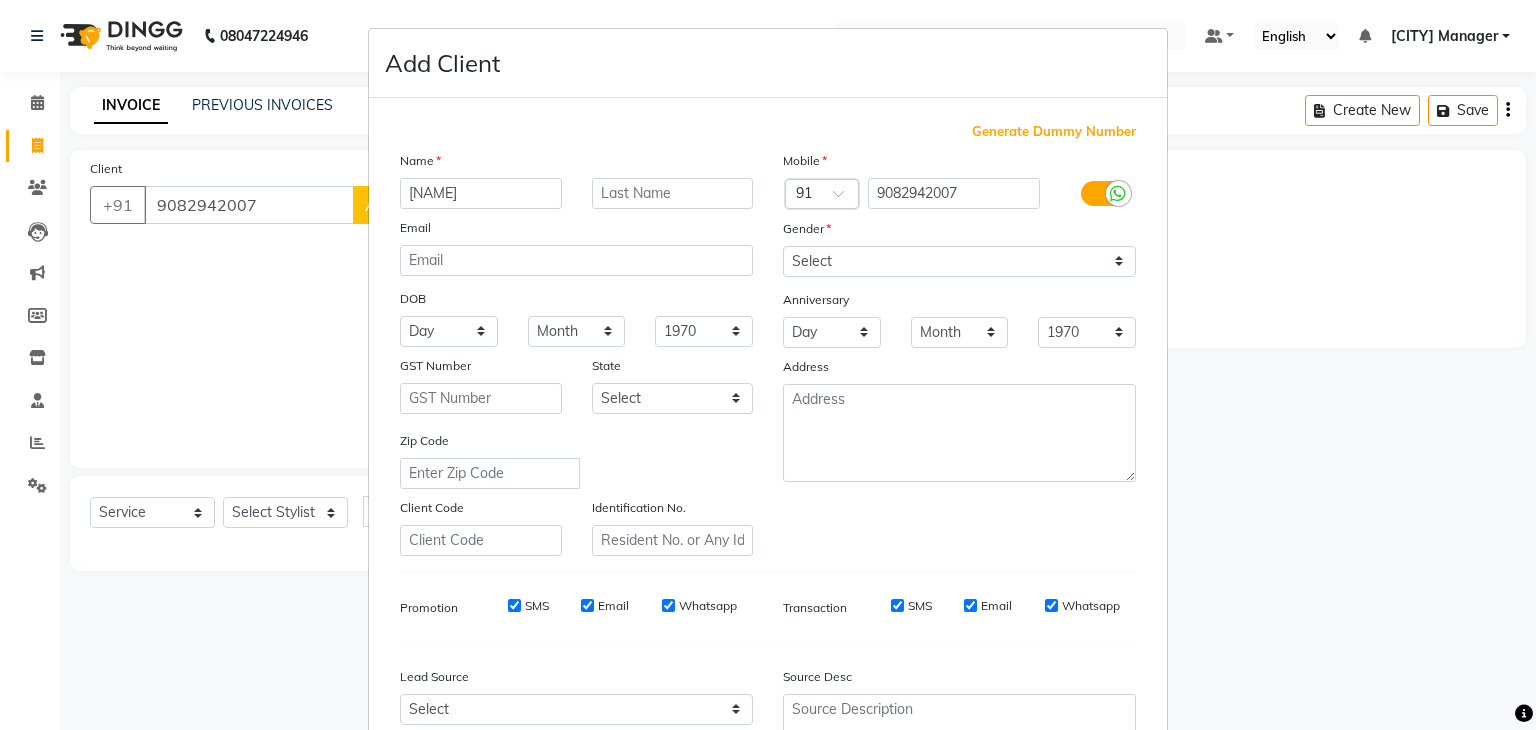 type on "ponk" 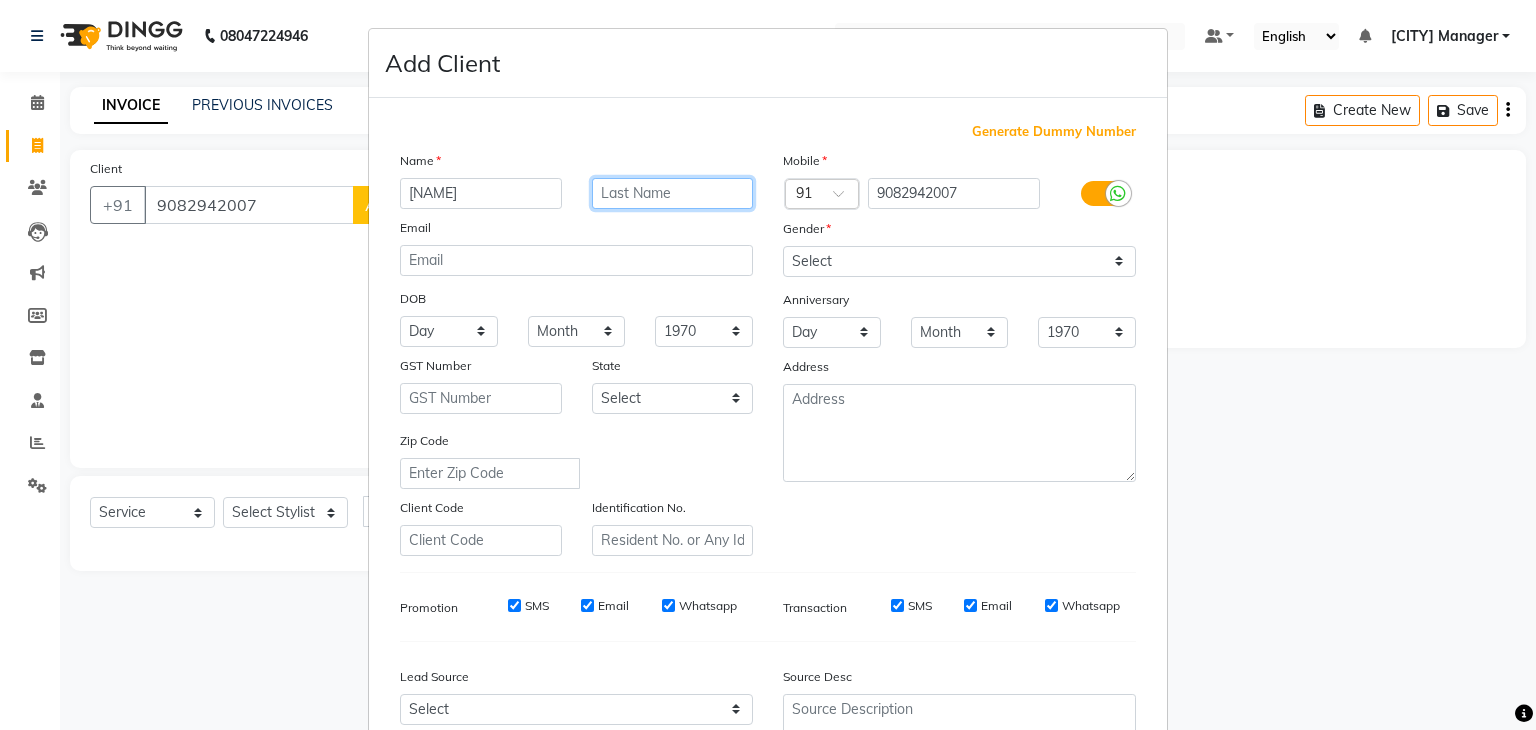 click at bounding box center [673, 193] 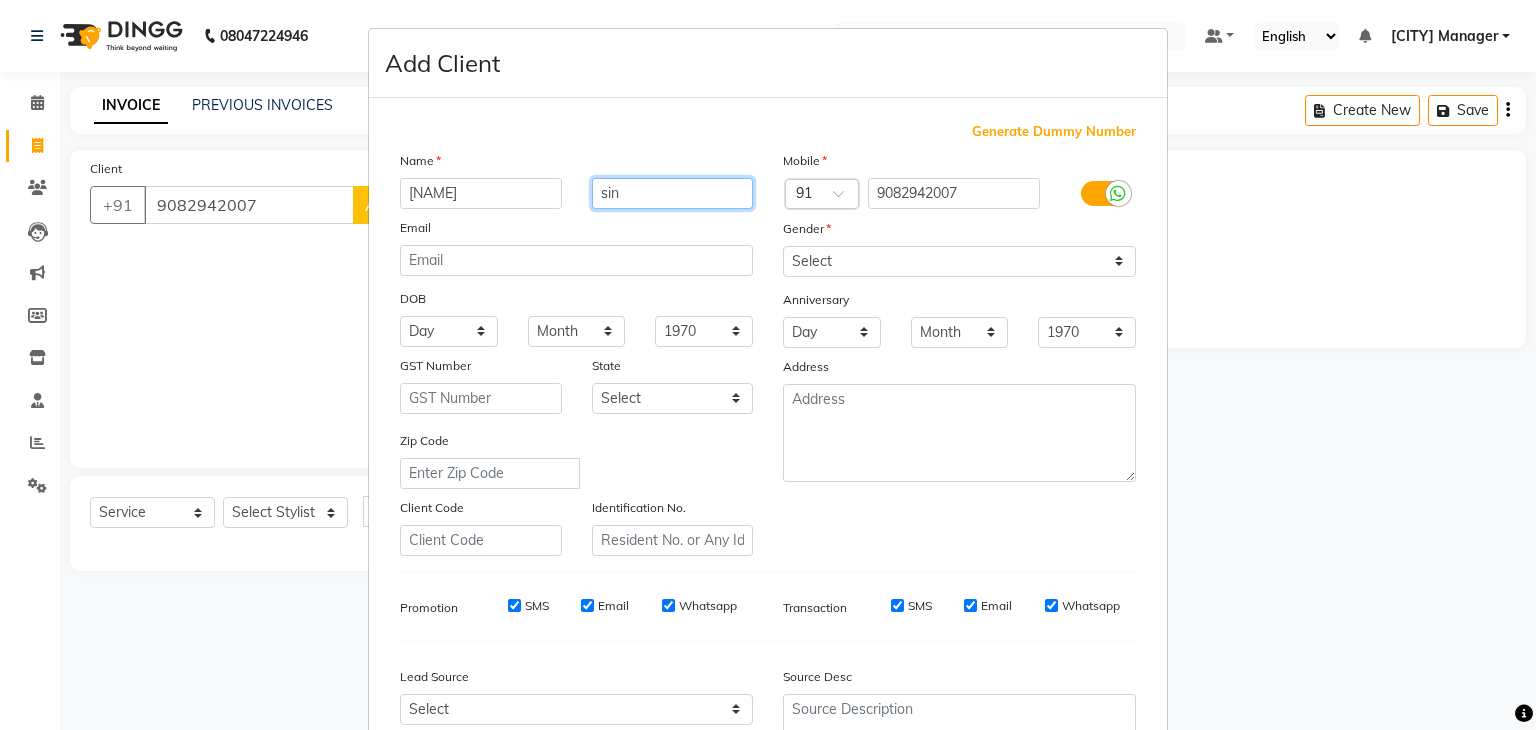 click on "sin" at bounding box center (673, 193) 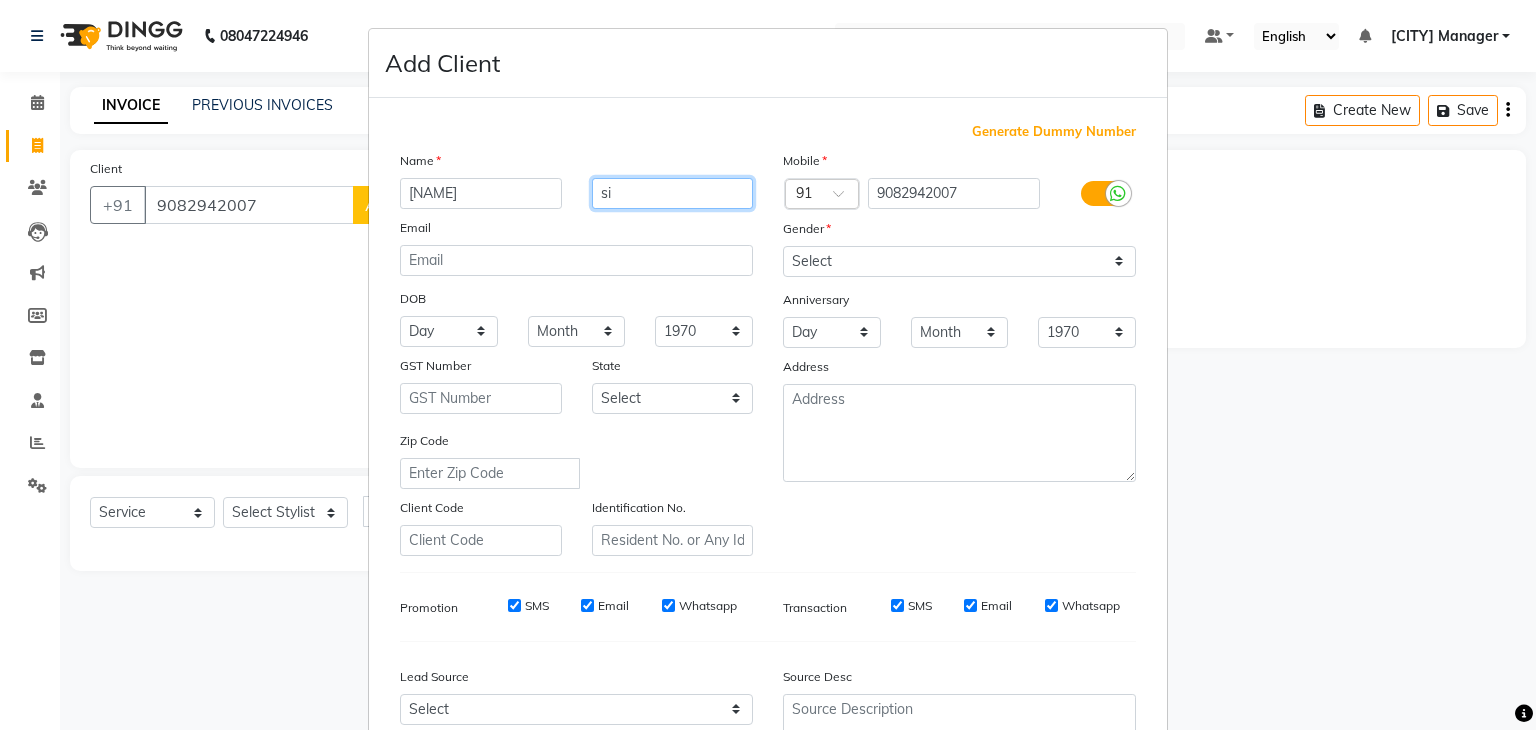 type on "s" 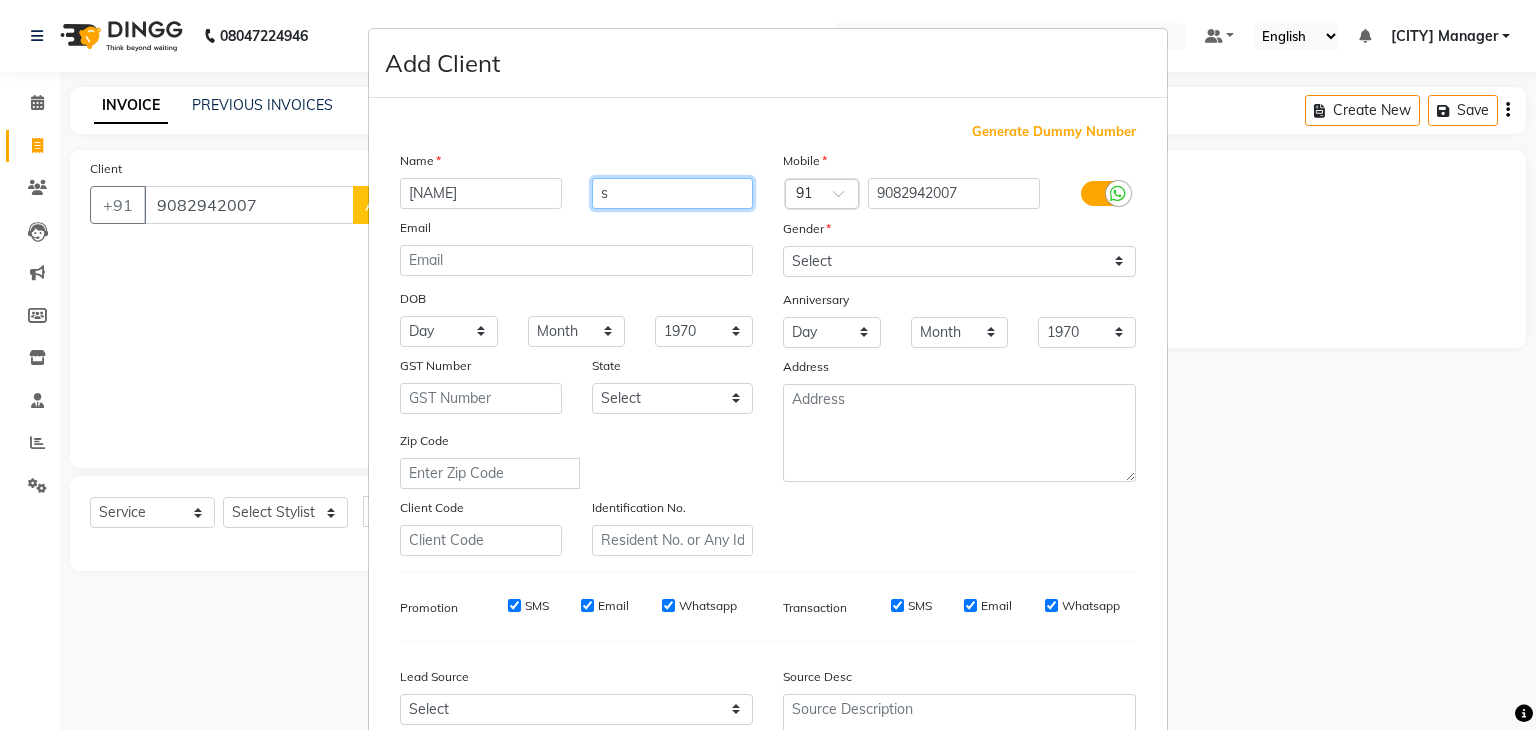 type 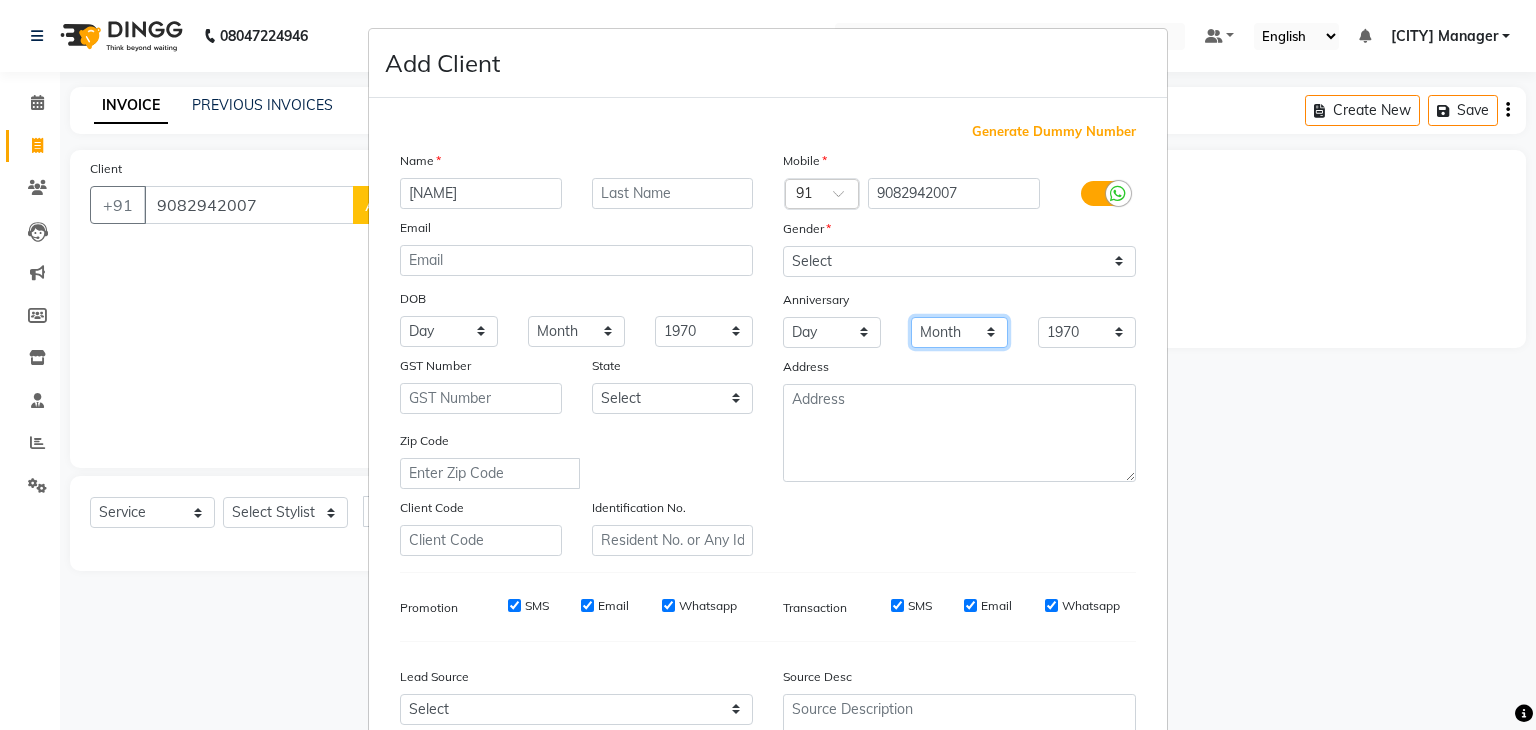 click on "Month January February March April May June July August September October November December" at bounding box center [960, 332] 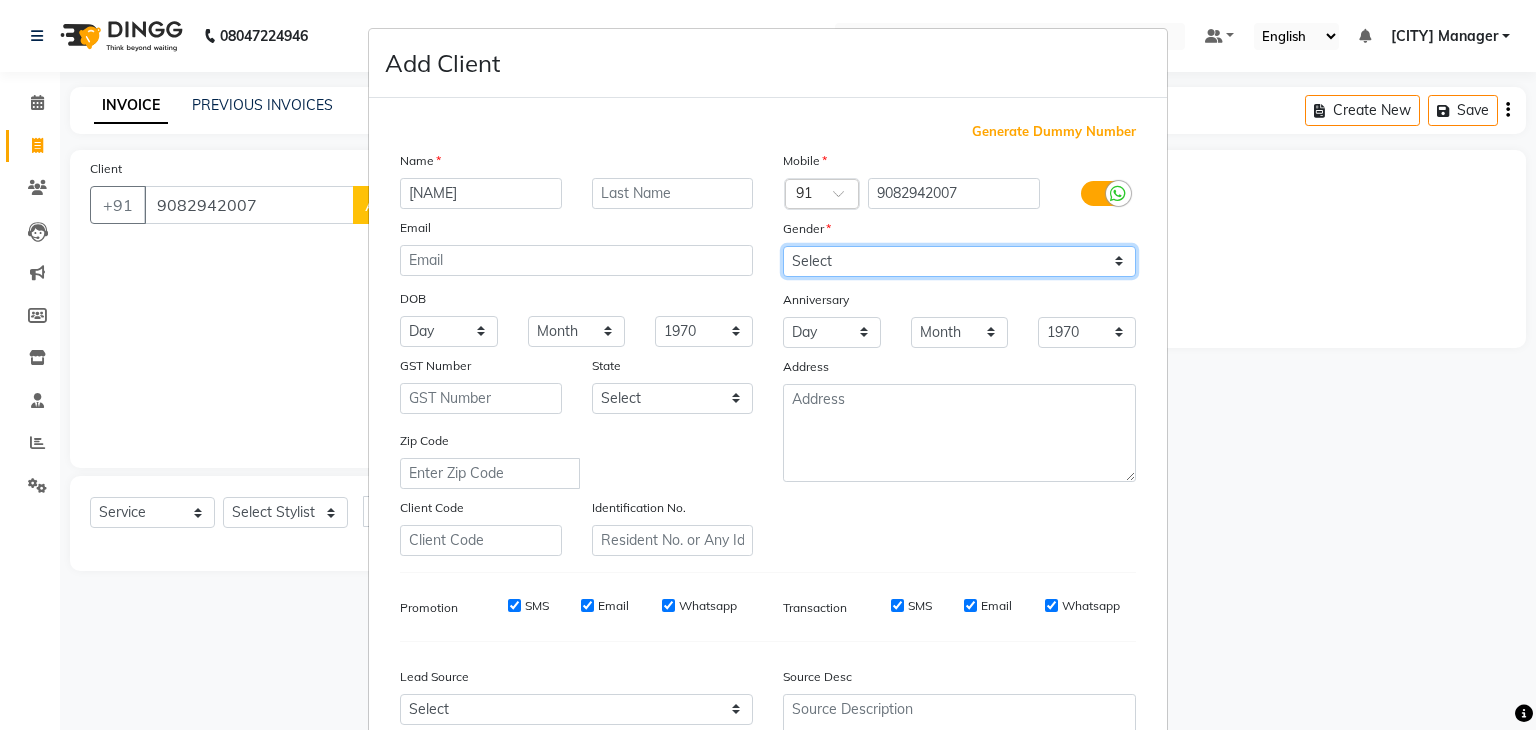 click on "Select Male Female Other Prefer Not To Say" at bounding box center [959, 261] 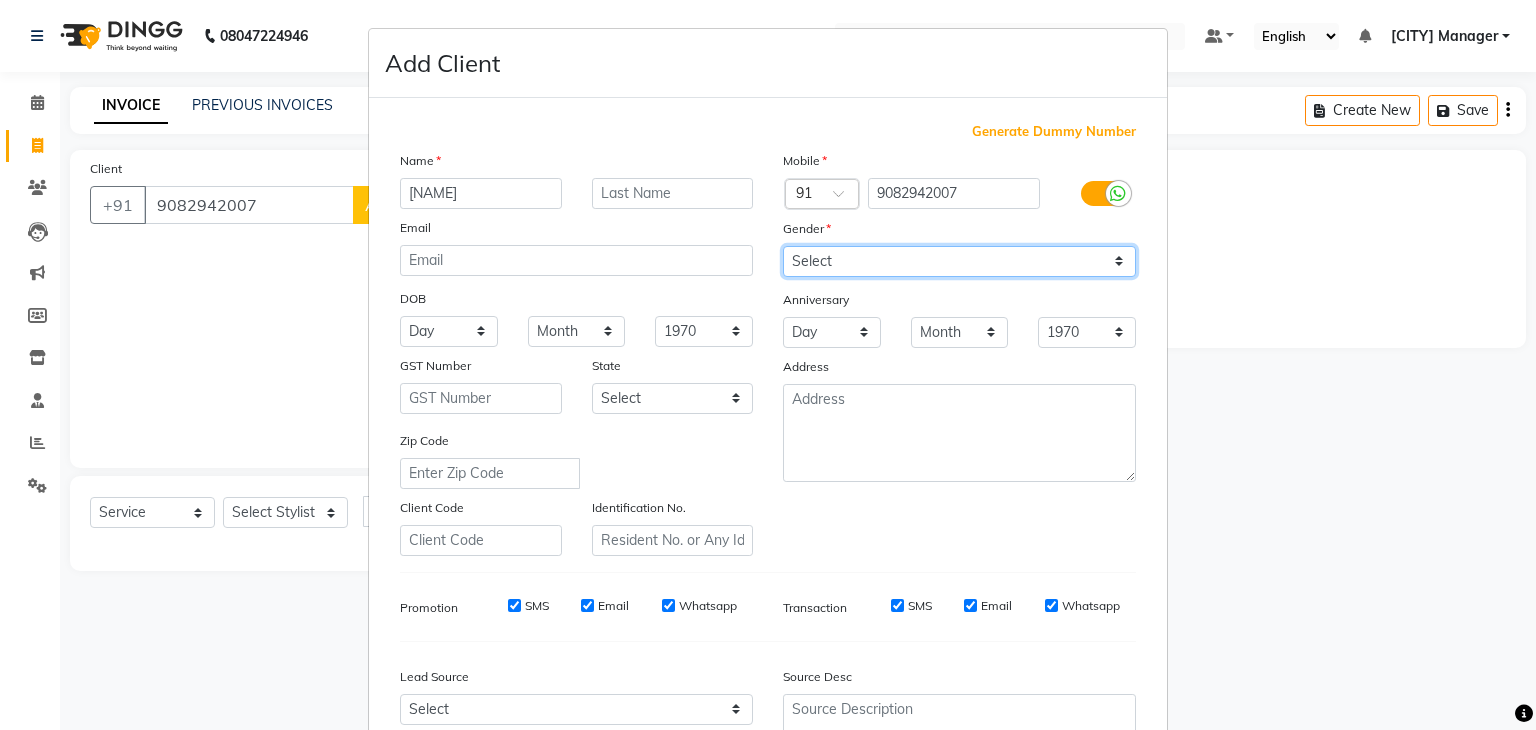 select on "male" 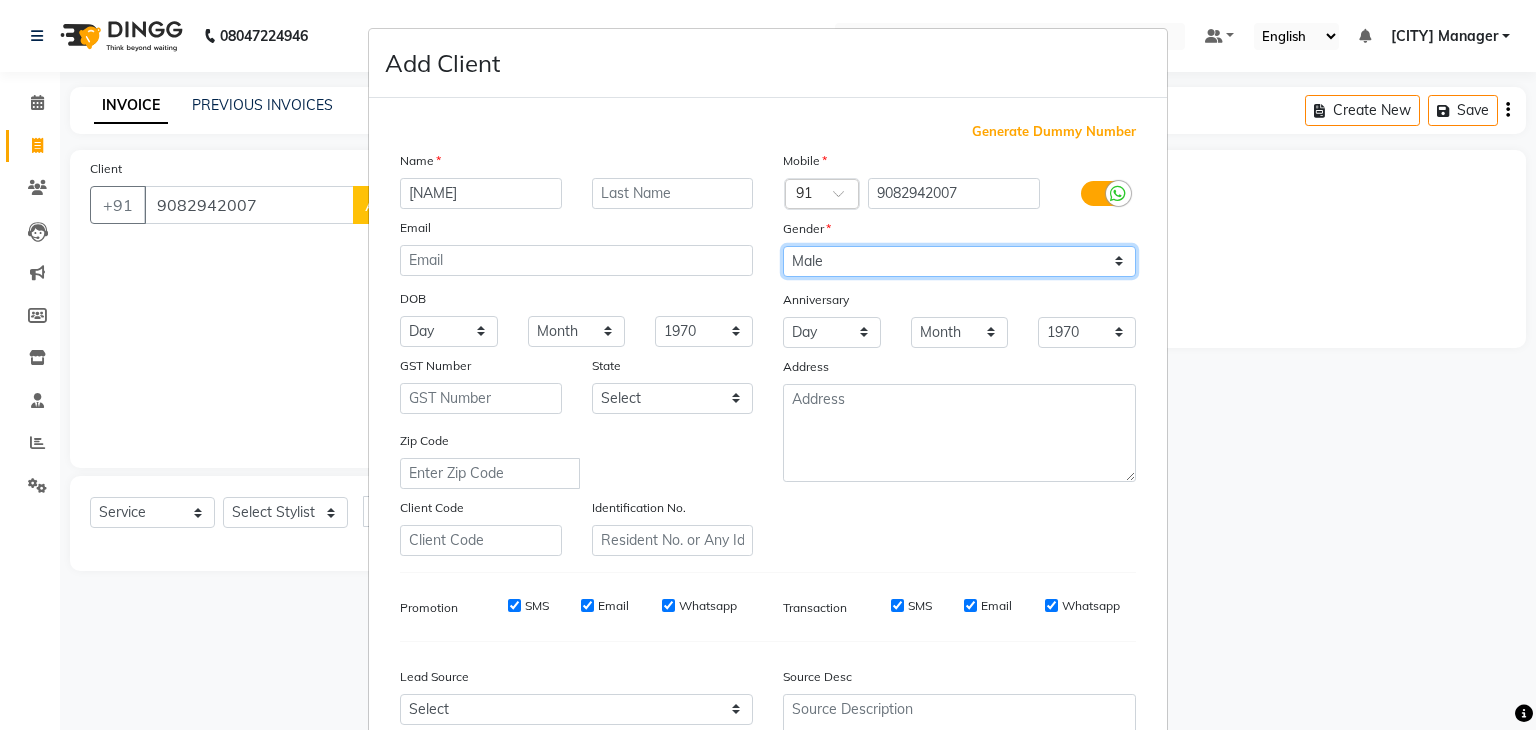 click on "Select Male Female Other Prefer Not To Say" at bounding box center (959, 261) 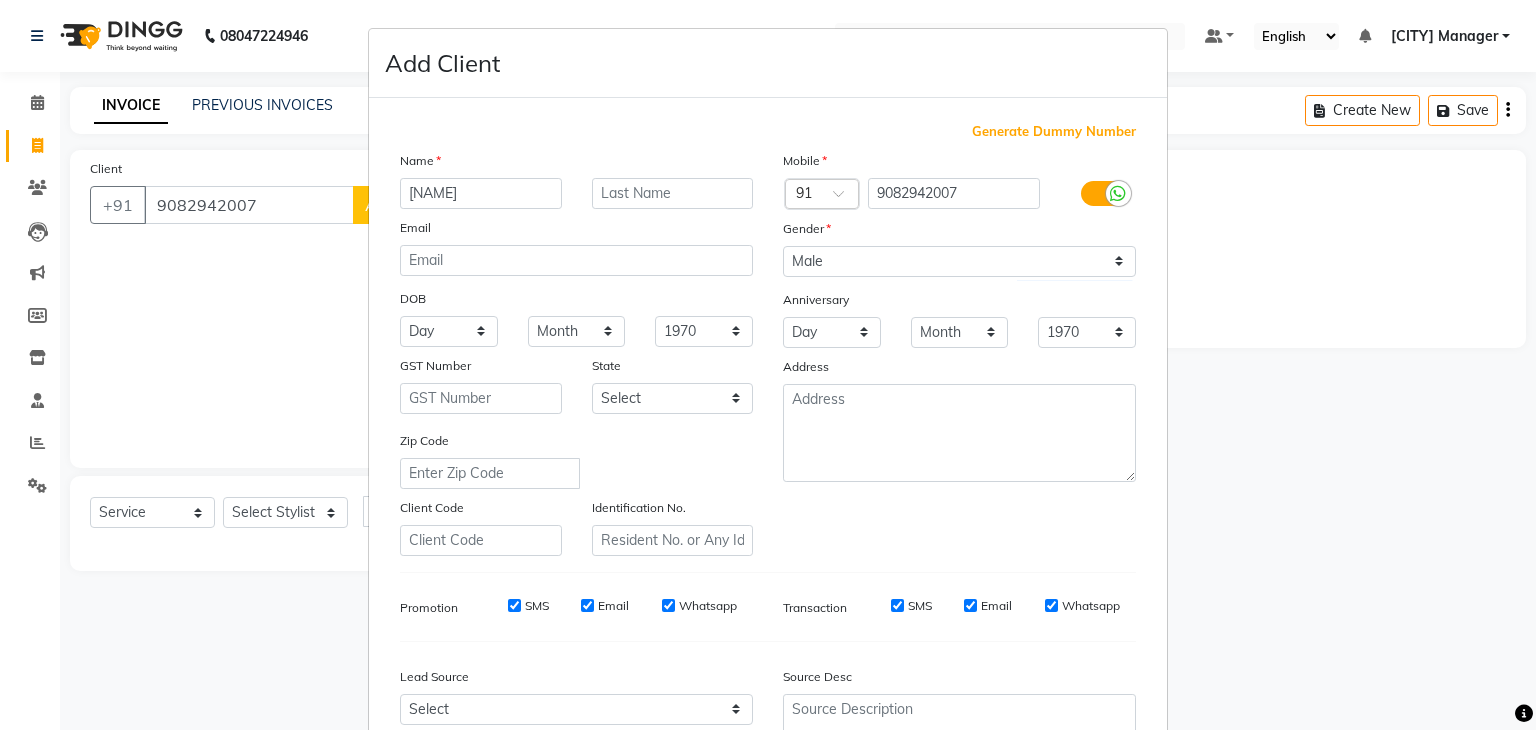 click on "Address" at bounding box center (800, 370) 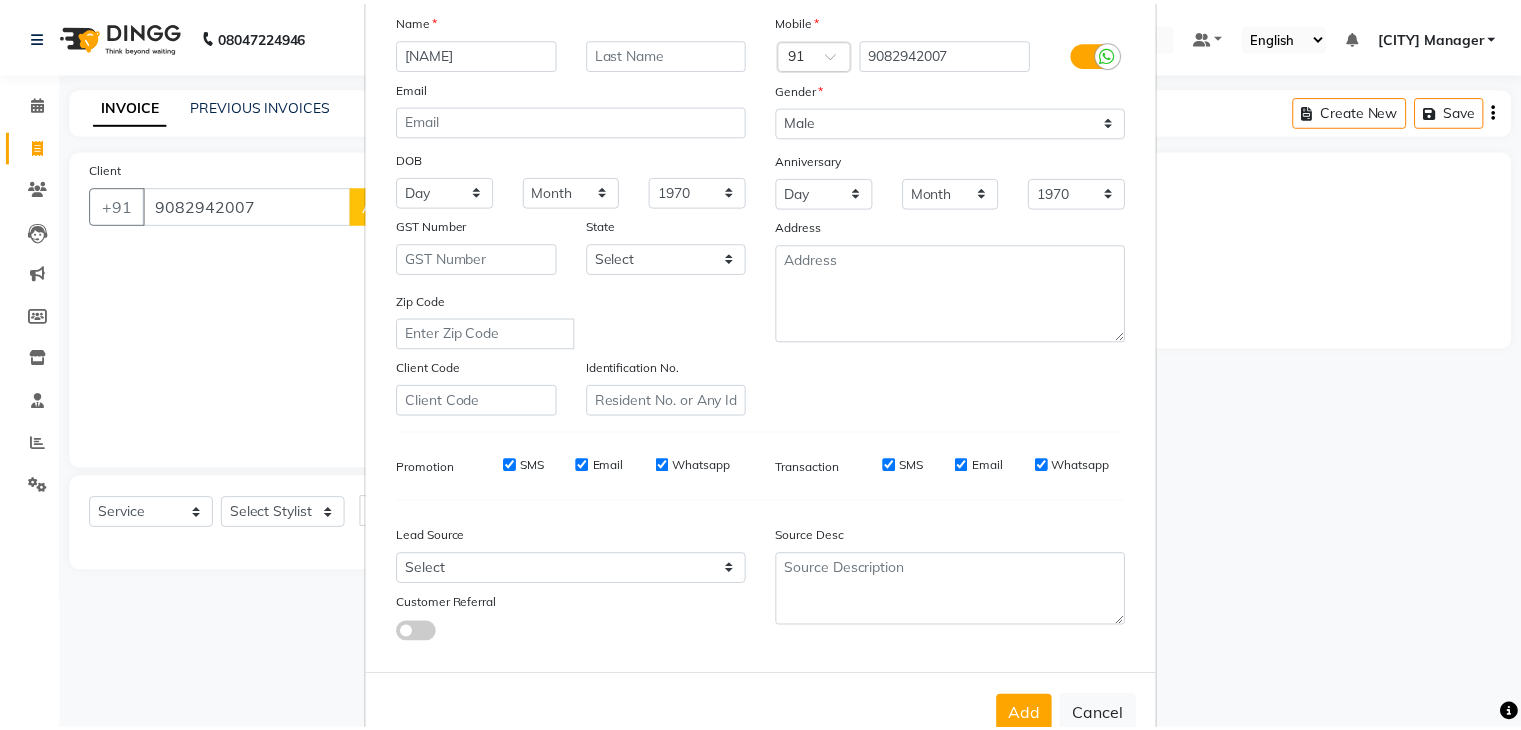 scroll, scrollTop: 203, scrollLeft: 0, axis: vertical 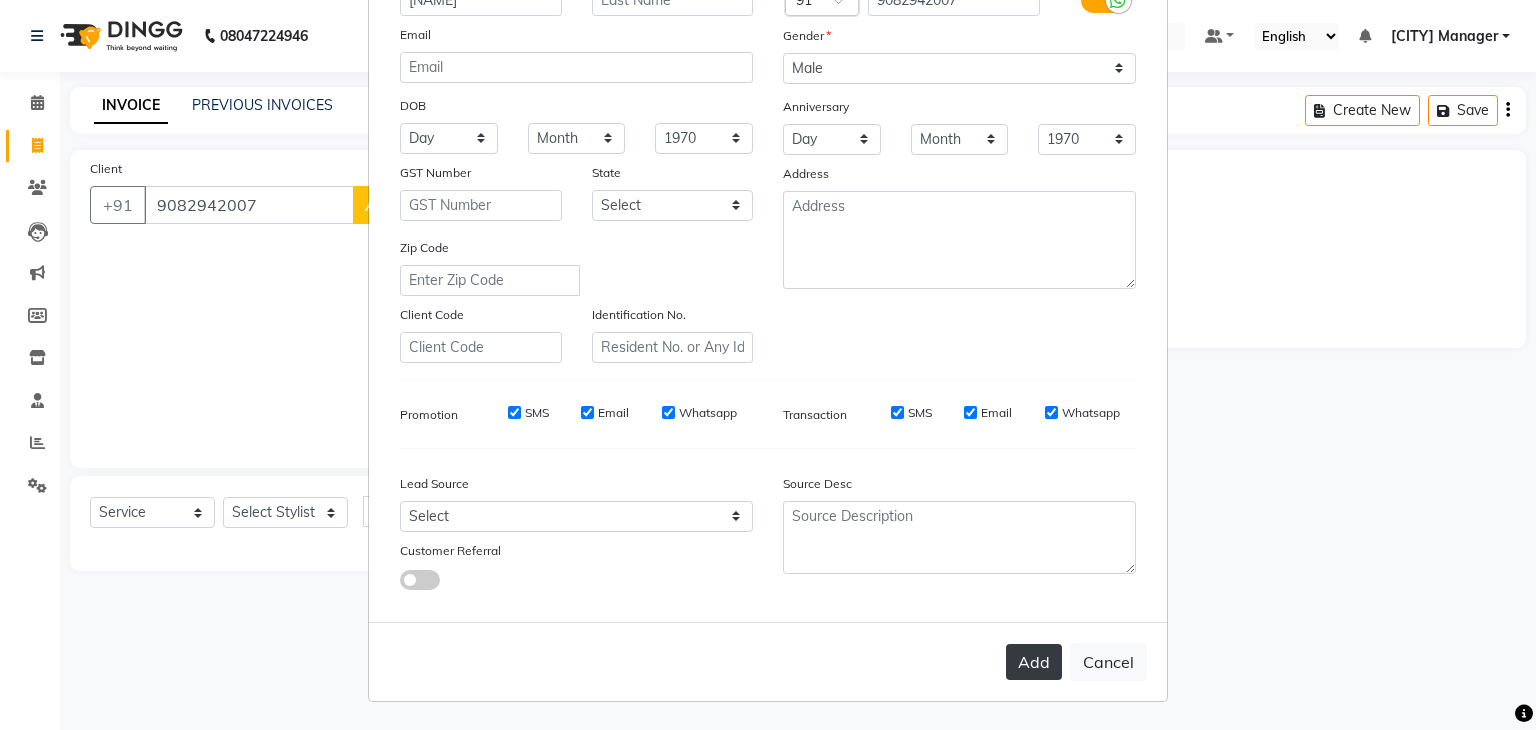 click on "Add" at bounding box center (1034, 662) 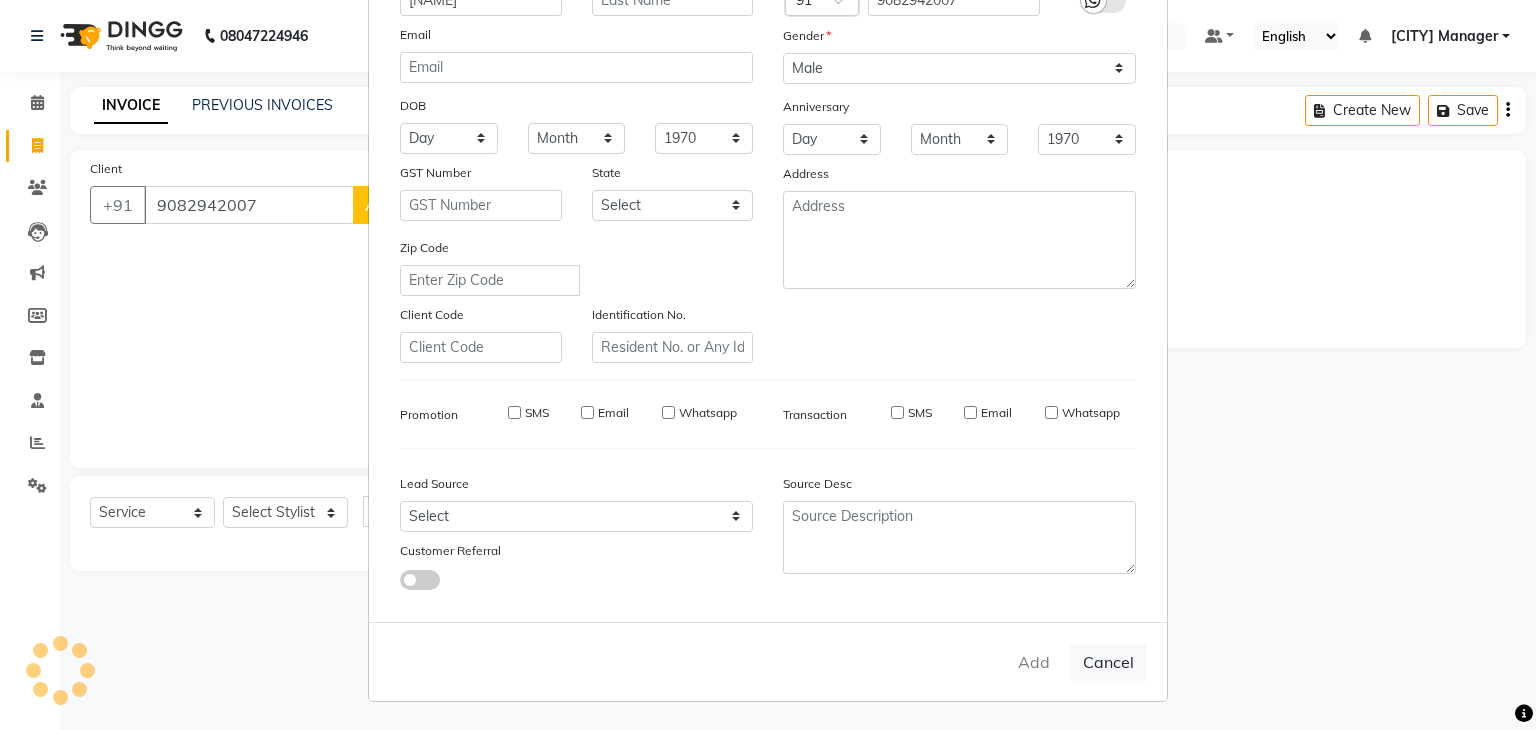 type 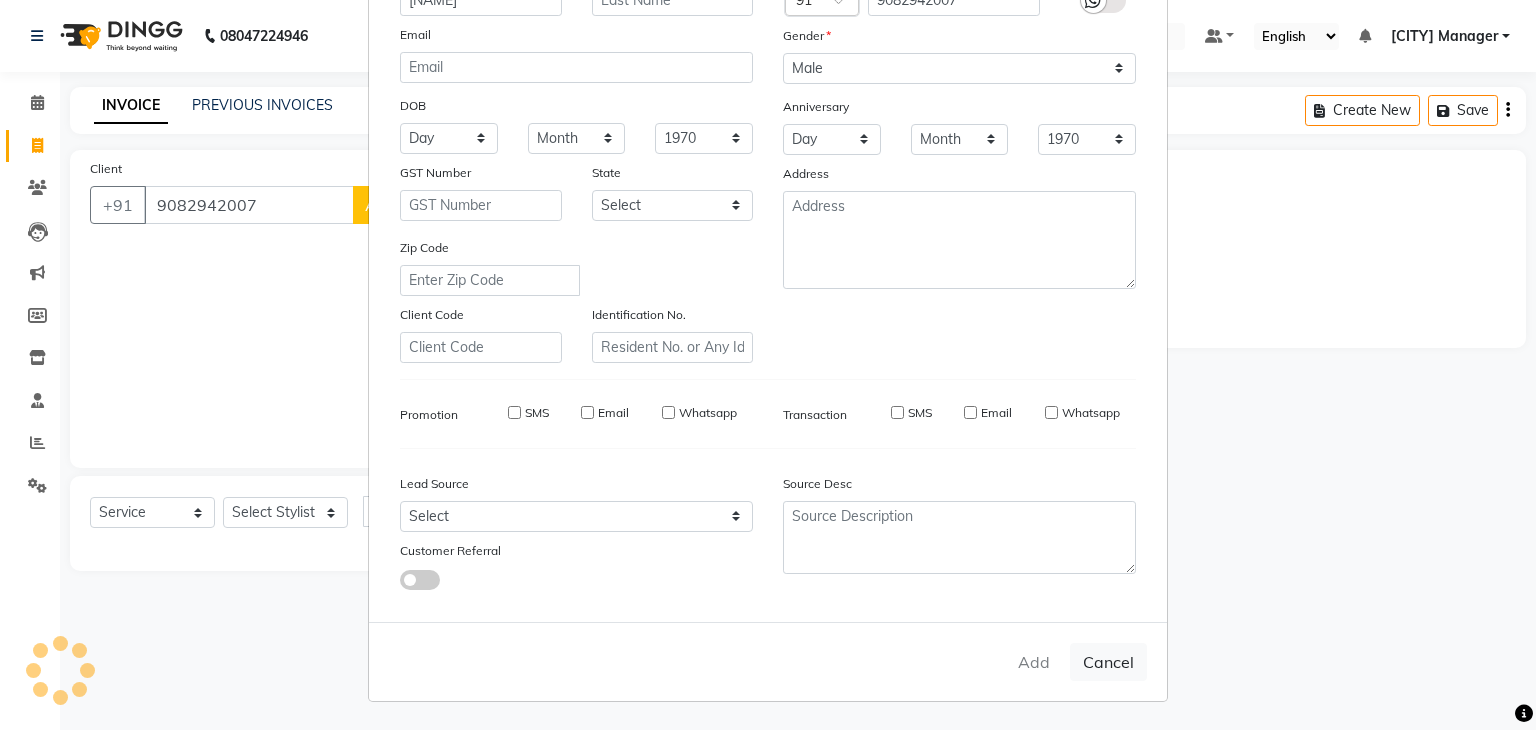 select 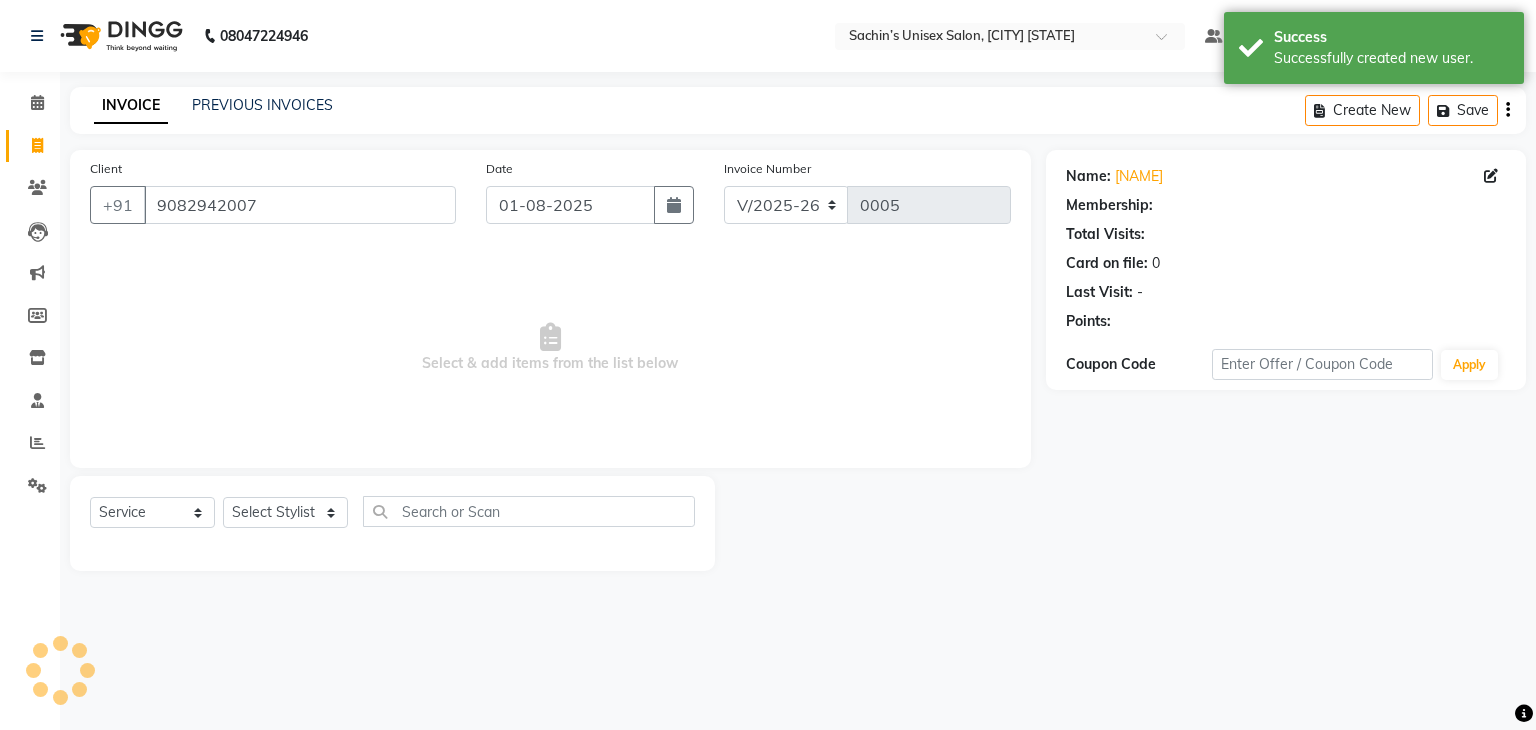 select on "1: Object" 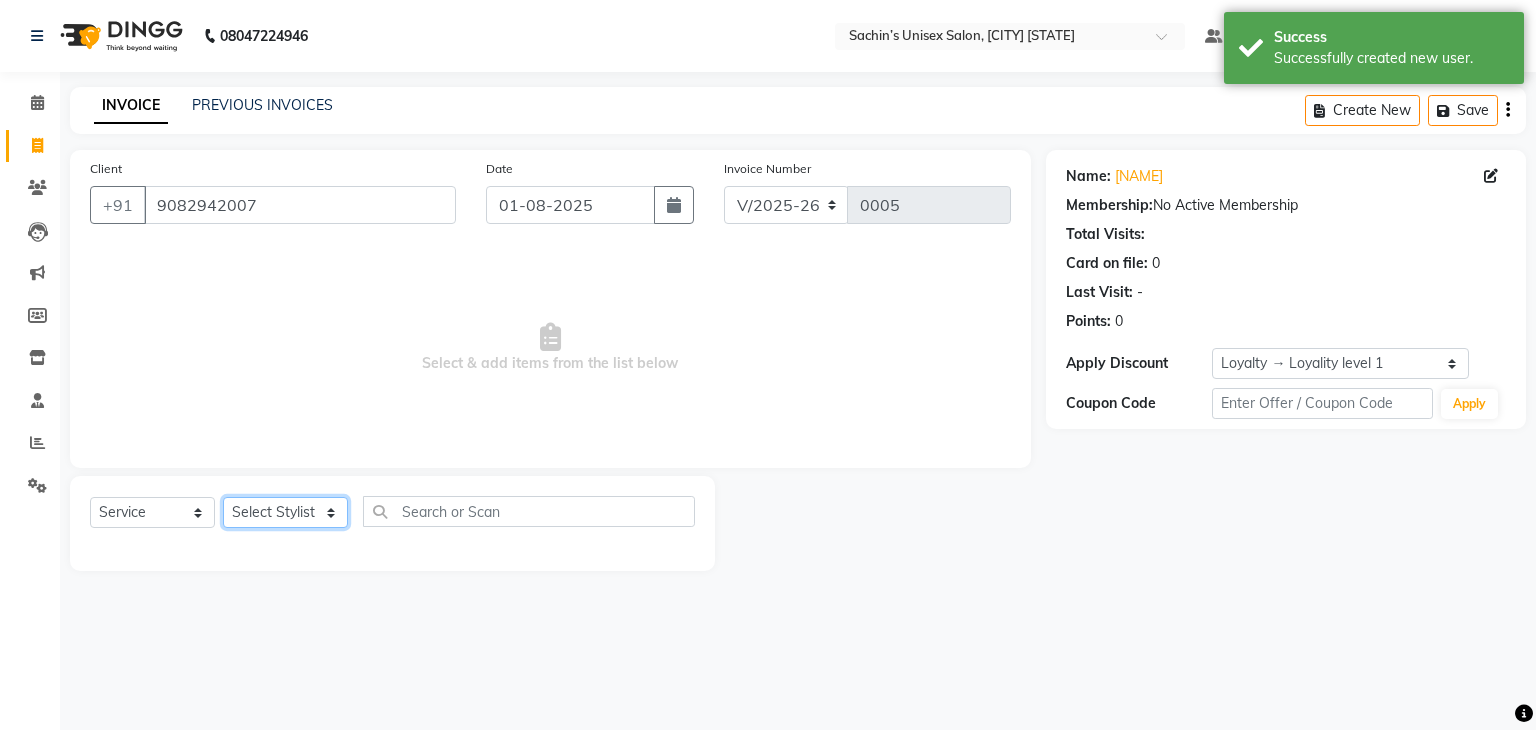 click on "Select Stylist Alam Dombivali Manager Jagruti Navshad Raghav Vora Mam" 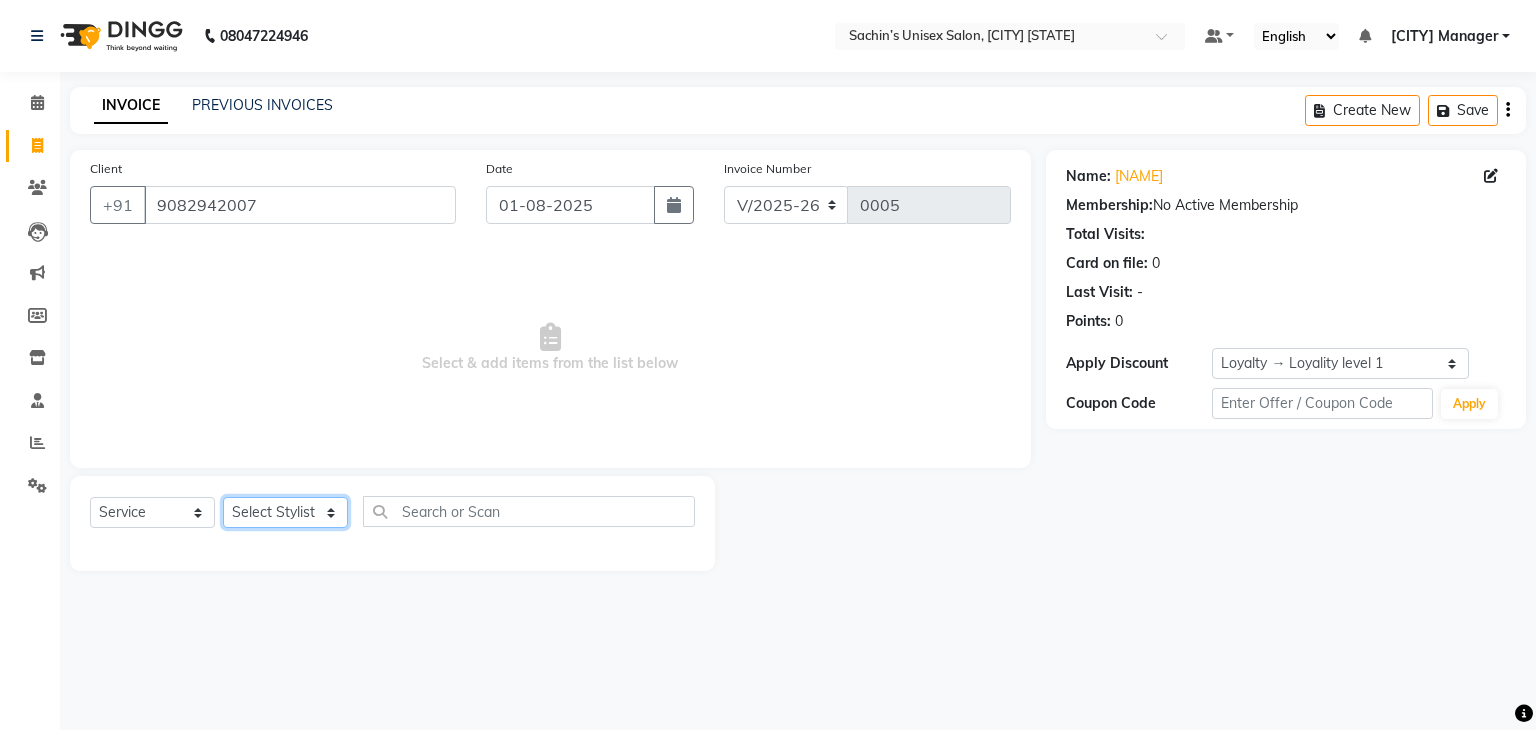 select on "86910" 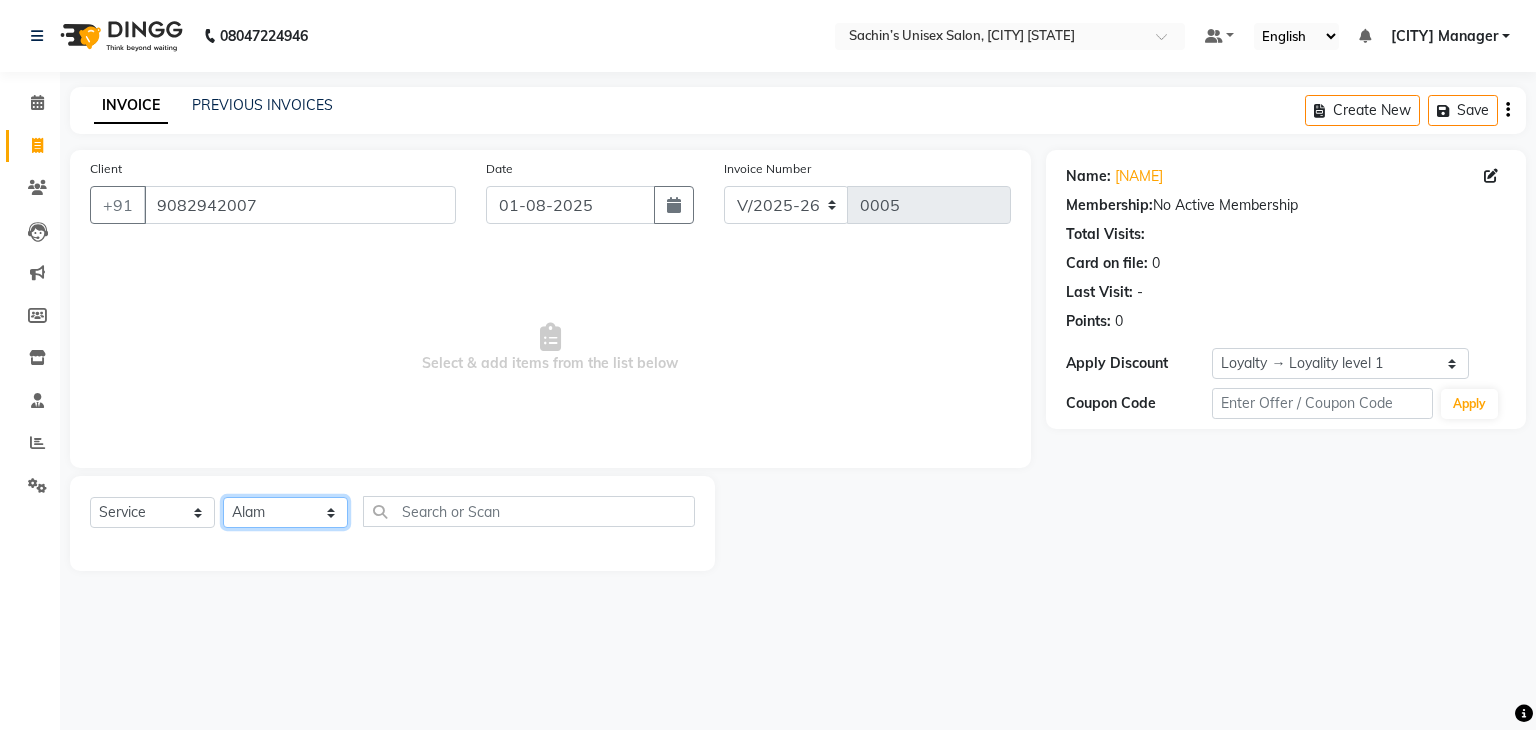 click on "Select Stylist Alam Dombivali Manager Jagruti Navshad Raghav Vora Mam" 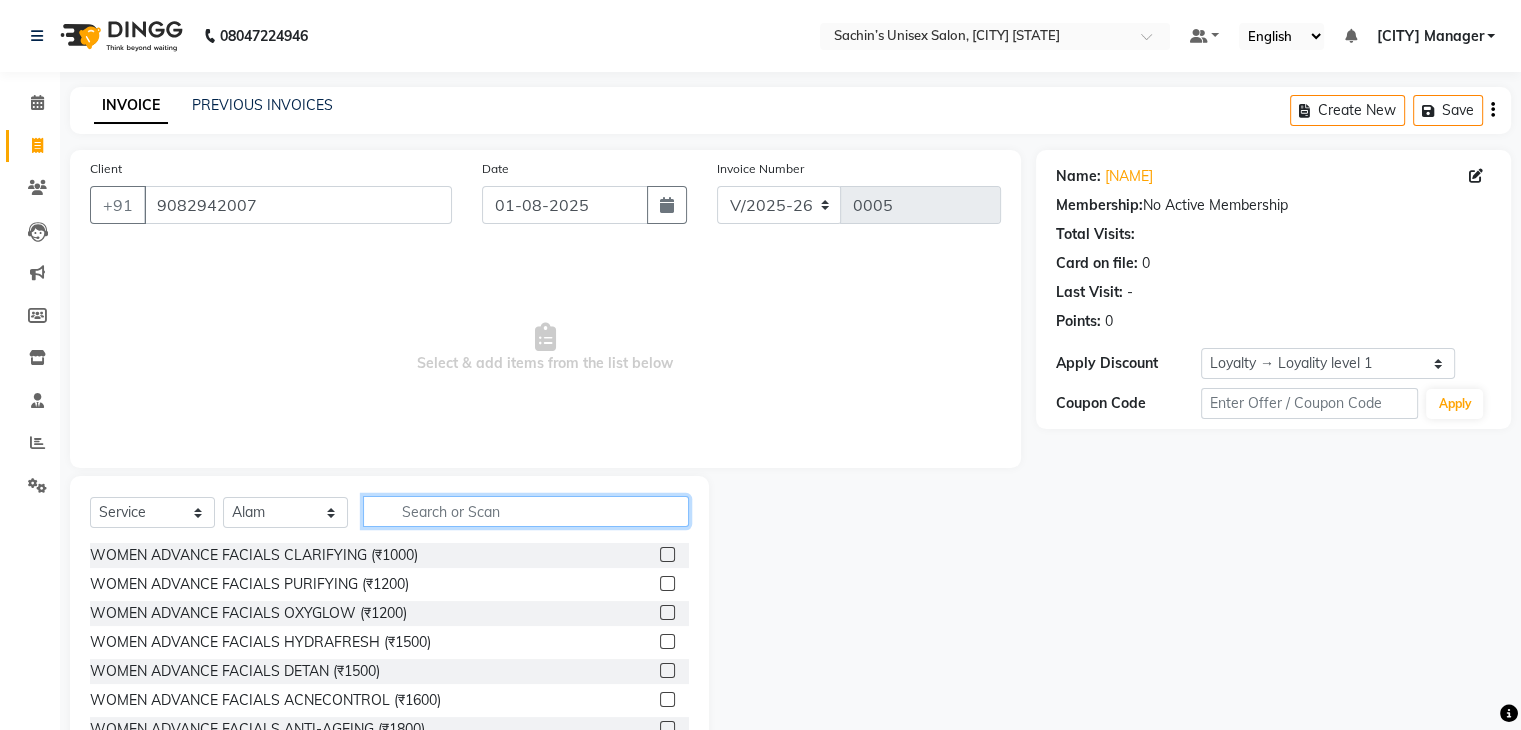 click 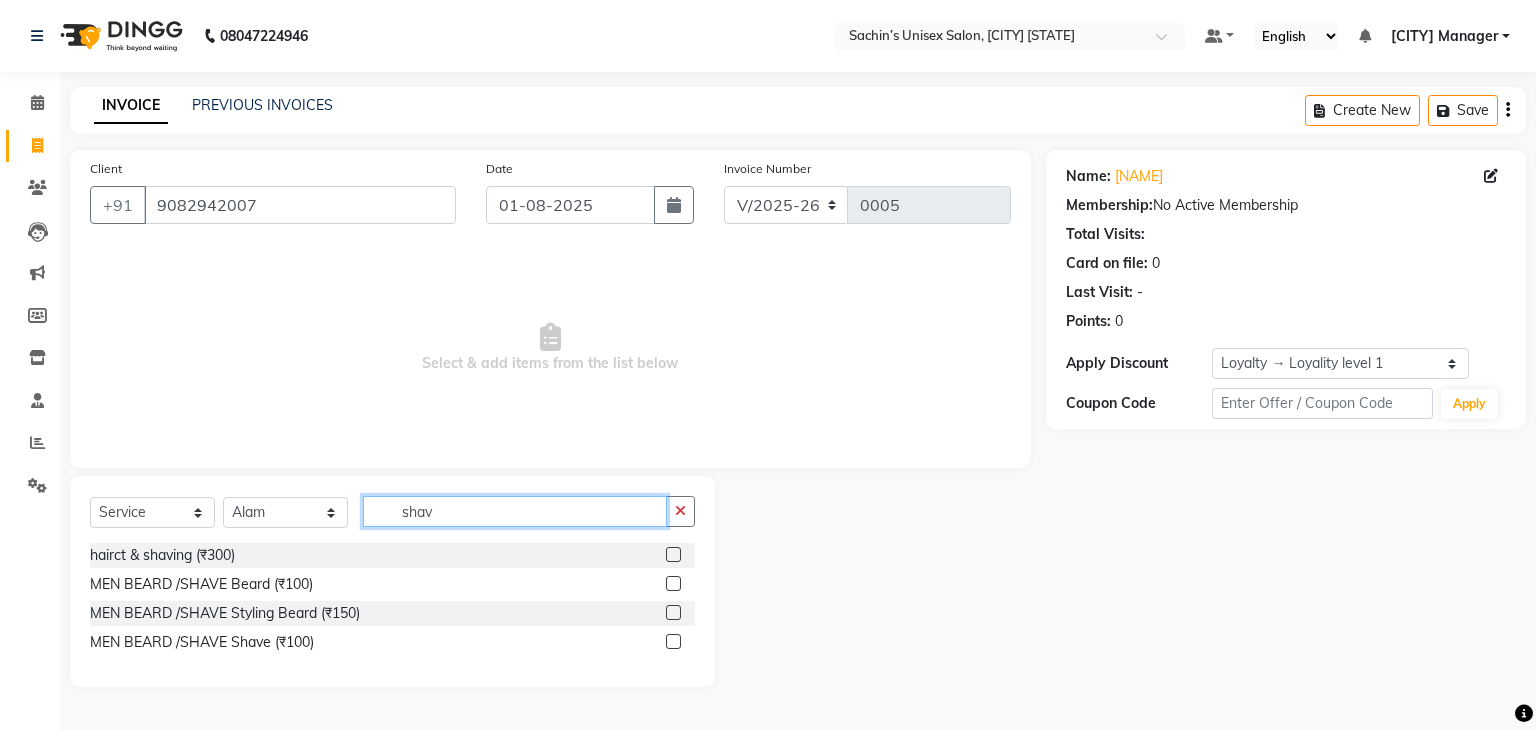 type on "shav" 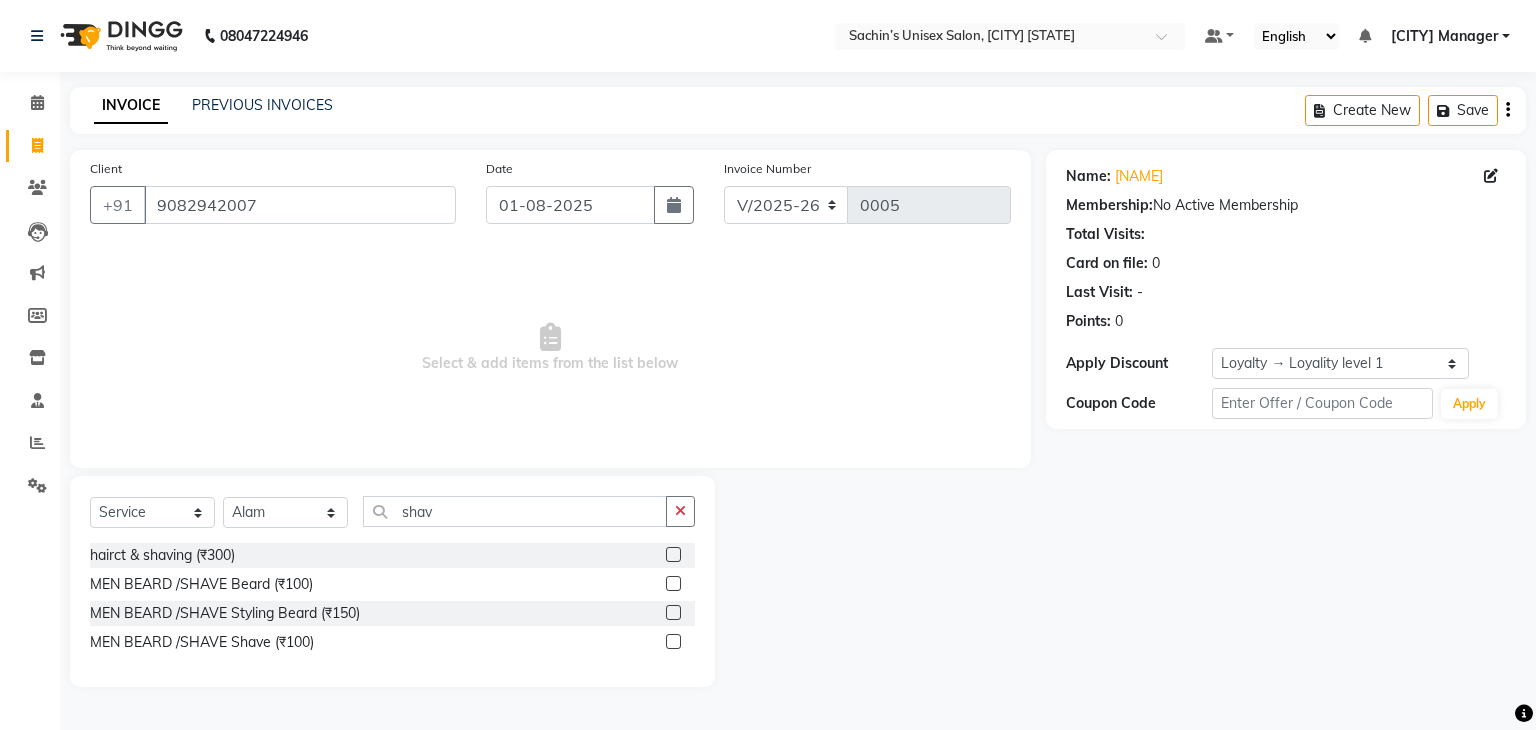 click 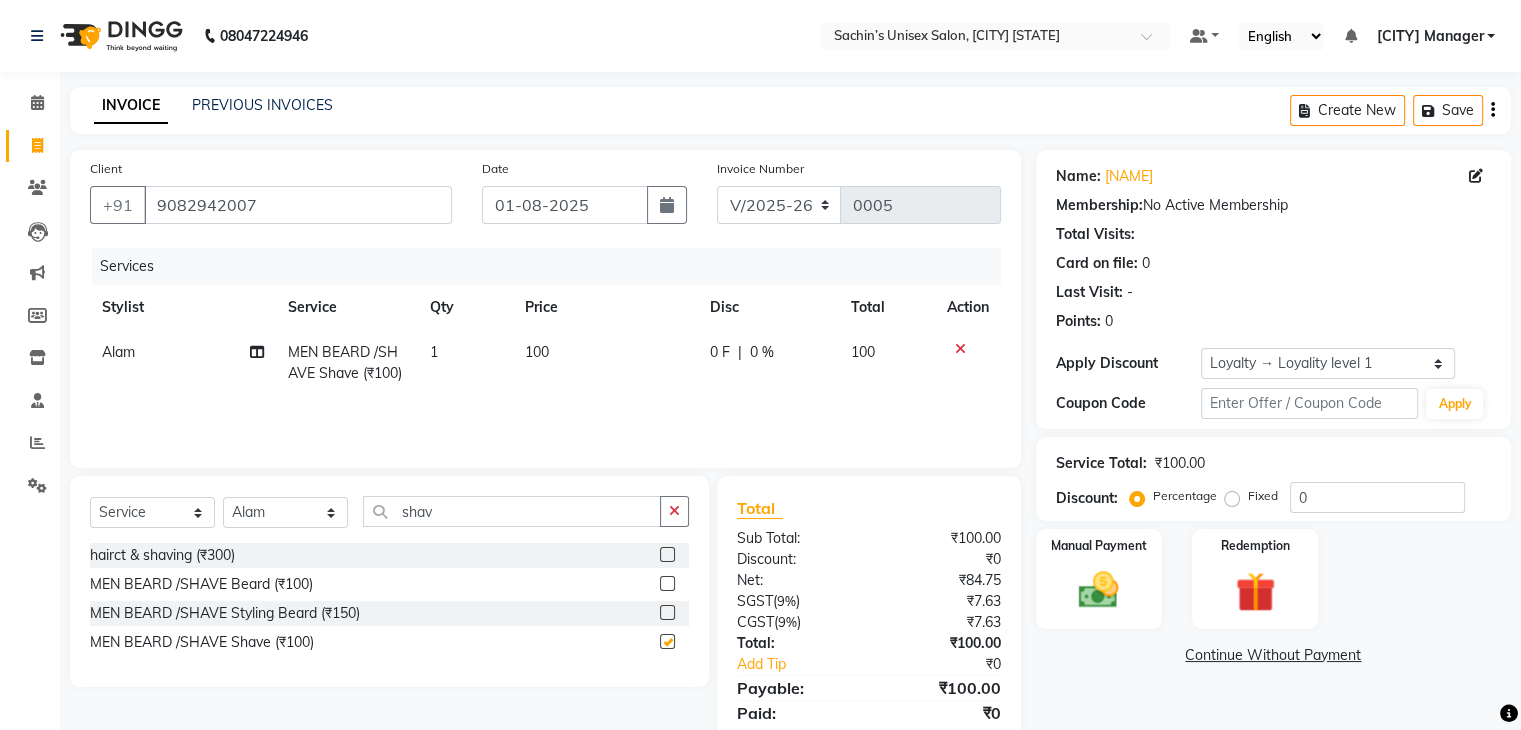 checkbox on "false" 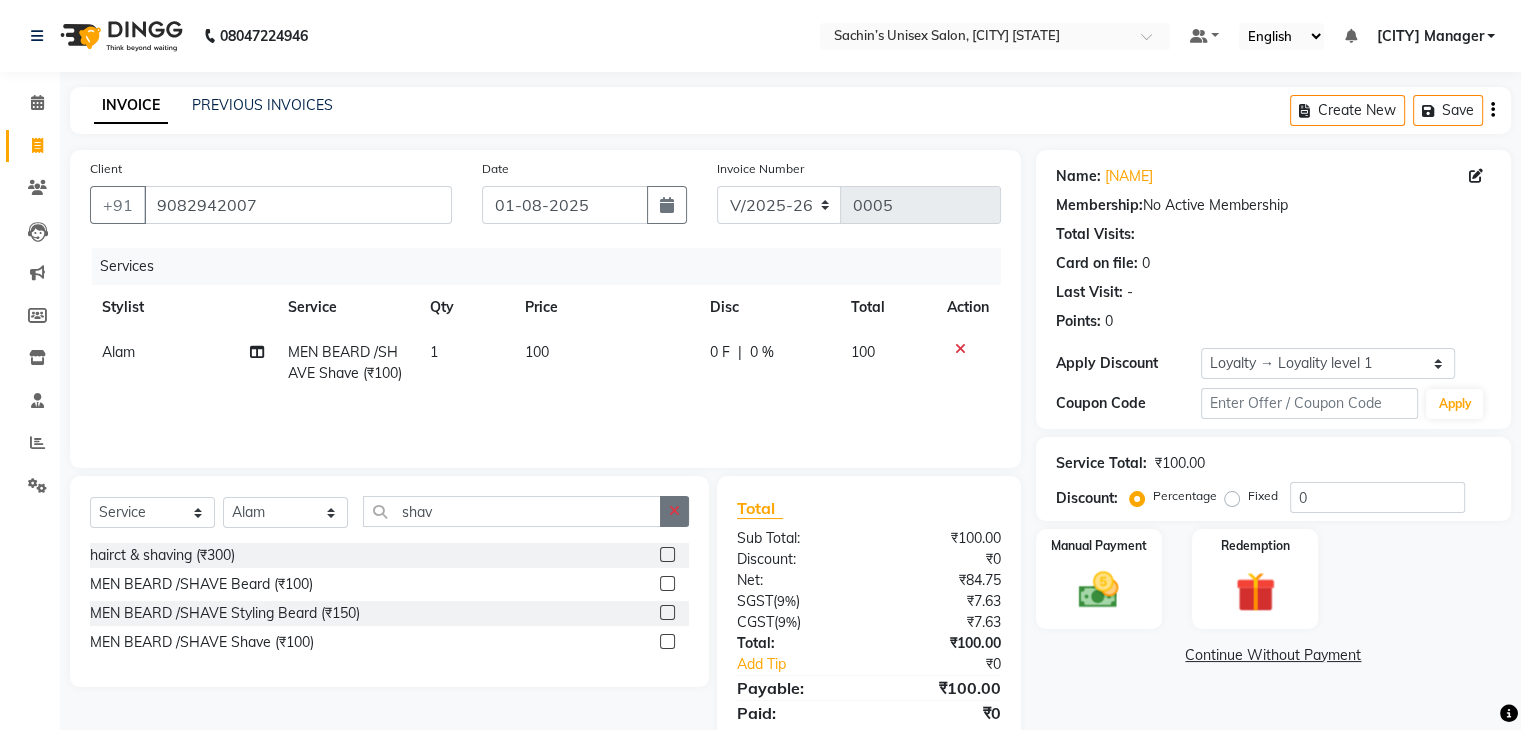 click 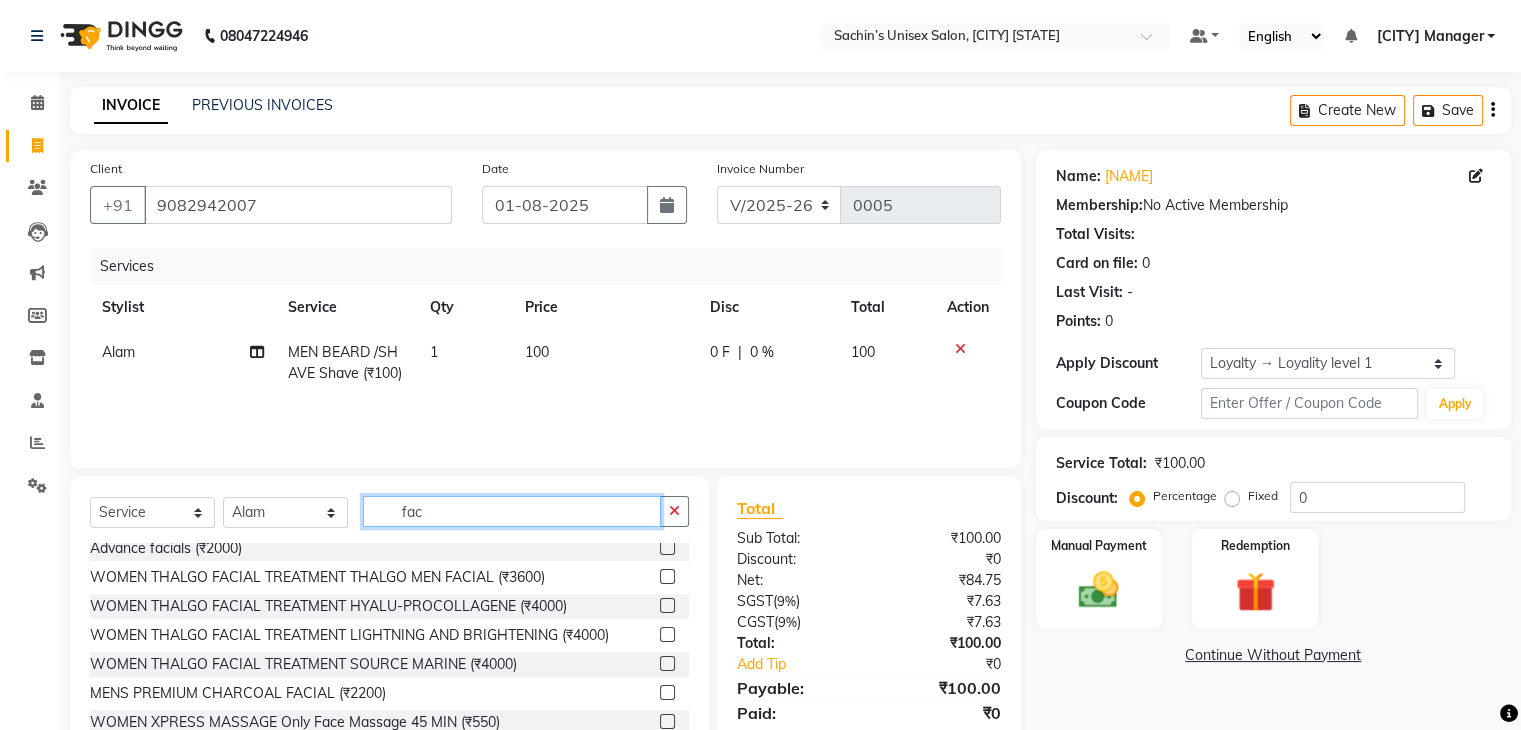 scroll, scrollTop: 1044, scrollLeft: 0, axis: vertical 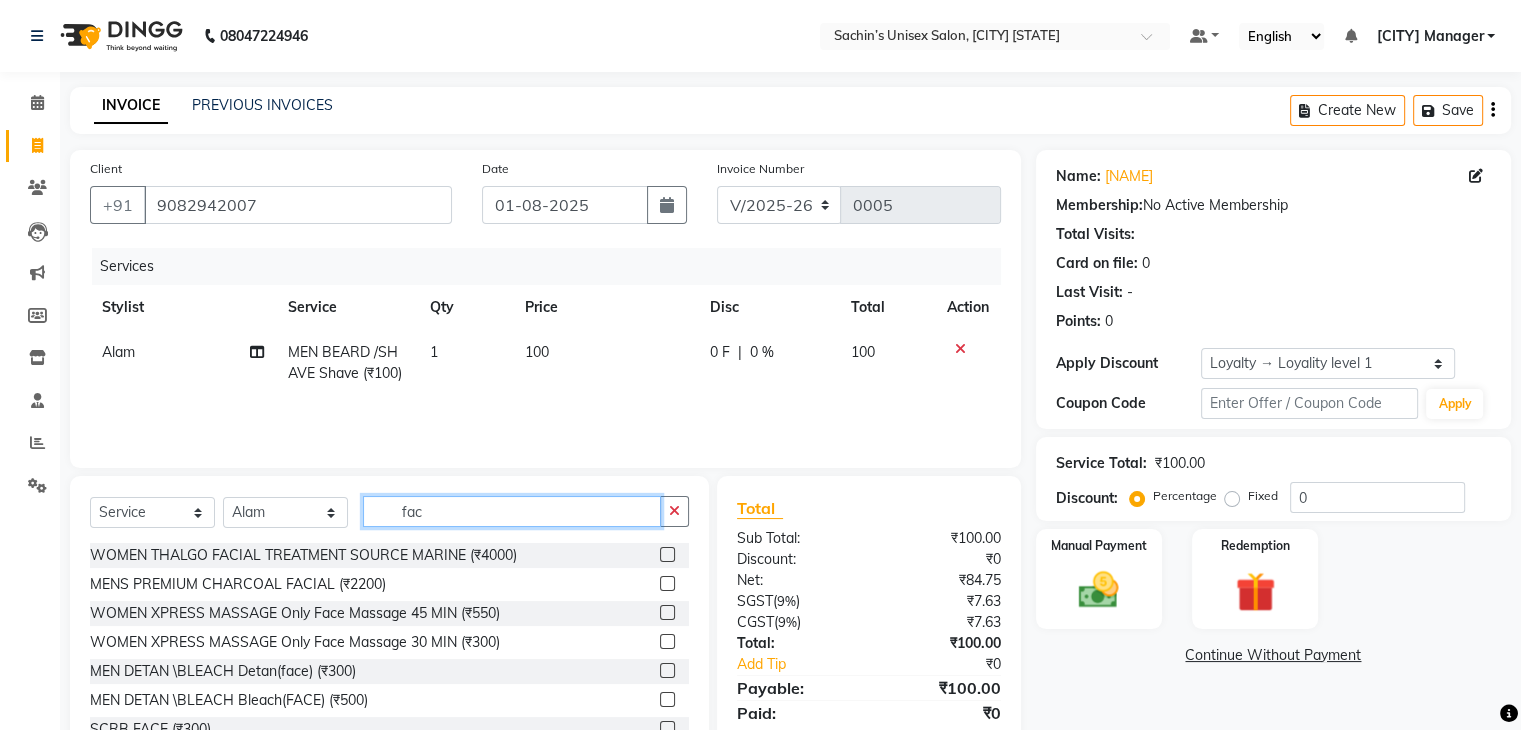 type on "fac" 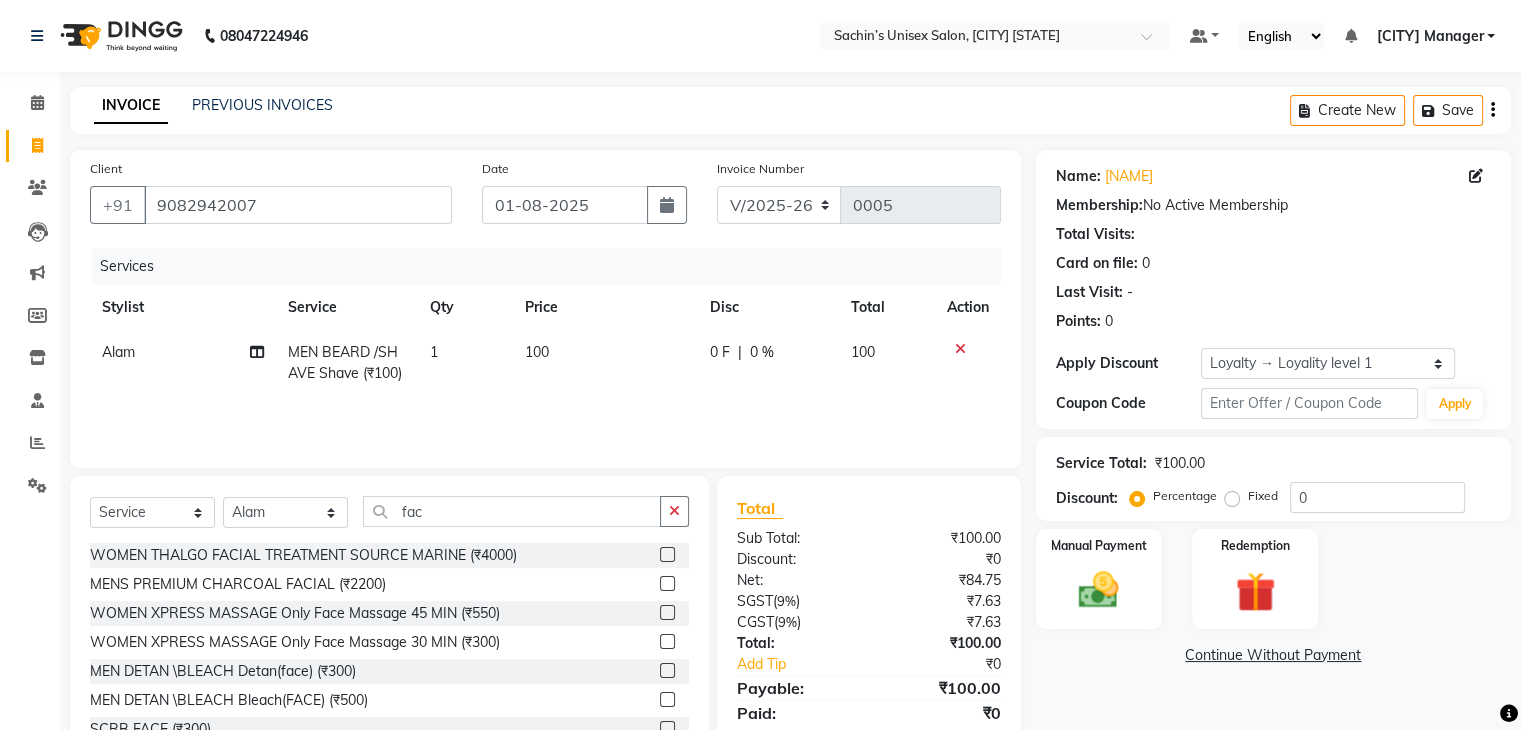 click 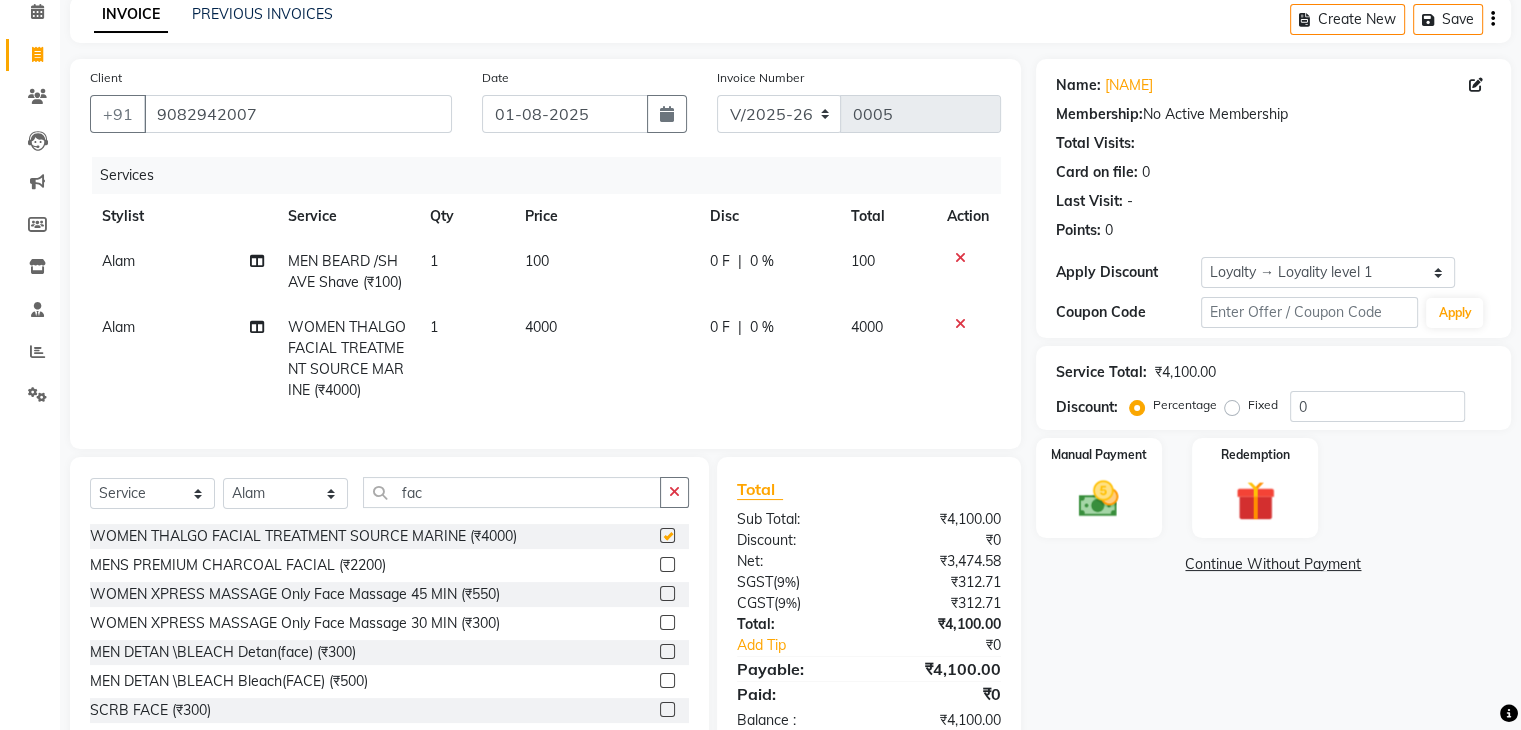 scroll, scrollTop: 116, scrollLeft: 0, axis: vertical 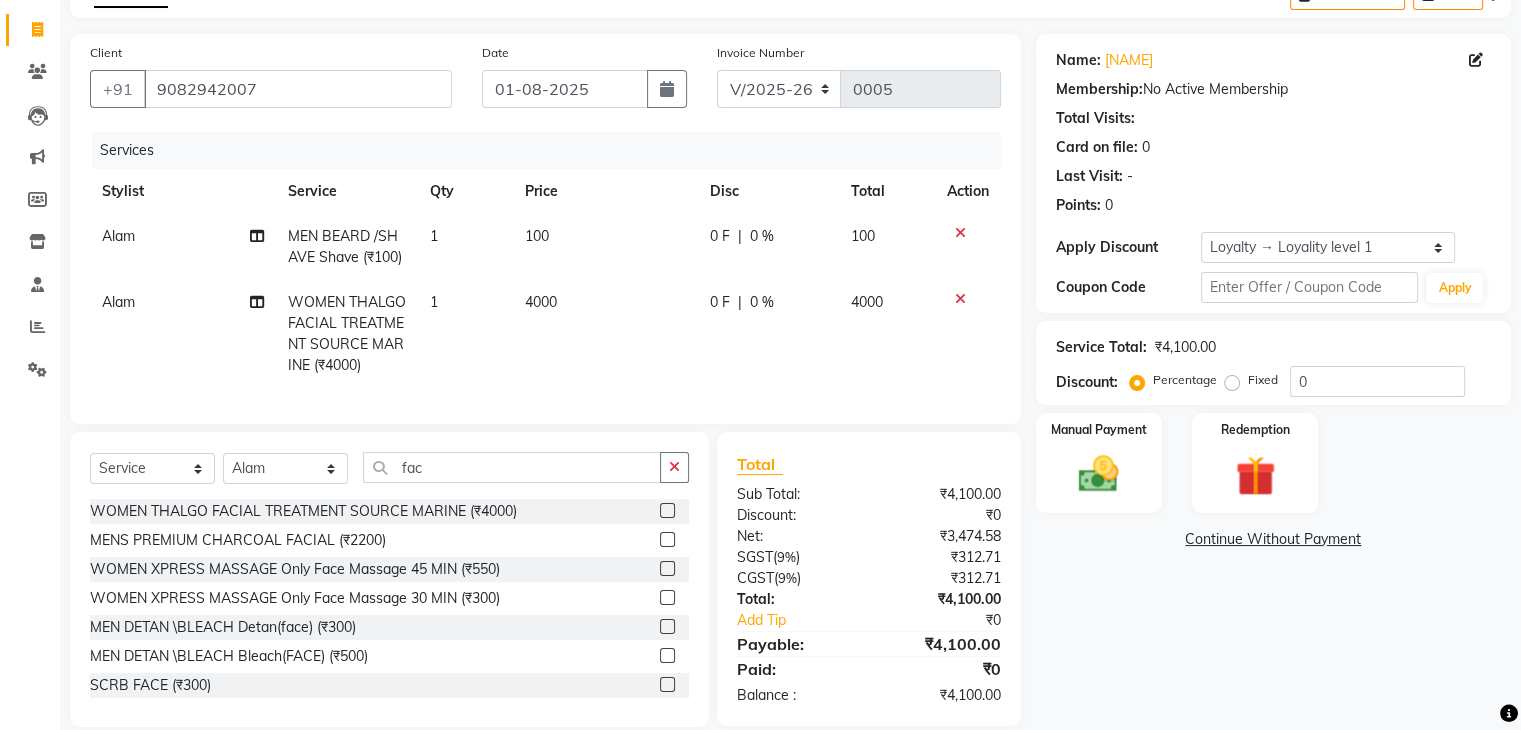 checkbox on "false" 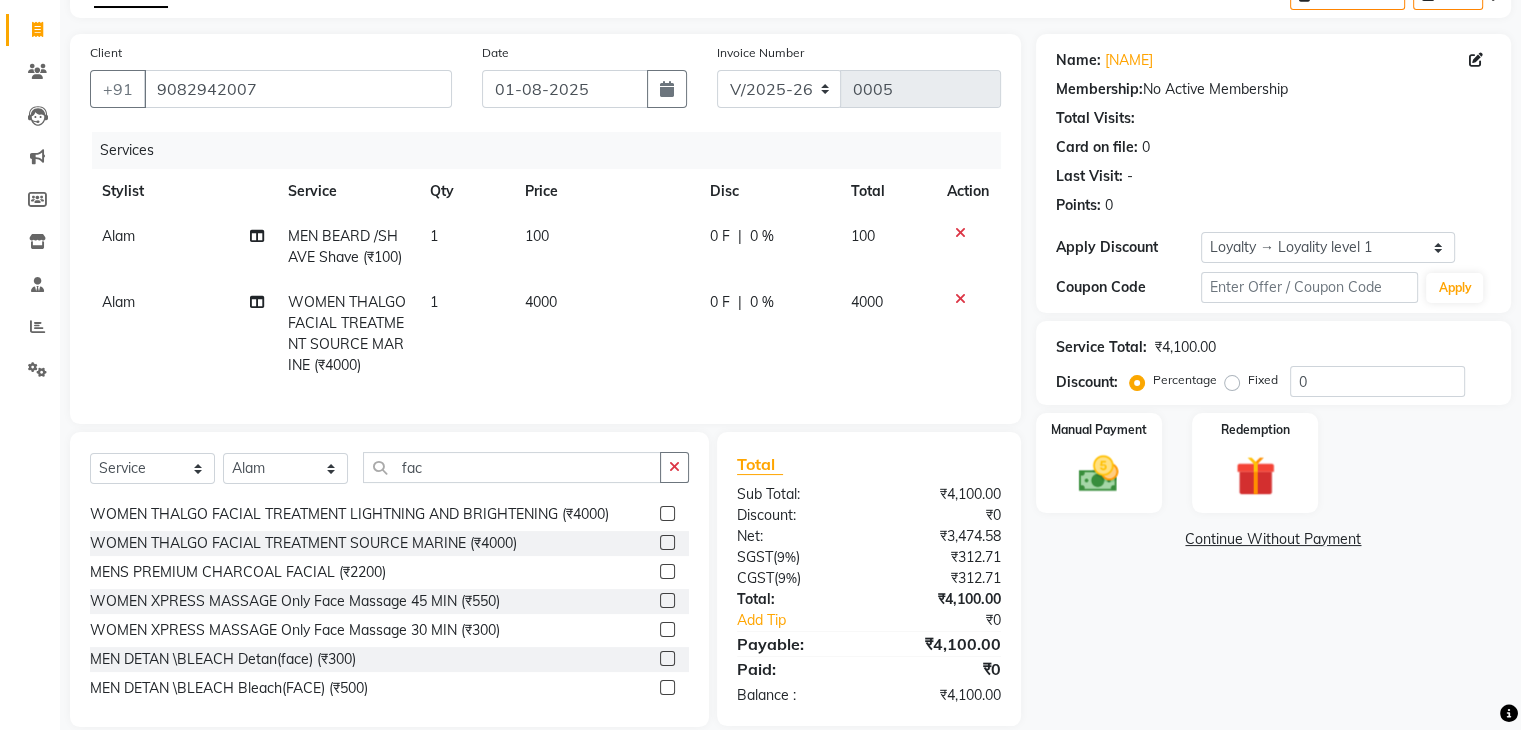 scroll, scrollTop: 1047, scrollLeft: 0, axis: vertical 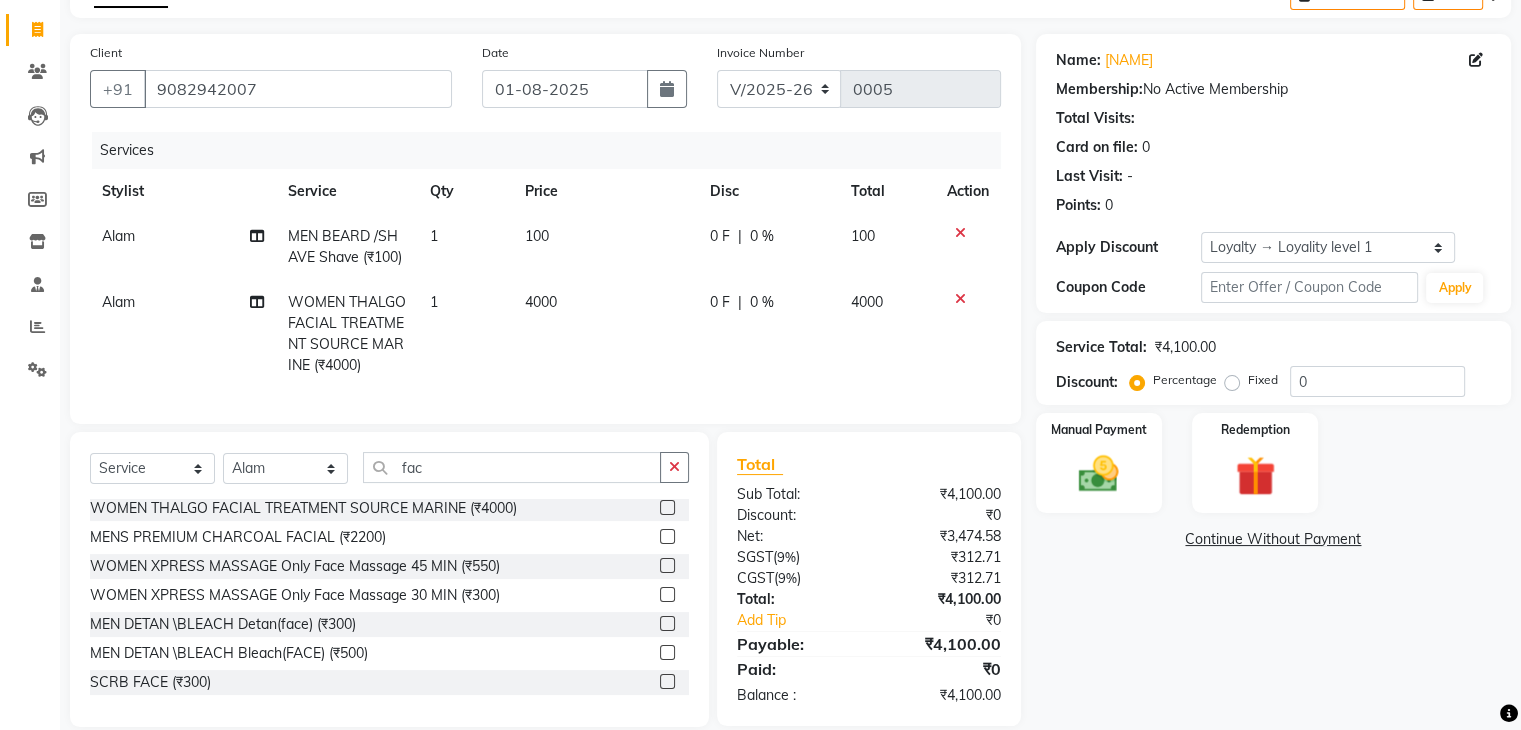 click 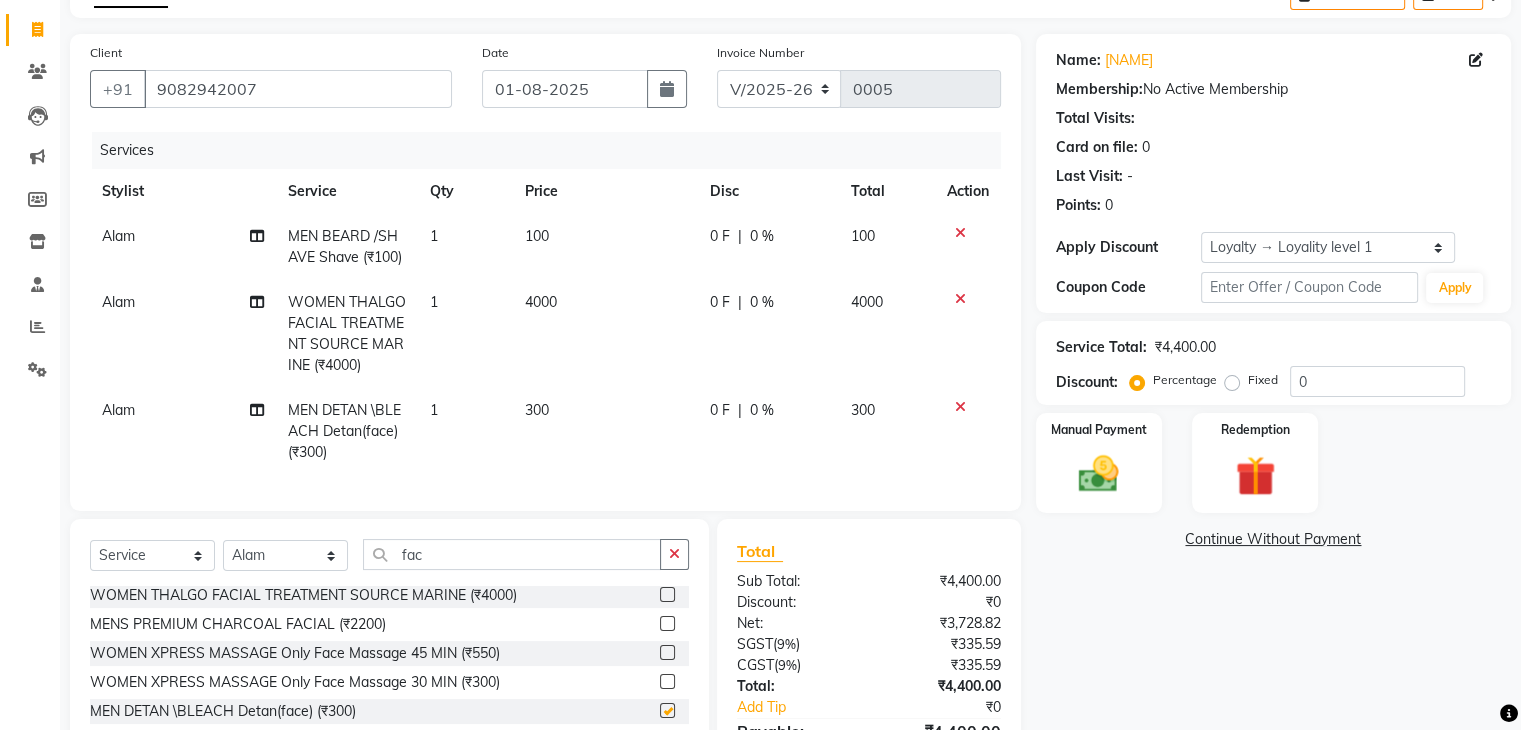 checkbox on "false" 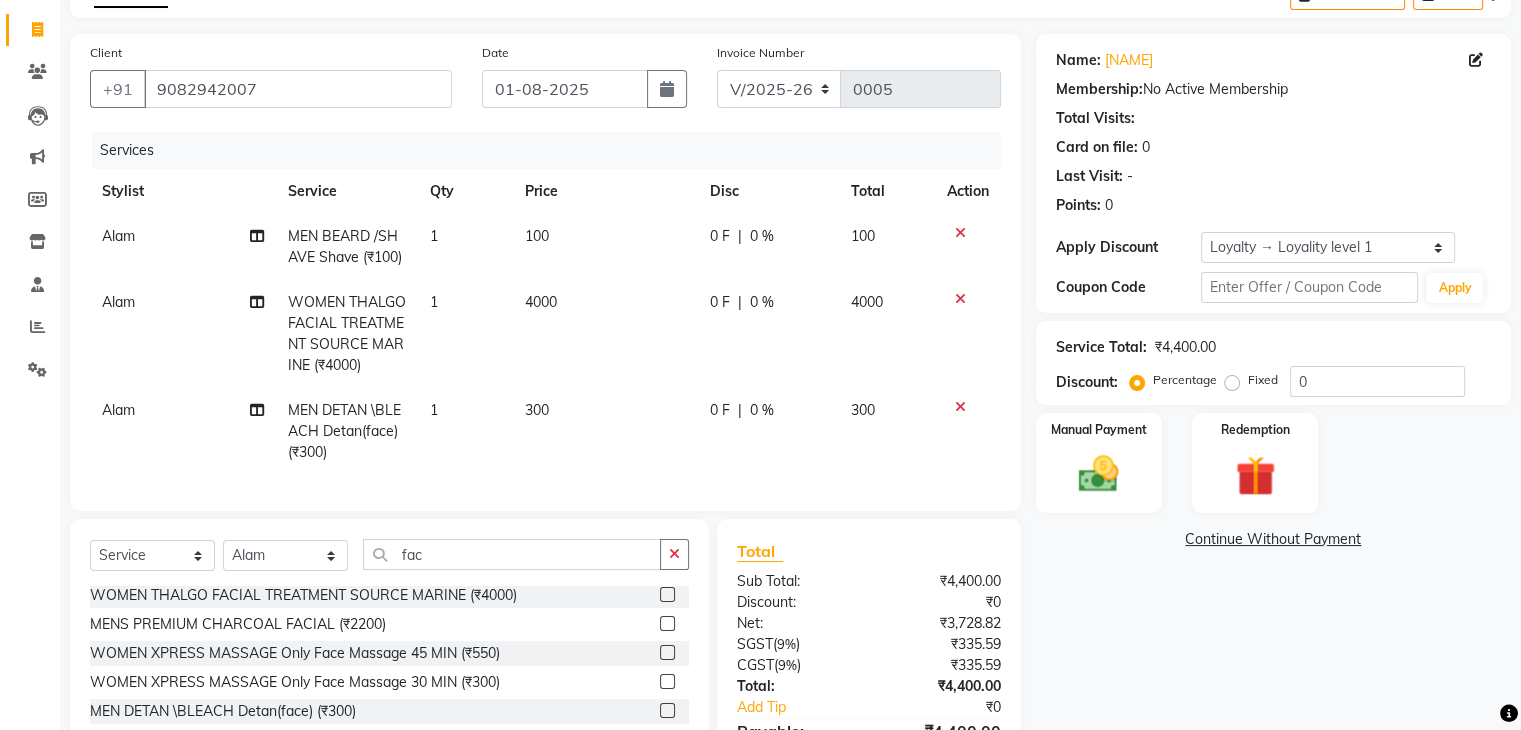 click 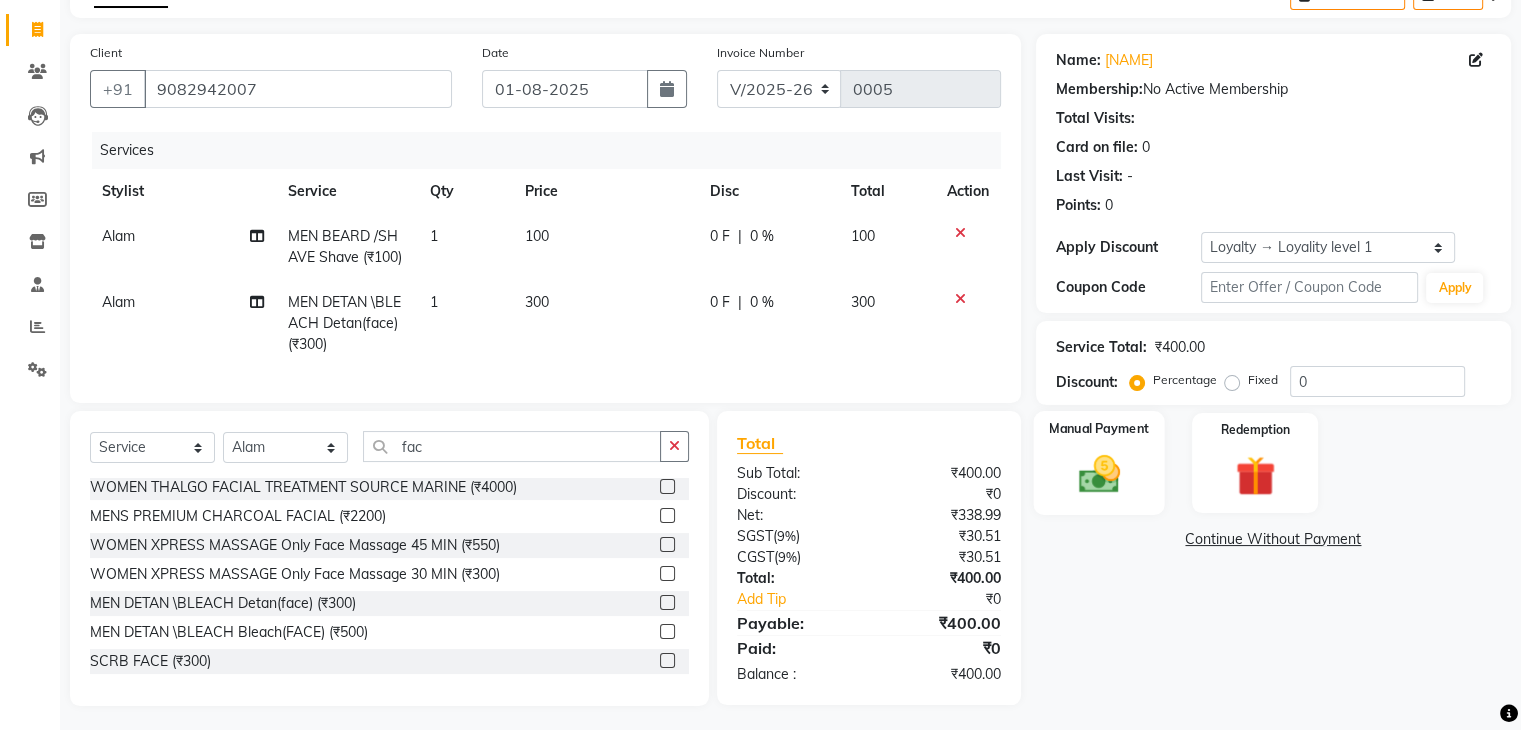 click 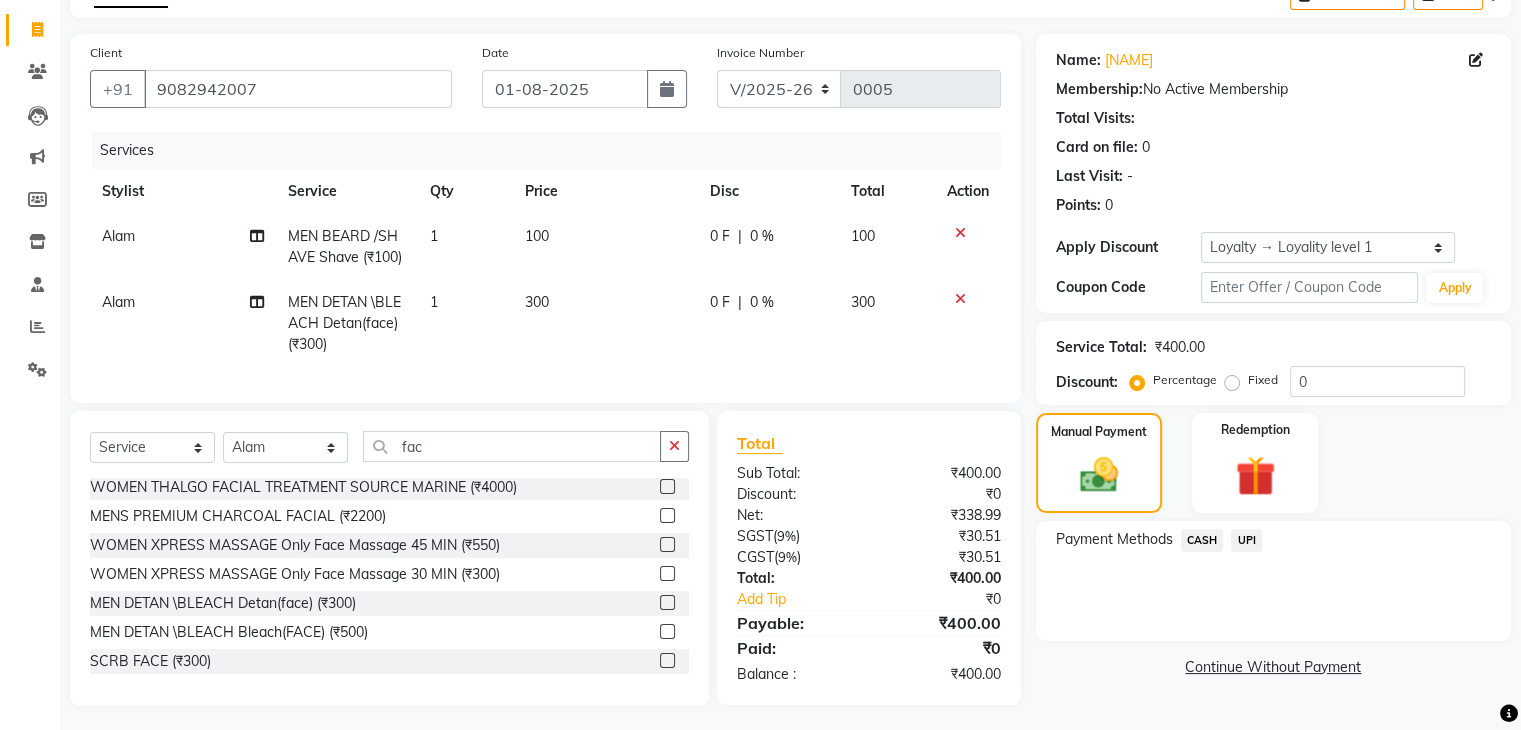 click on "UPI" 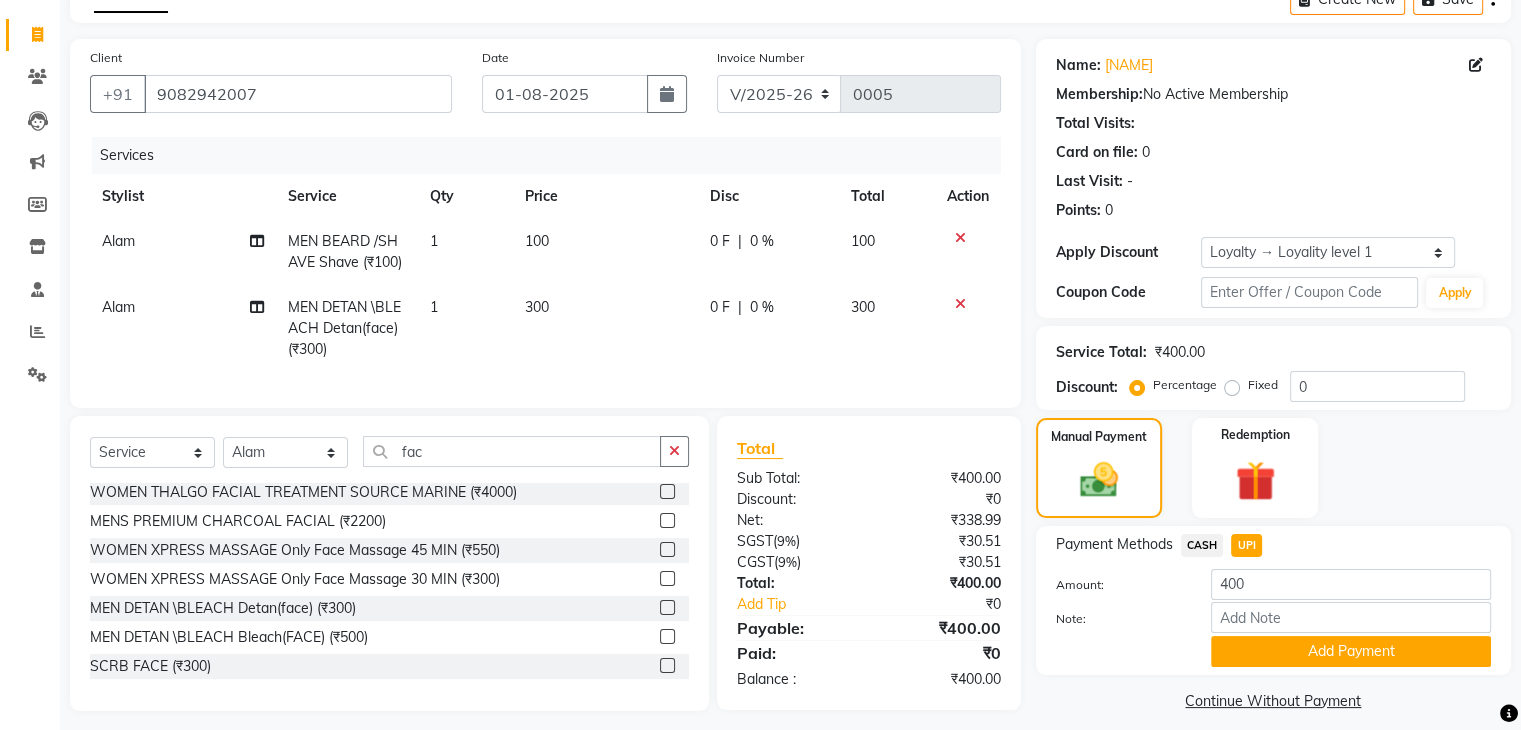 scroll, scrollTop: 138, scrollLeft: 0, axis: vertical 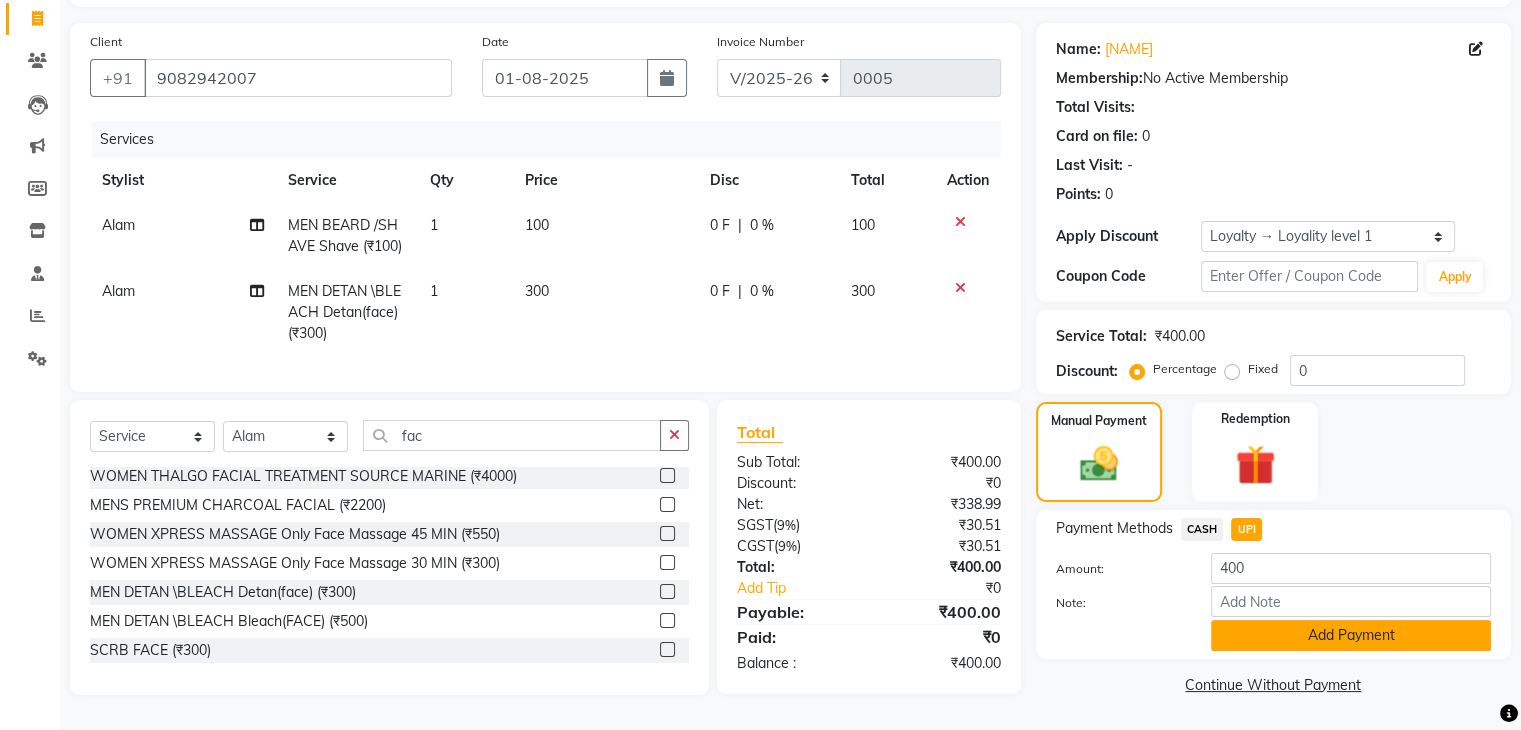 click on "Add Payment" 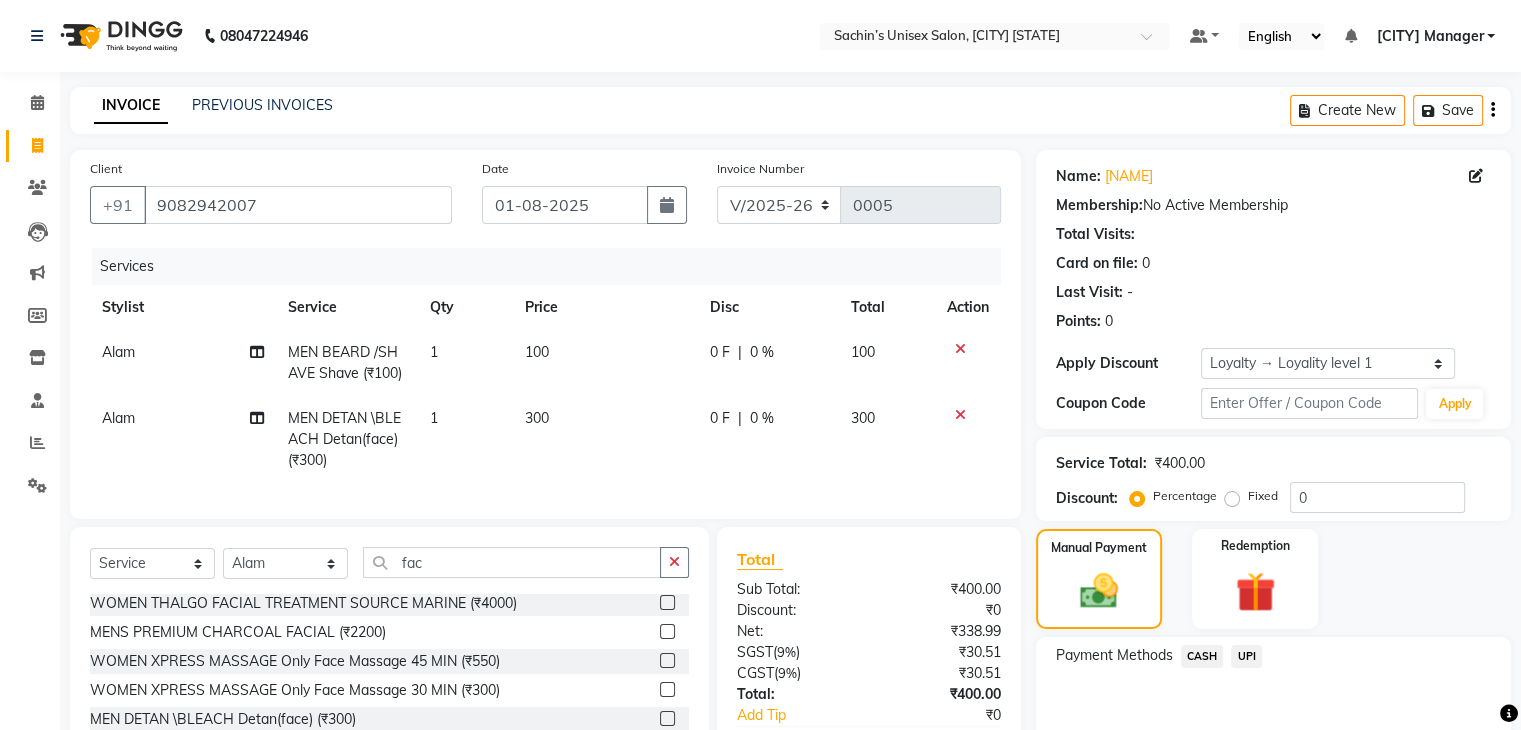 scroll, scrollTop: 279, scrollLeft: 0, axis: vertical 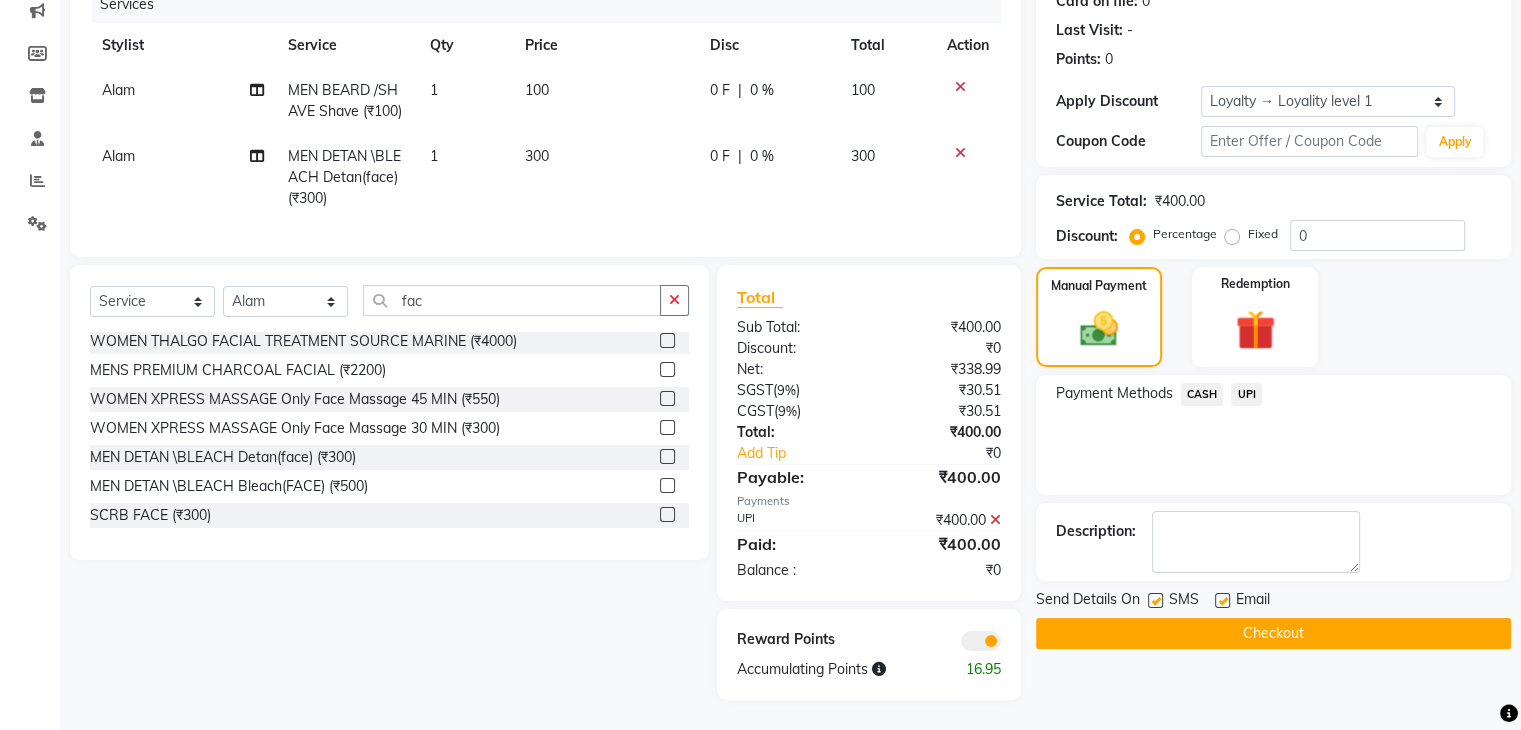 click on "Checkout" 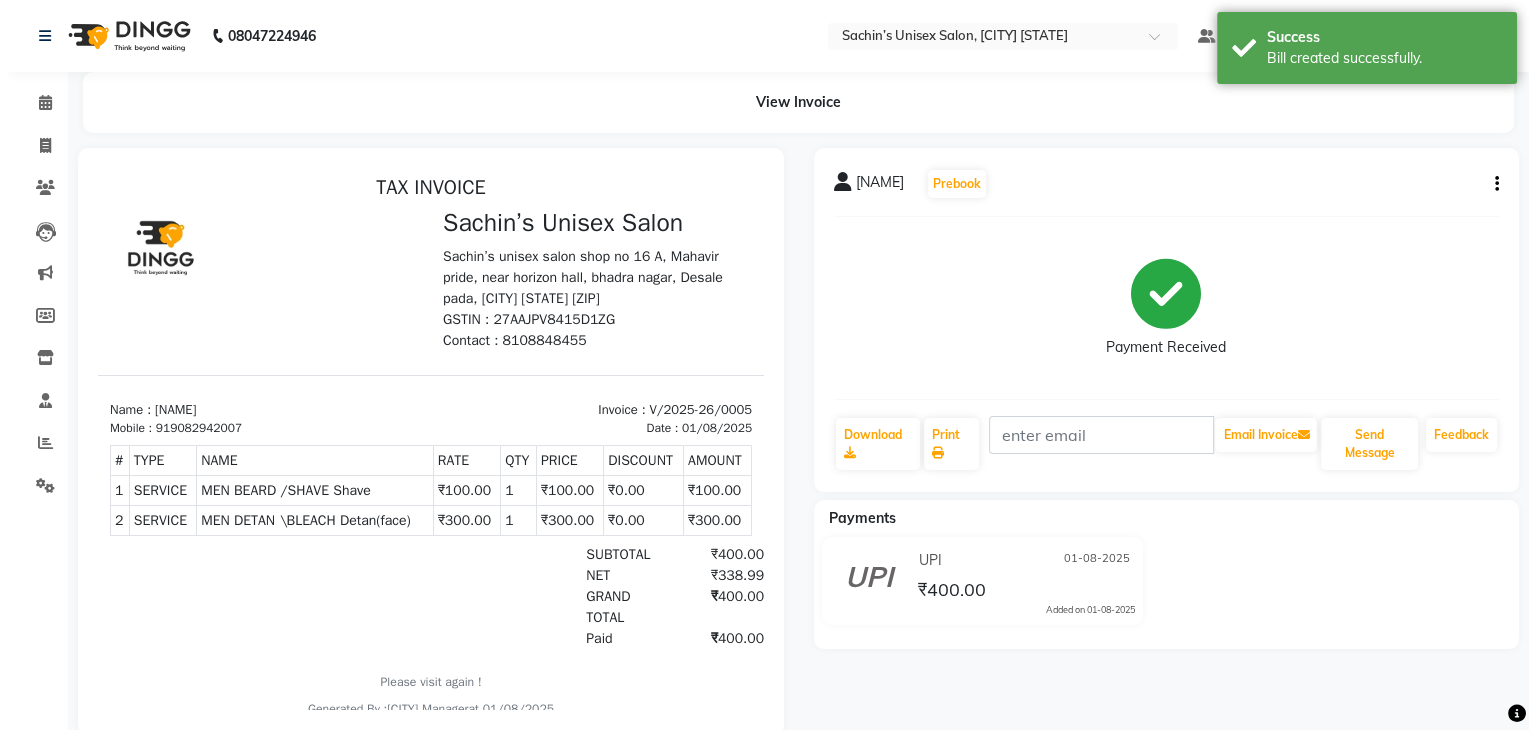 scroll, scrollTop: 0, scrollLeft: 0, axis: both 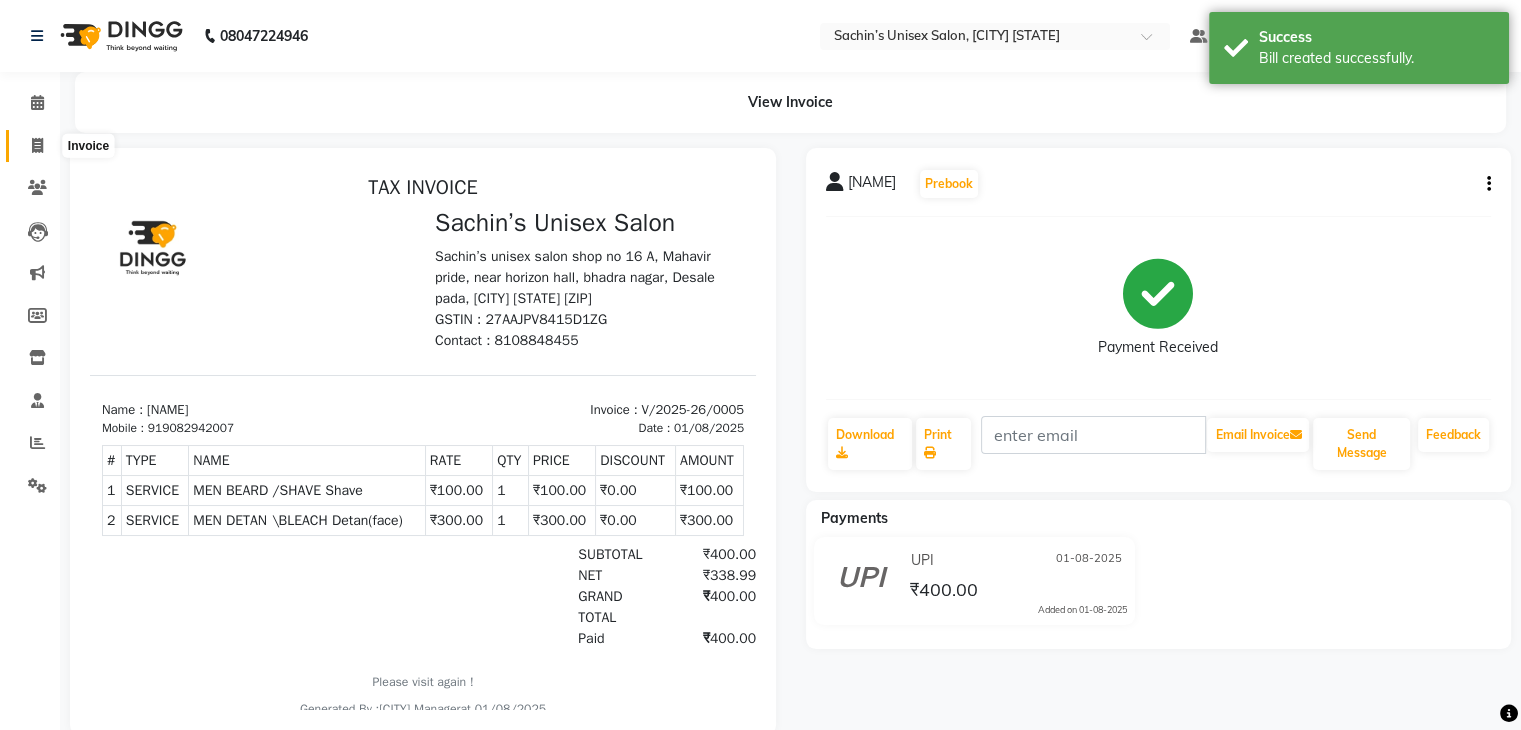 click 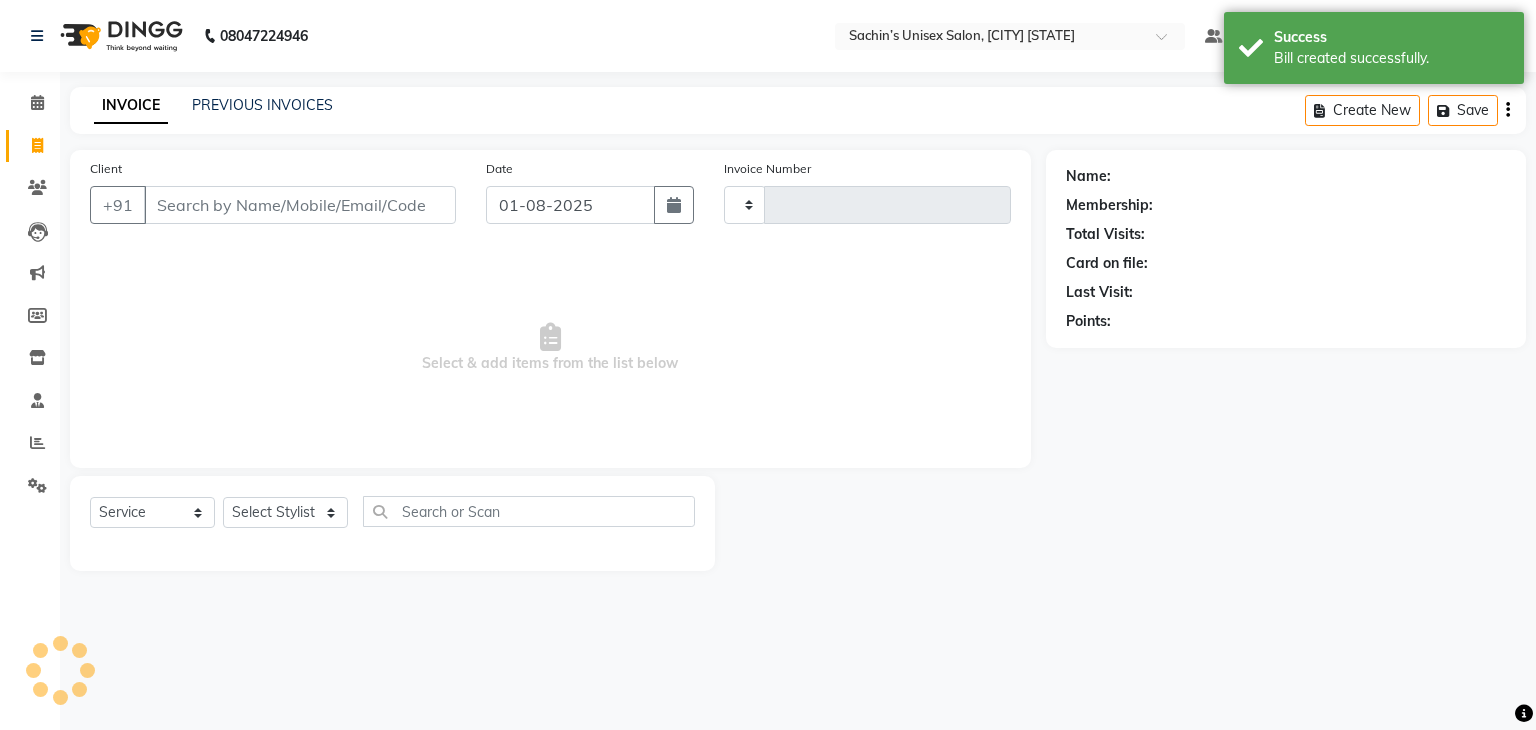 type on "0006" 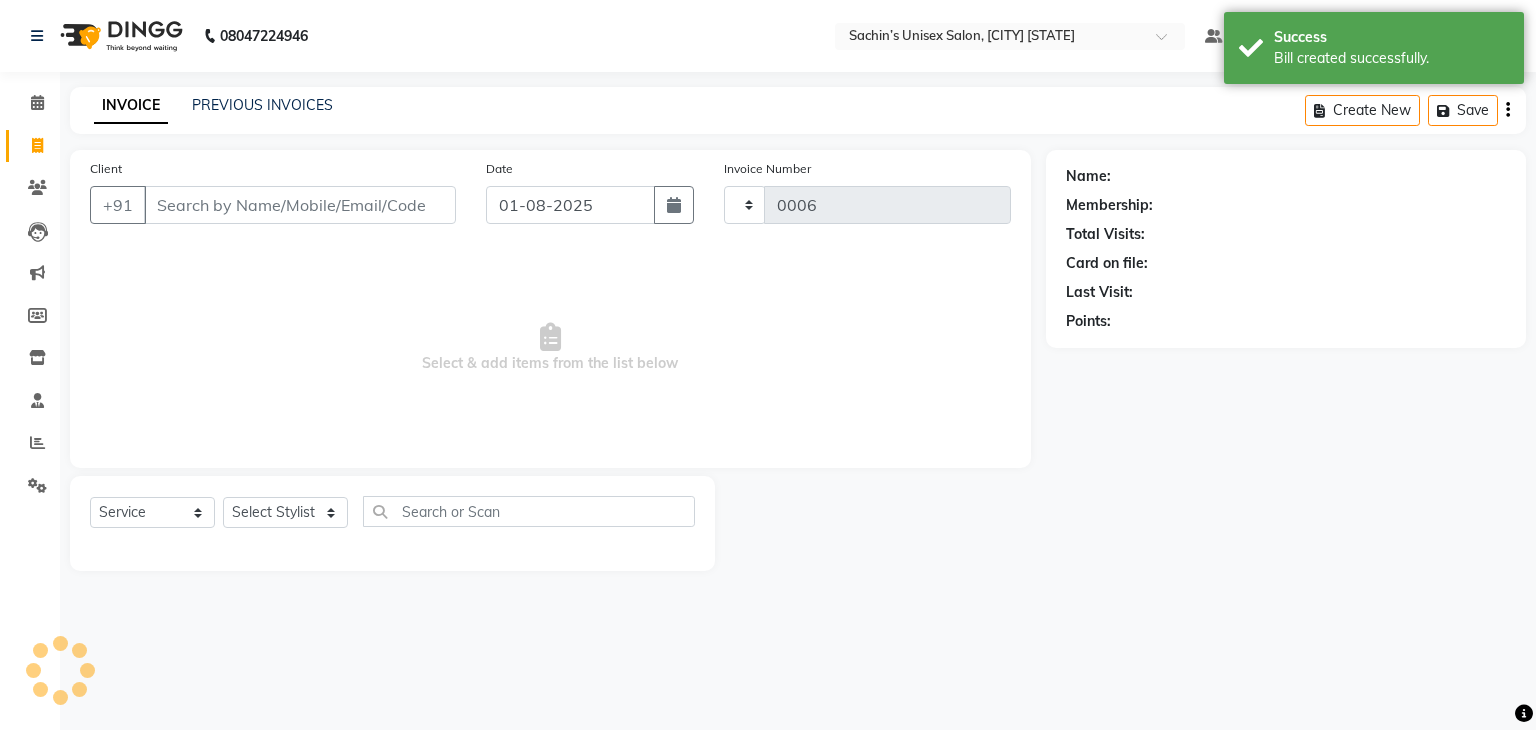 select on "8637" 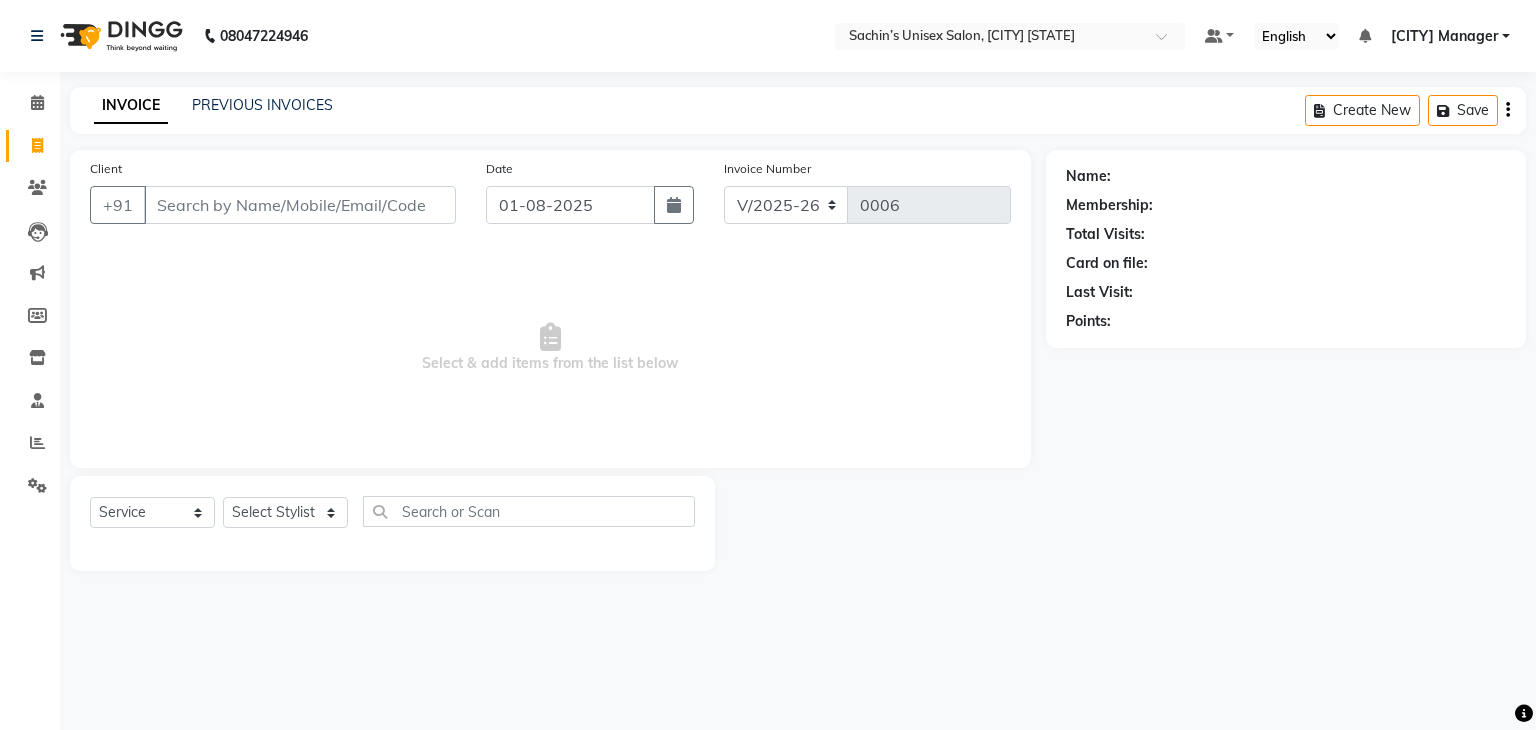 click on "Client" at bounding box center [300, 205] 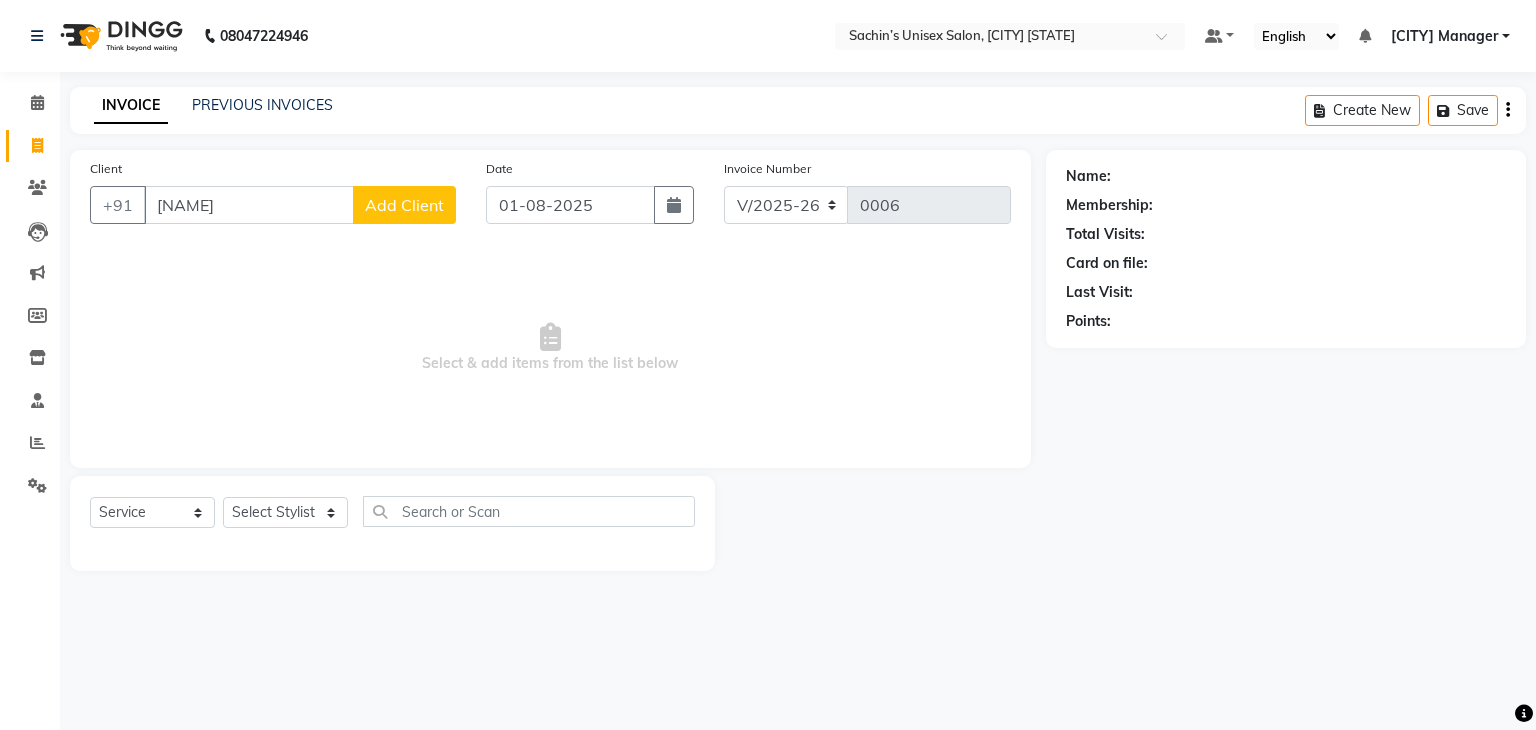 type on "sahina" 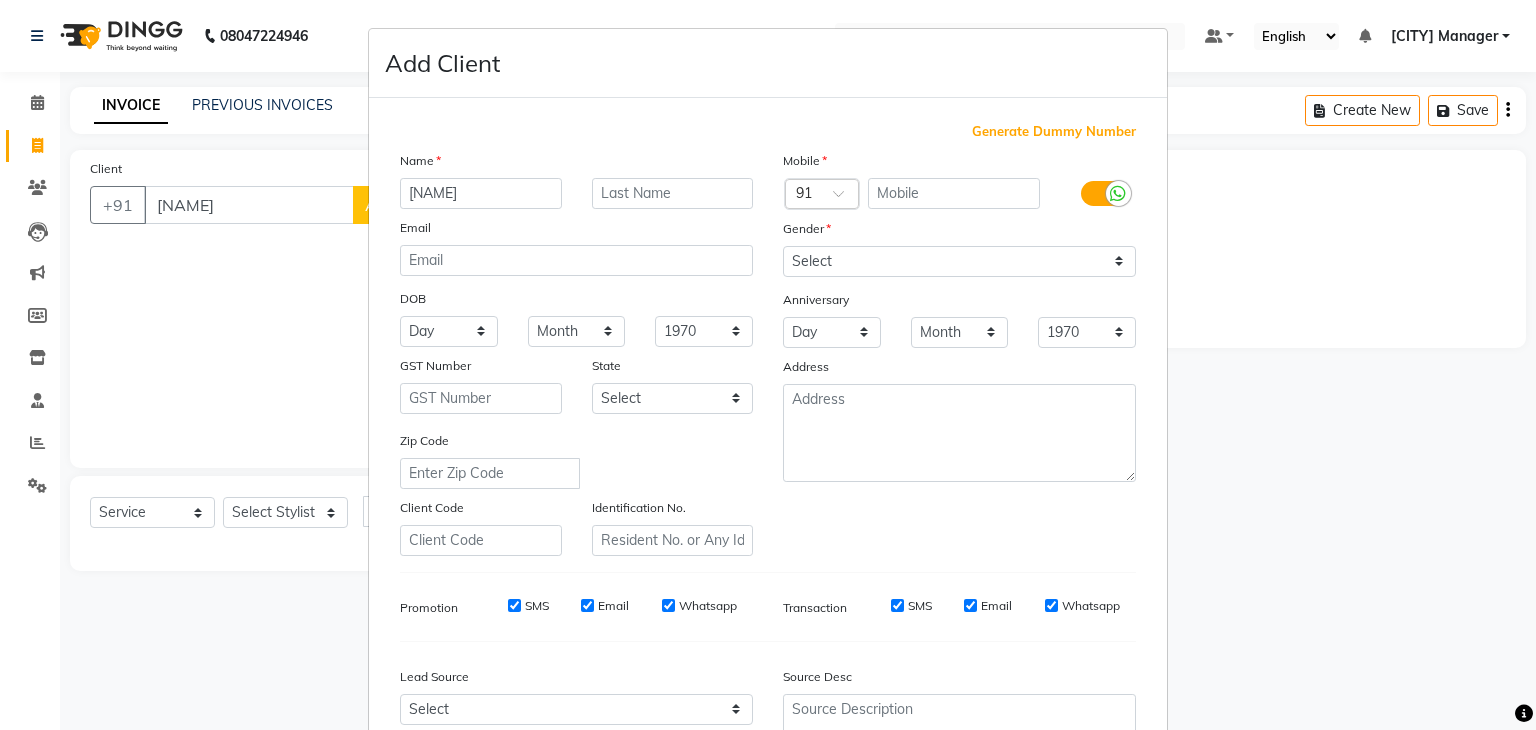 click on "Add Client Generate Dummy Number Name sahina Email DOB Day 01 02 03 04 05 06 07 08 09 10 11 12 13 14 15 16 17 18 19 20 21 22 23 24 25 26 27 28 29 30 31 Month January February March April May June July August September October November December 1940 1941 1942 1943 1944 1945 1946 1947 1948 1949 1950 1951 1952 1953 1954 1955 1956 1957 1958 1959 1960 1961 1962 1963 1964 1965 1966 1967 1968 1969 1970 1971 1972 1973 1974 1975 1976 1977 1978 1979 1980 1981 1982 1983 1984 1985 1986 1987 1988 1989 1990 1991 1992 1993 1994 1995 1996 1997 1998 1999 2000 2001 2002 2003 2004 2005 2006 2007 2008 2009 2010 2011 2012 2013 2014 2015 2016 2017 2018 2019 2020 2021 2022 2023 2024 GST Number State Select Andaman and Nicobar Islands Andhra Pradesh Arunachal Pradesh Assam Bihar Chandigarh Chhattisgarh Dadra and Nagar Haveli Daman and Diu Delhi Goa Gujarat Haryana Himachal Pradesh Jammu and Kashmir Jharkhand Karnataka Kerala Lakshadweep Madhya Pradesh Maharashtra Manipur Meghalaya Mizoram Nagaland Odisha Pondicherry Punjab Rajasthan" at bounding box center [768, 365] 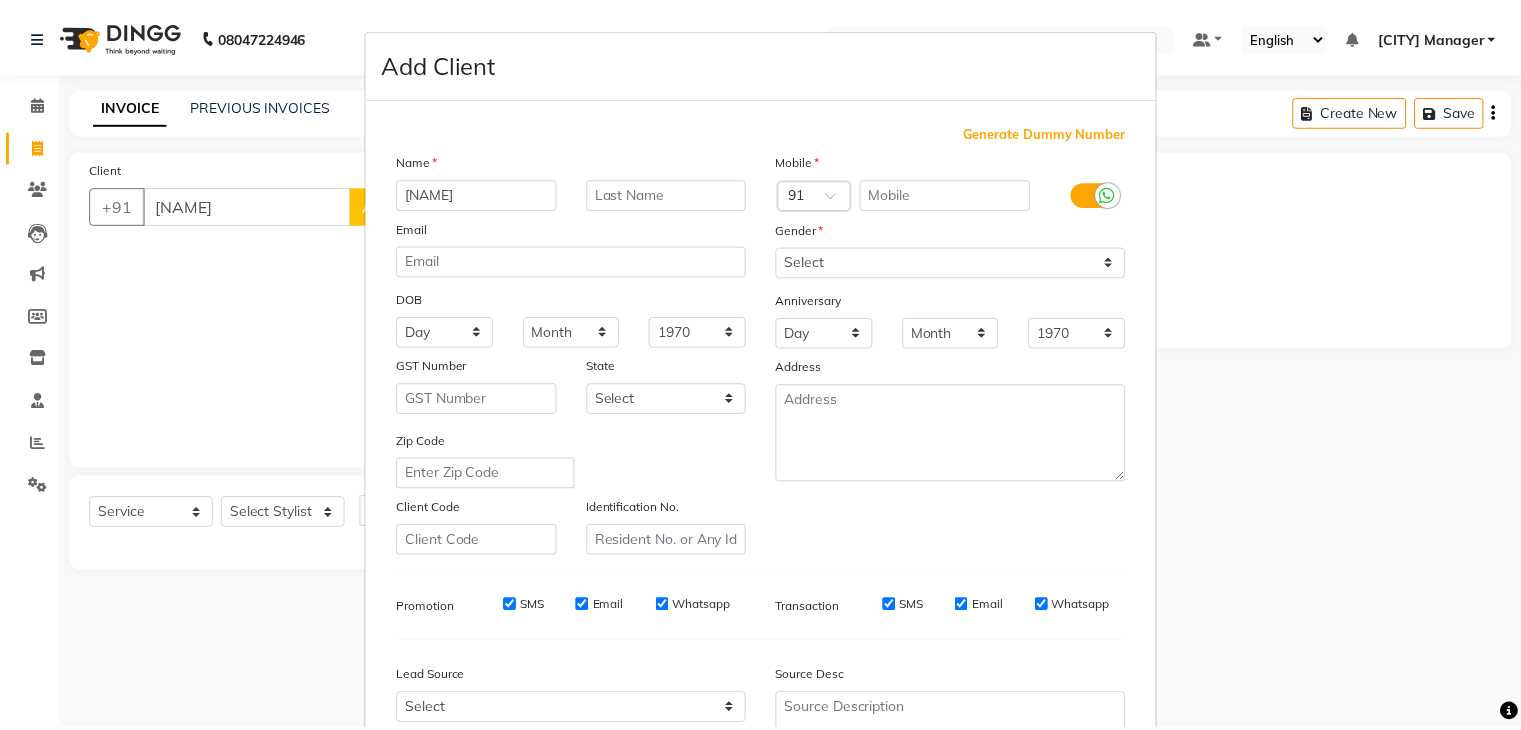 scroll, scrollTop: 203, scrollLeft: 0, axis: vertical 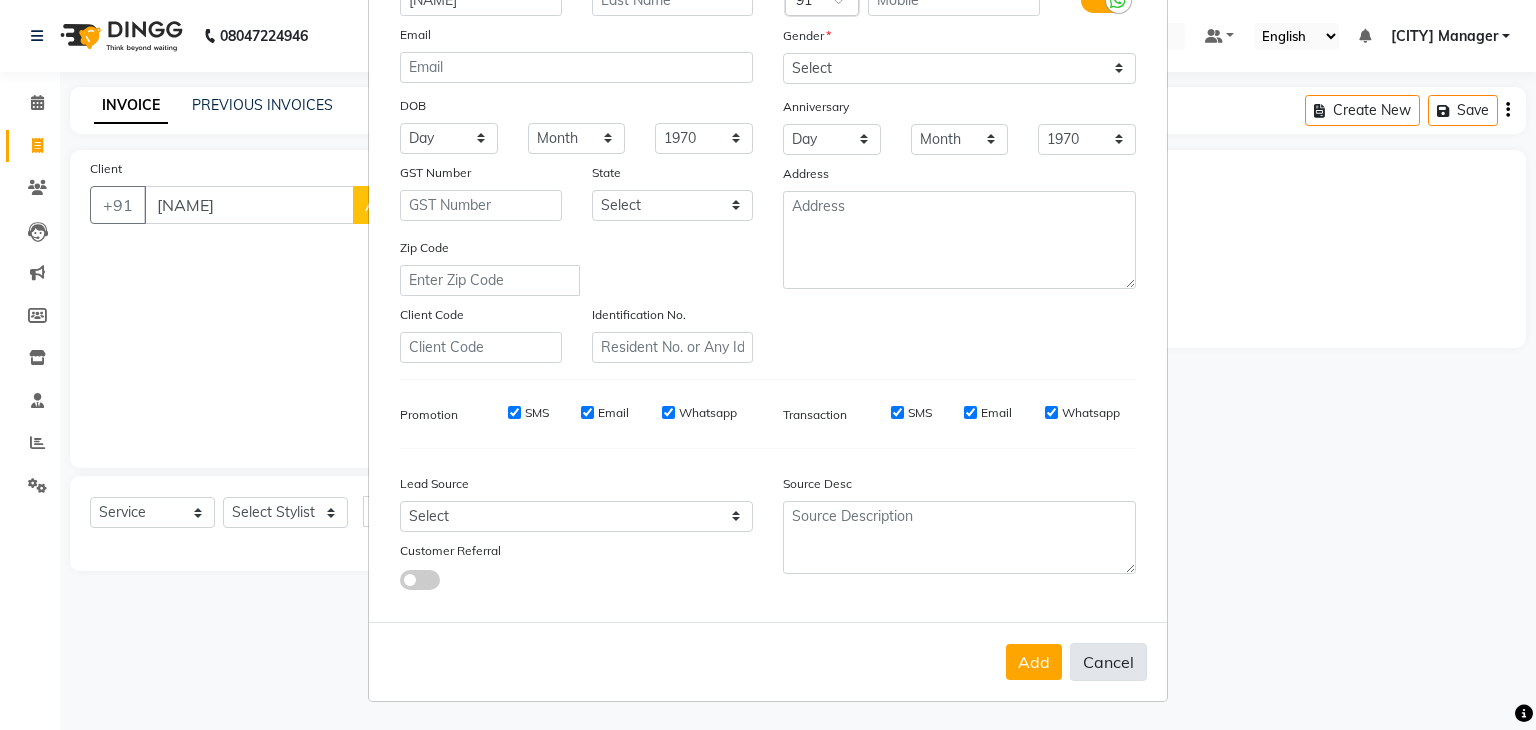 click on "Cancel" at bounding box center [1108, 662] 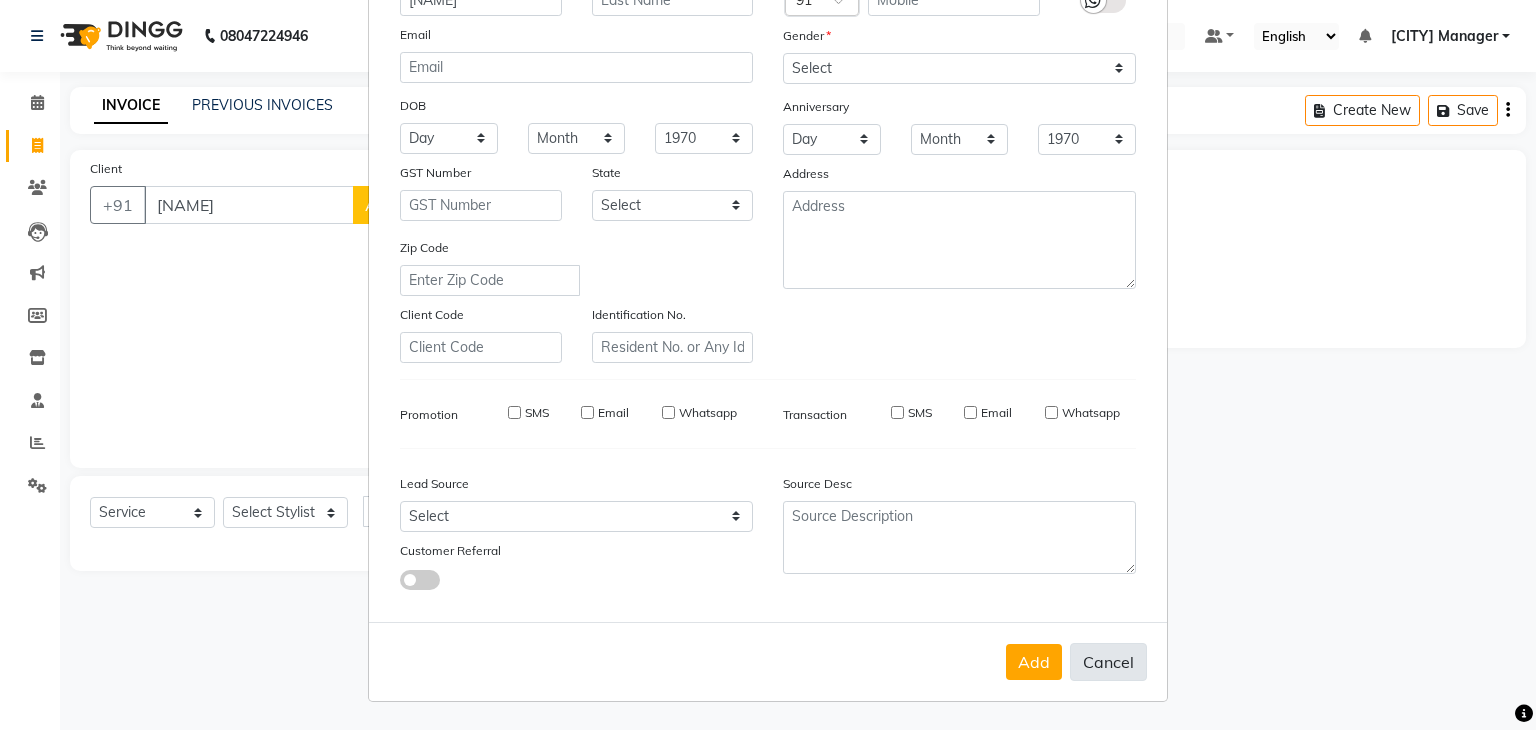 type 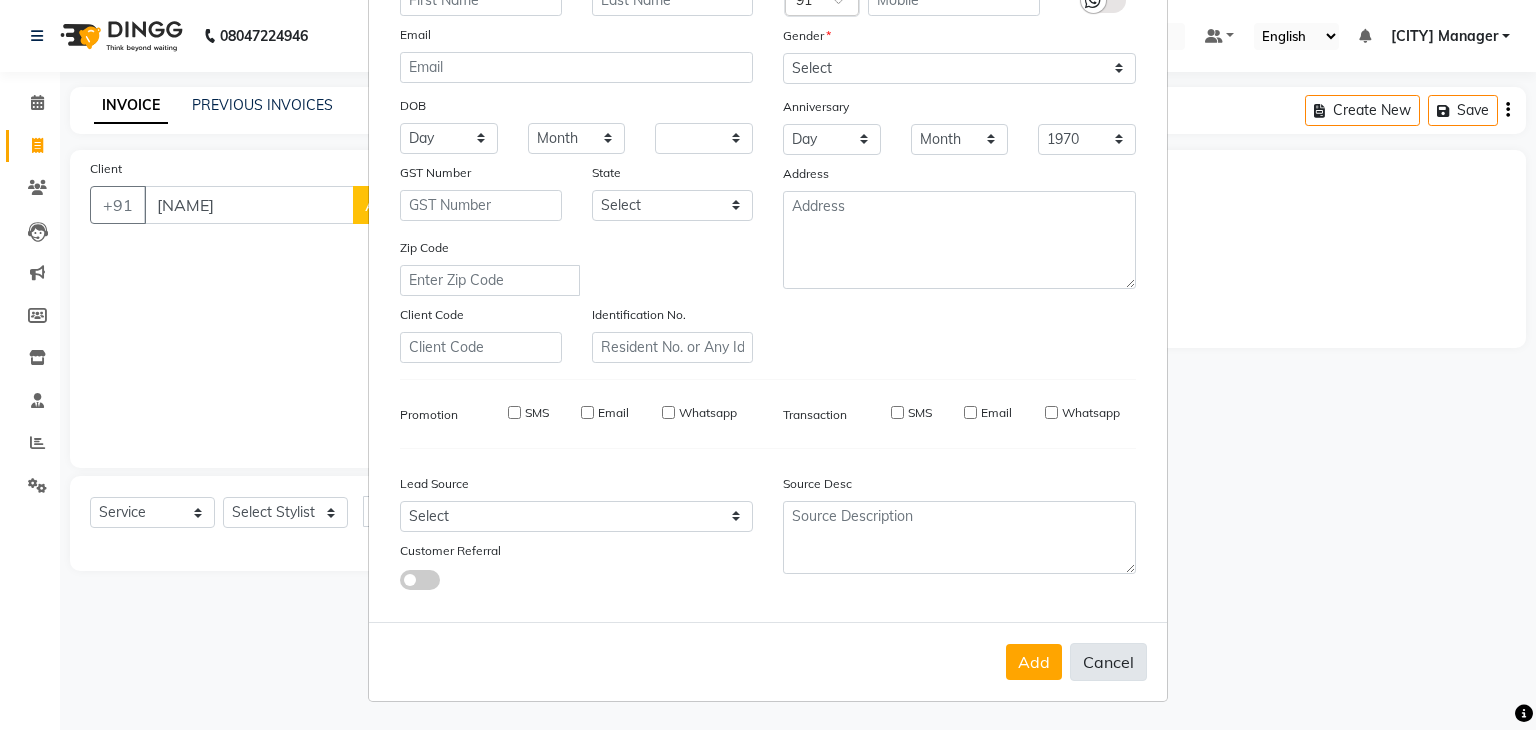 select 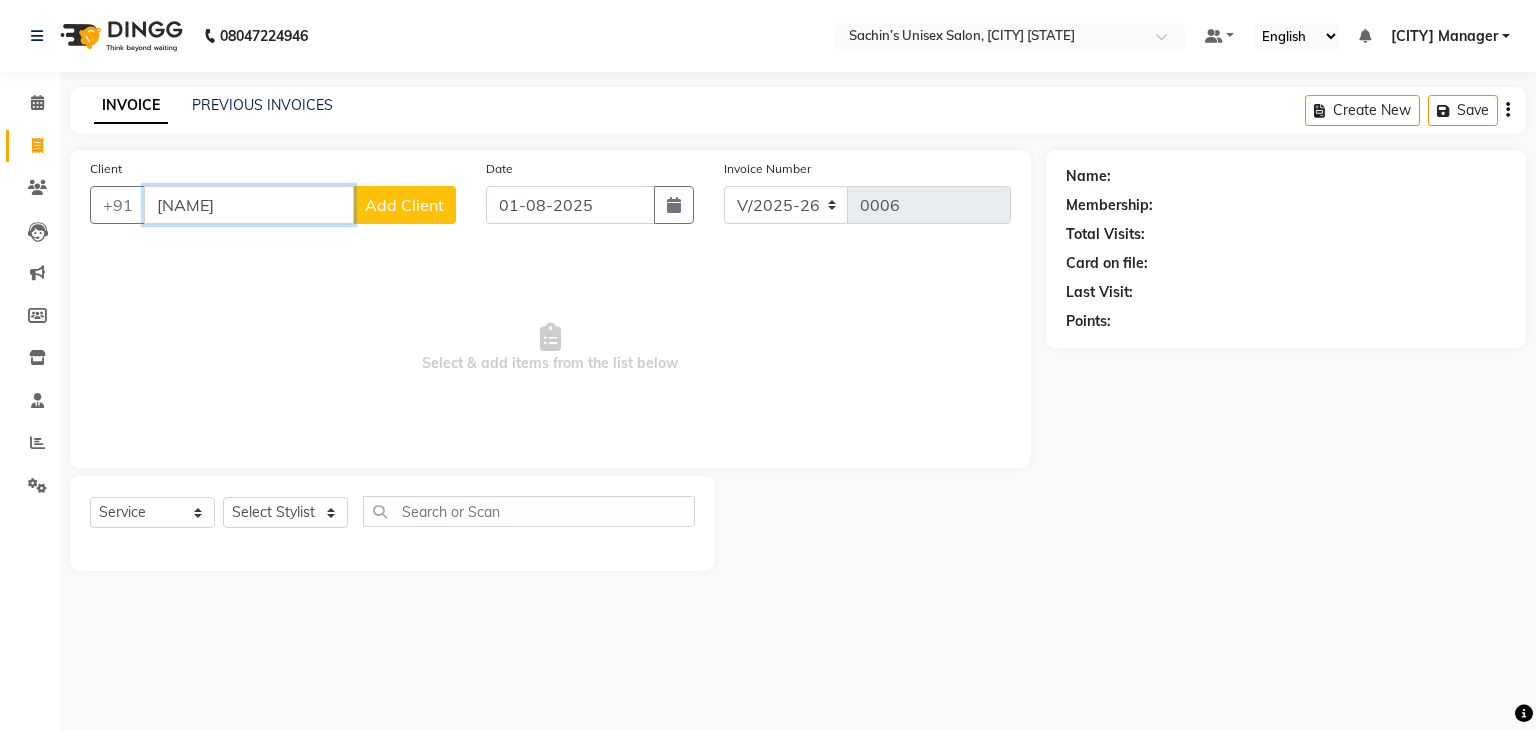 click on "sahina" at bounding box center [249, 205] 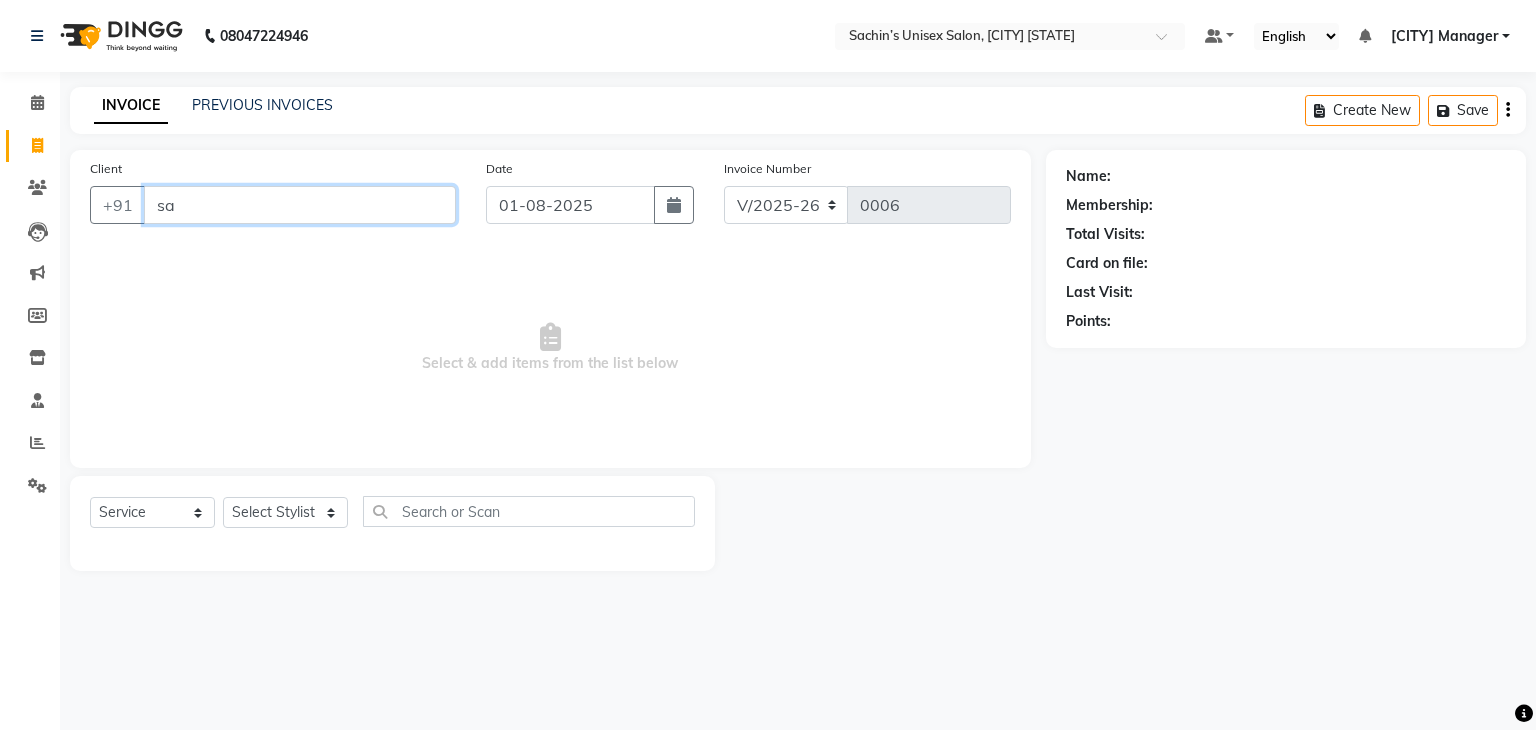 type on "s" 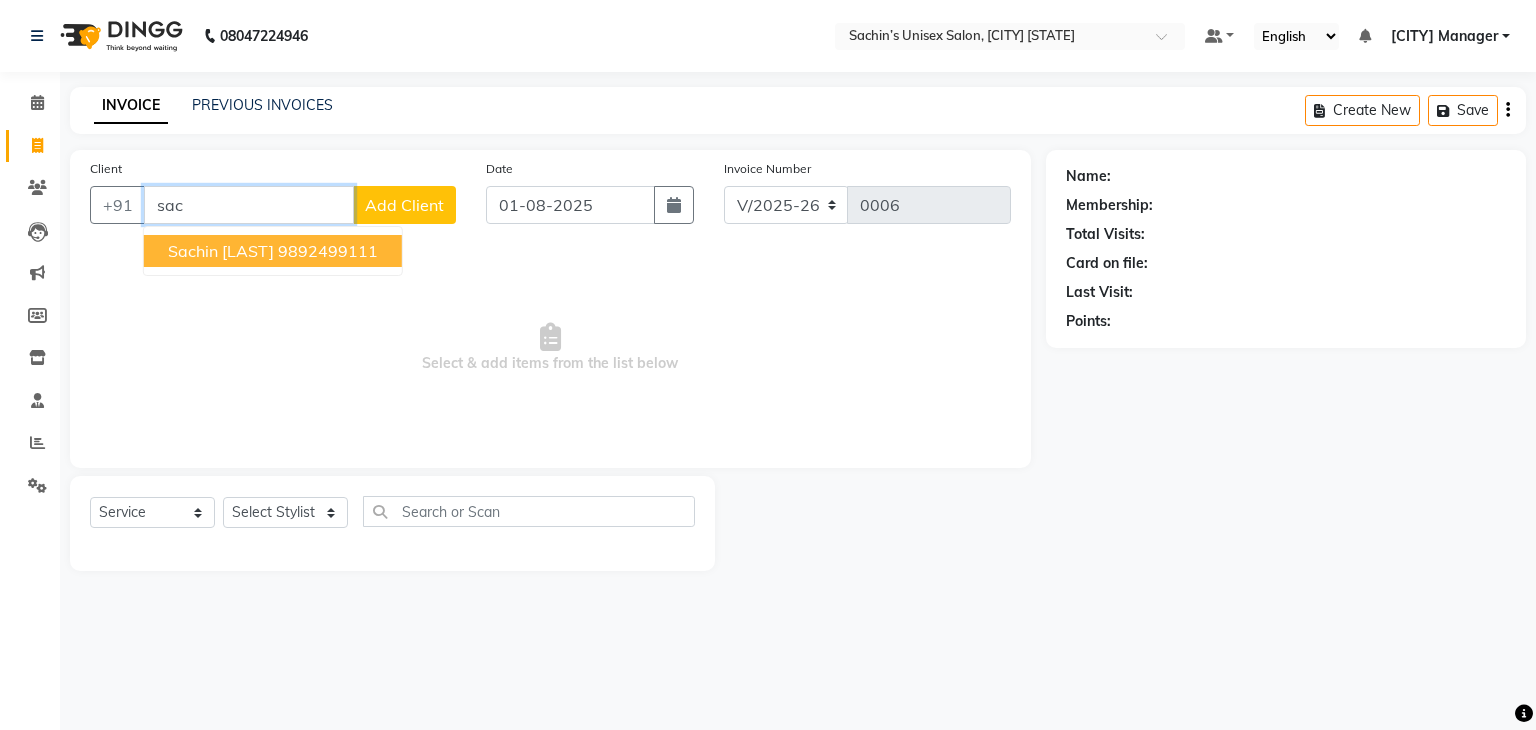 click on "9892499111" at bounding box center (328, 251) 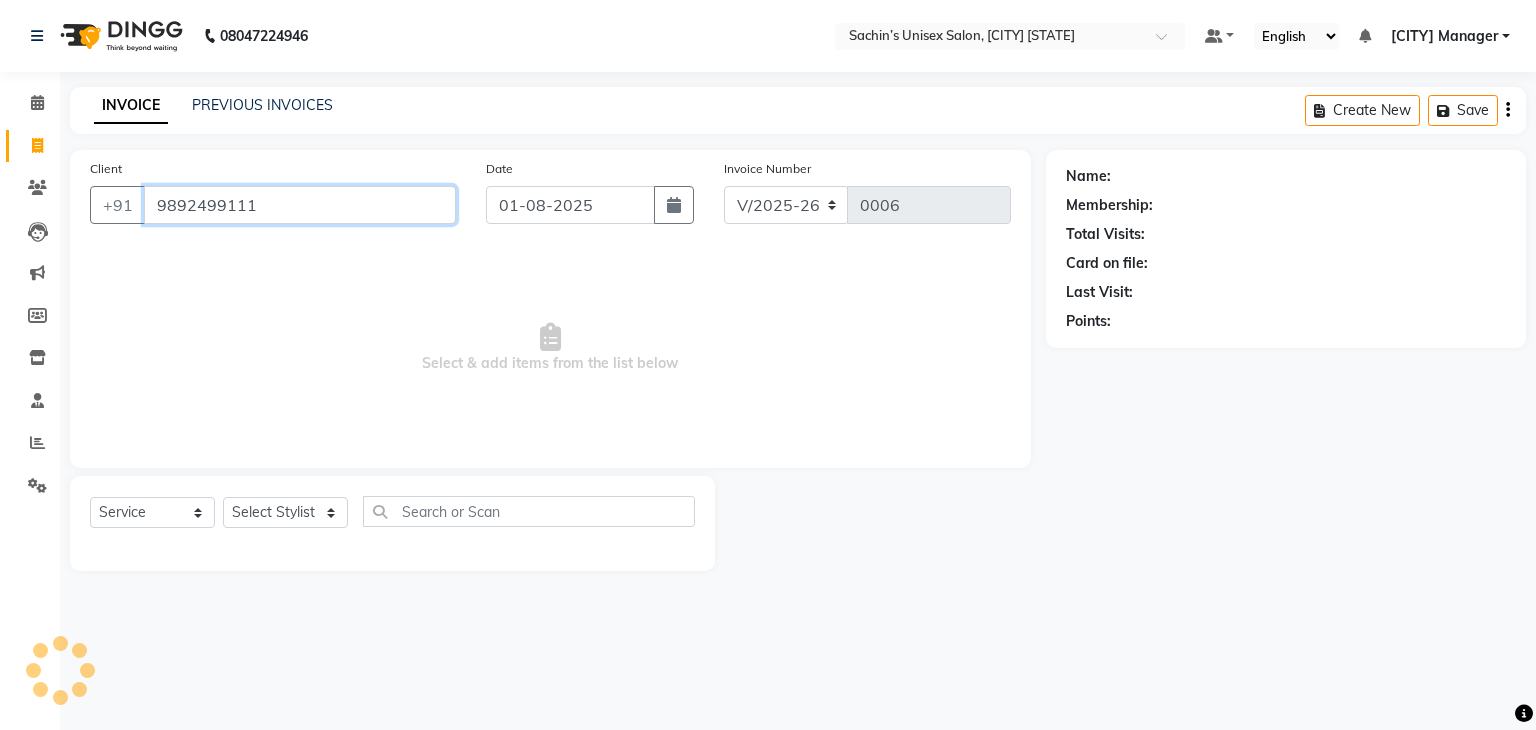 type on "9892499111" 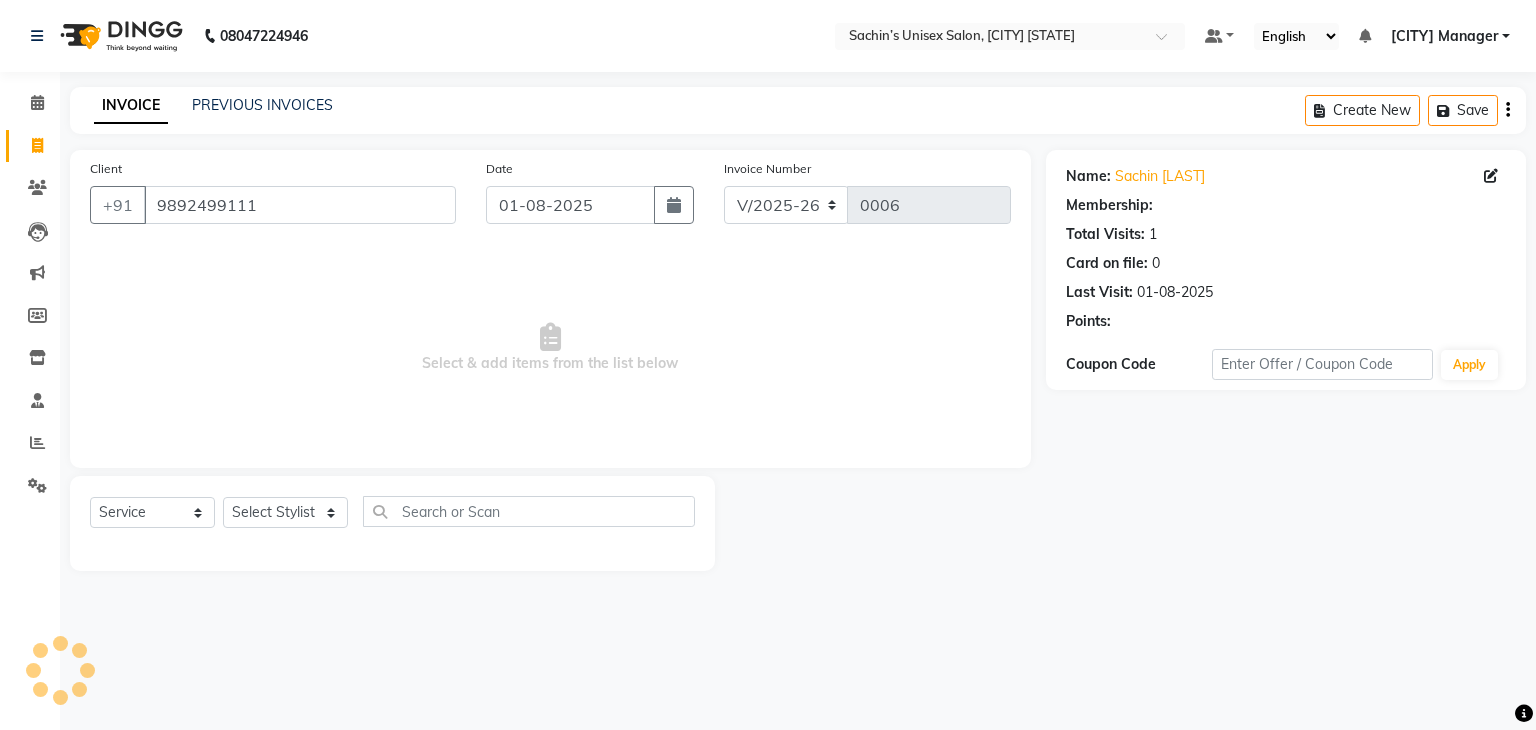 select on "1: Object" 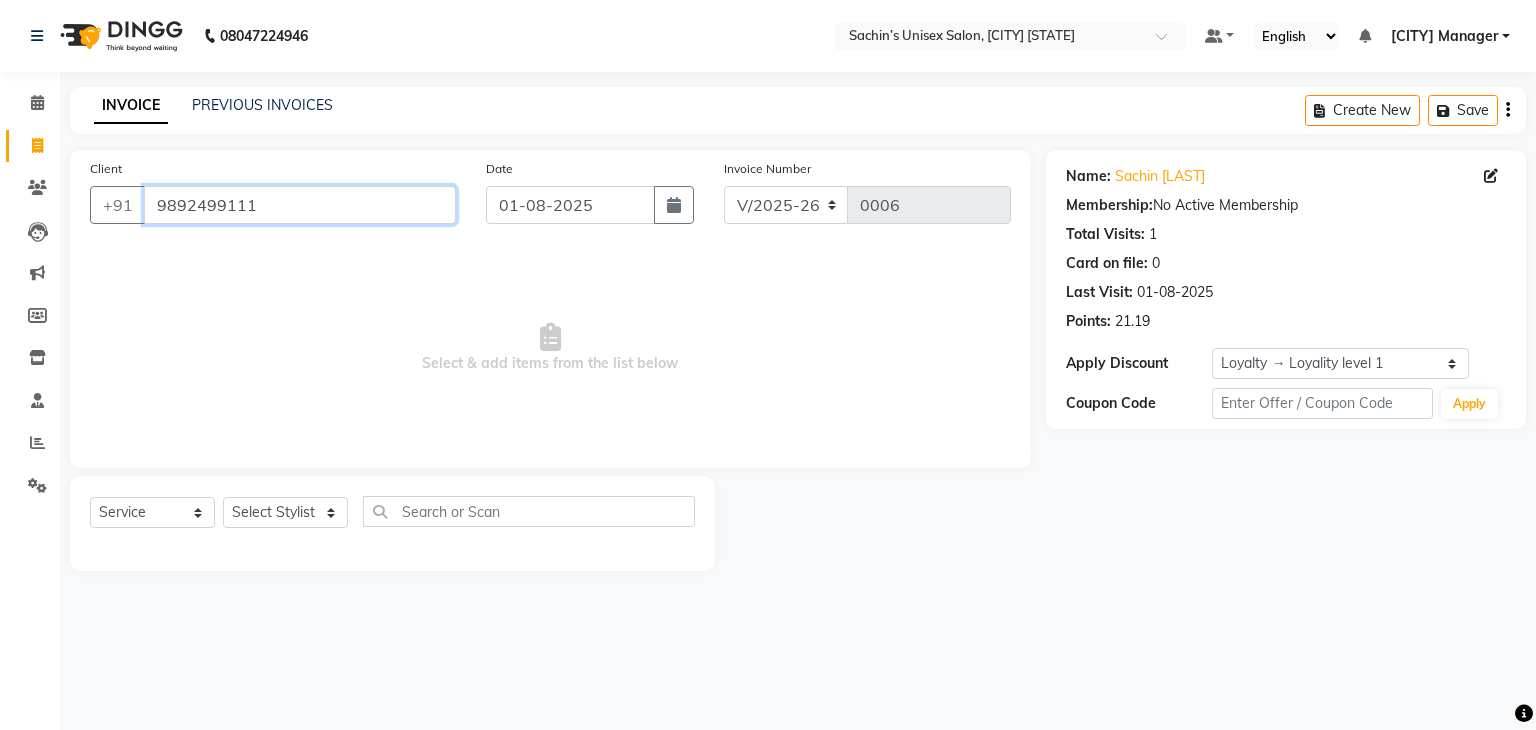 click on "9892499111" at bounding box center (300, 205) 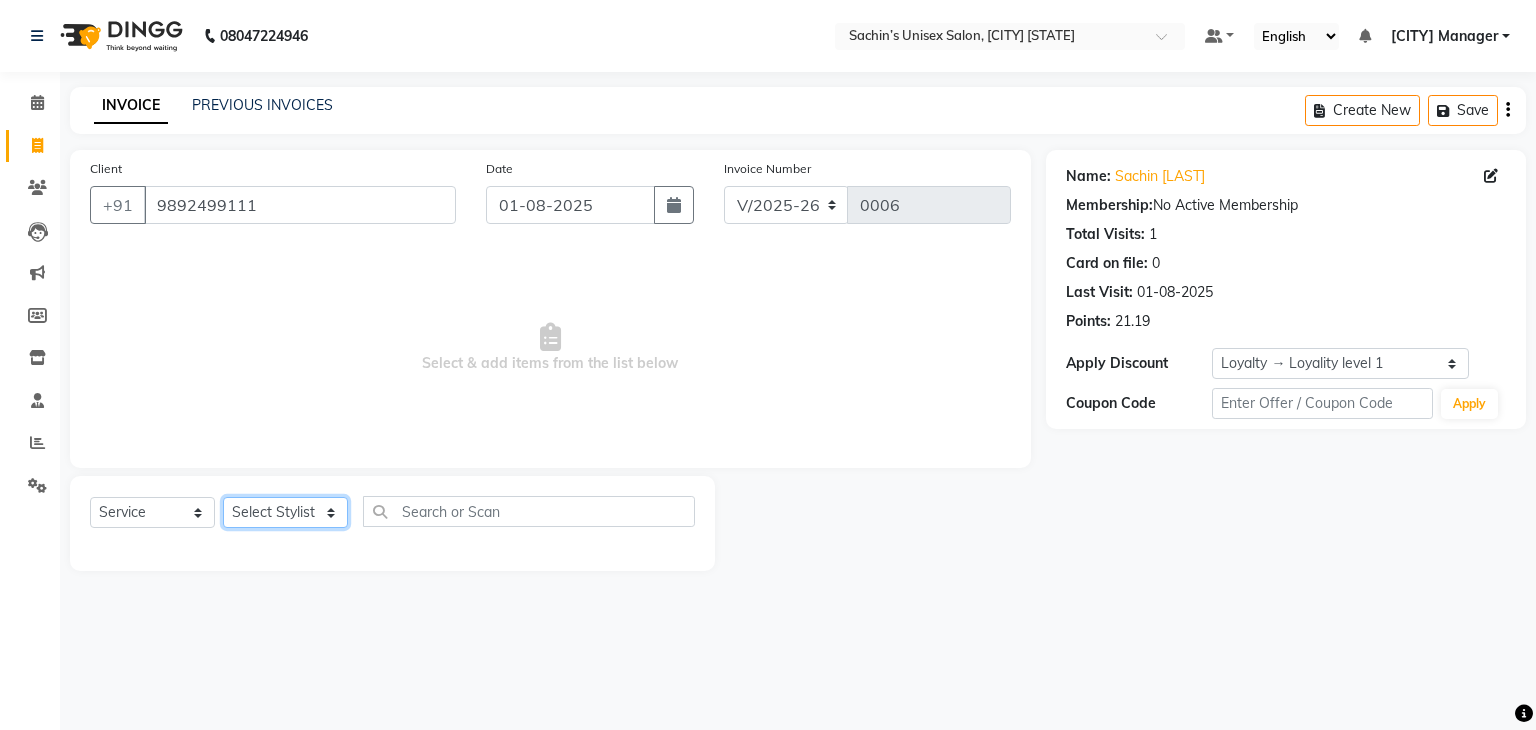 click on "Select Stylist Alam Dombivali Manager Jagruti Navshad Raghav Vora Mam" 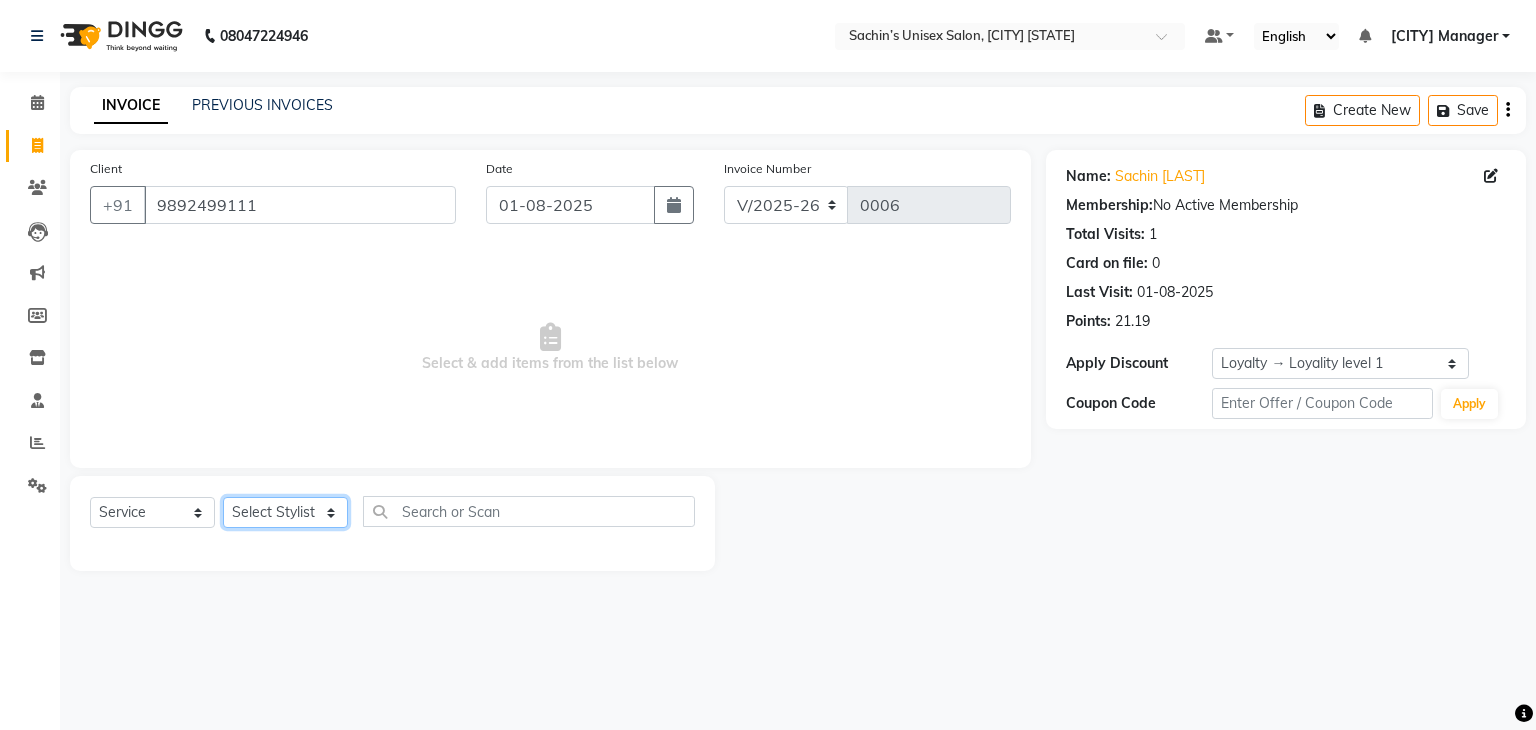 select on "86911" 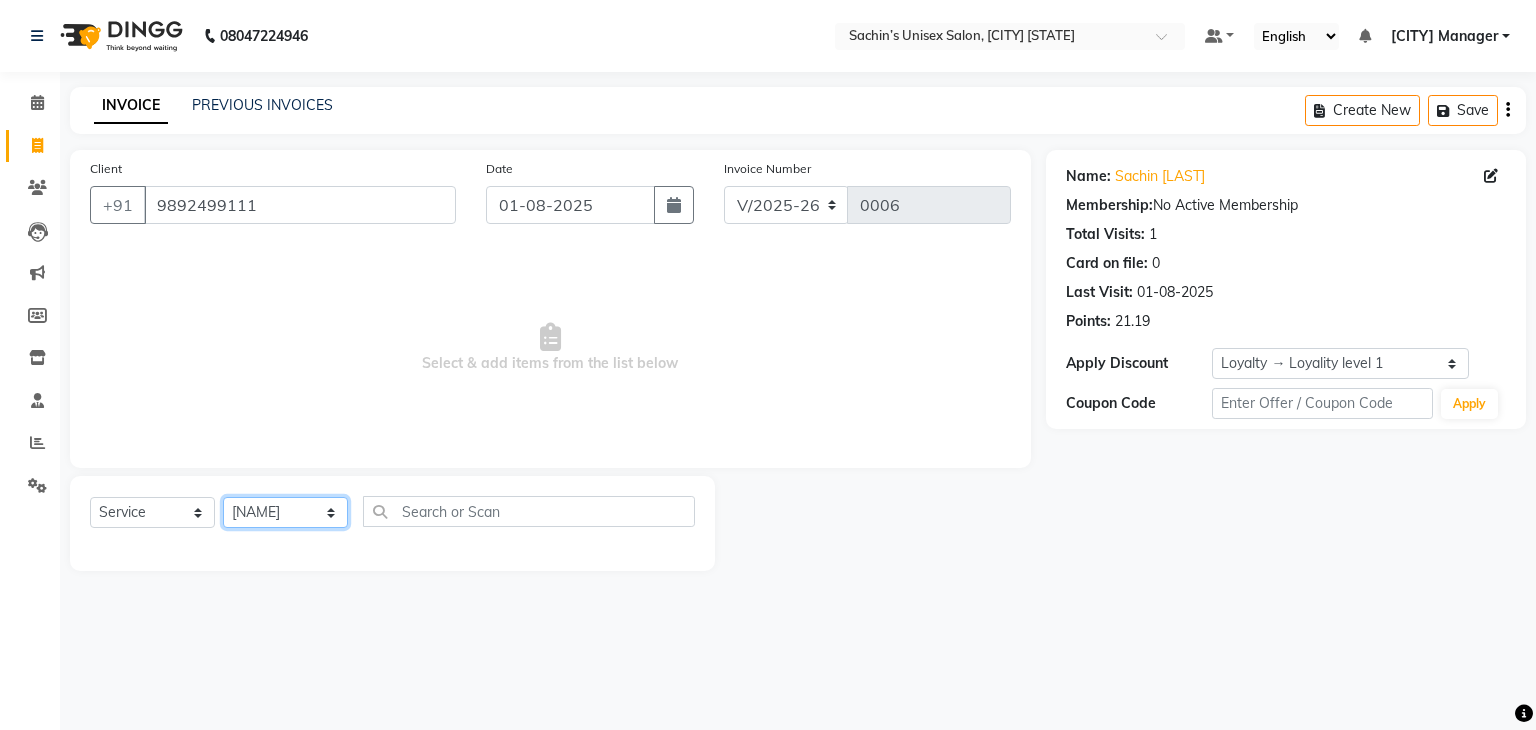 click on "Select Stylist Alam Dombivali Manager Jagruti Navshad Raghav Vora Mam" 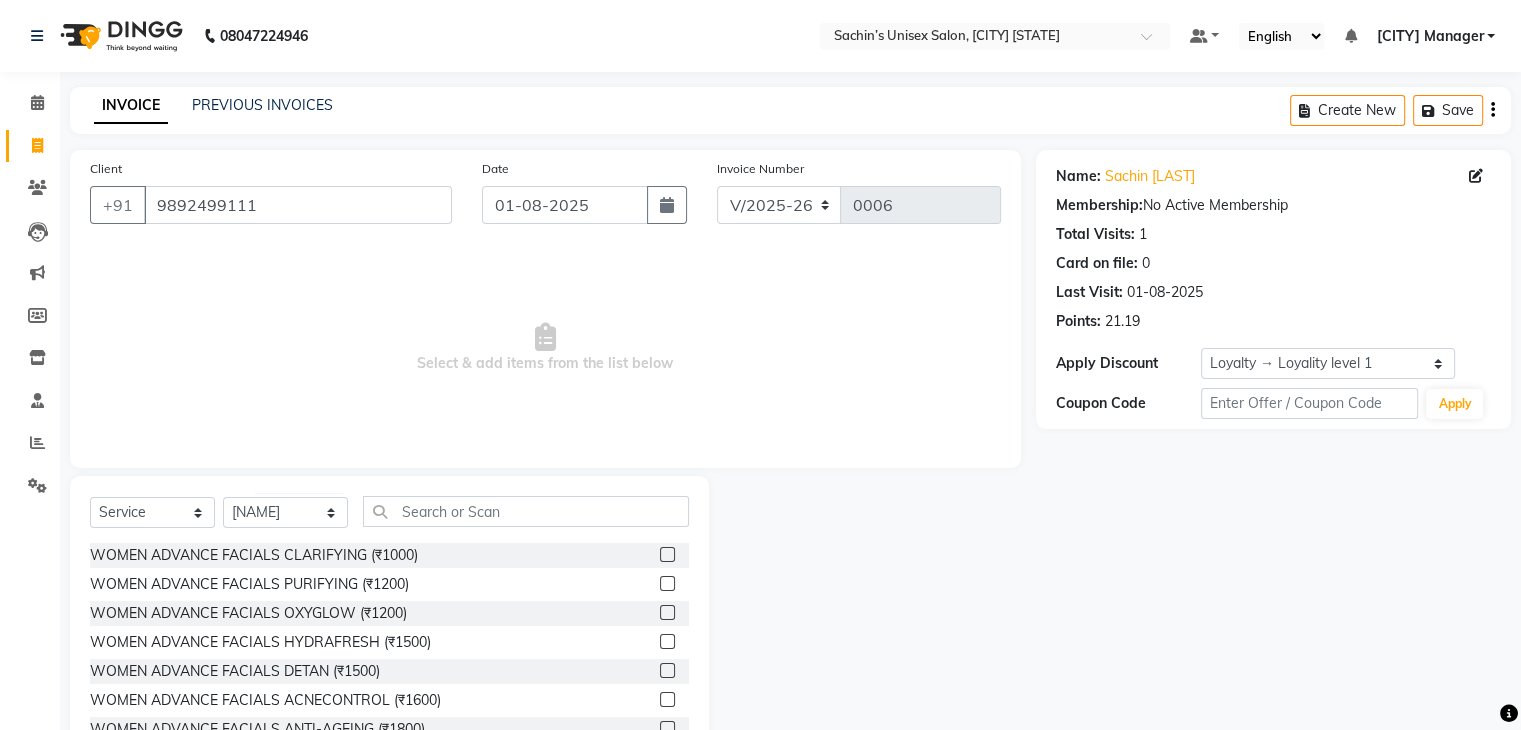 click on "Select & add items from the list below" at bounding box center [545, 348] 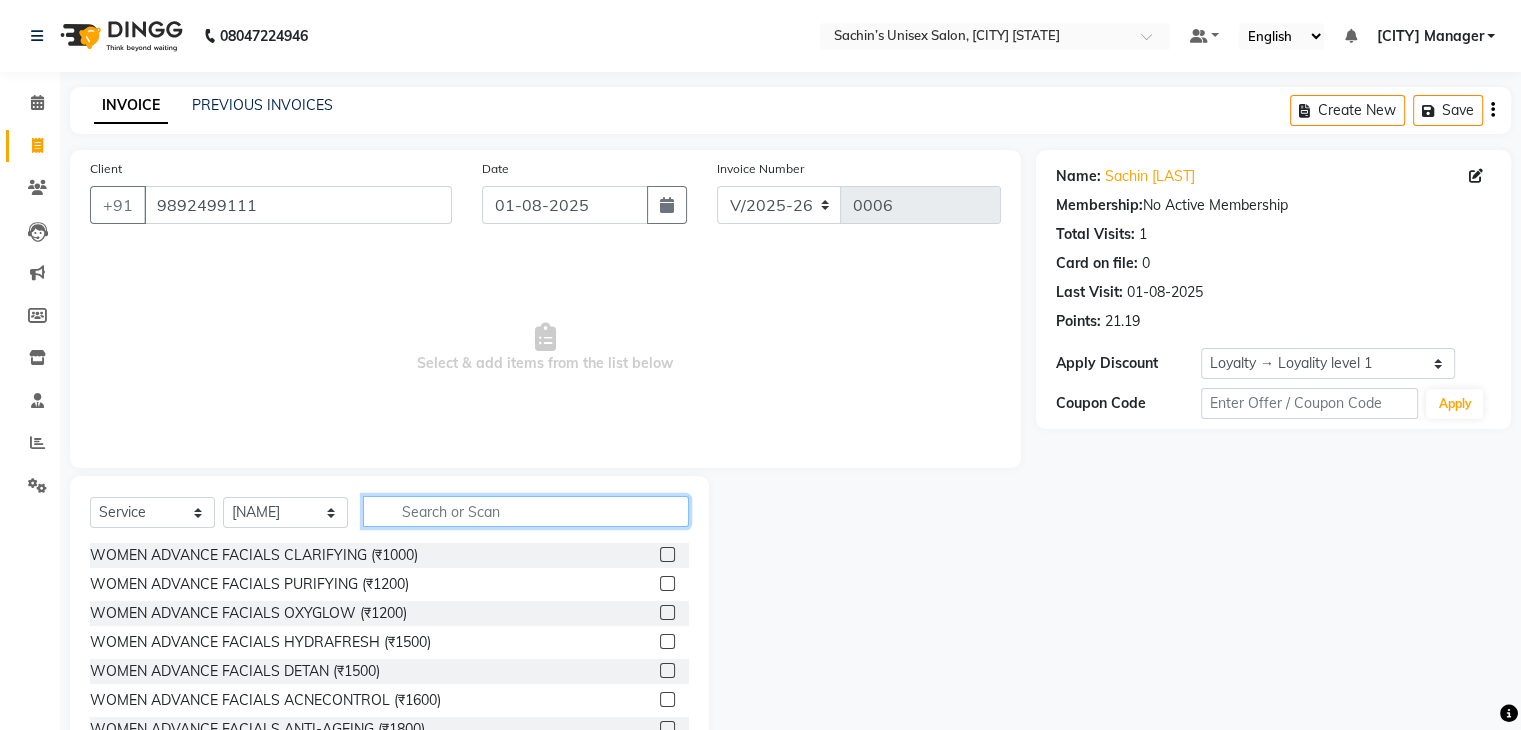 click 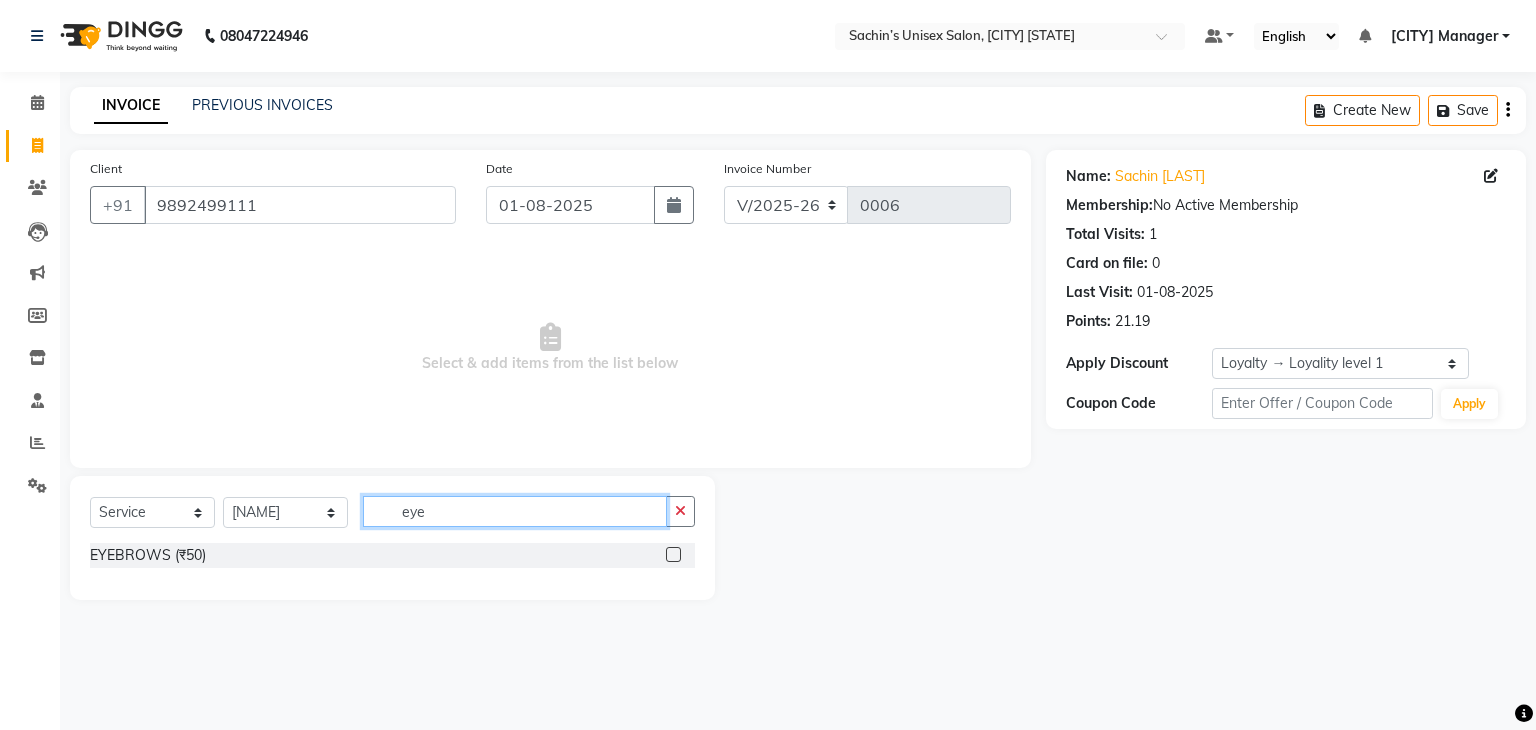 type on "eye" 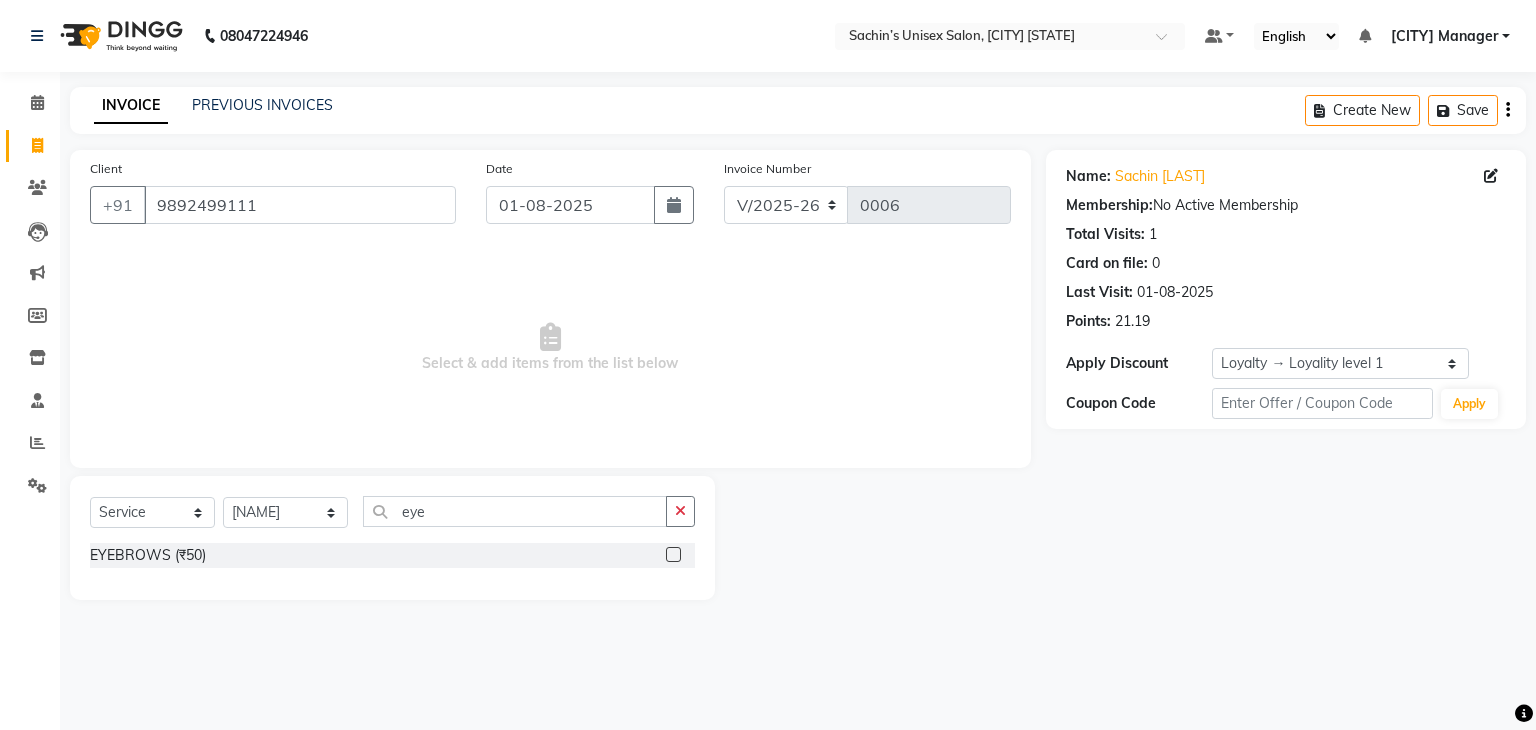 click 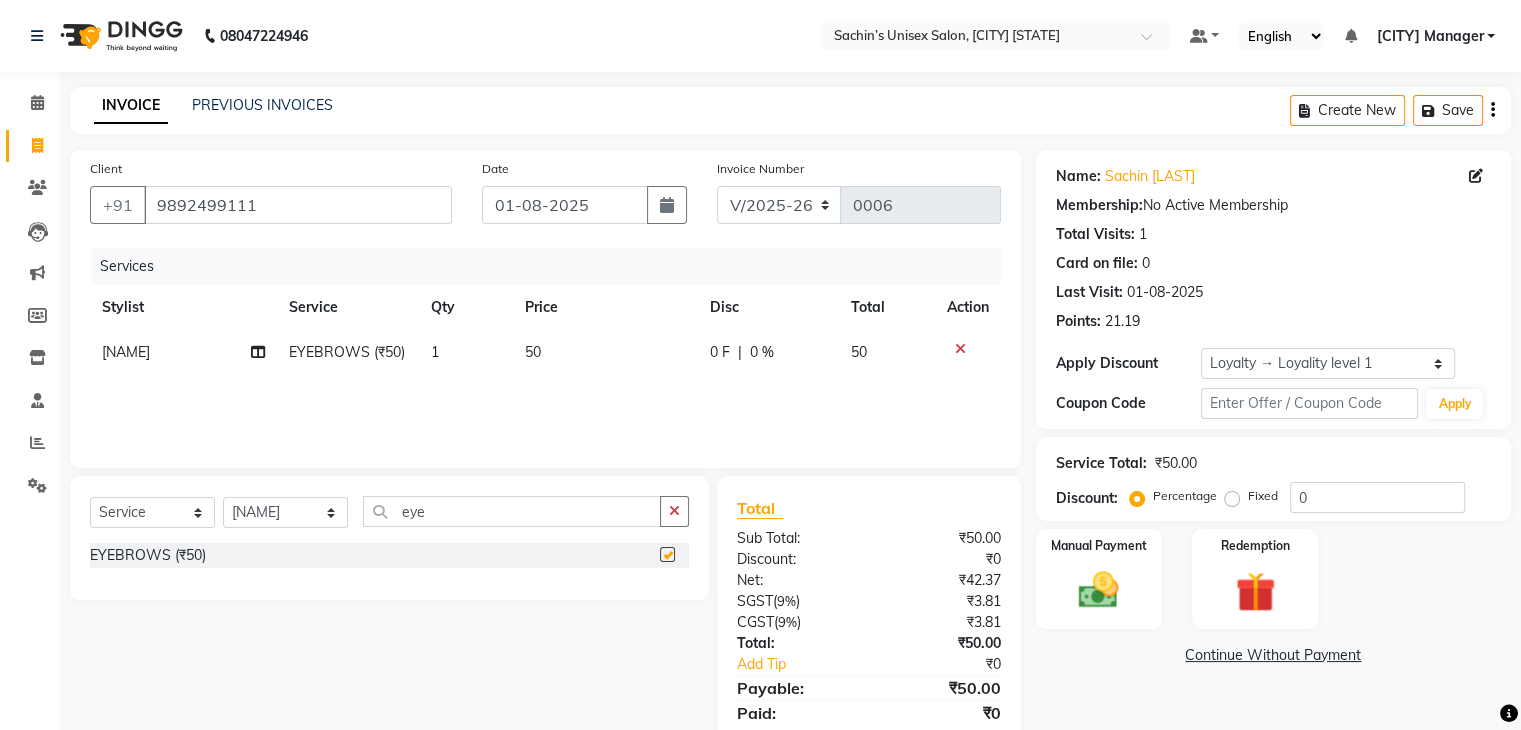 checkbox on "false" 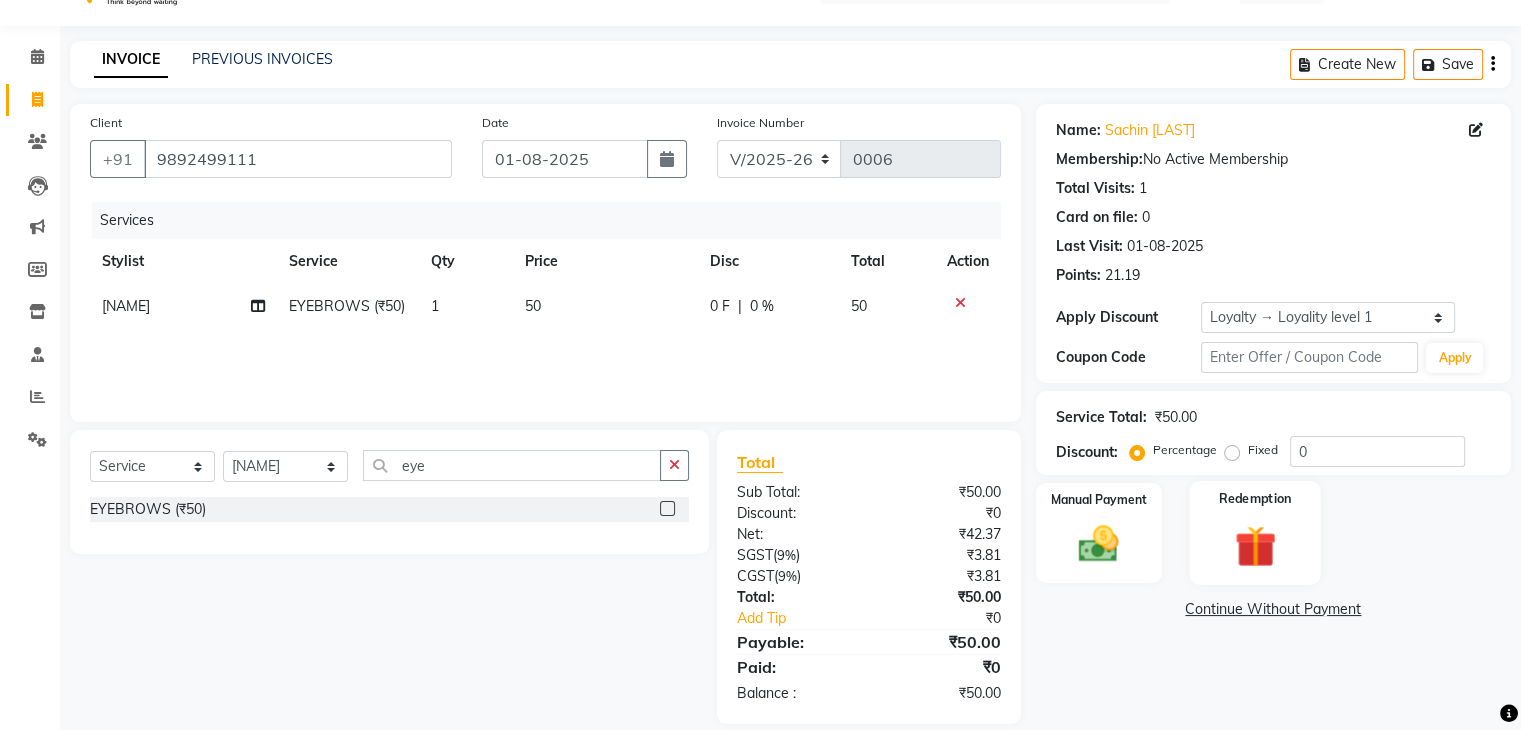 scroll, scrollTop: 71, scrollLeft: 0, axis: vertical 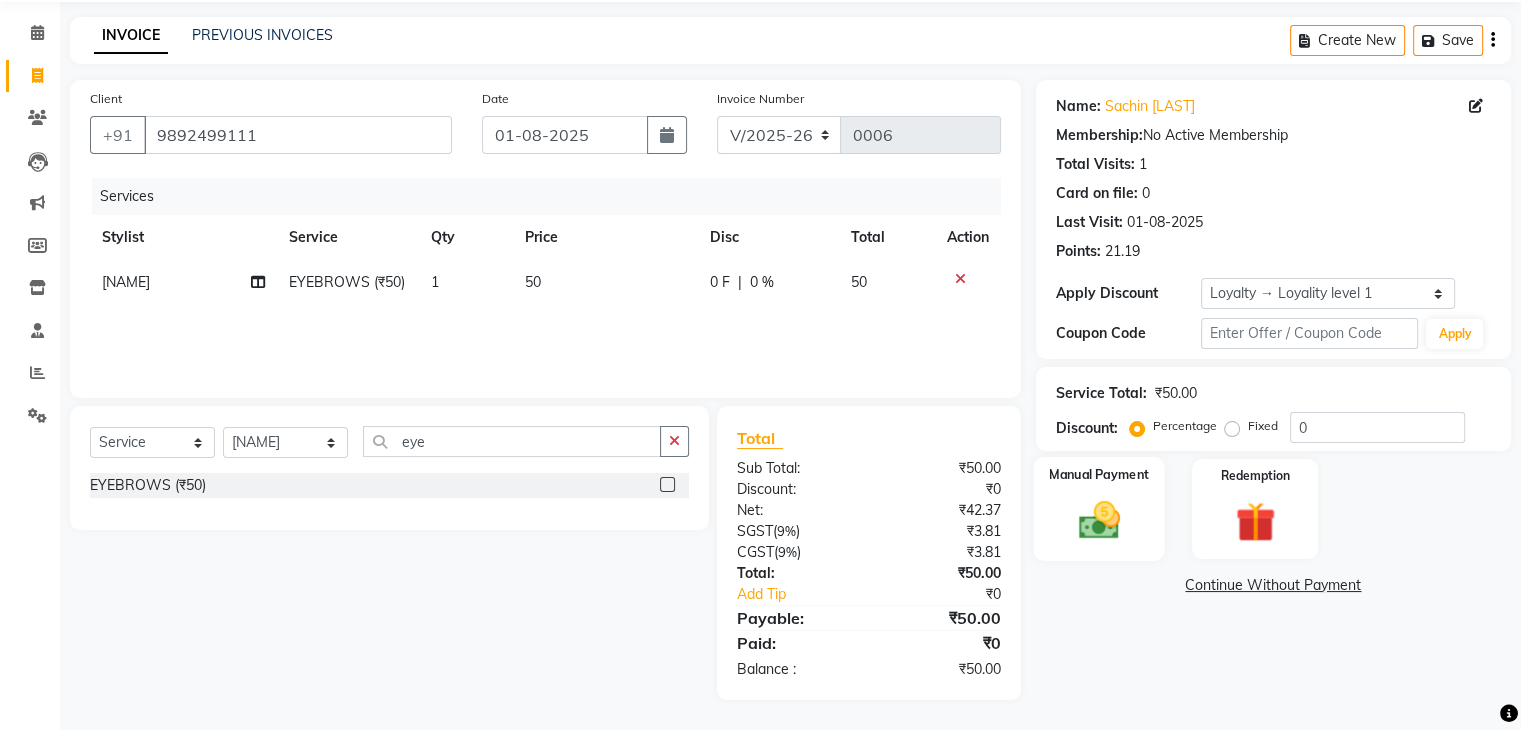 click on "Manual Payment" 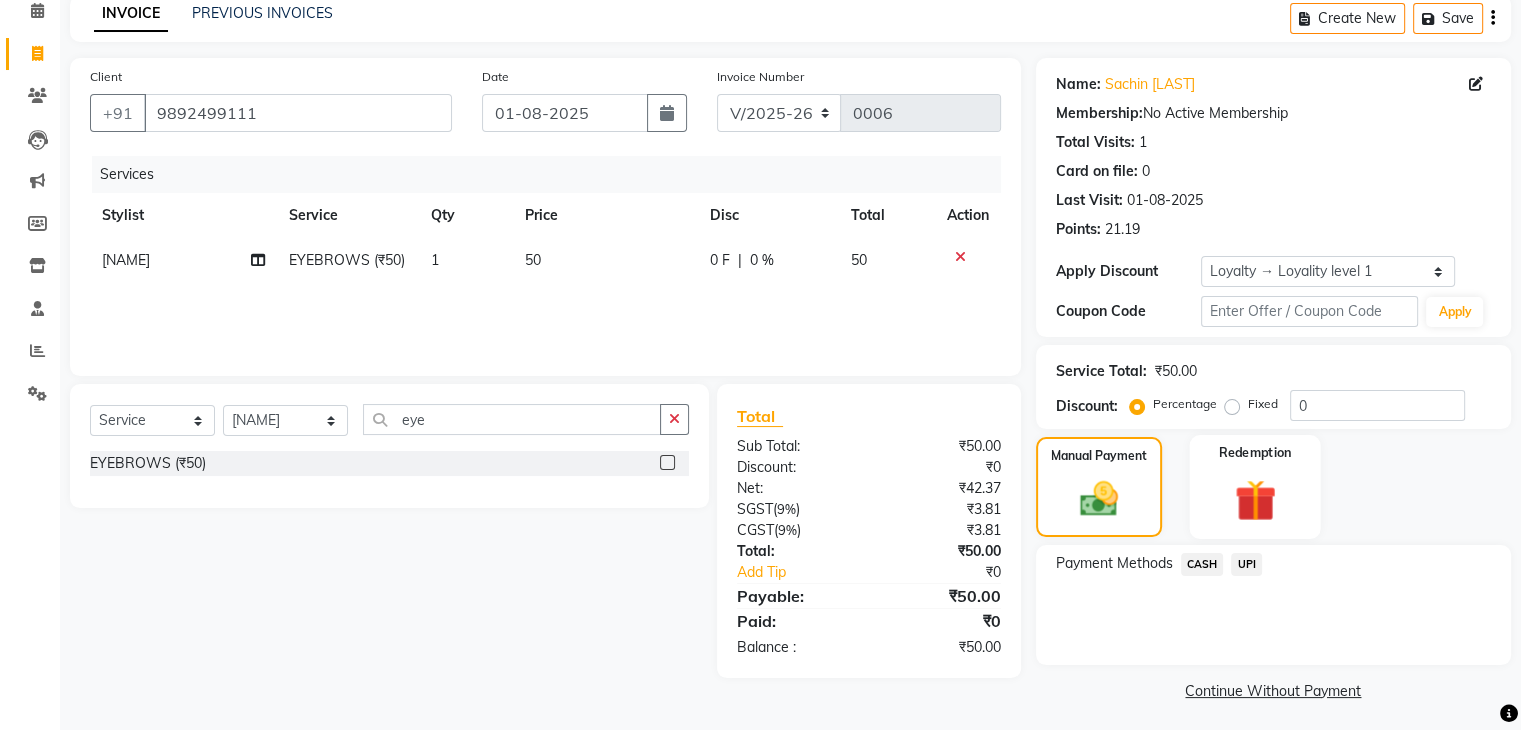 scroll, scrollTop: 97, scrollLeft: 0, axis: vertical 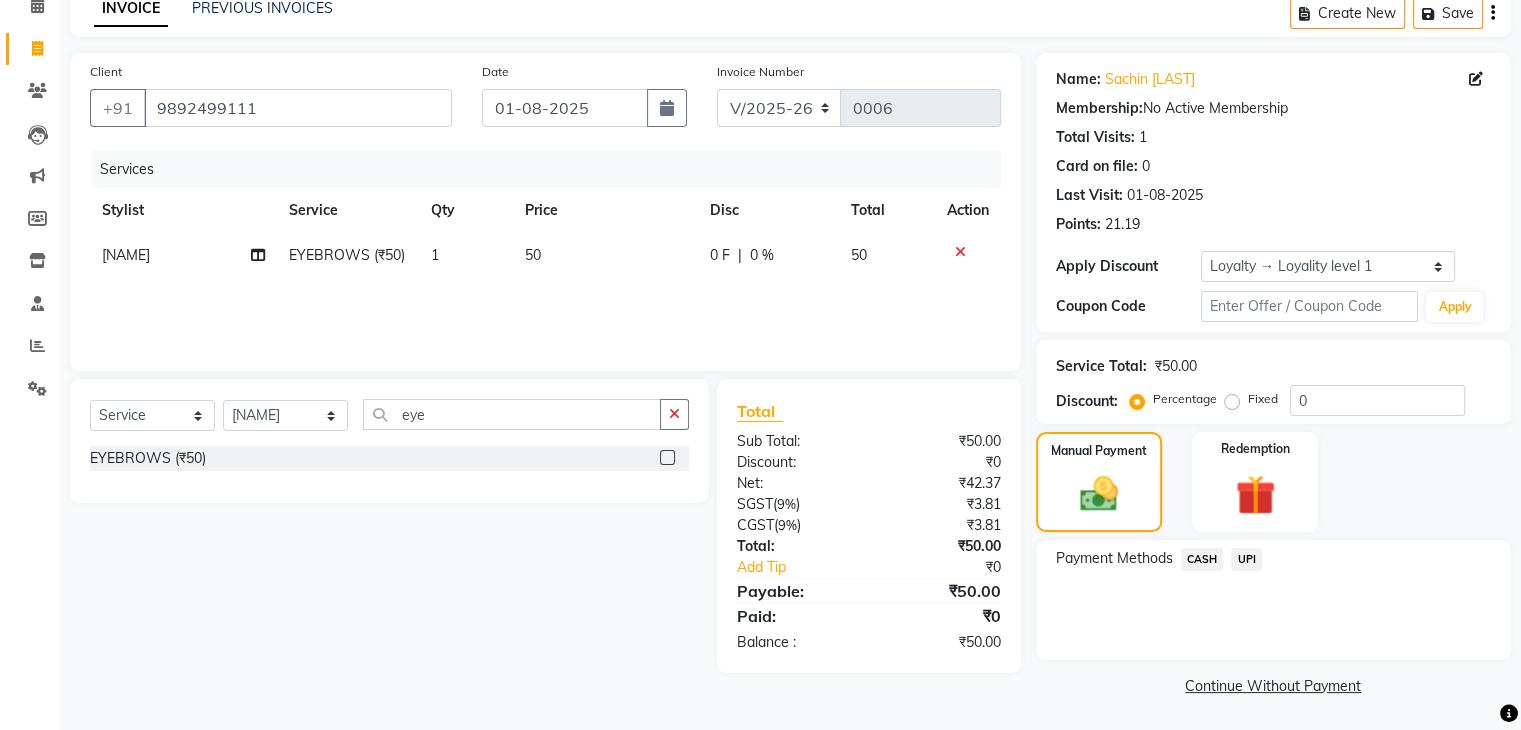 click on "CASH" 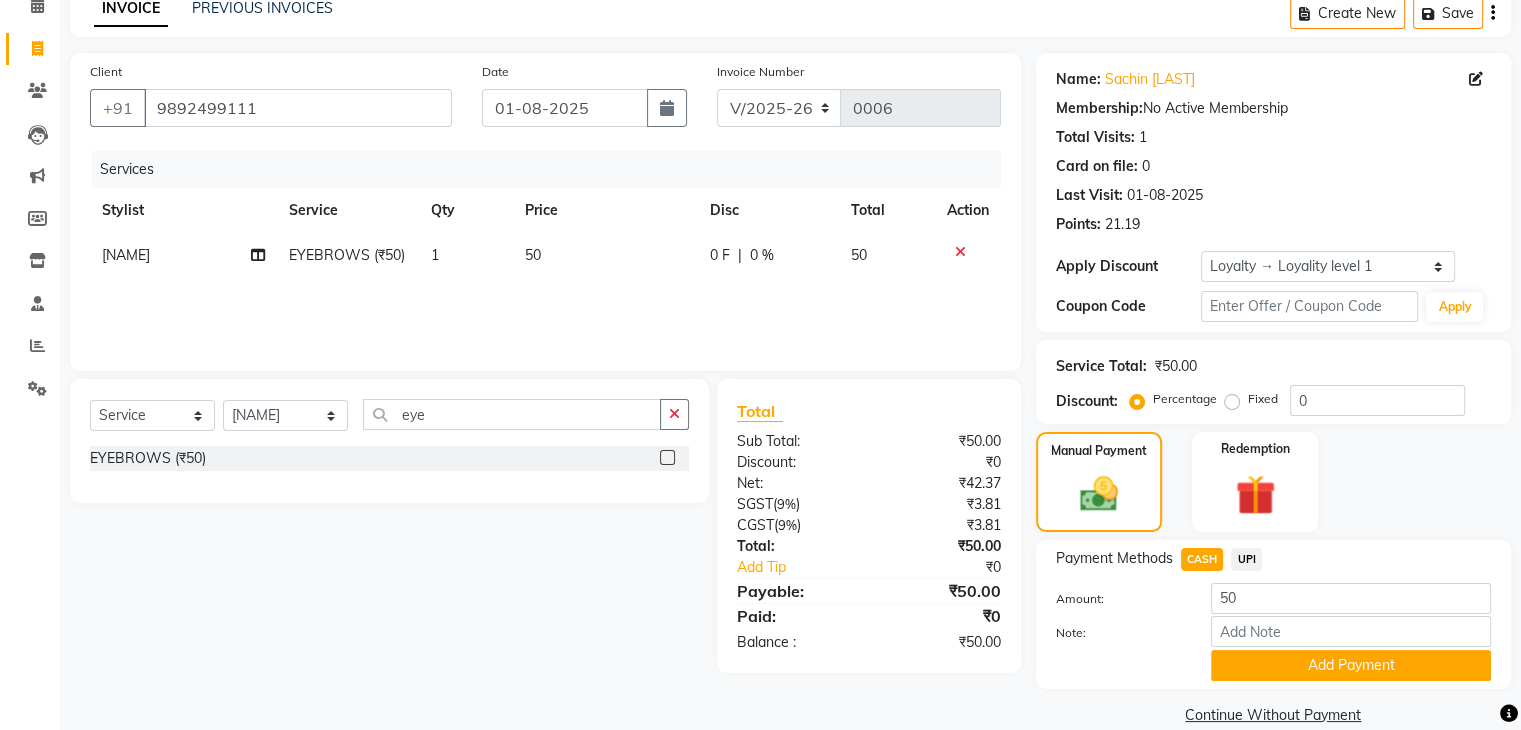 scroll, scrollTop: 128, scrollLeft: 0, axis: vertical 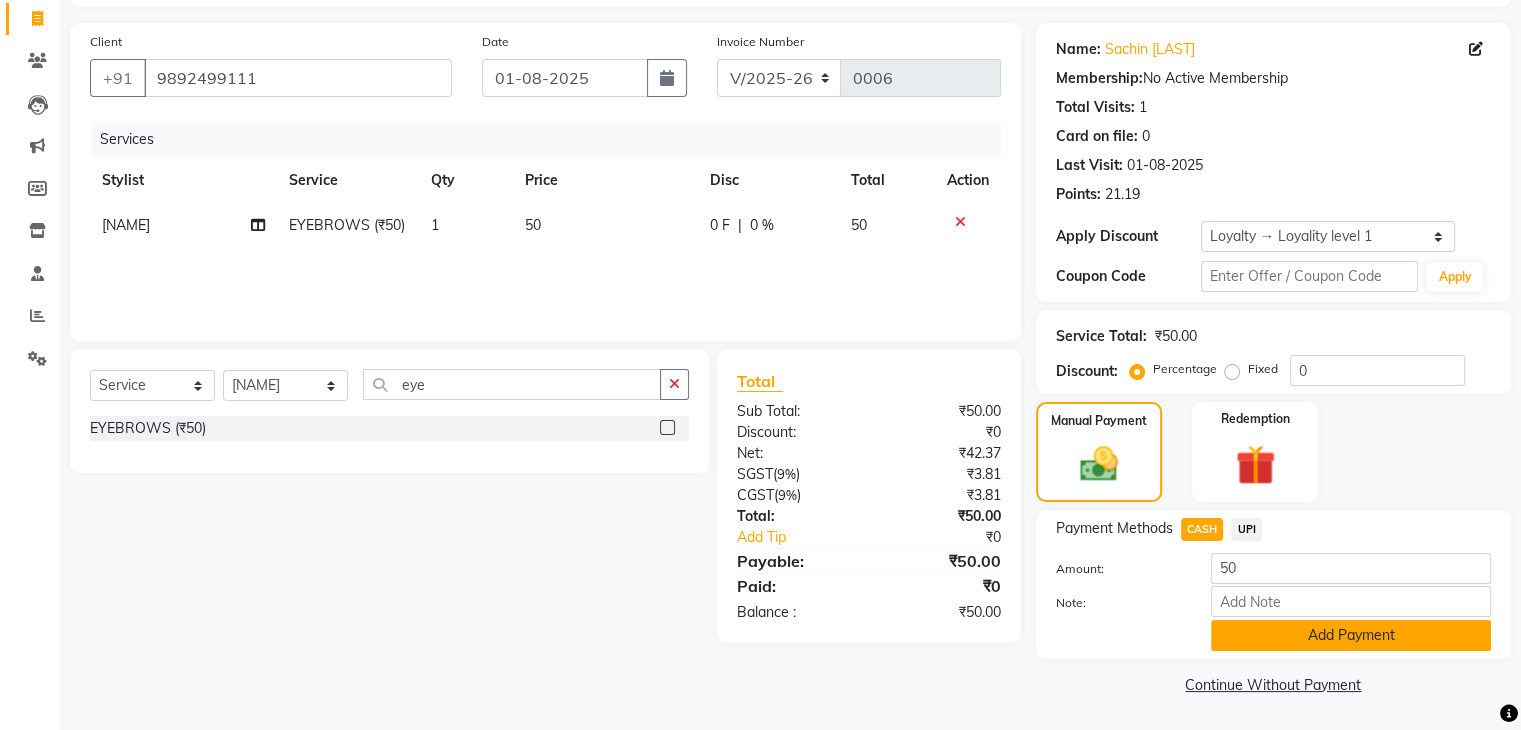 click on "Add Payment" 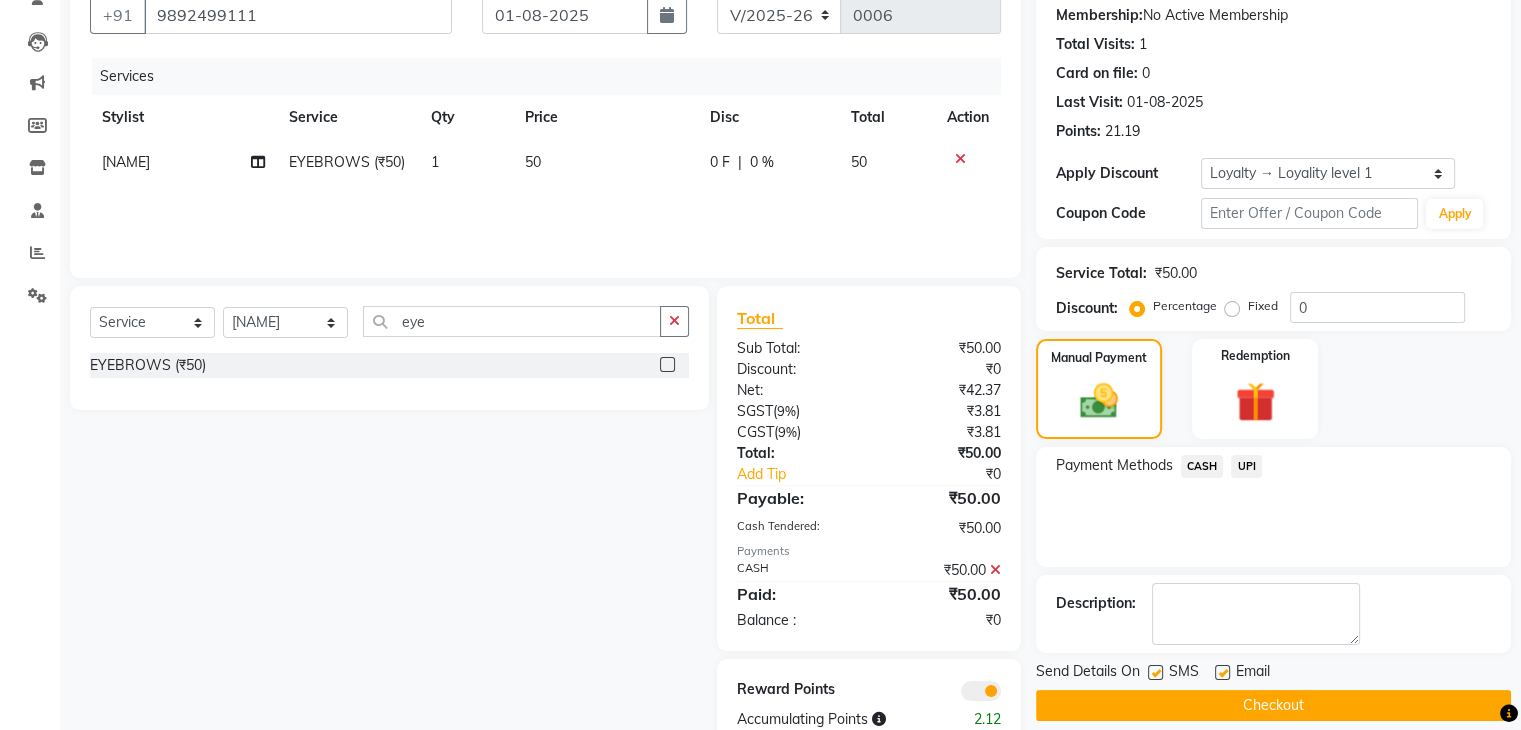 scroll, scrollTop: 242, scrollLeft: 0, axis: vertical 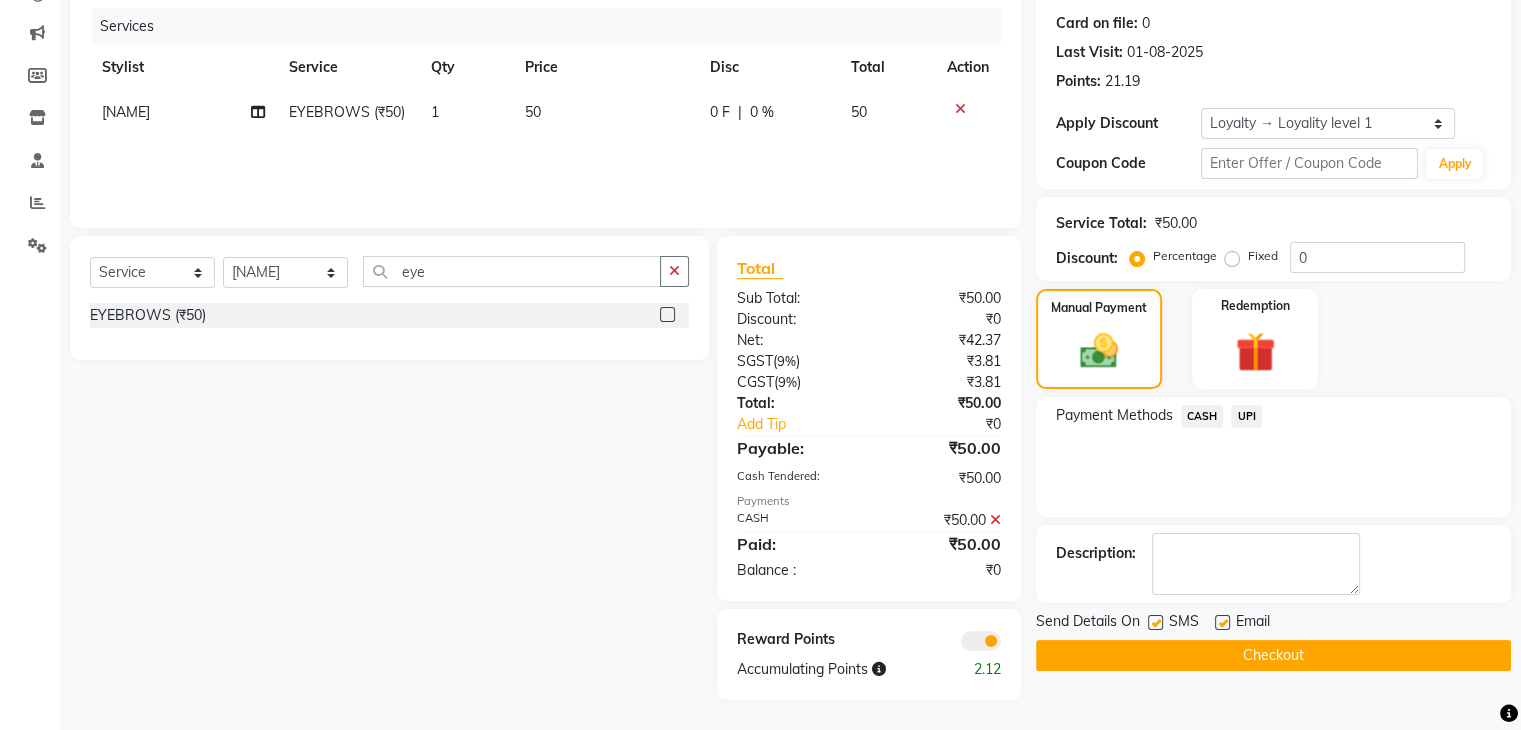 click on "Checkout" 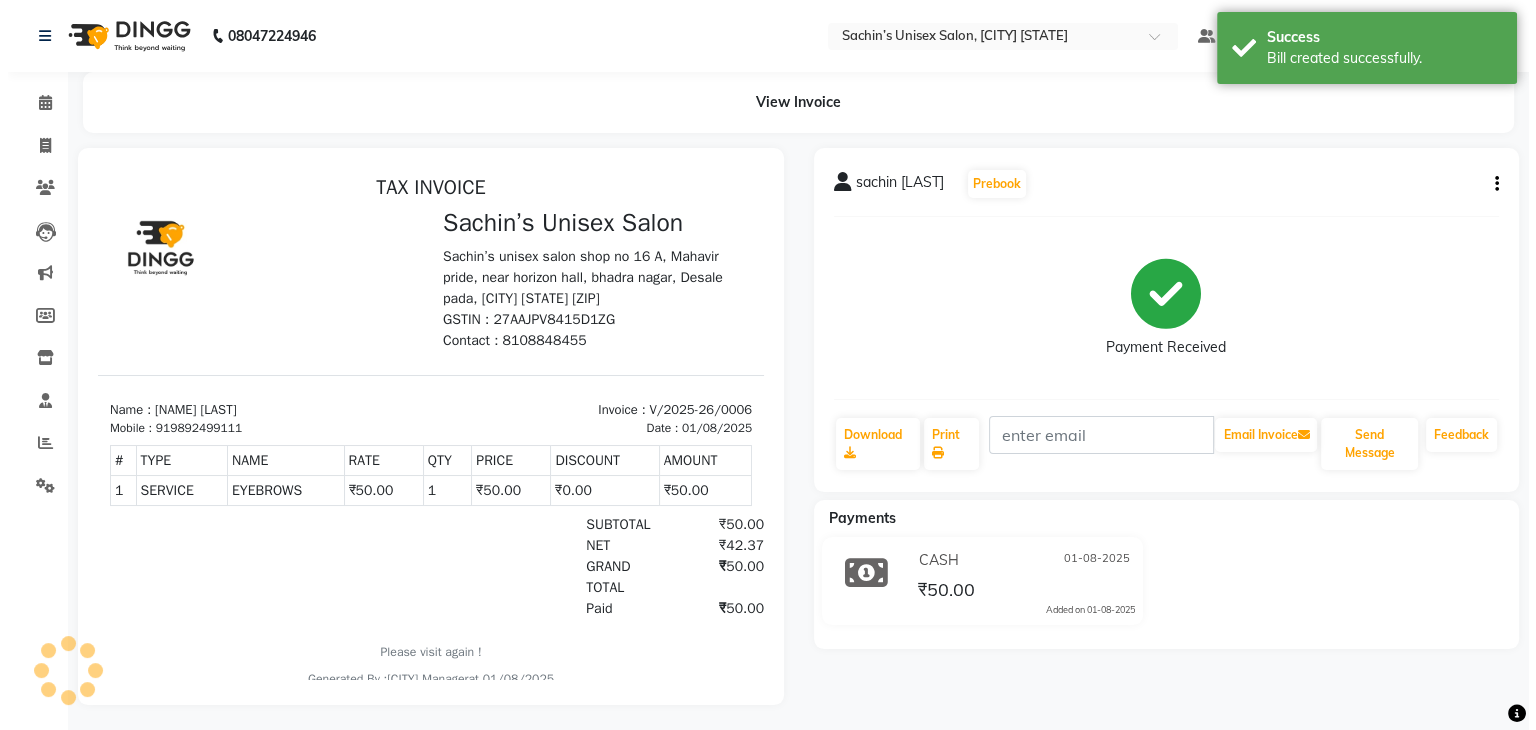 scroll, scrollTop: 0, scrollLeft: 0, axis: both 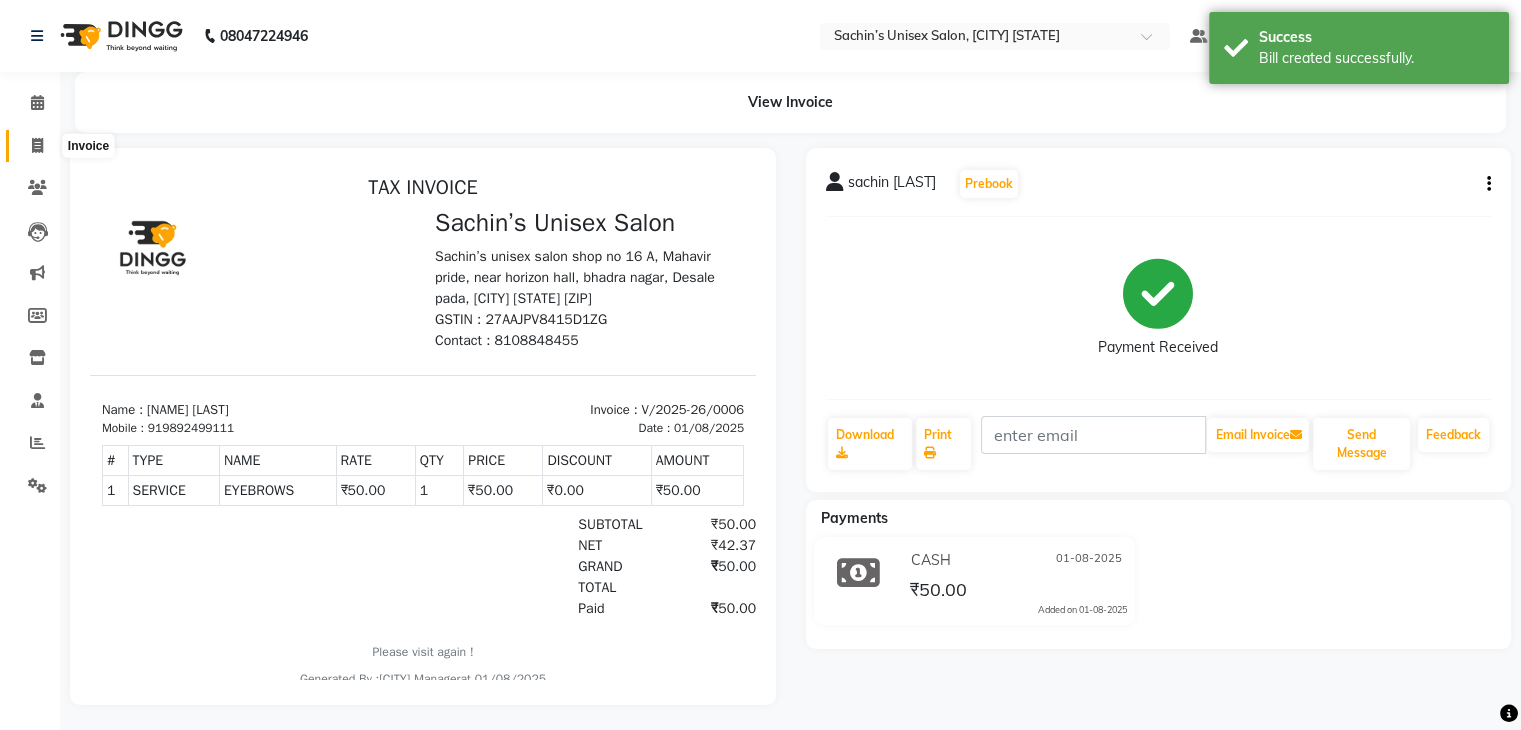 click 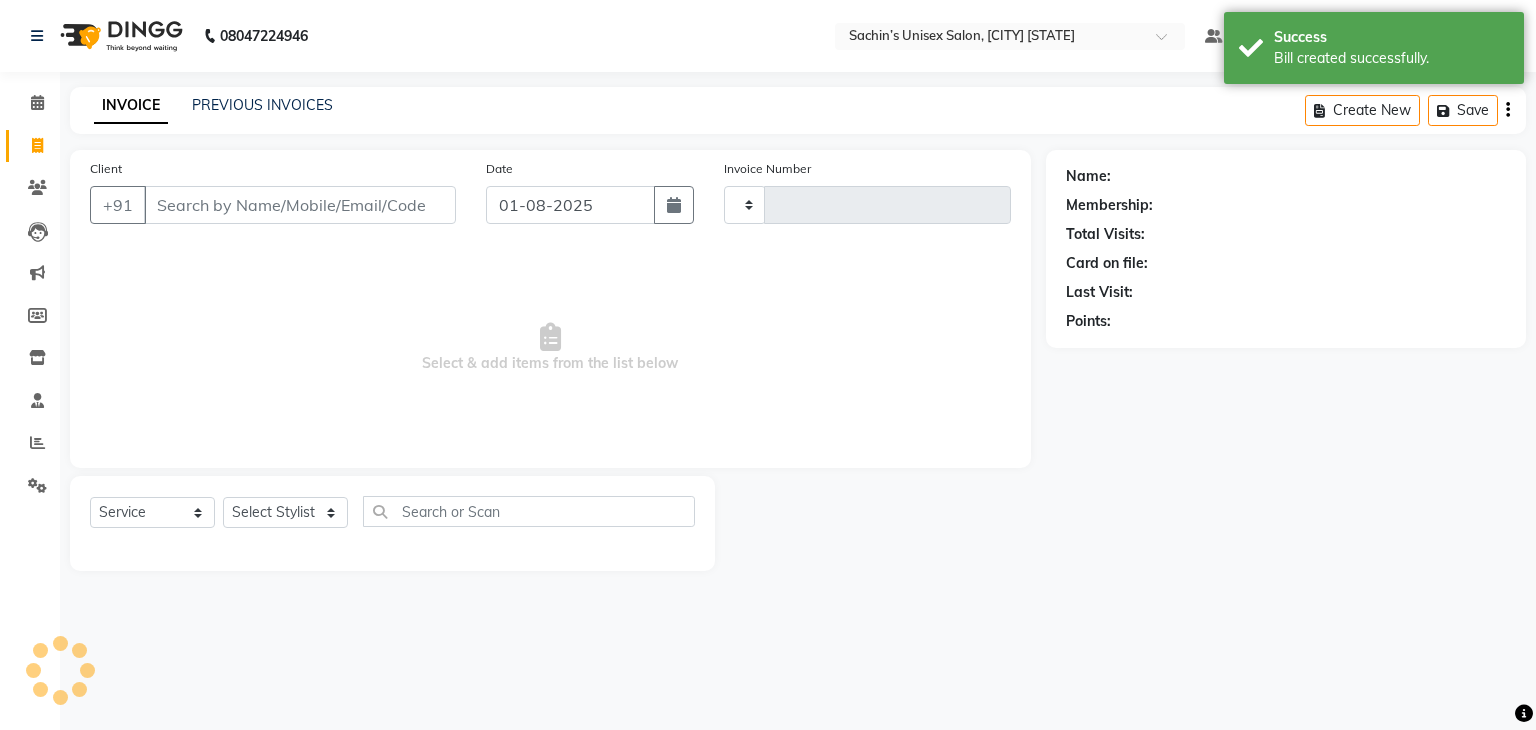 type on "0007" 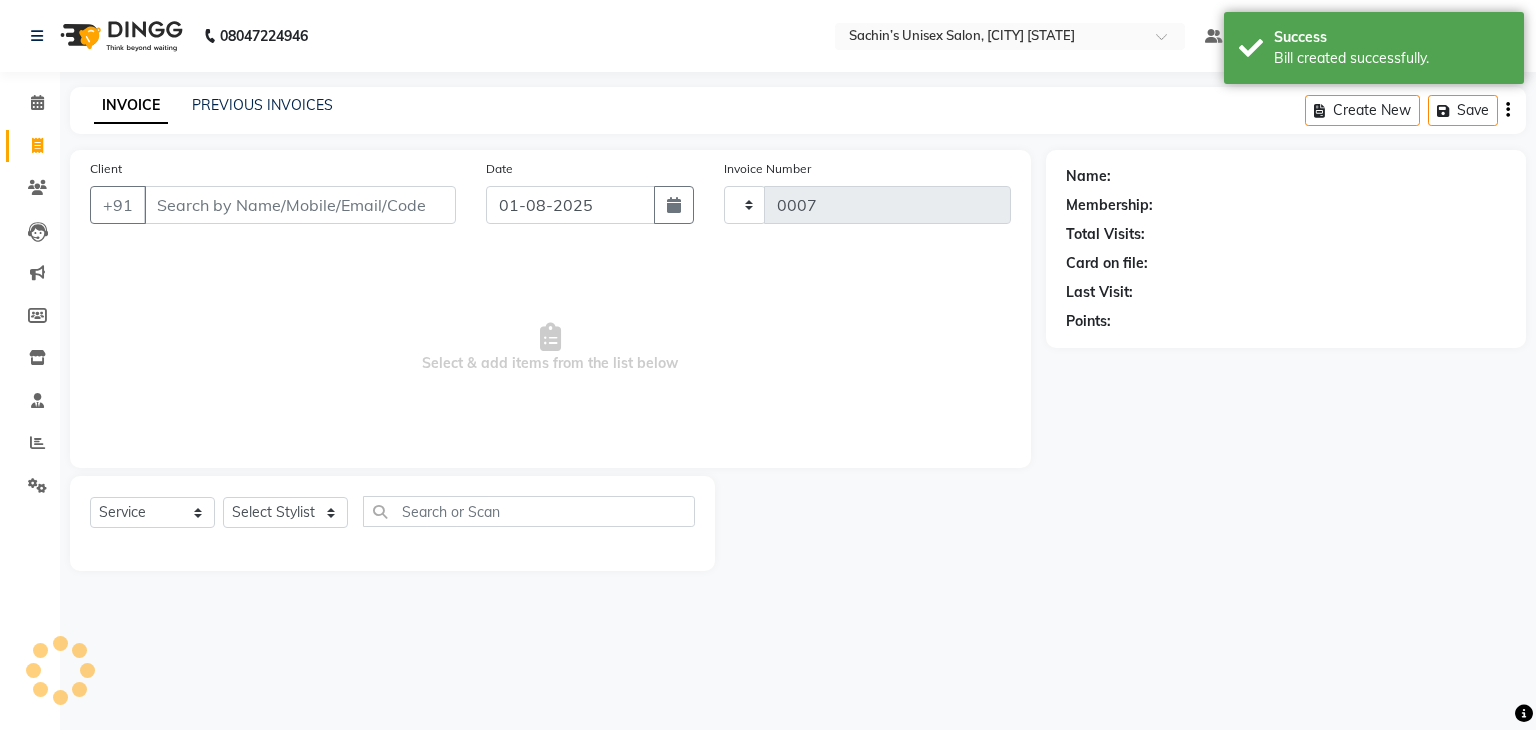 select on "8637" 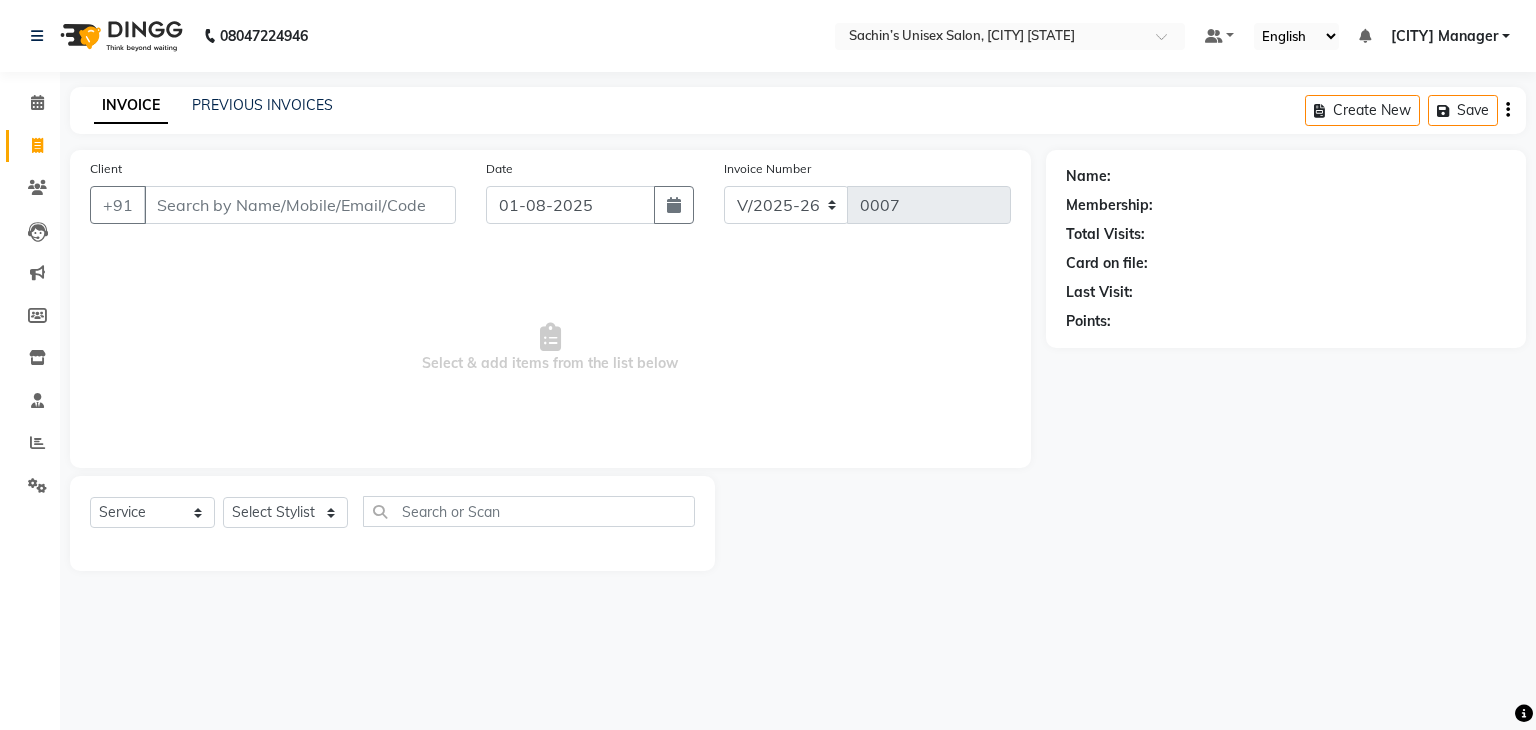 click on "Client" at bounding box center (300, 205) 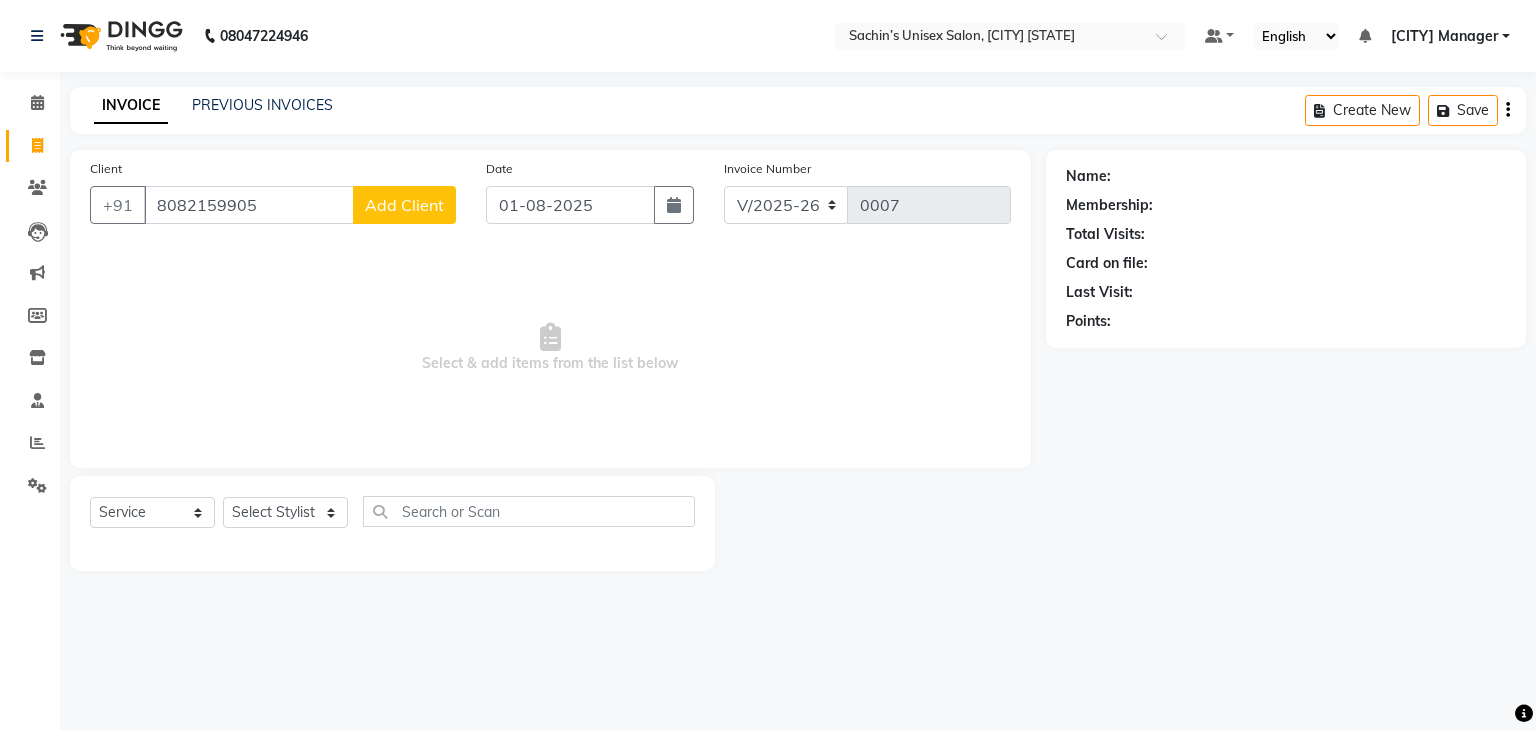 type on "8082159905" 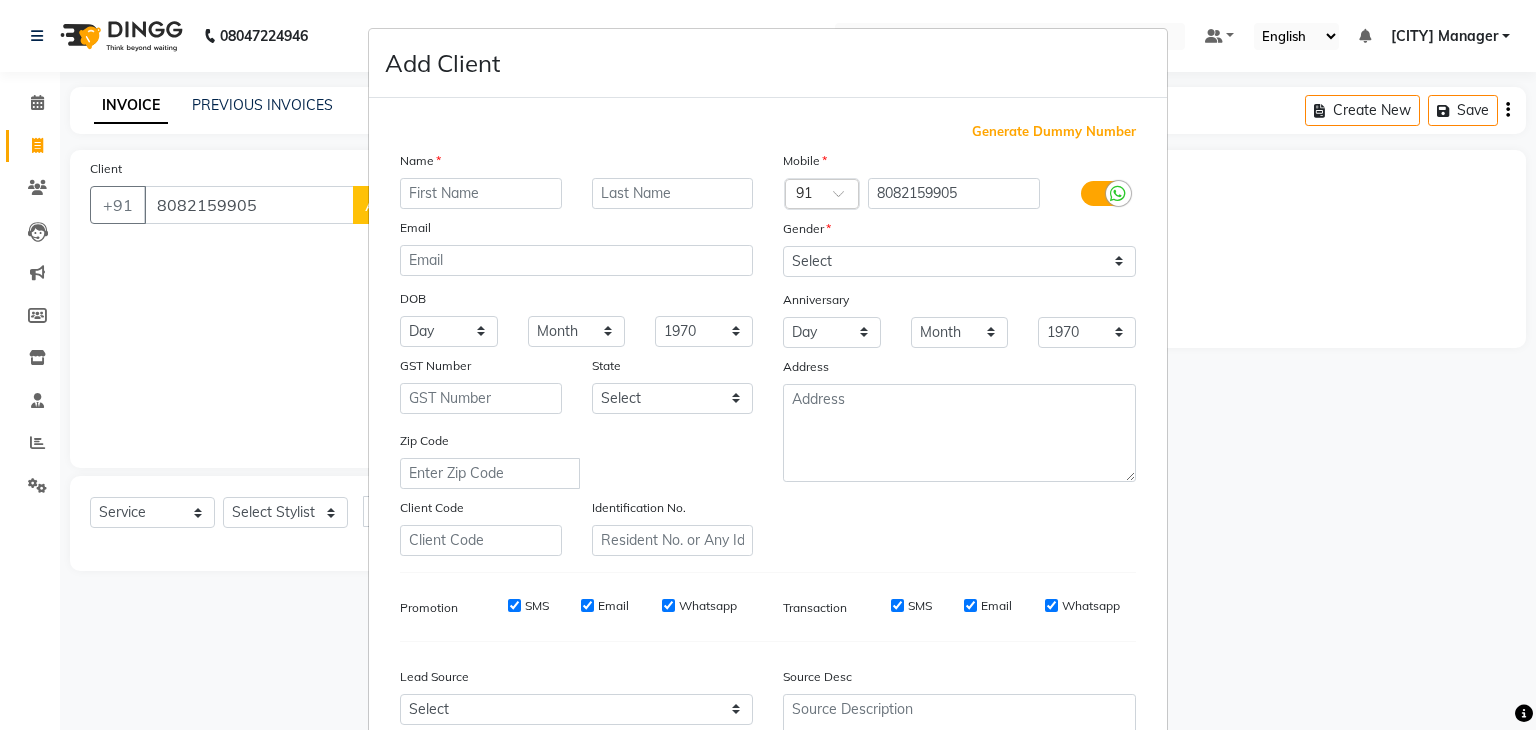 click at bounding box center [481, 193] 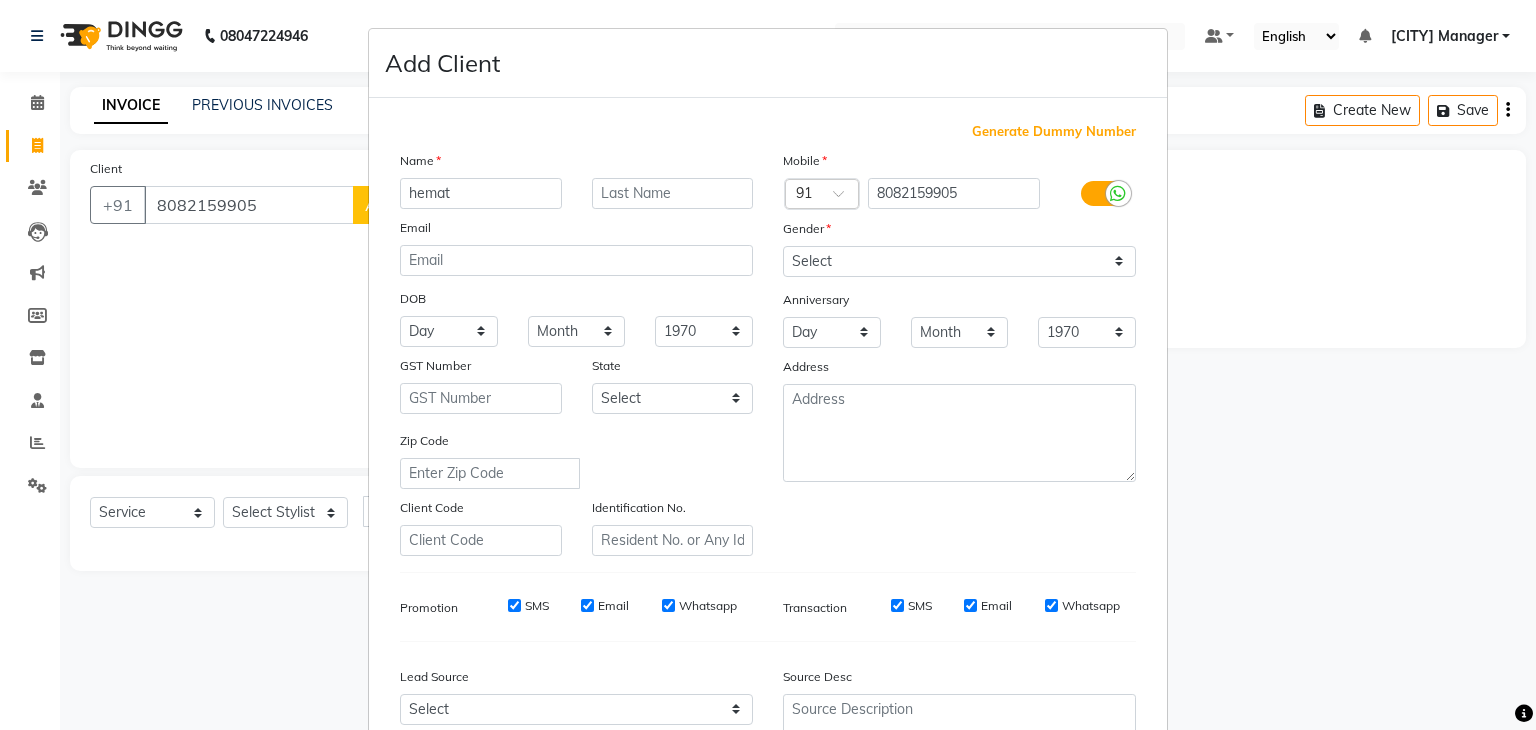 type on "hemat" 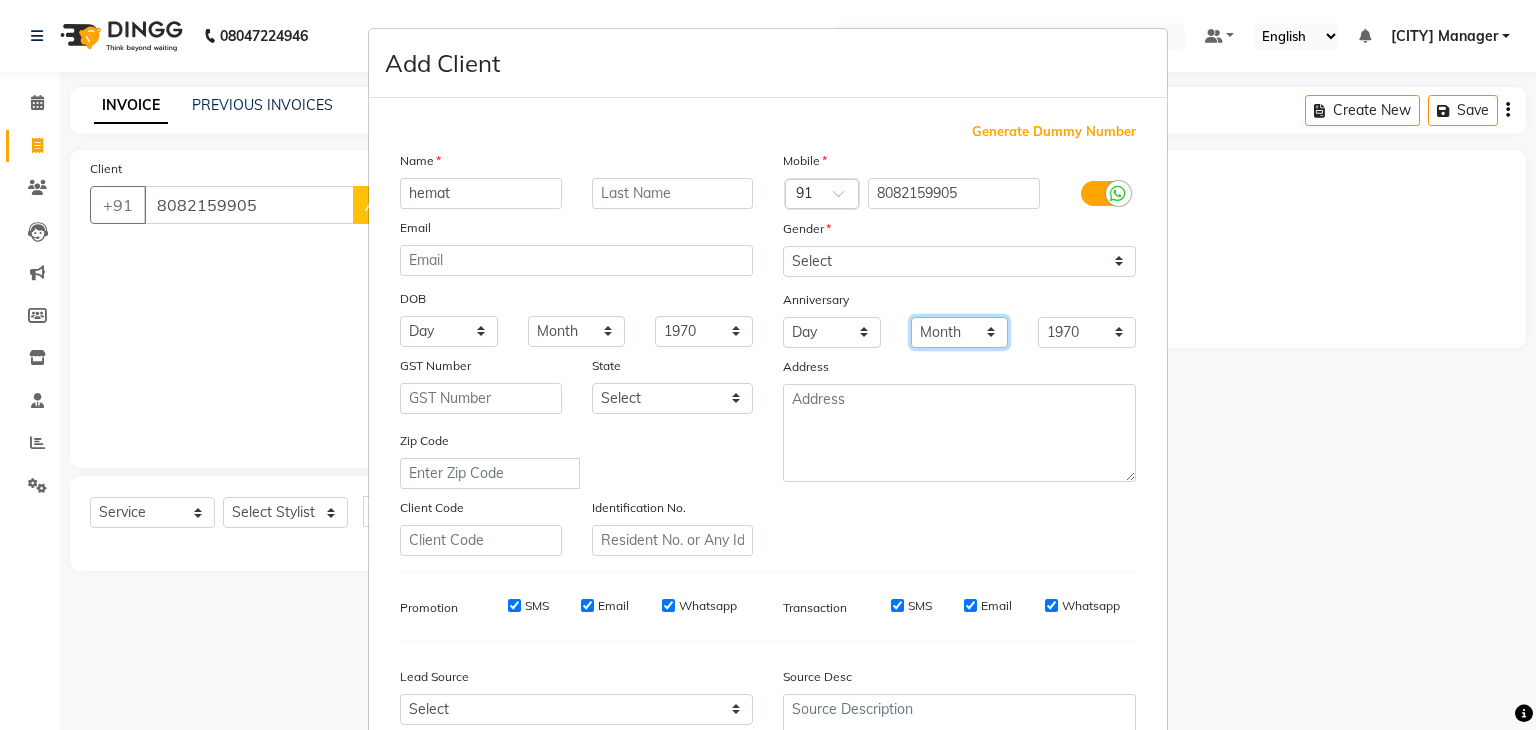 click on "Month January February March April May June July August September October November December" at bounding box center [960, 332] 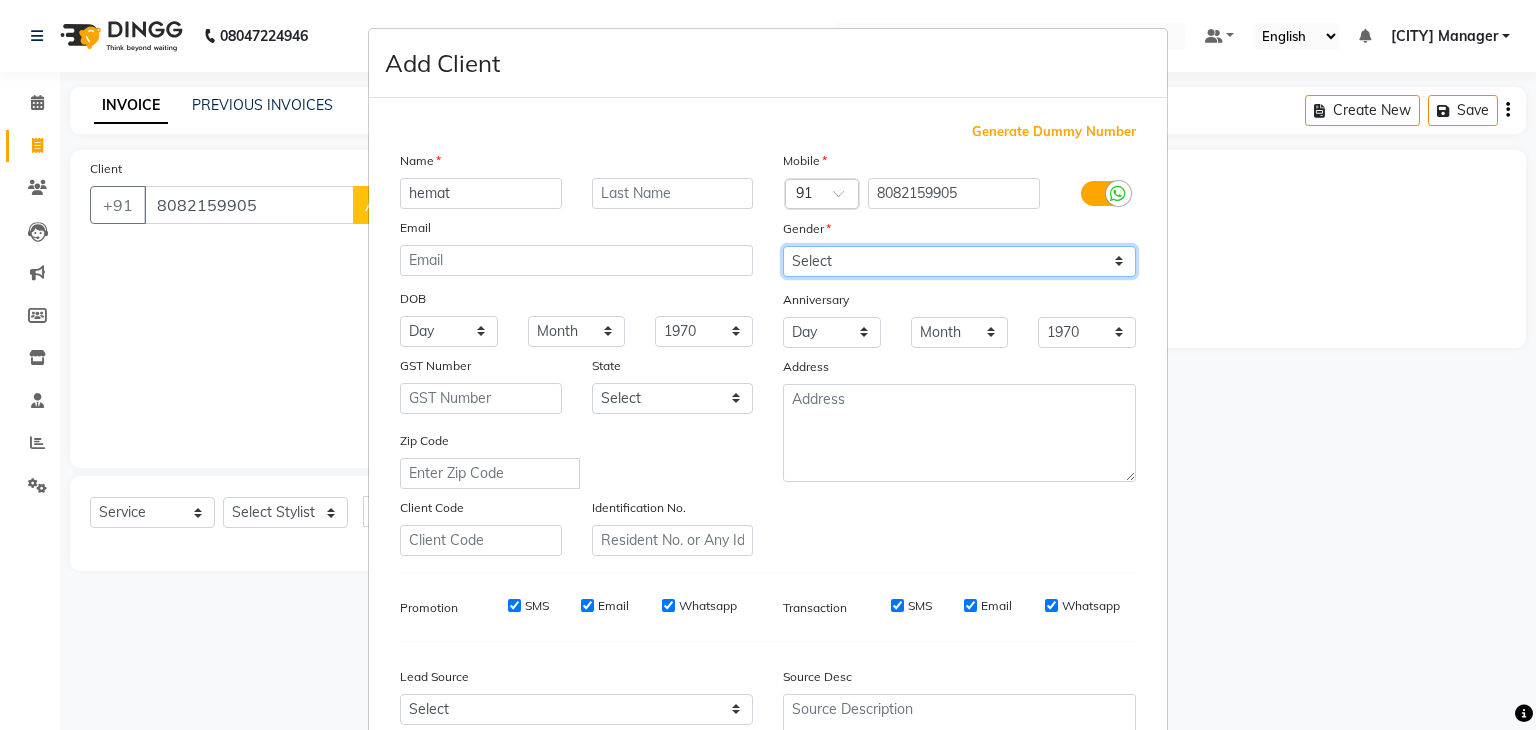 click on "Select Male Female Other Prefer Not To Say" at bounding box center [959, 261] 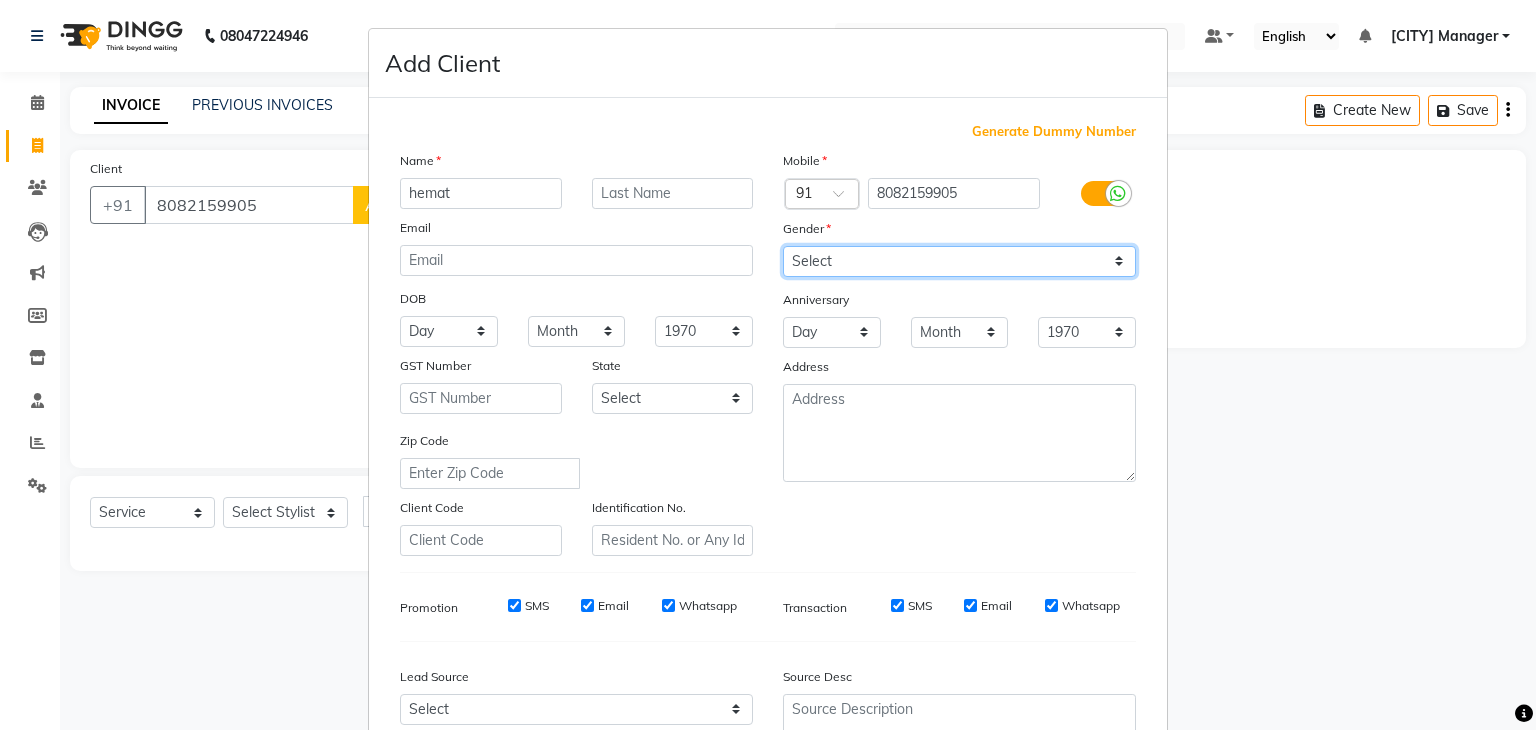 select on "male" 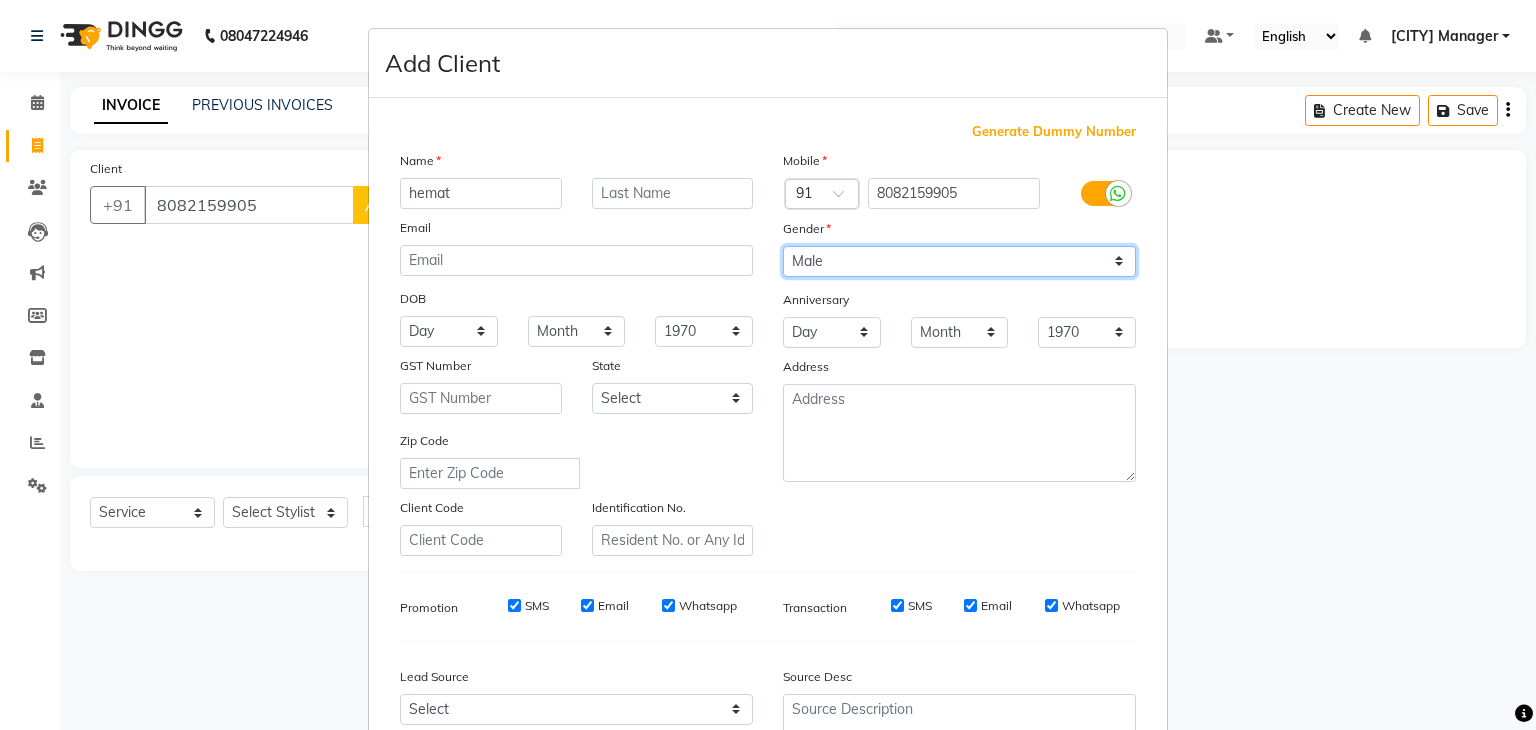 click on "Select Male Female Other Prefer Not To Say" at bounding box center (959, 261) 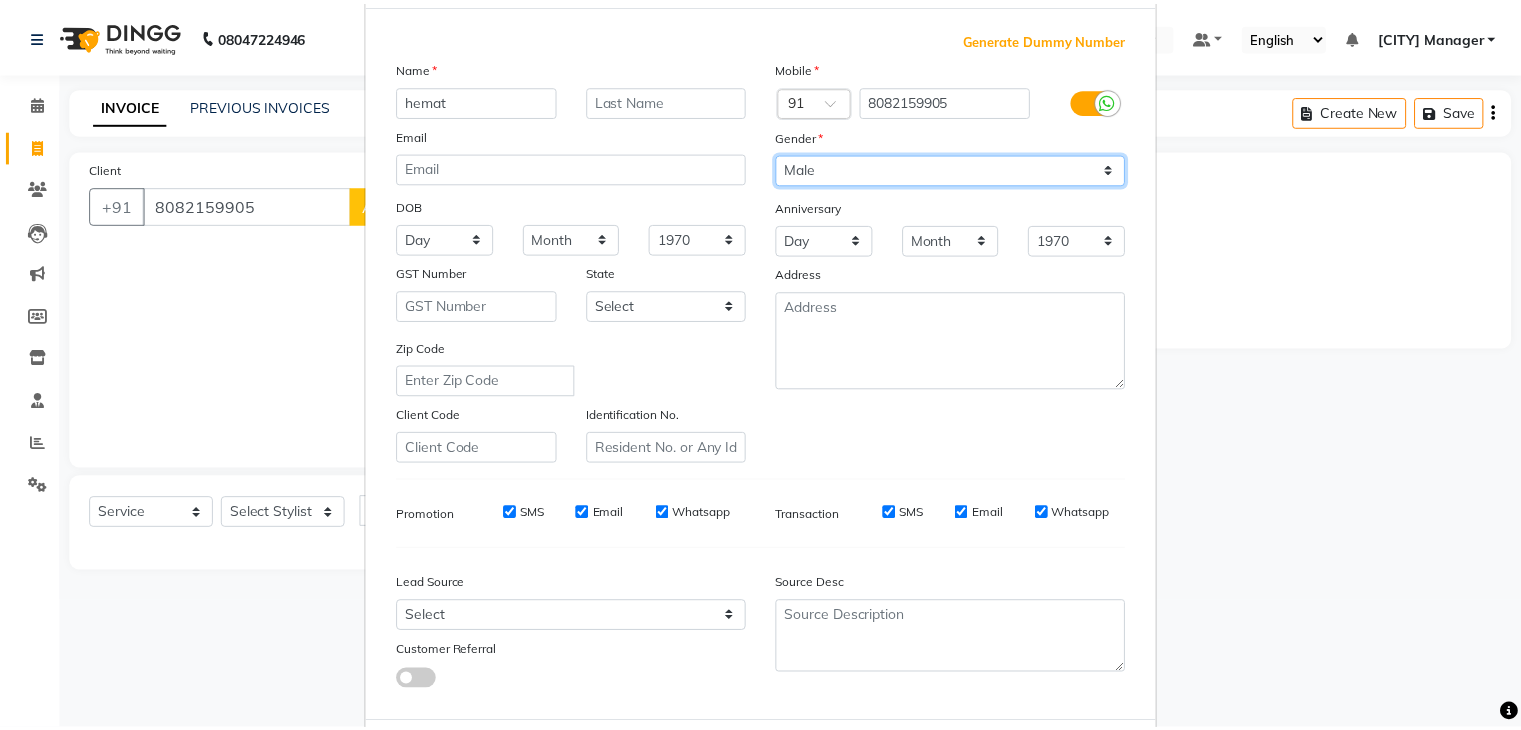 scroll, scrollTop: 203, scrollLeft: 0, axis: vertical 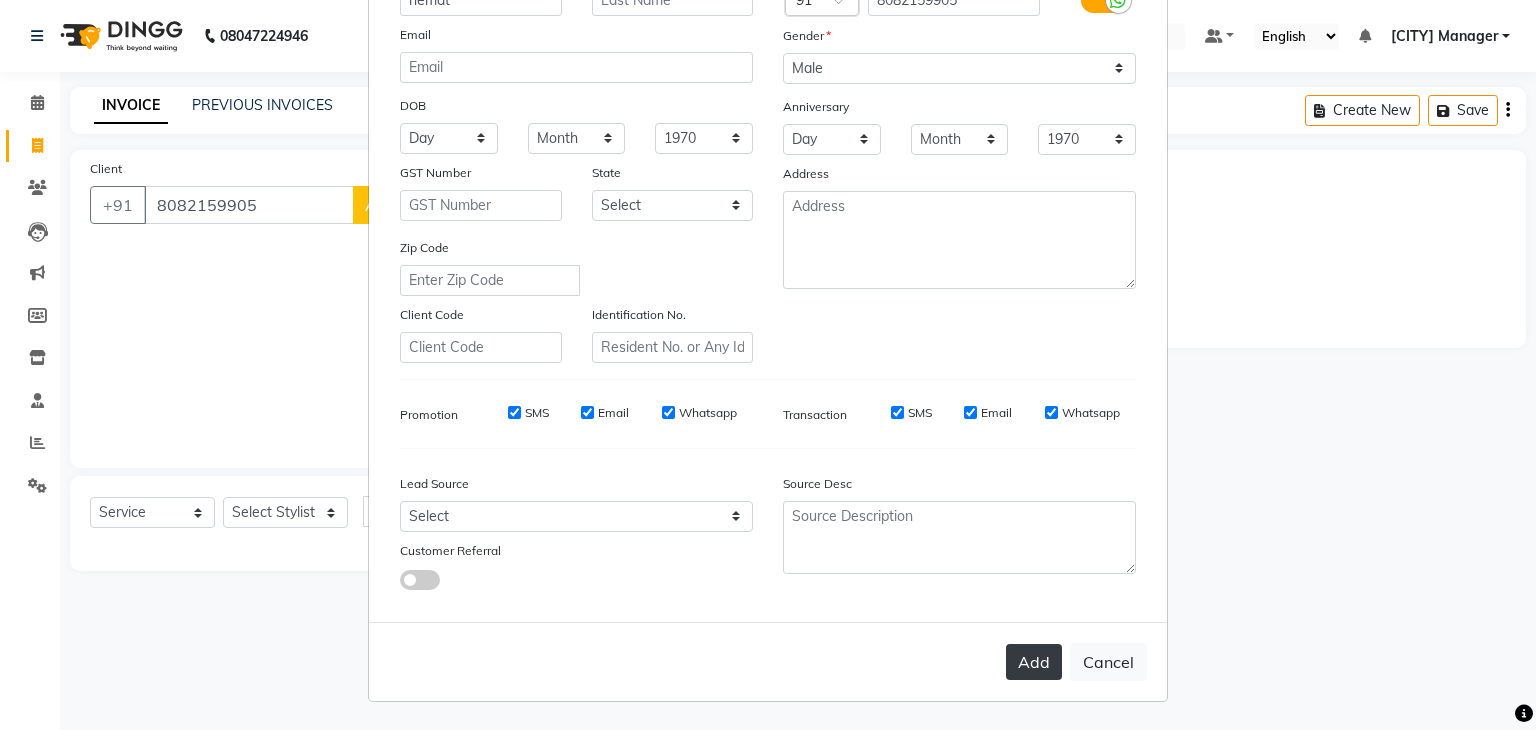click on "Add" at bounding box center [1034, 662] 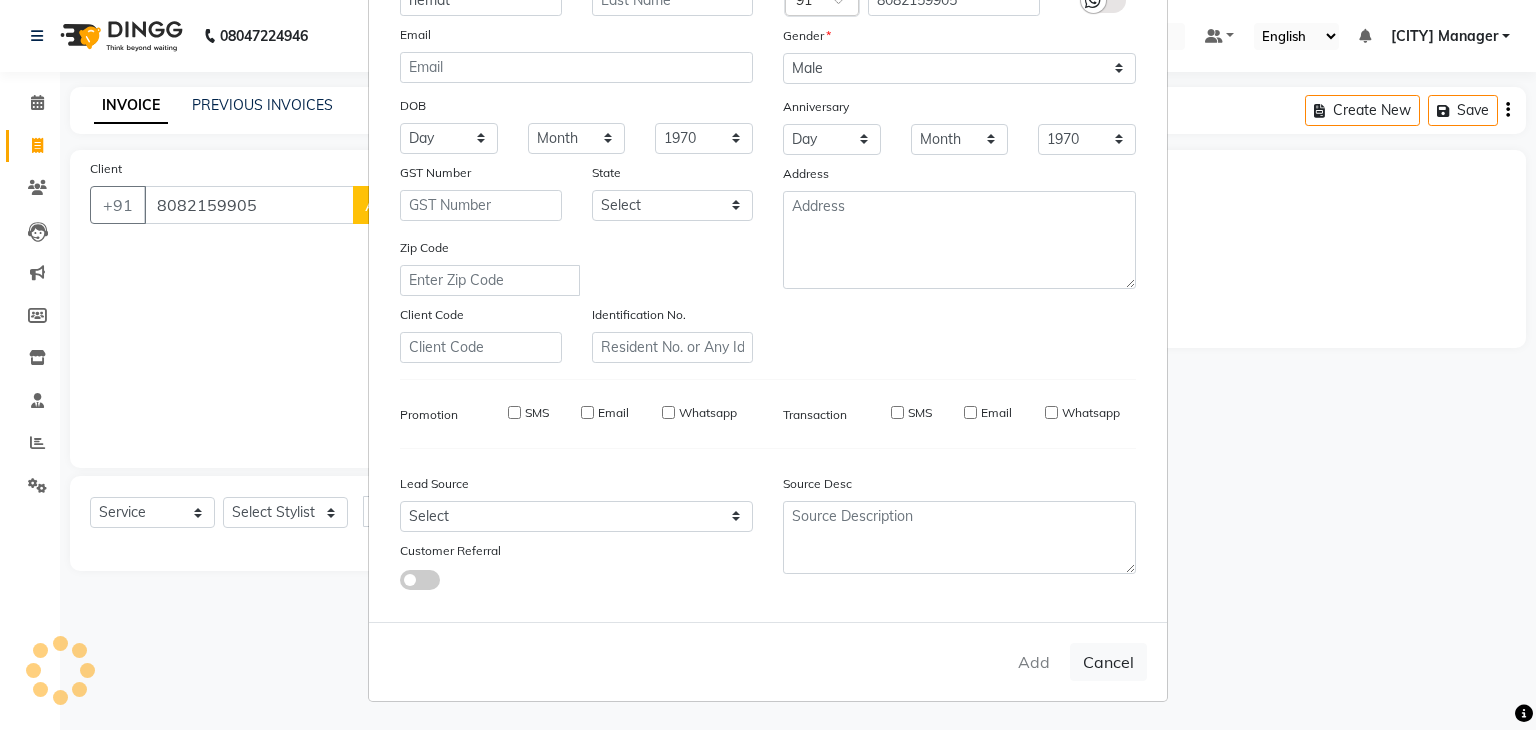 type 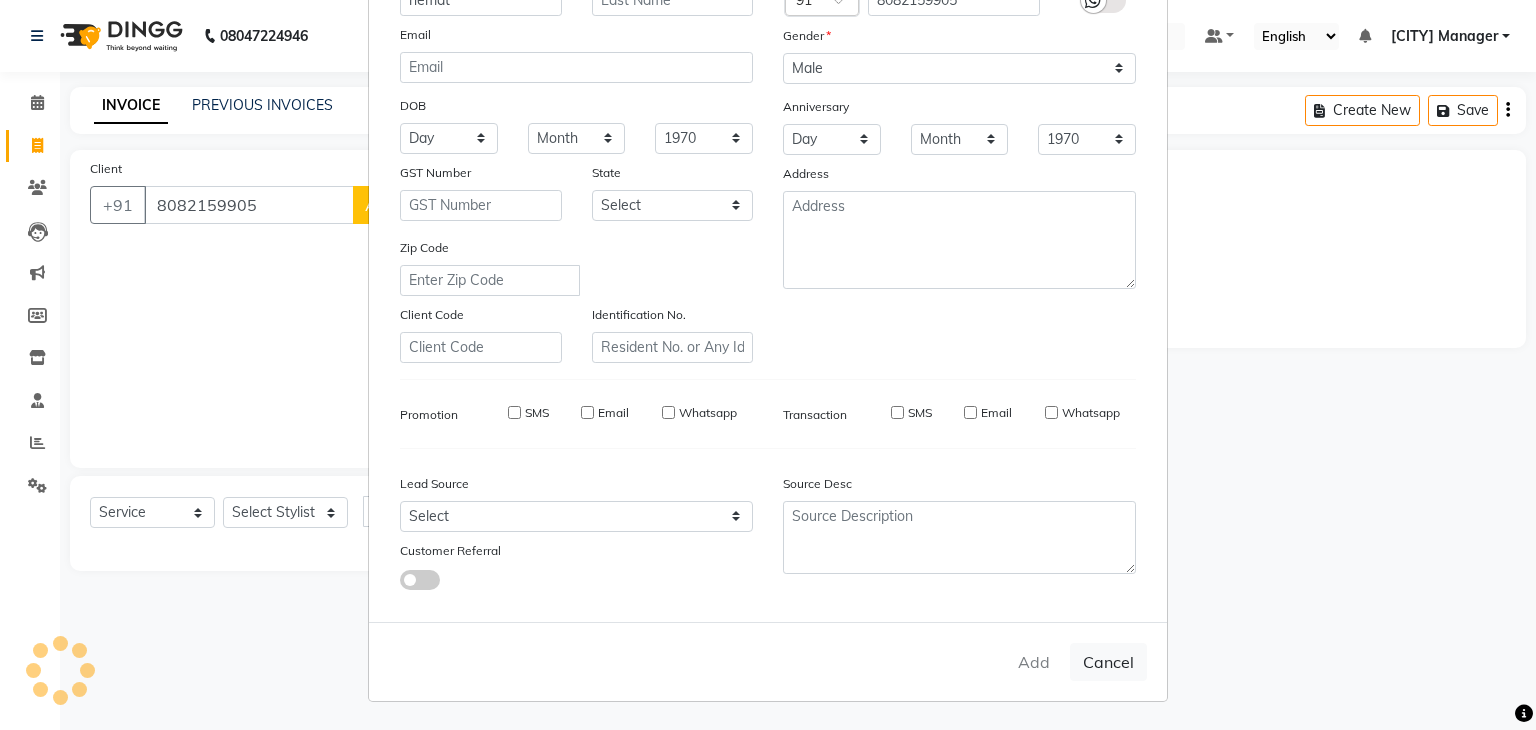 select 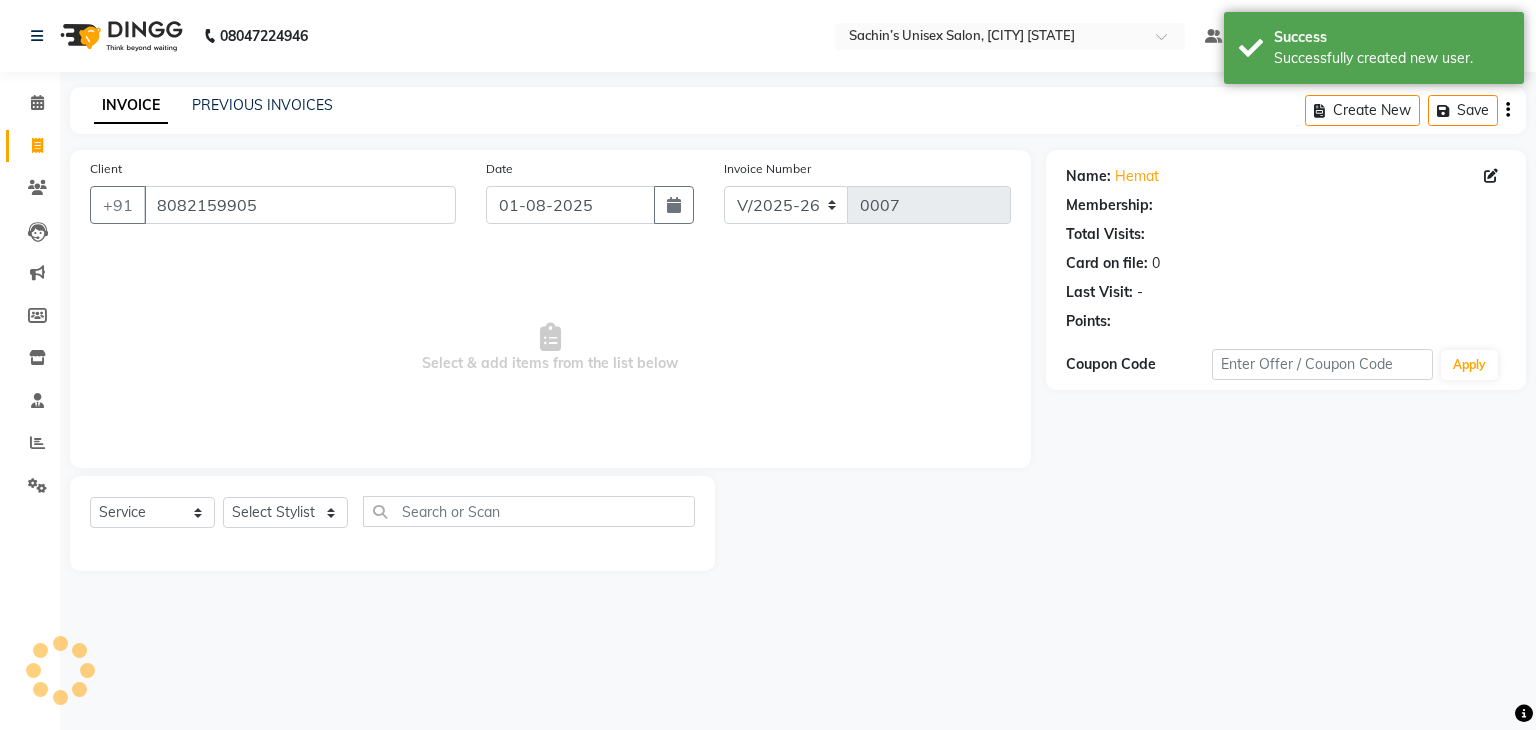 select on "1: Object" 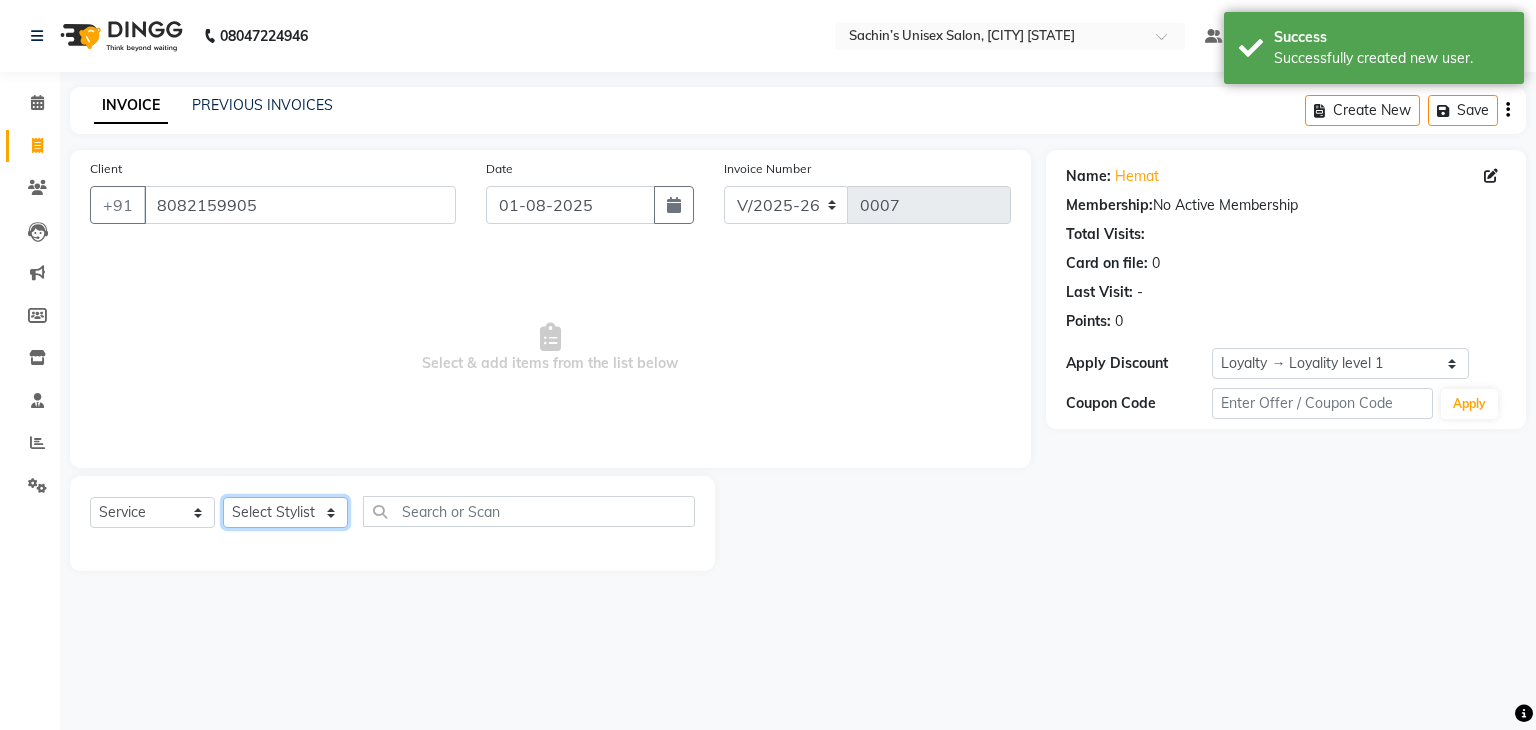 click on "Select Stylist Alam Dombivali Manager Jagruti Navshad Raghav Vora Mam" 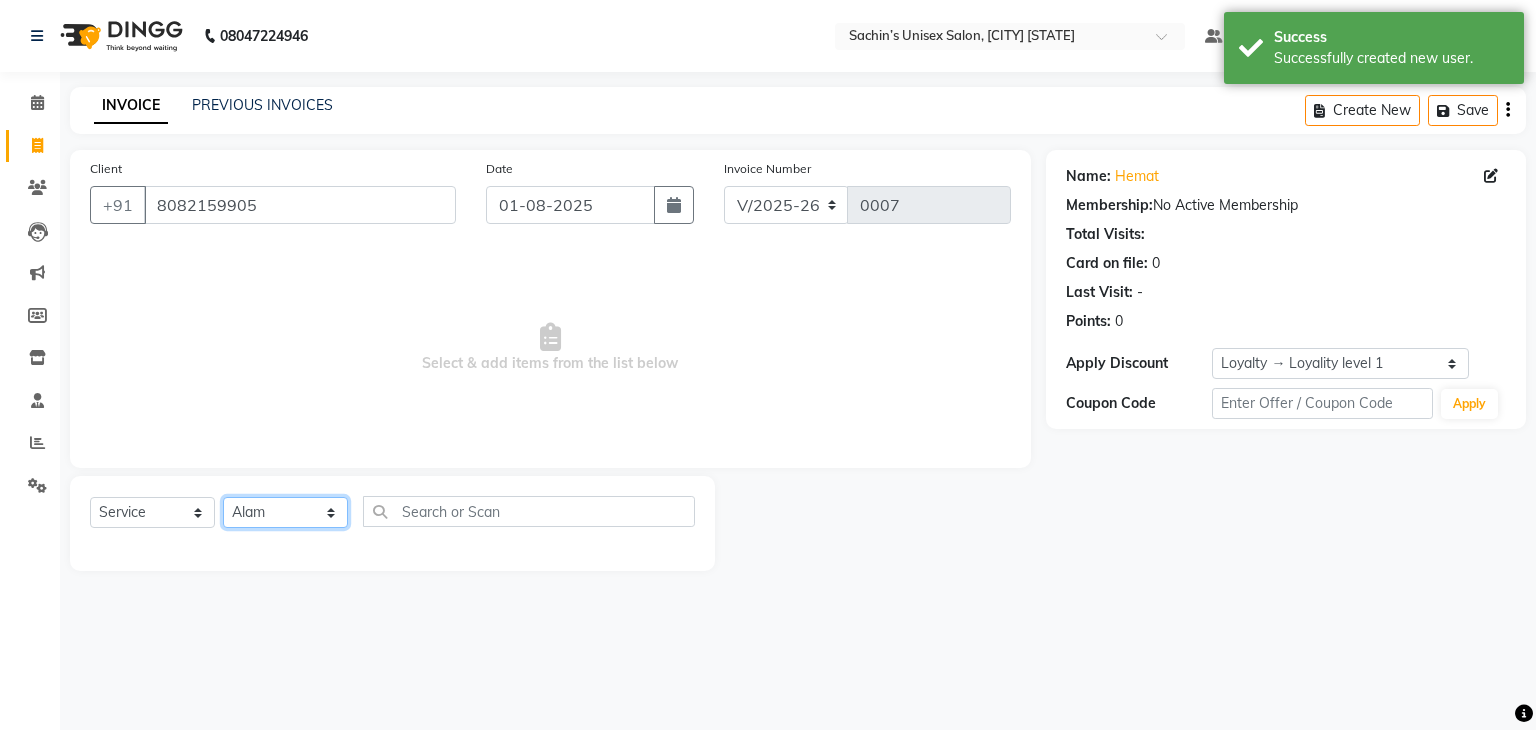 click on "Select Stylist Alam Dombivali Manager Jagruti Navshad Raghav Vora Mam" 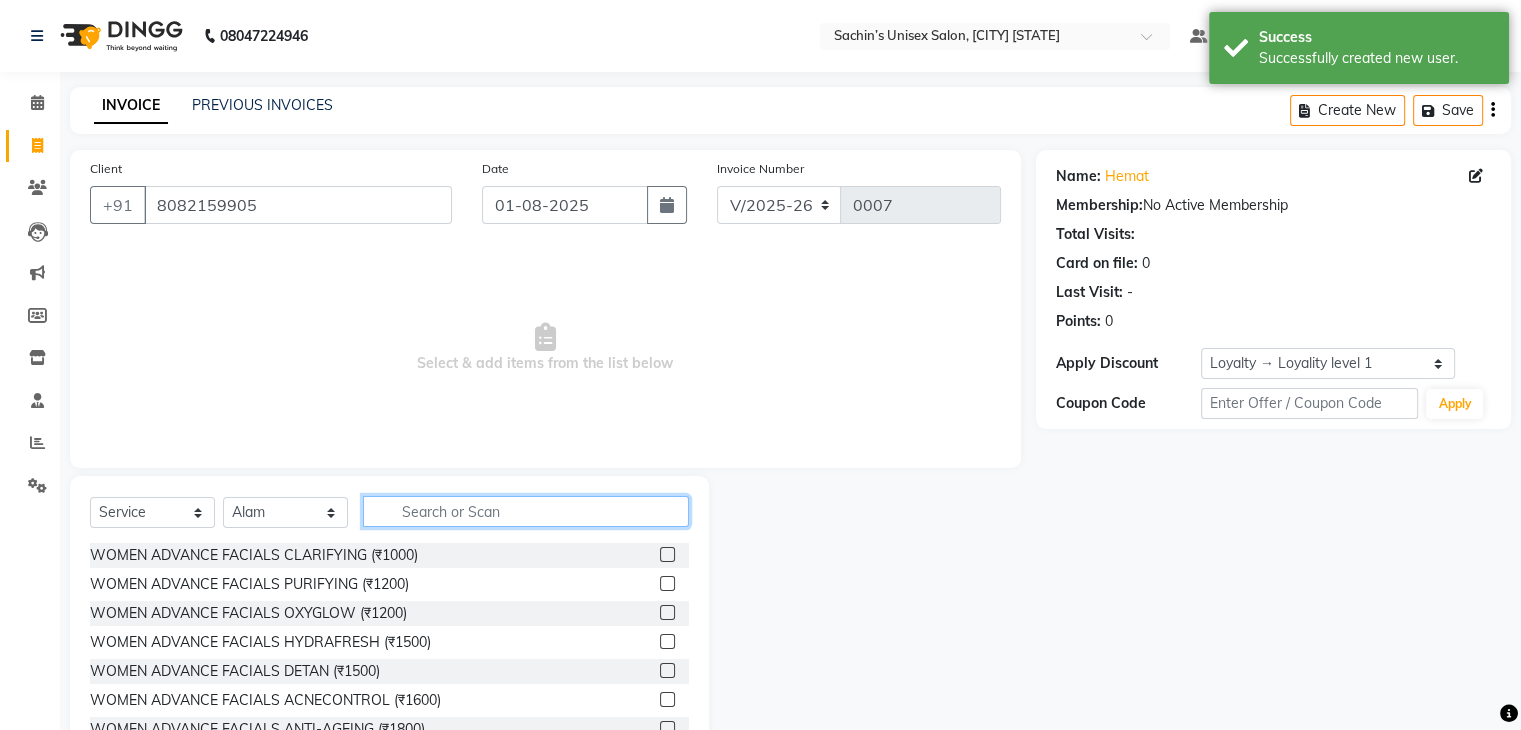 click 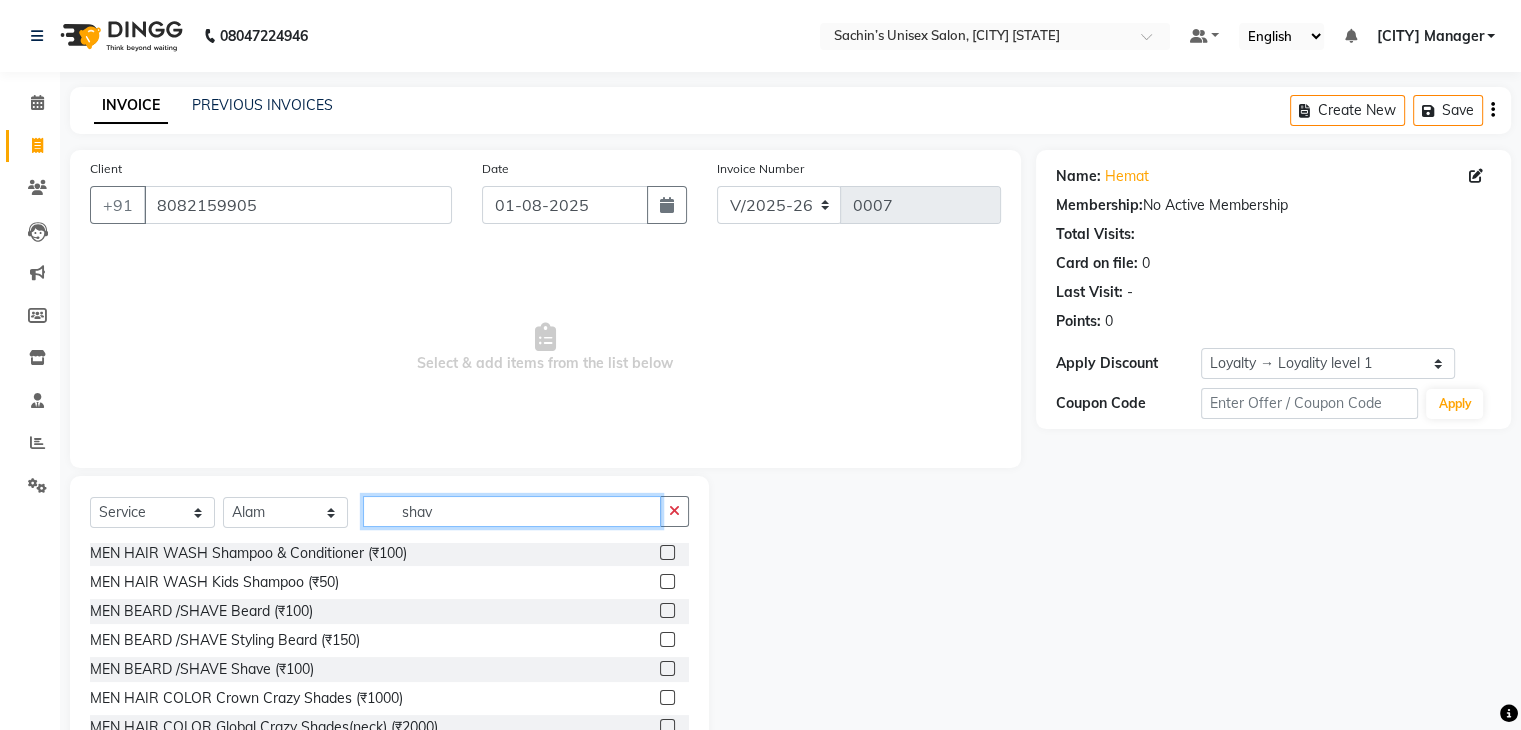scroll, scrollTop: 0, scrollLeft: 0, axis: both 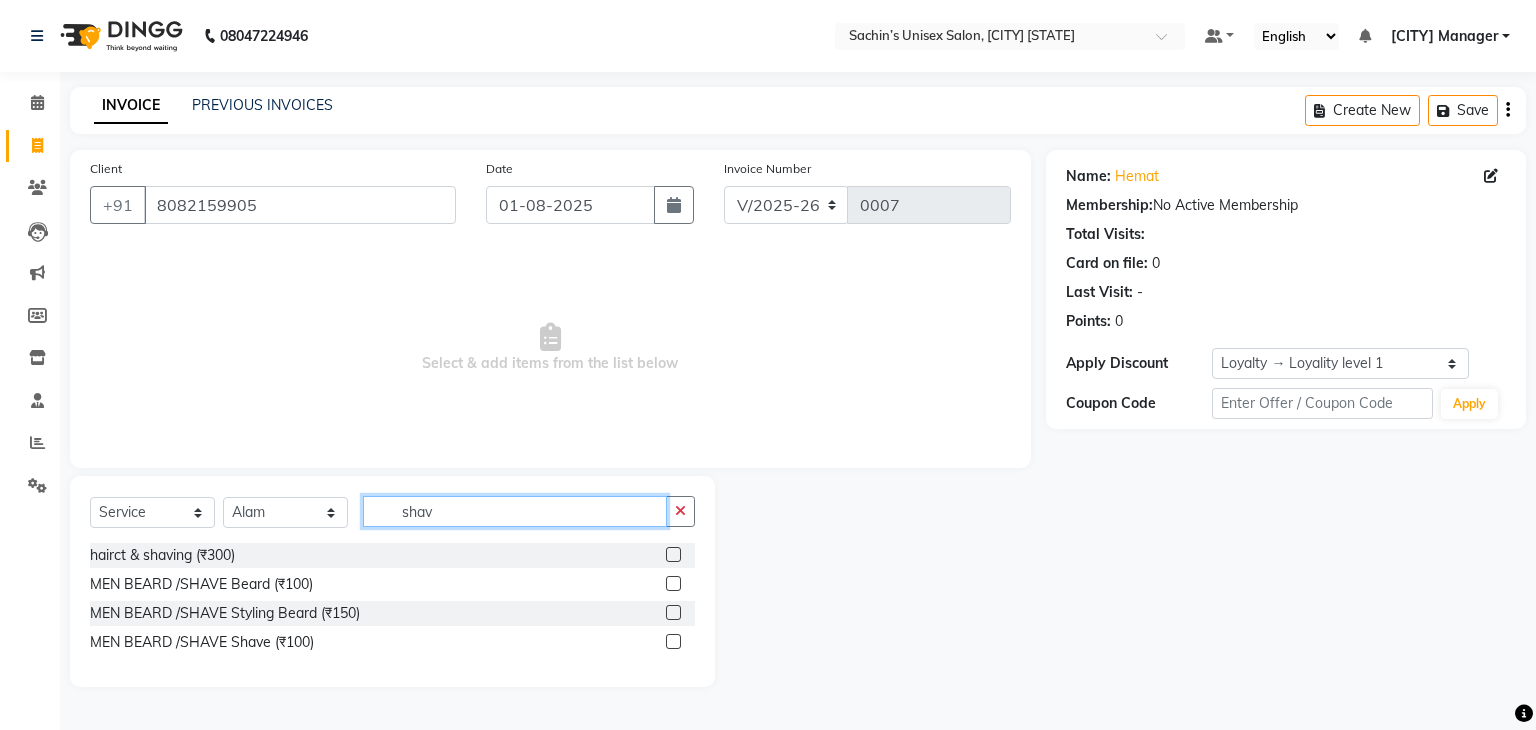 type on "shav" 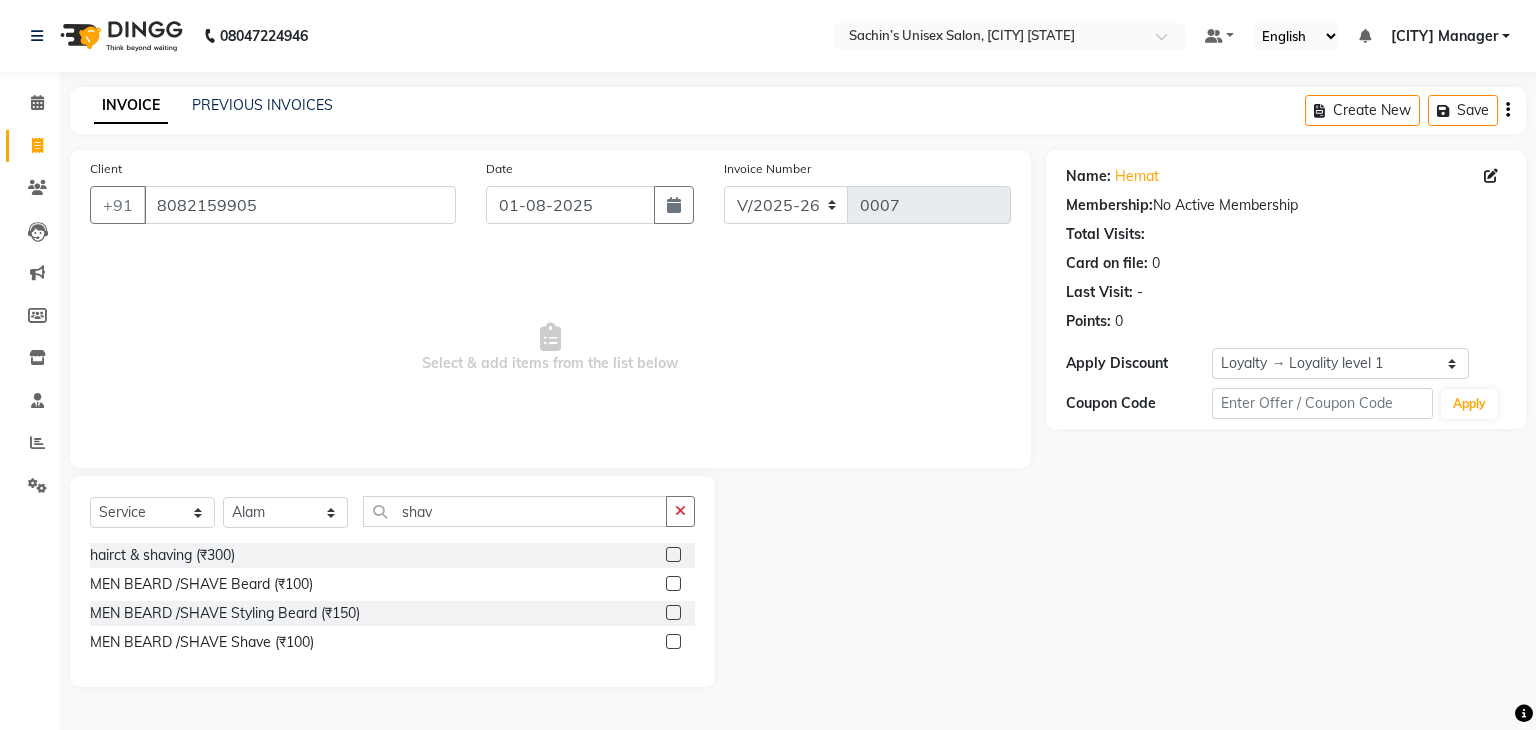 click 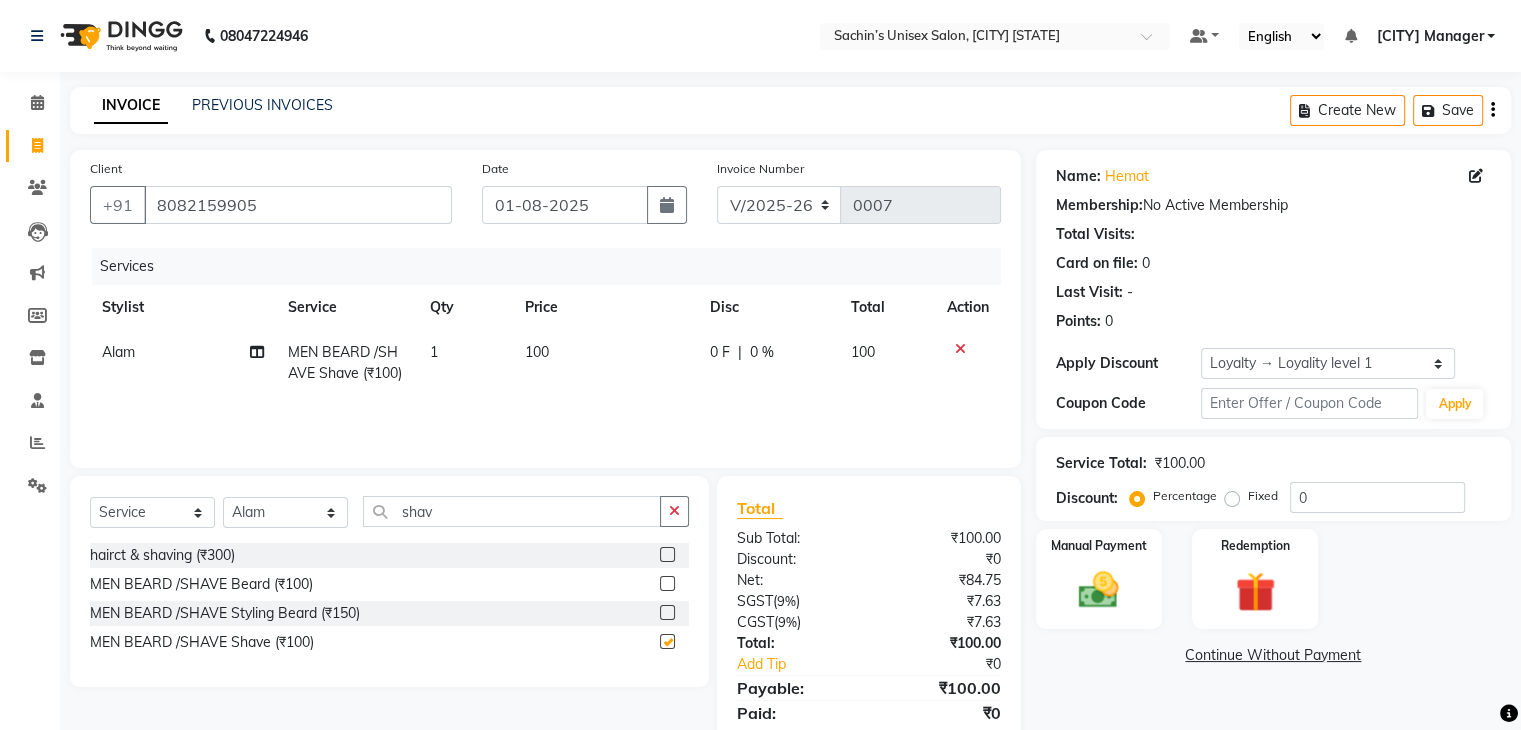 checkbox on "false" 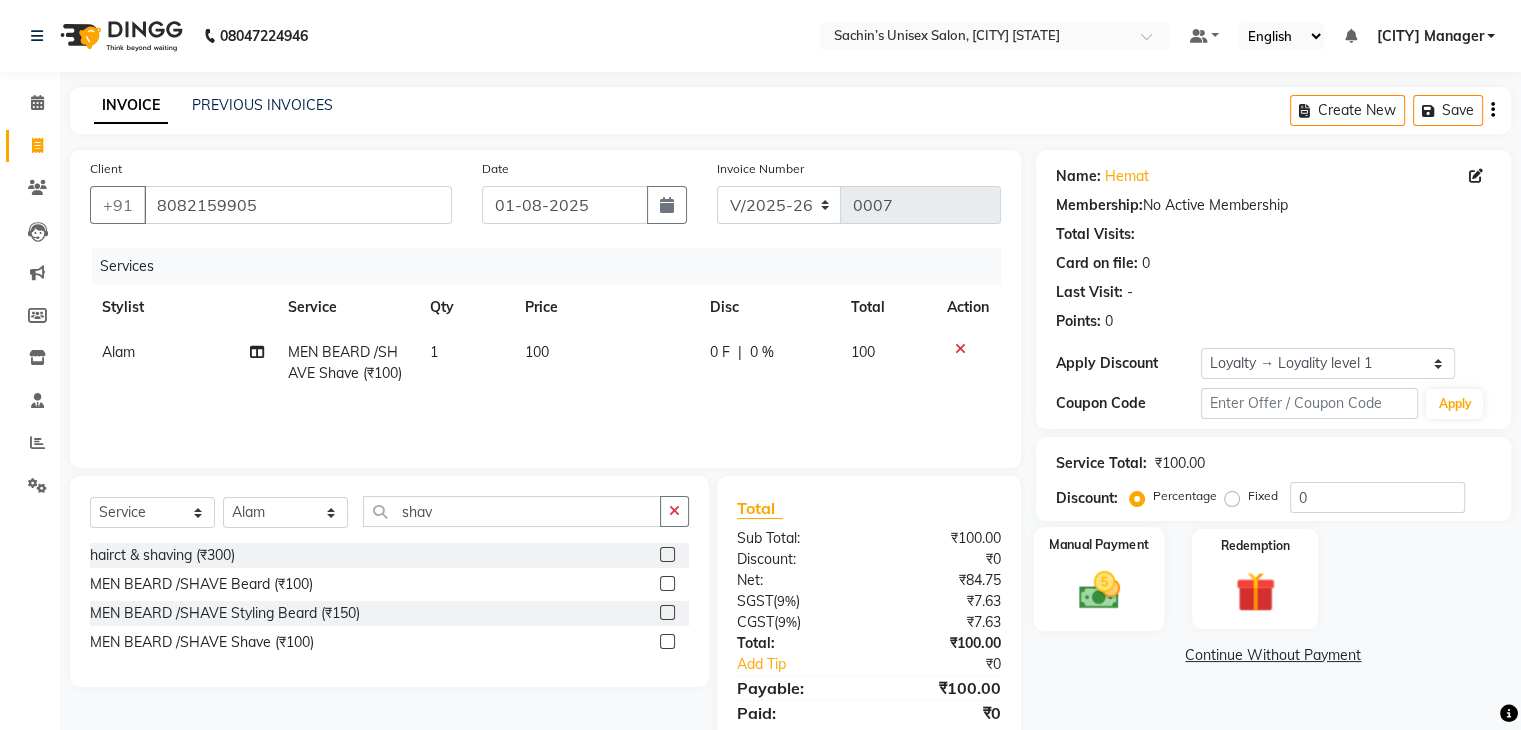 click 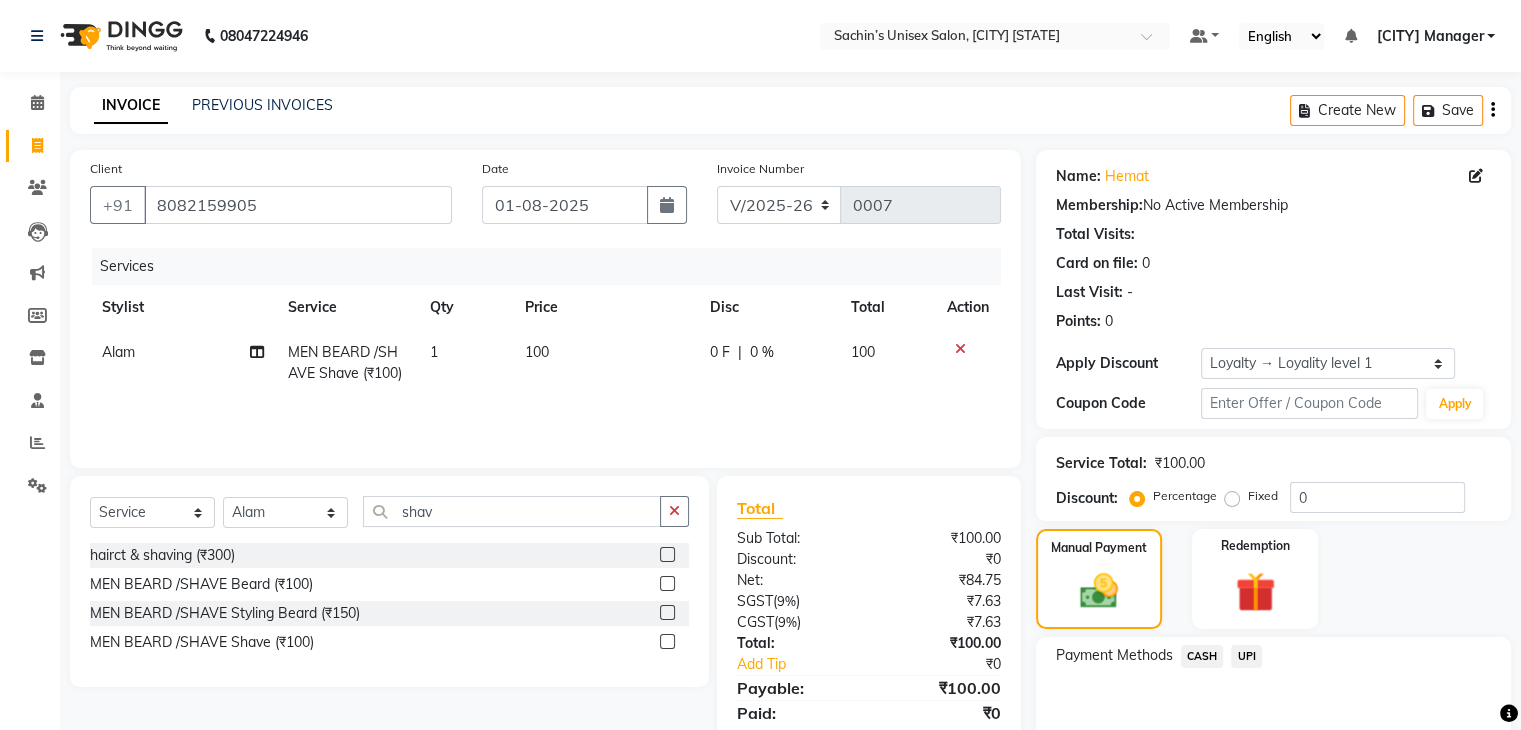 click on "CASH" 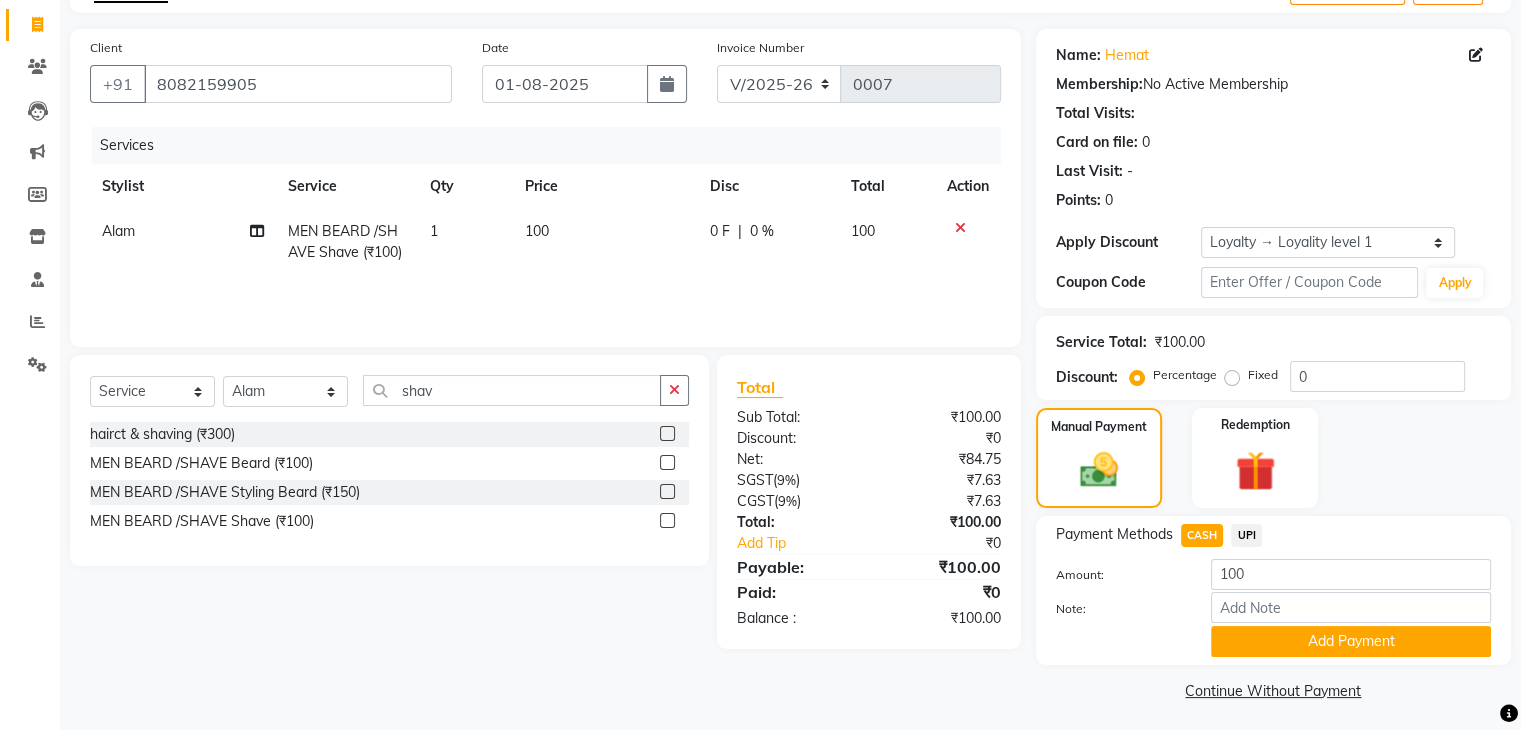 scroll, scrollTop: 128, scrollLeft: 0, axis: vertical 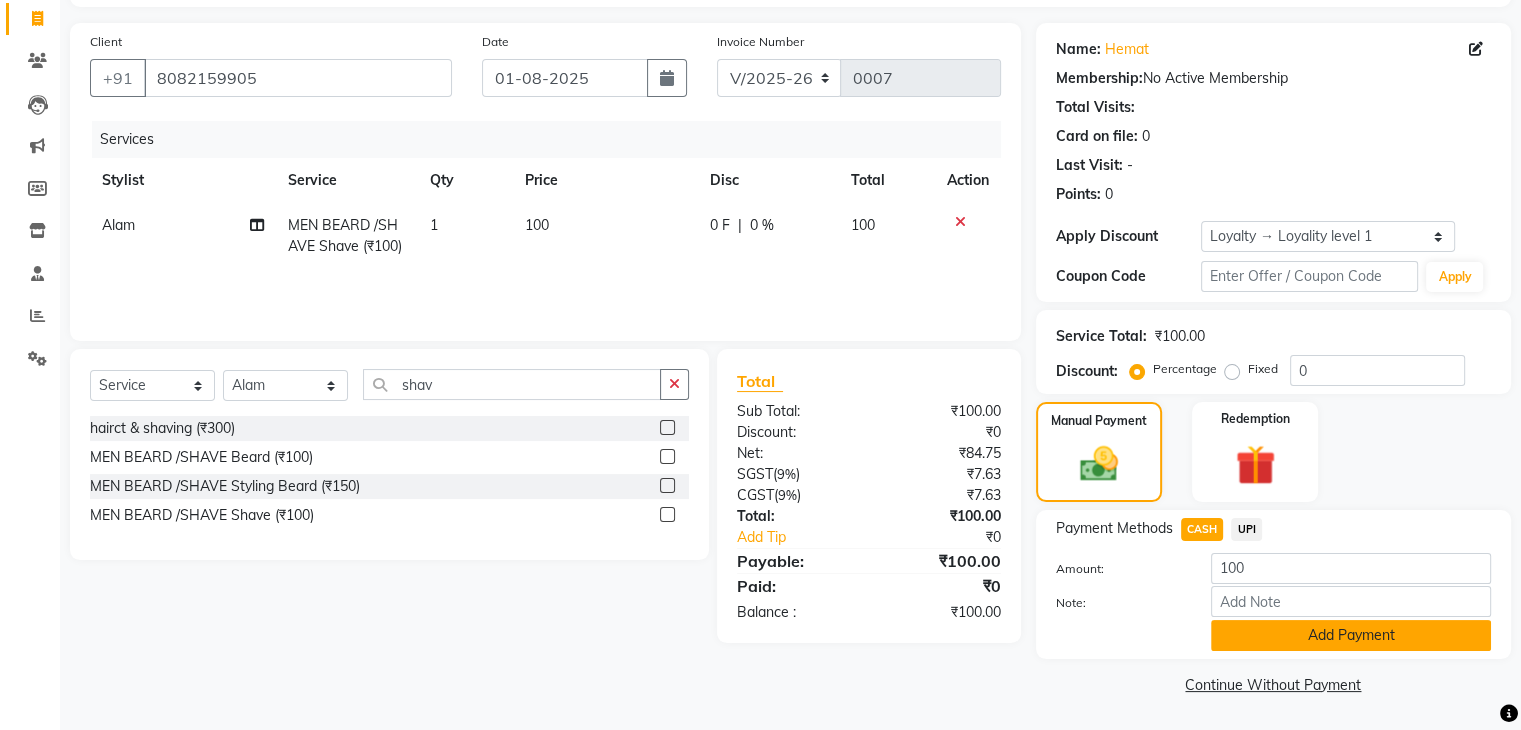 click on "Add Payment" 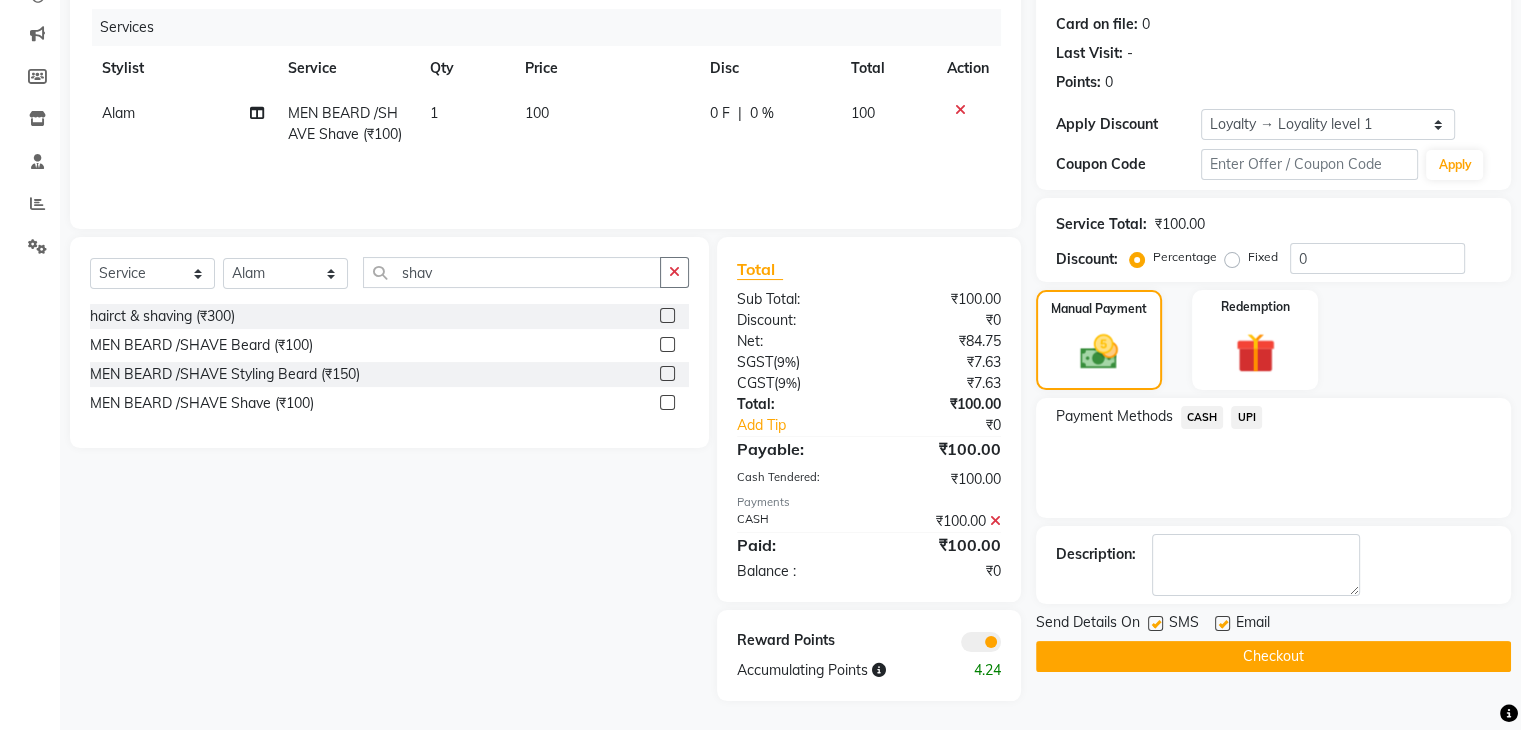 scroll, scrollTop: 242, scrollLeft: 0, axis: vertical 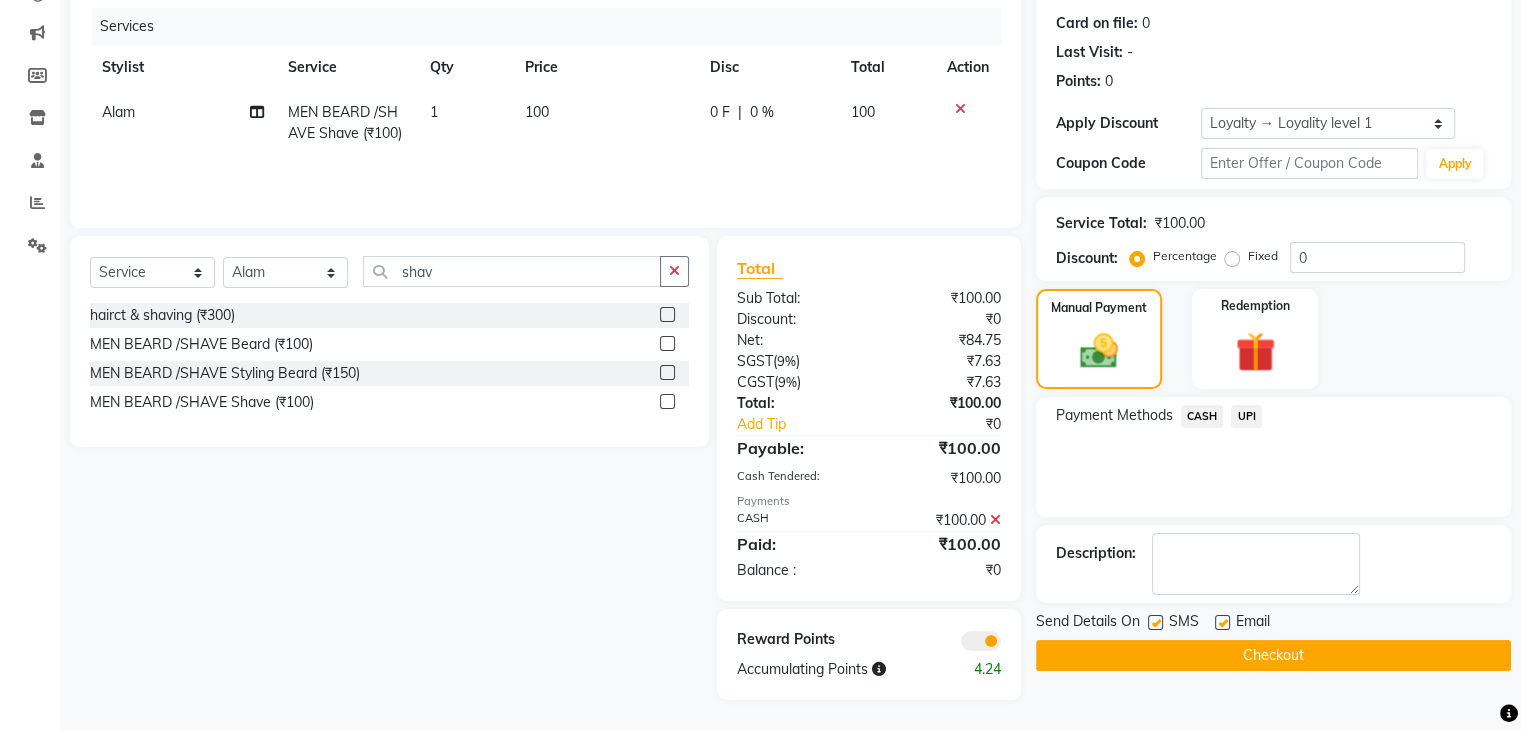 click on "Checkout" 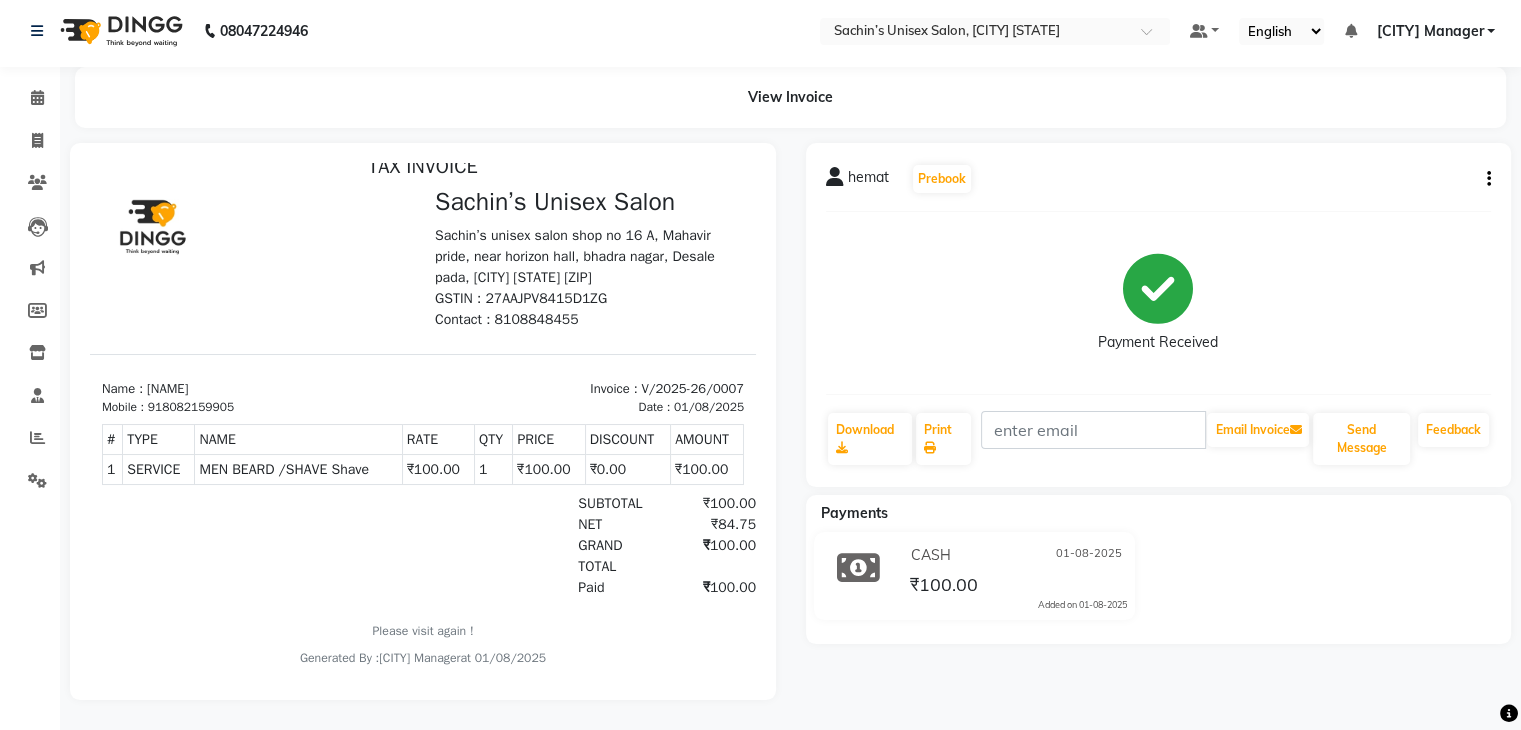 scroll, scrollTop: 20, scrollLeft: 0, axis: vertical 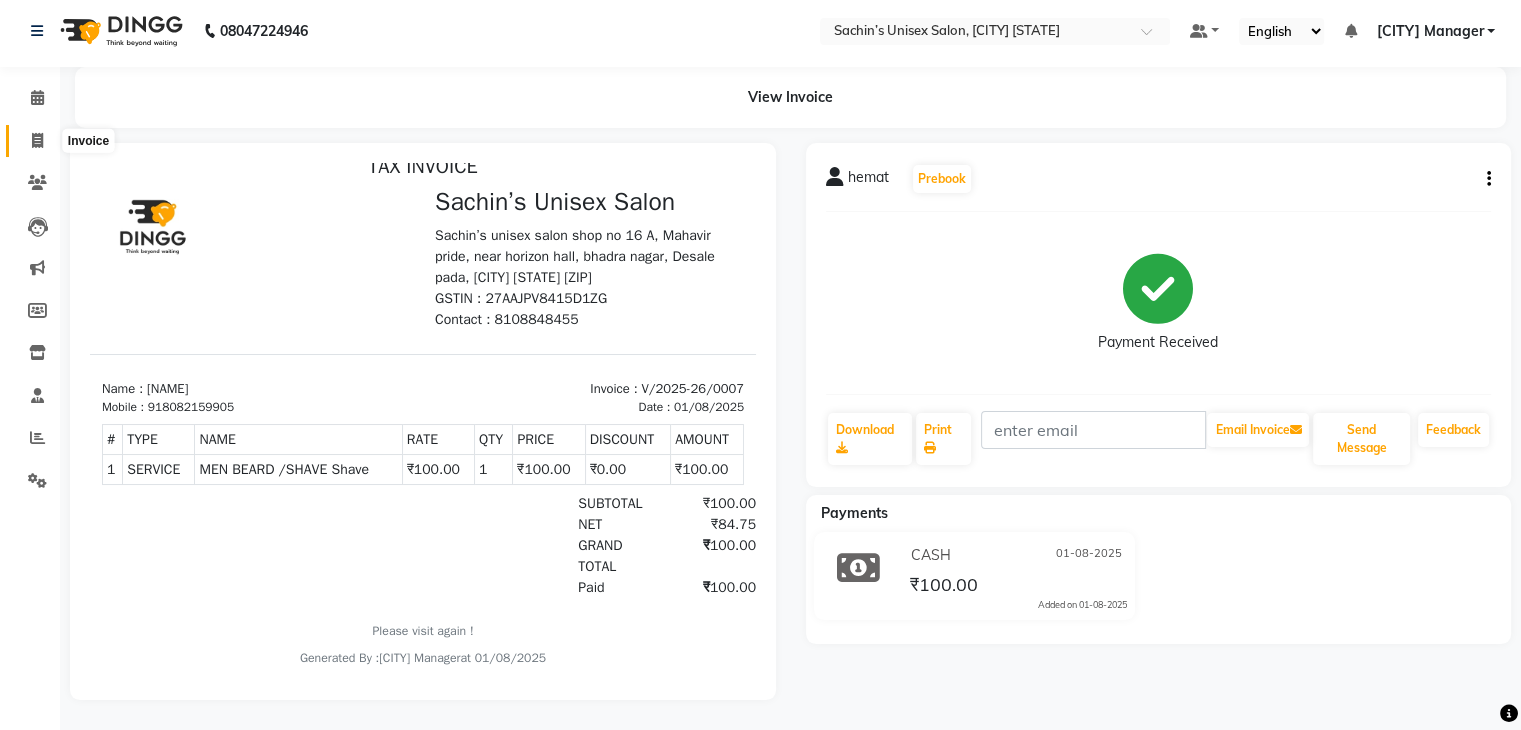 click 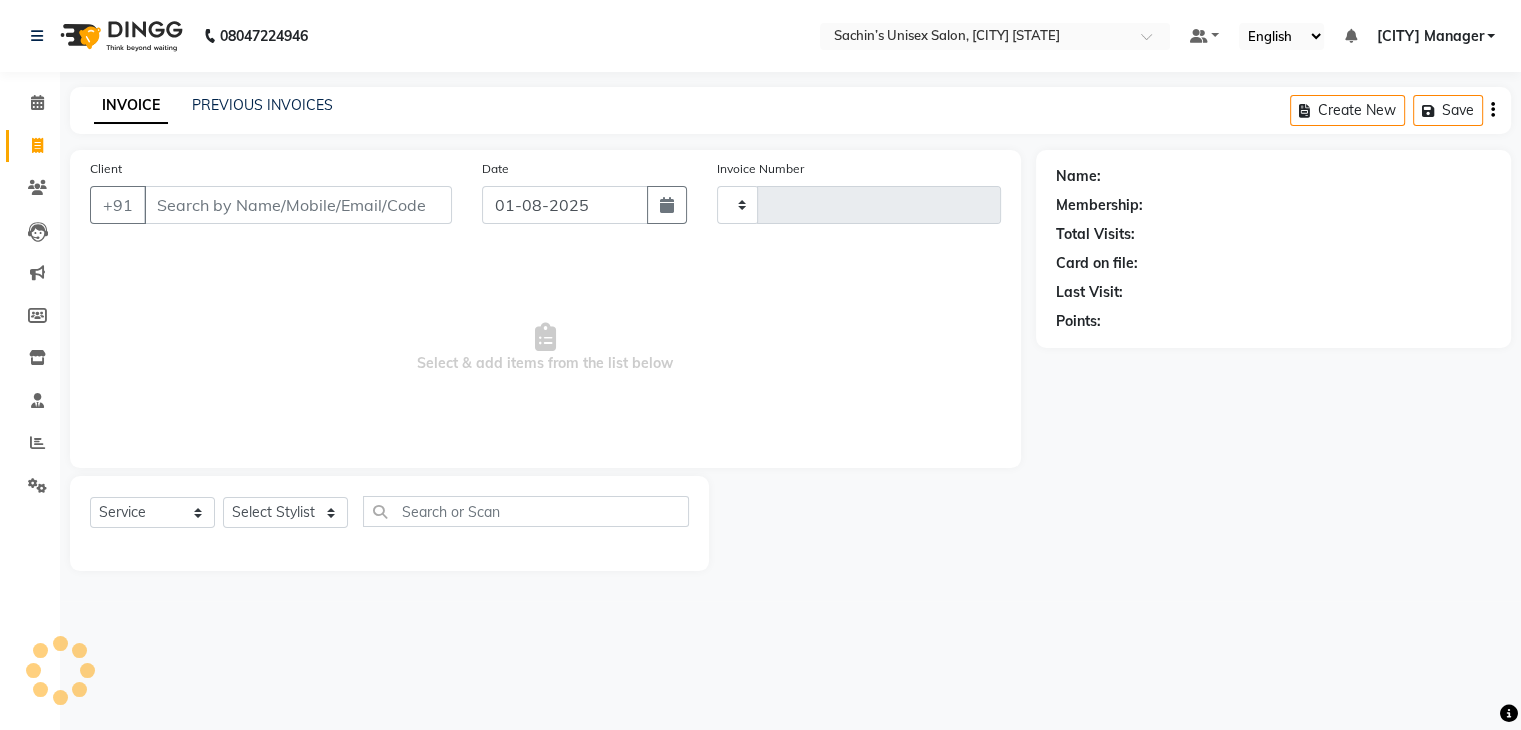 type on "0008" 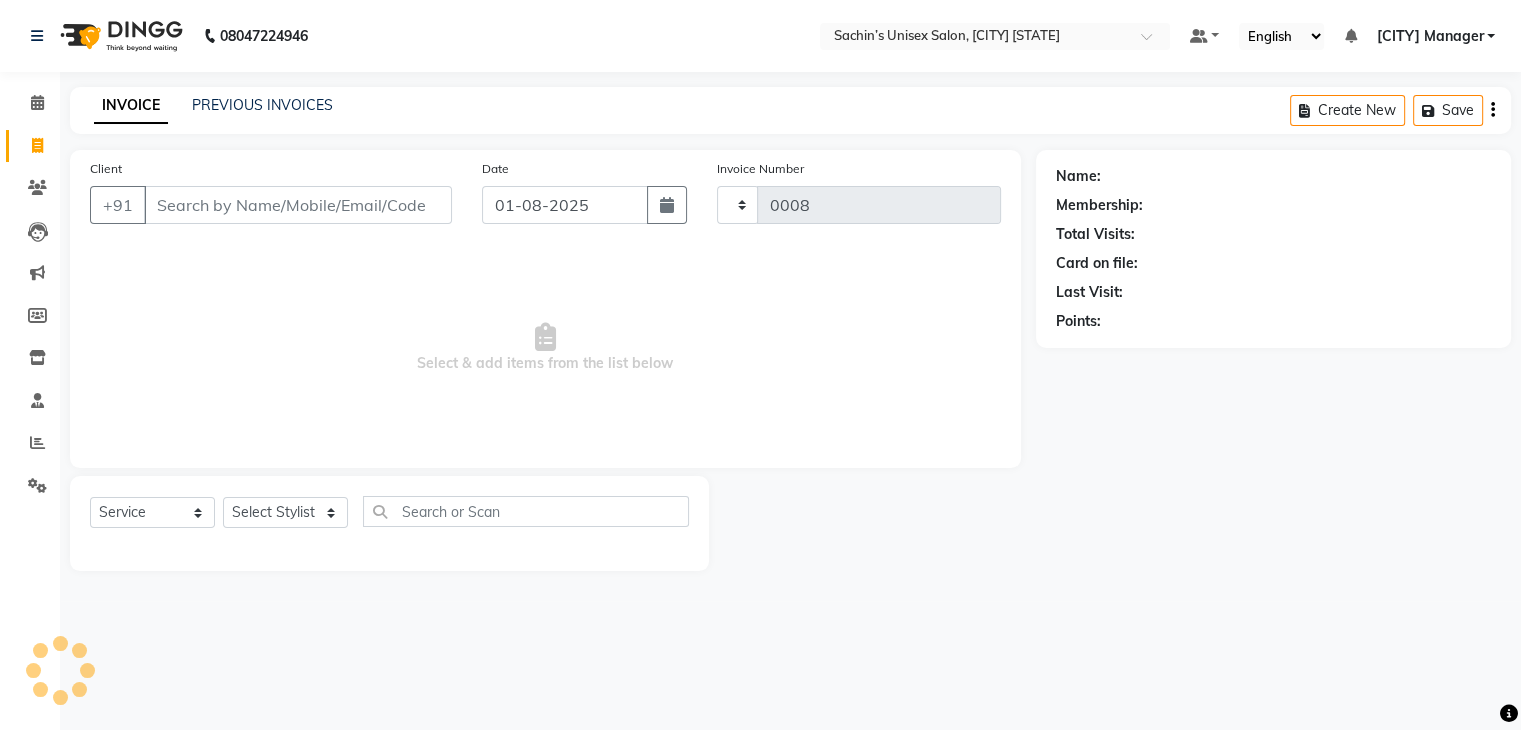 scroll, scrollTop: 0, scrollLeft: 0, axis: both 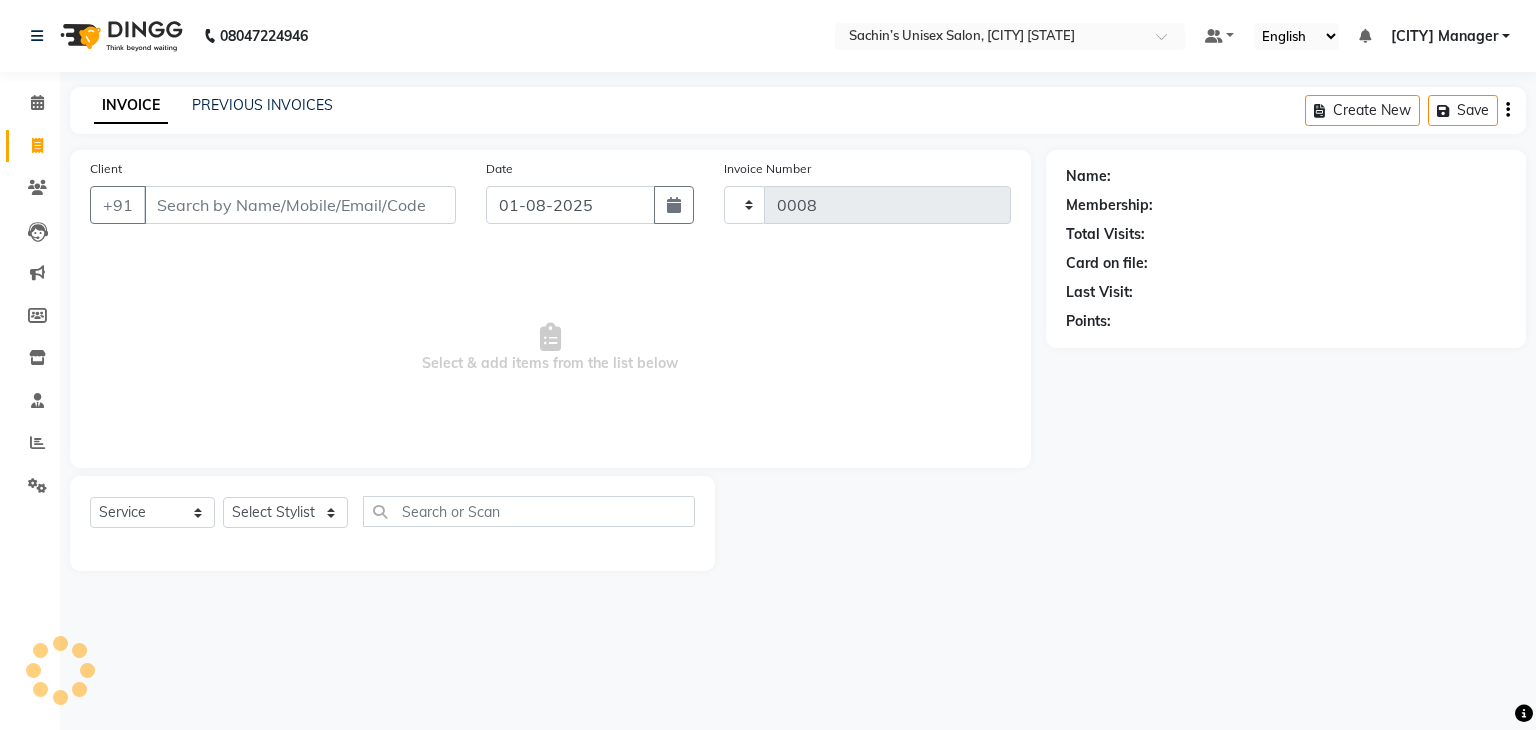 select on "8637" 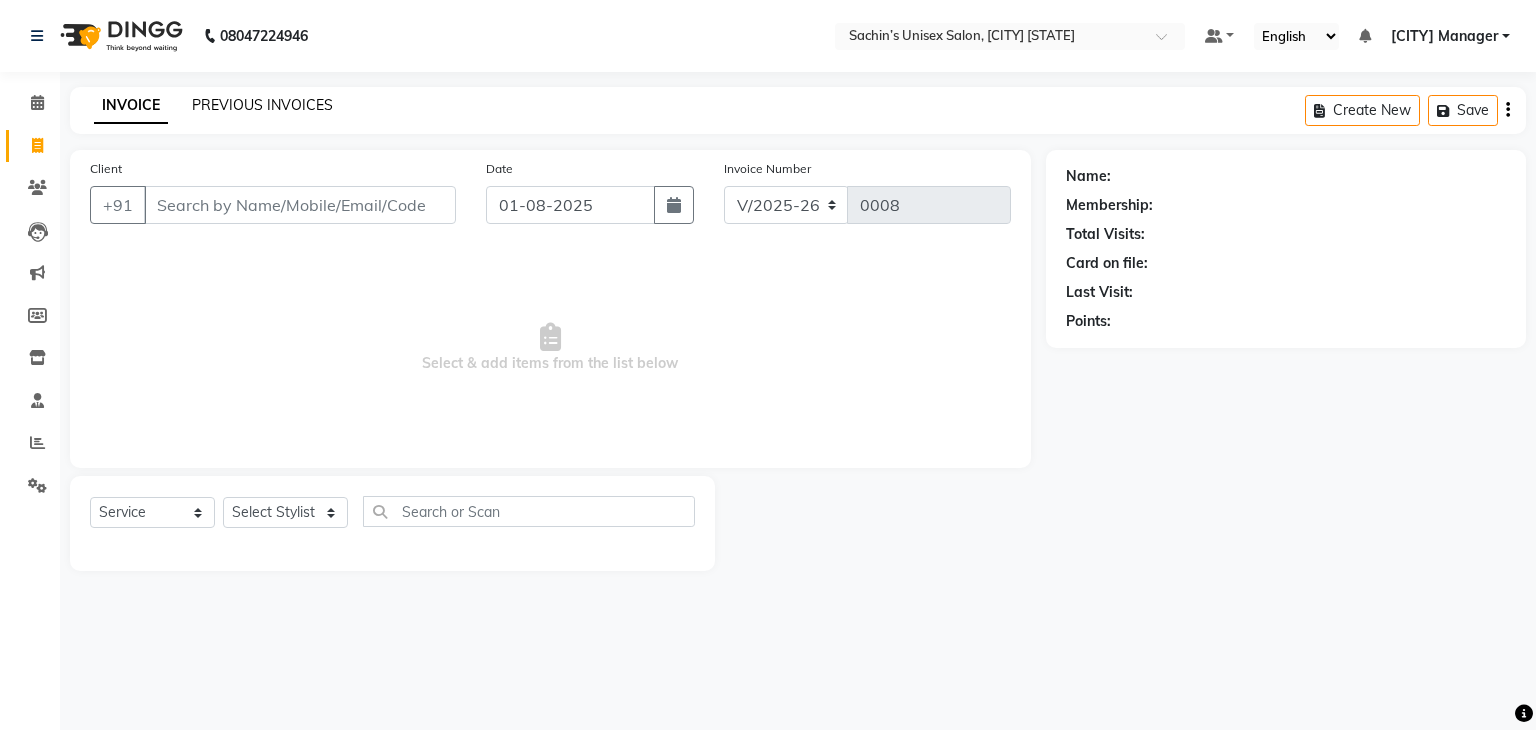 click on "PREVIOUS INVOICES" 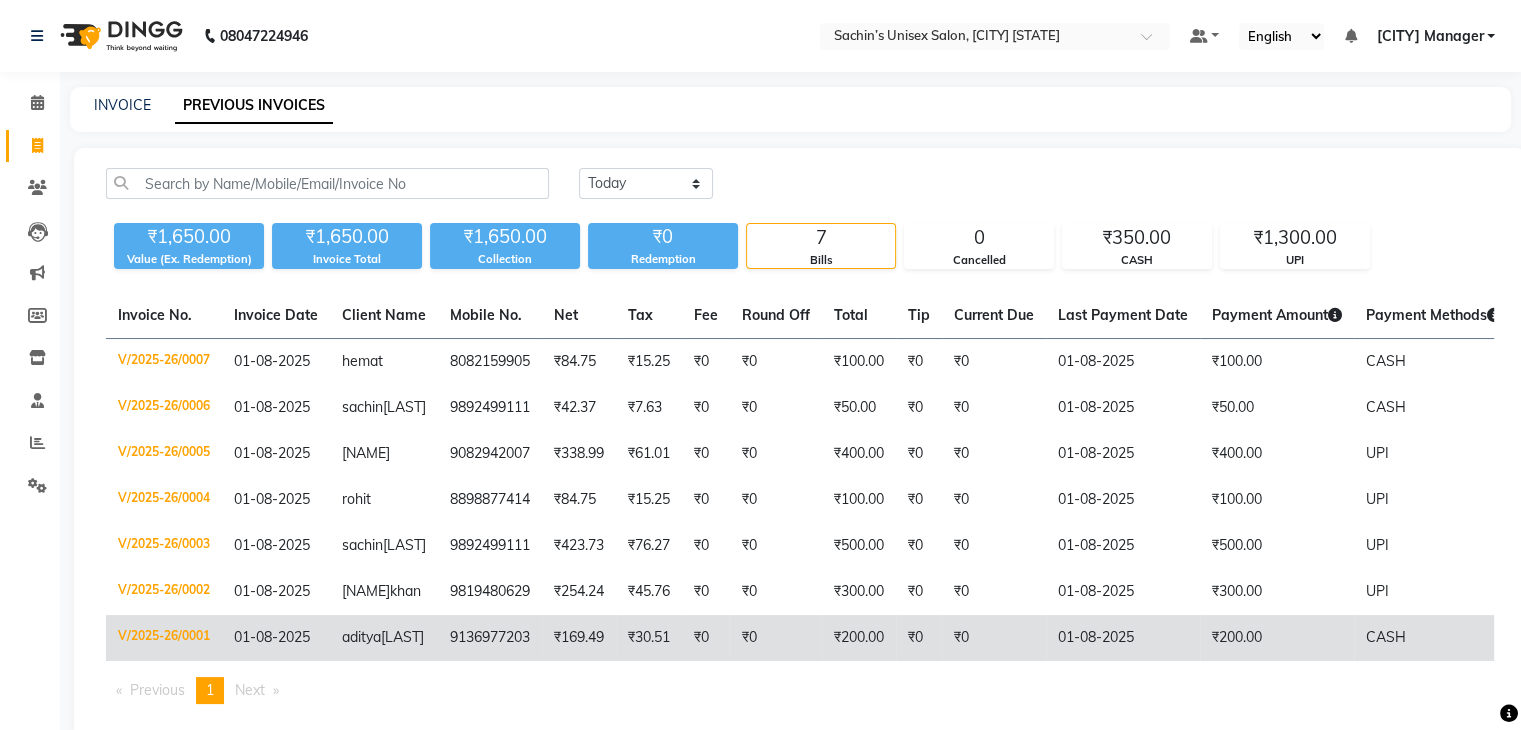 scroll, scrollTop: 76, scrollLeft: 0, axis: vertical 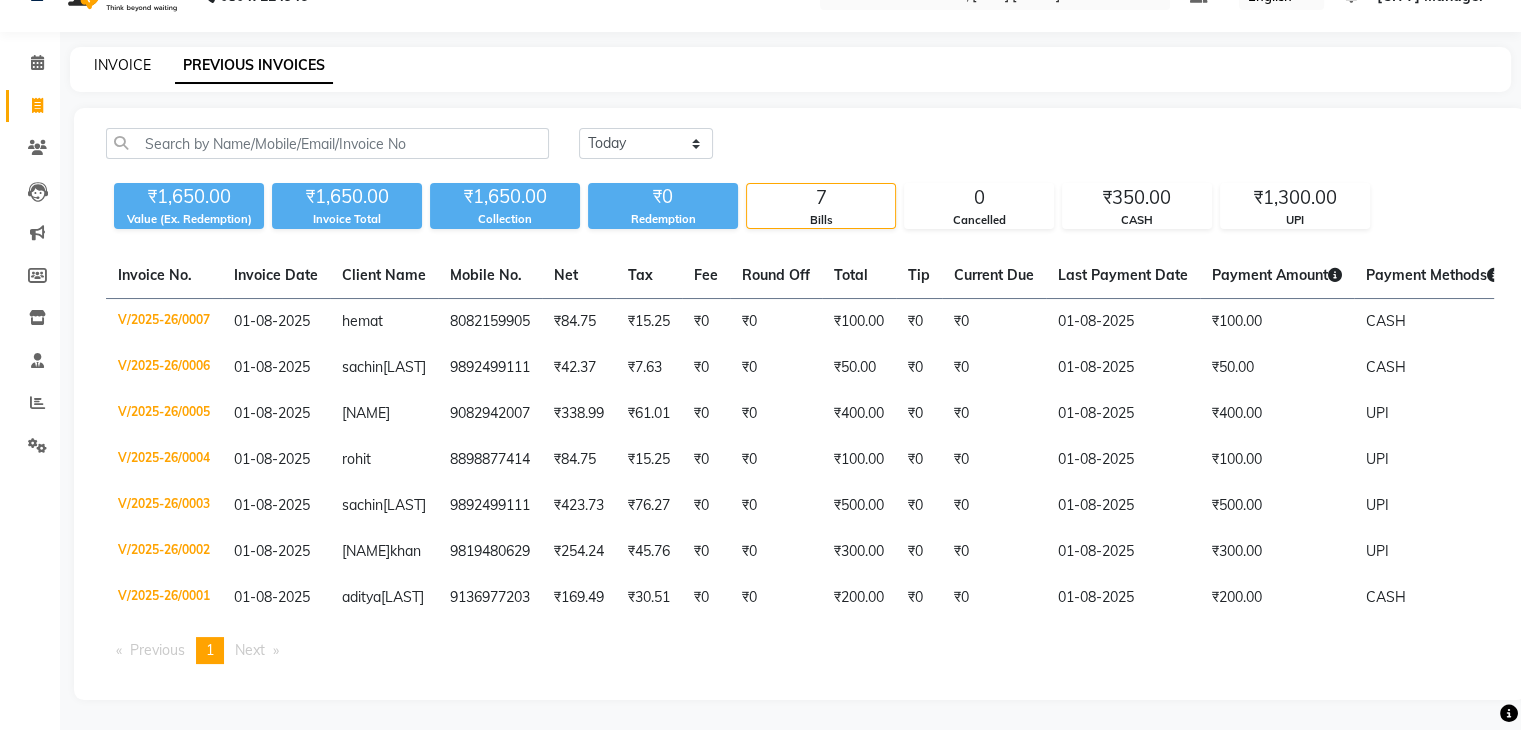 click on "INVOICE" 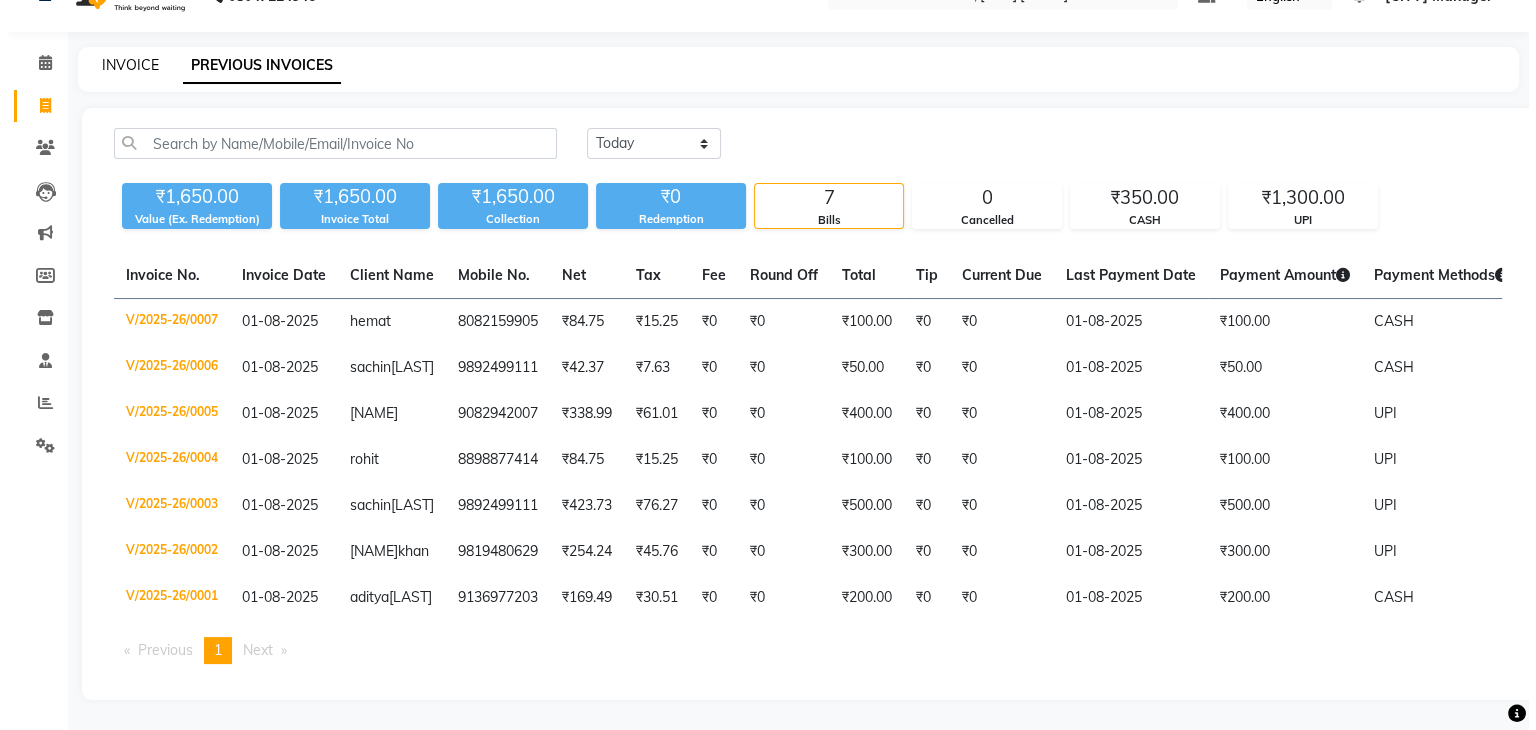 scroll, scrollTop: 0, scrollLeft: 0, axis: both 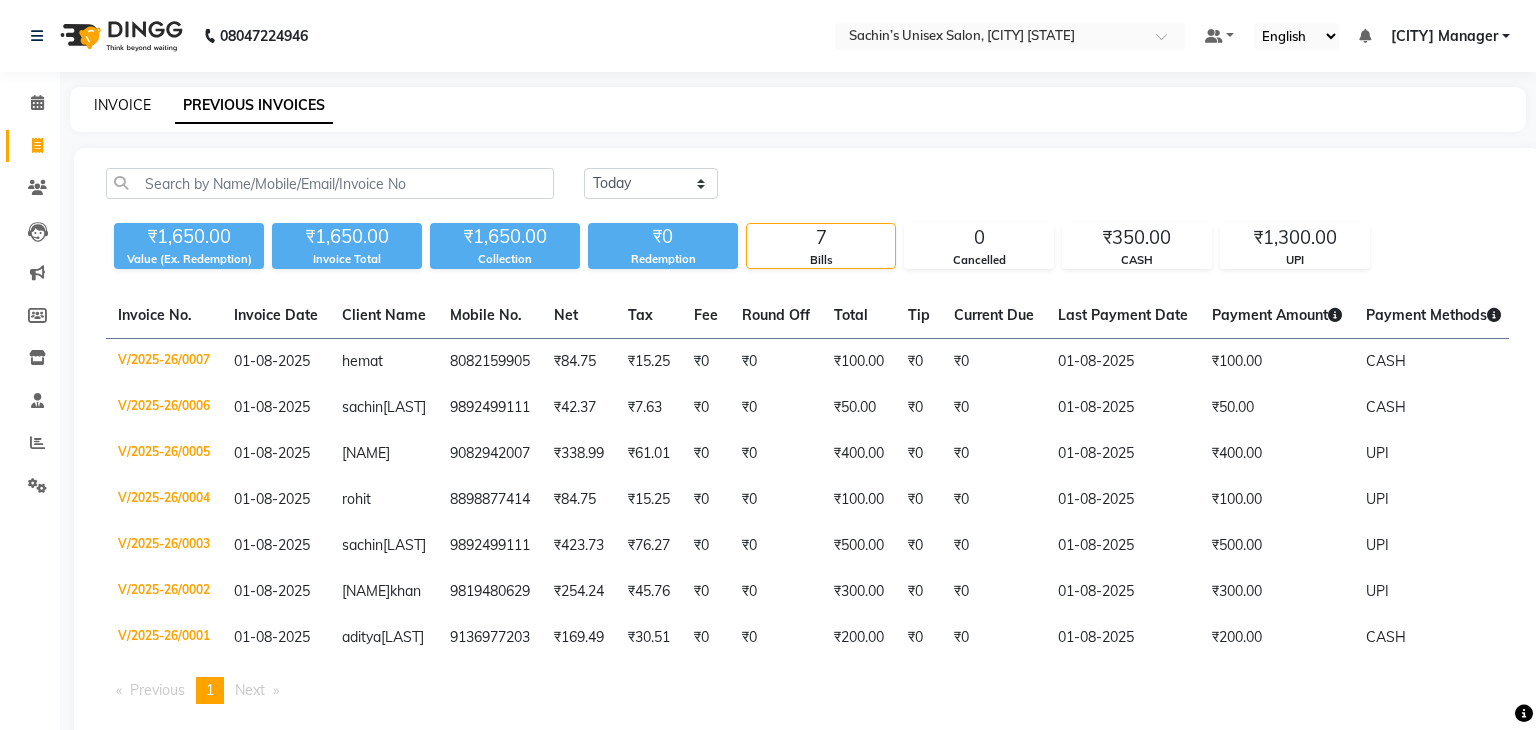 select on "8637" 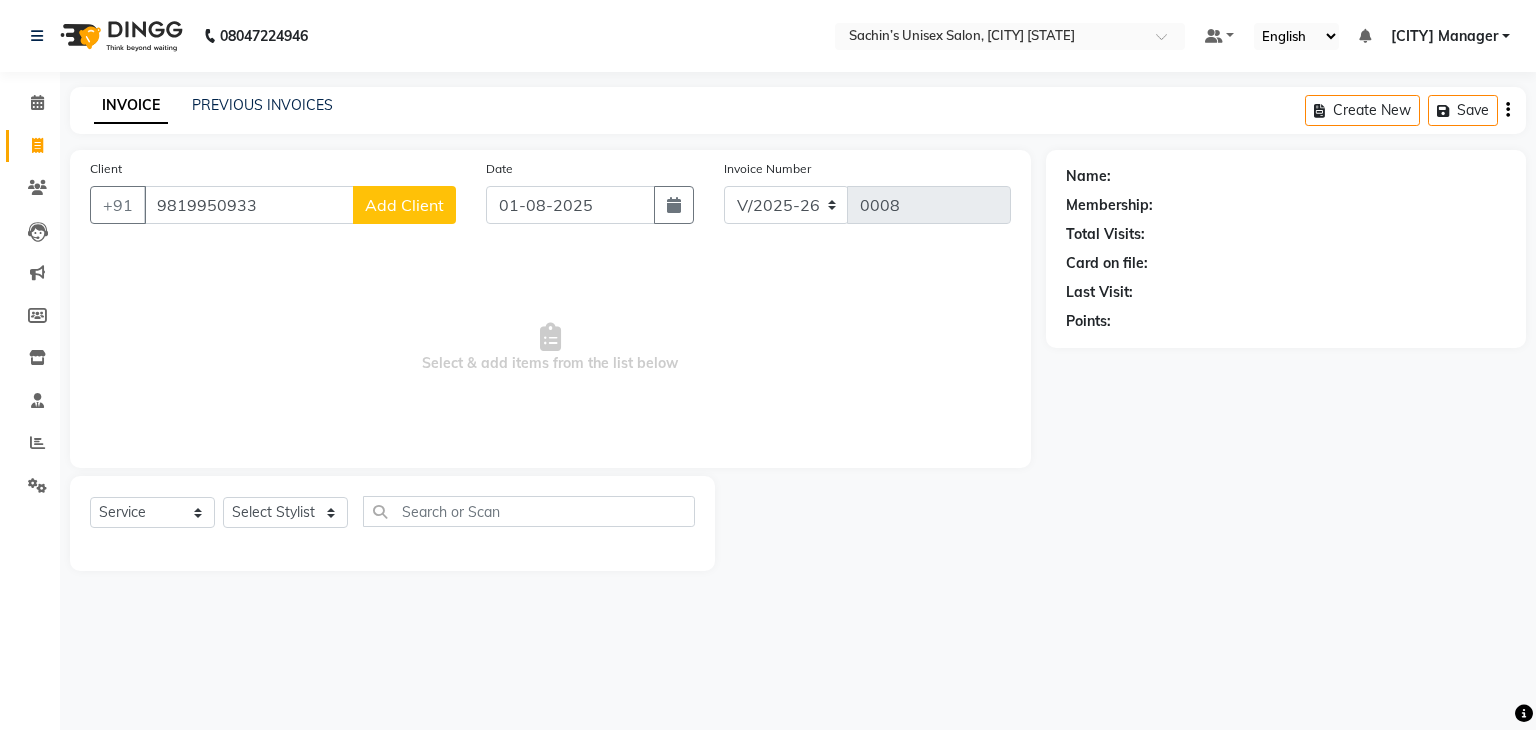 type on "9819950933" 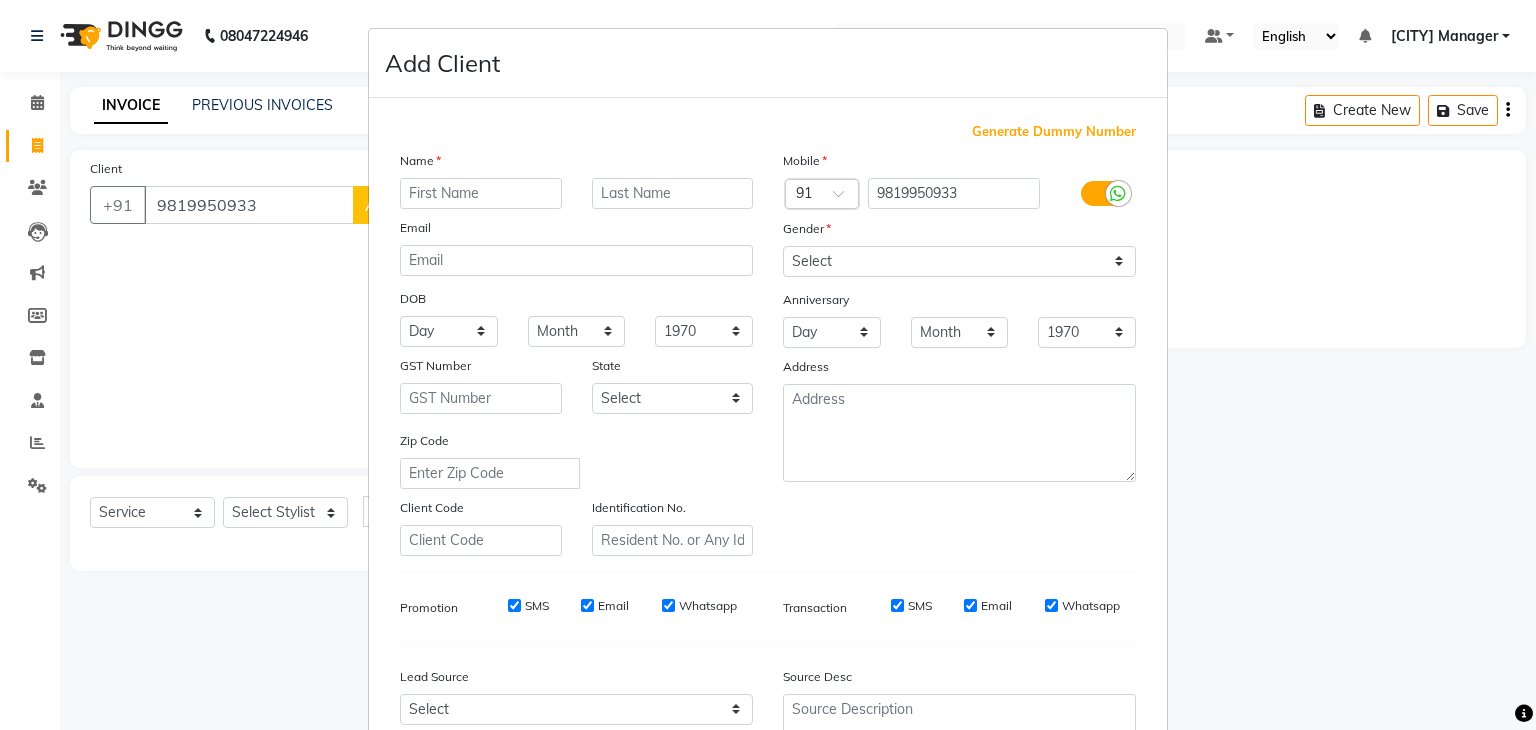 click at bounding box center [481, 193] 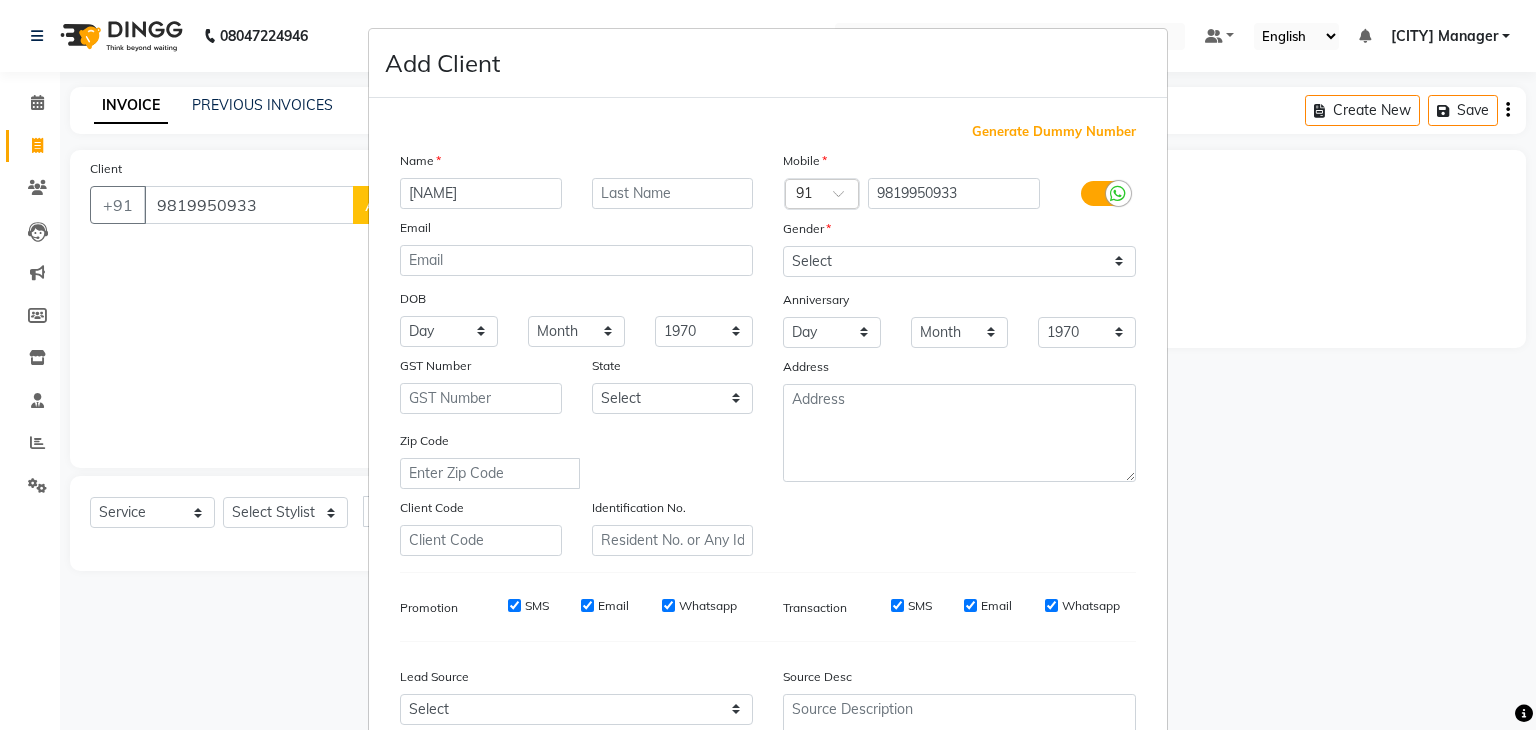 type on "[FIRST]" 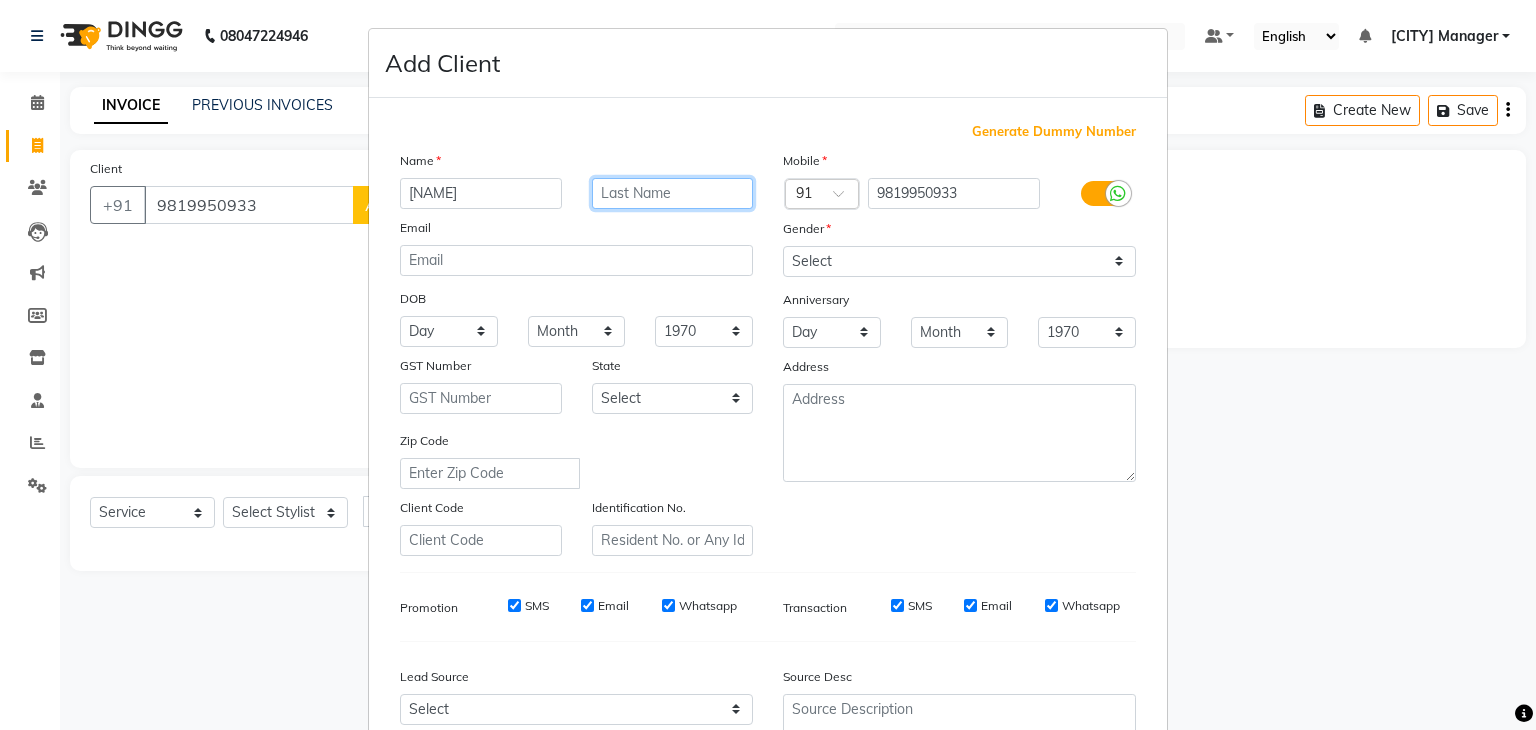 click at bounding box center [673, 193] 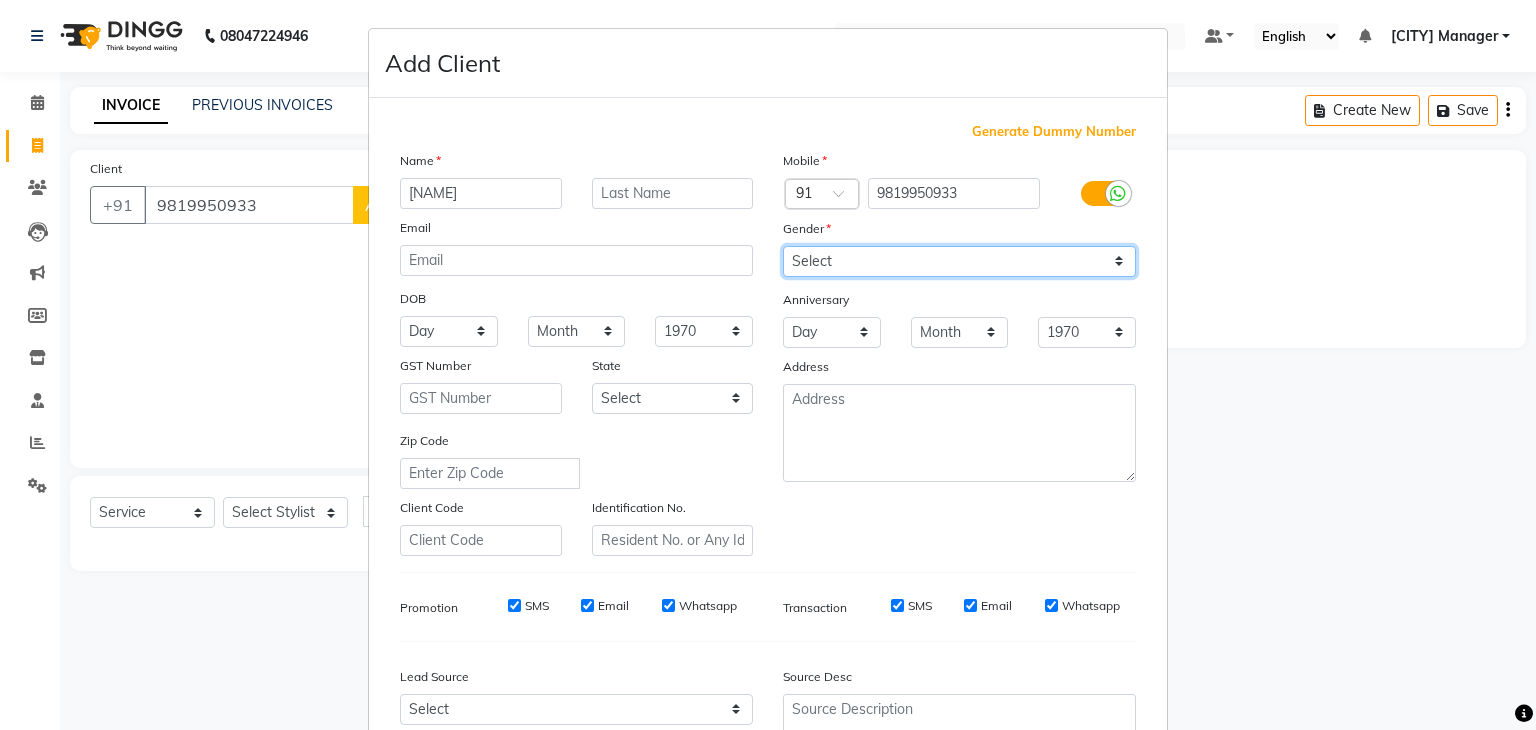 click on "Select Male Female Other Prefer Not To Say" at bounding box center [959, 261] 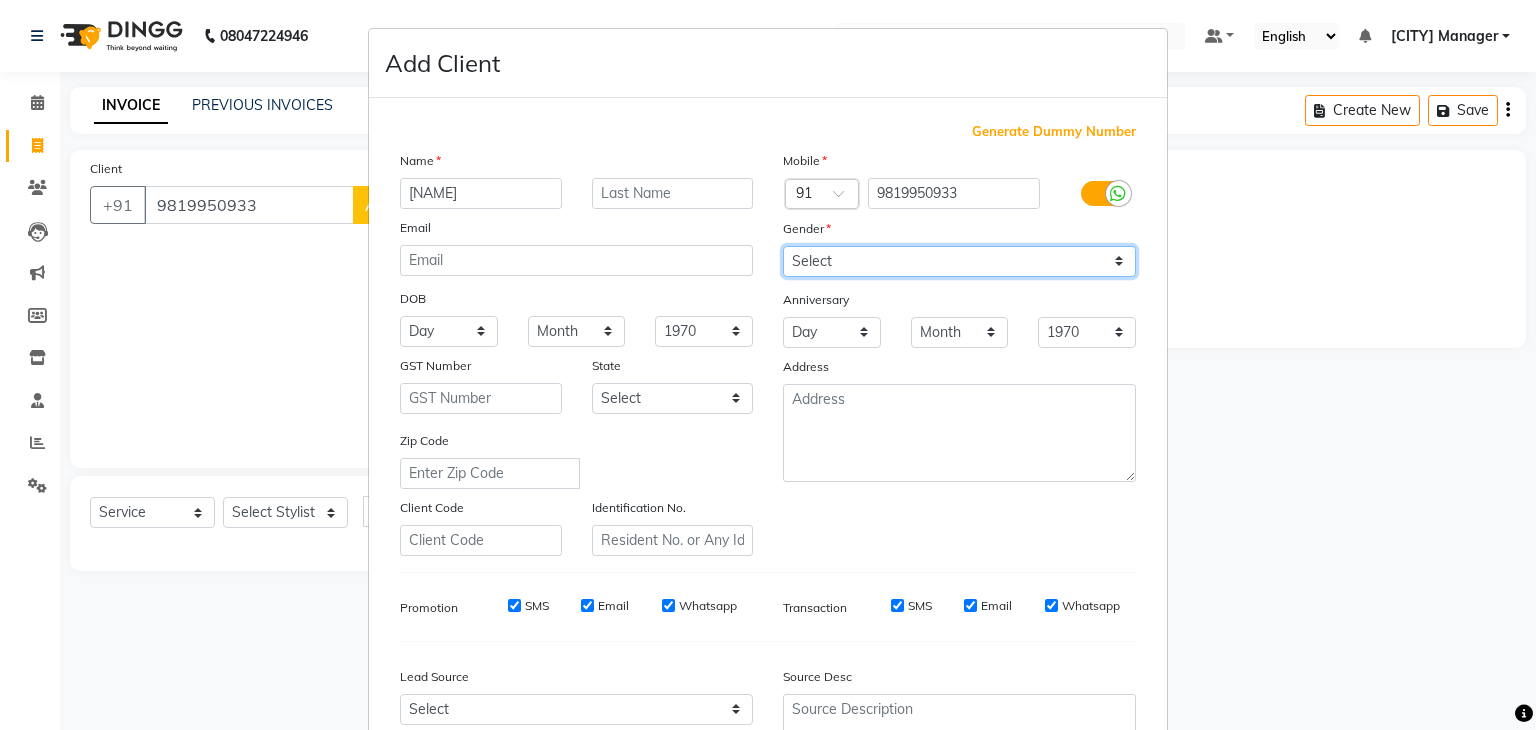 select on "male" 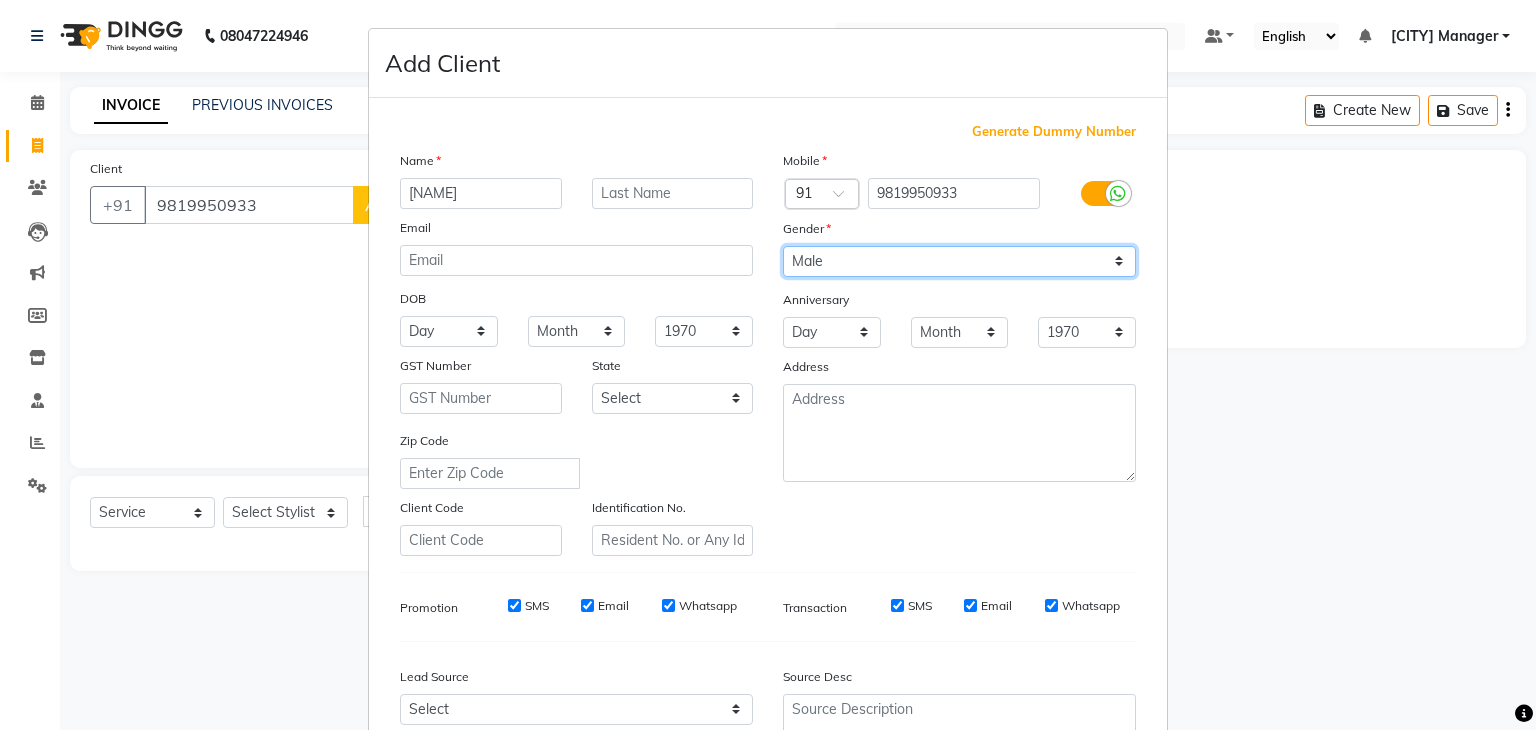 click on "Select Male Female Other Prefer Not To Say" at bounding box center (959, 261) 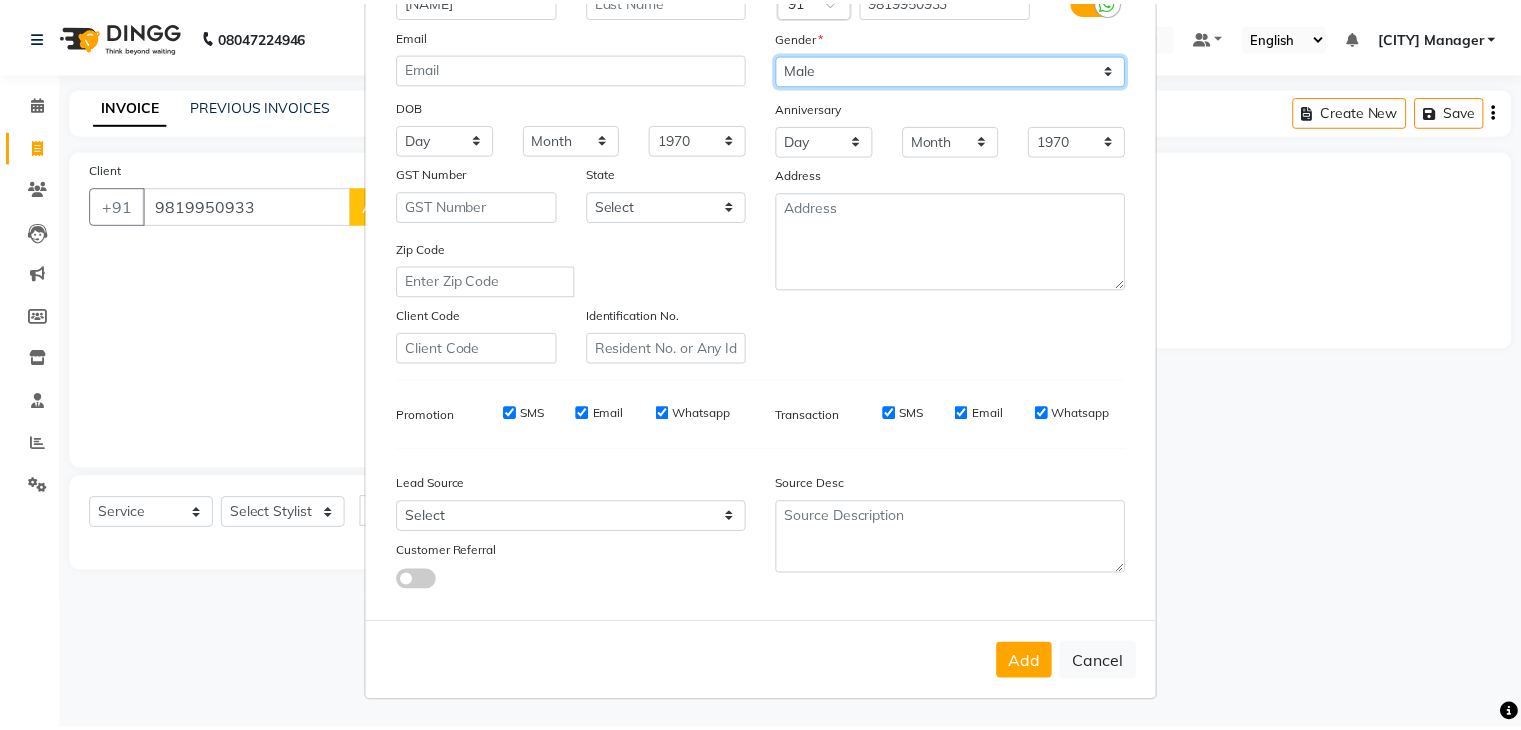 scroll, scrollTop: 203, scrollLeft: 0, axis: vertical 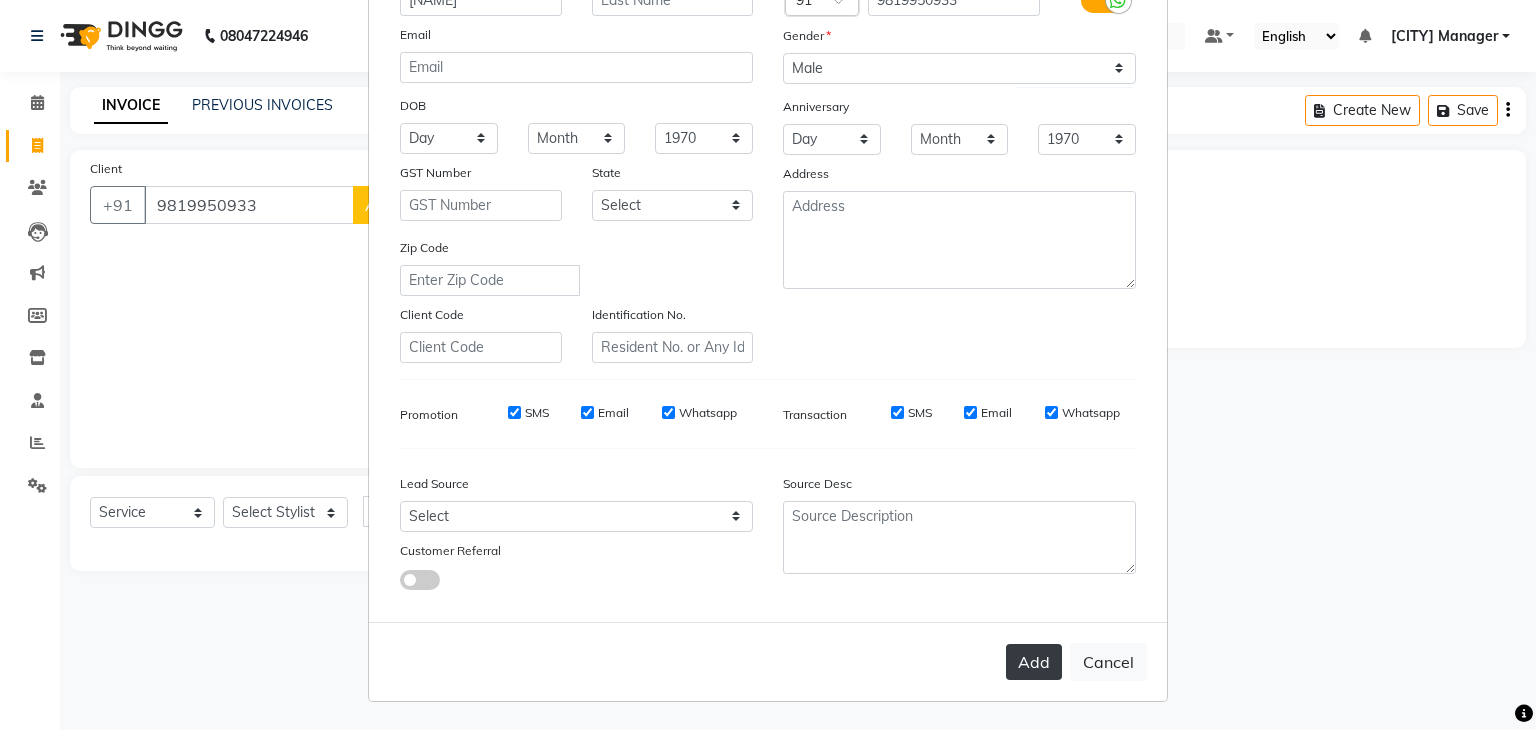 click on "Add" at bounding box center (1034, 662) 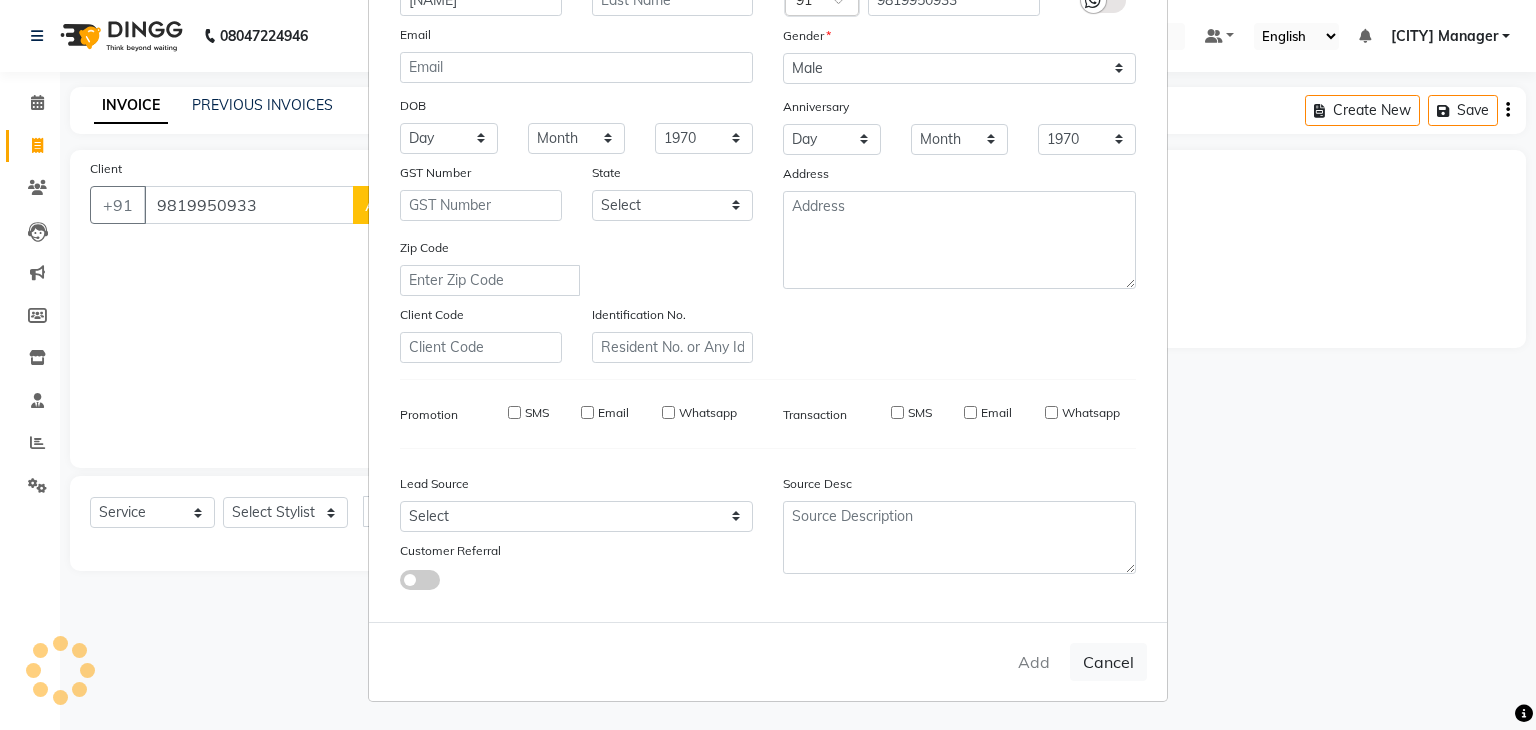 type 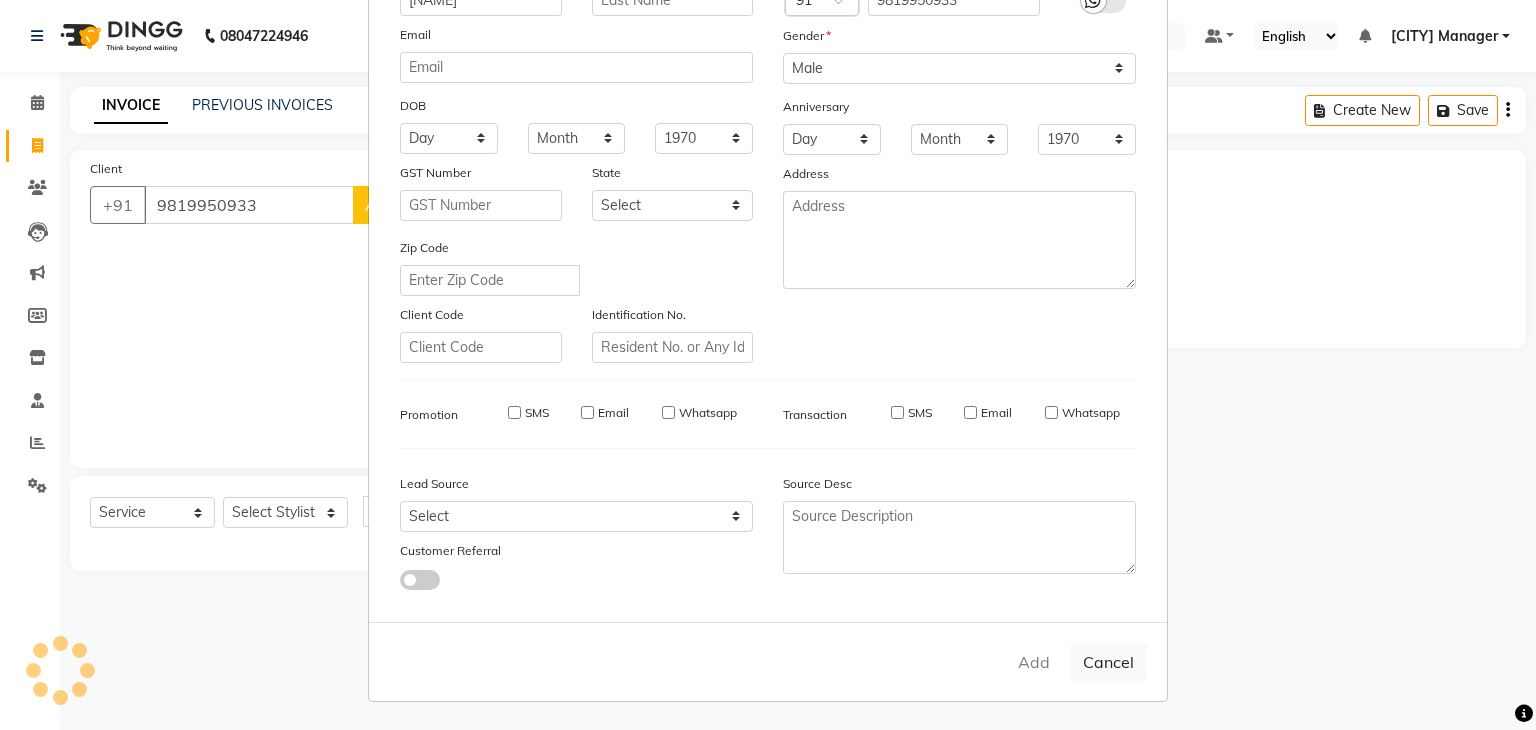 type 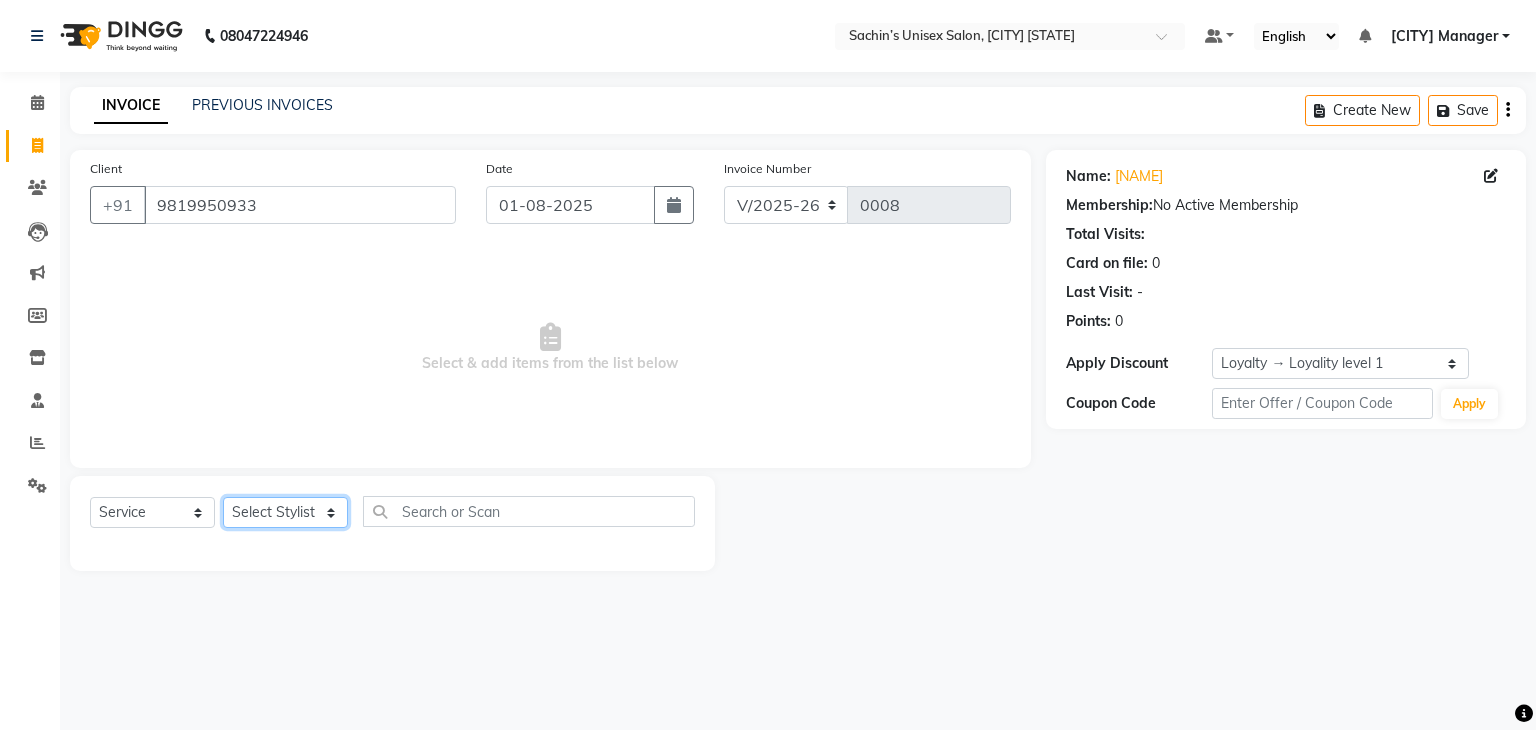click on "Select Stylist Alam Dombivali Manager Jagruti Navshad Raghav Vora Mam" 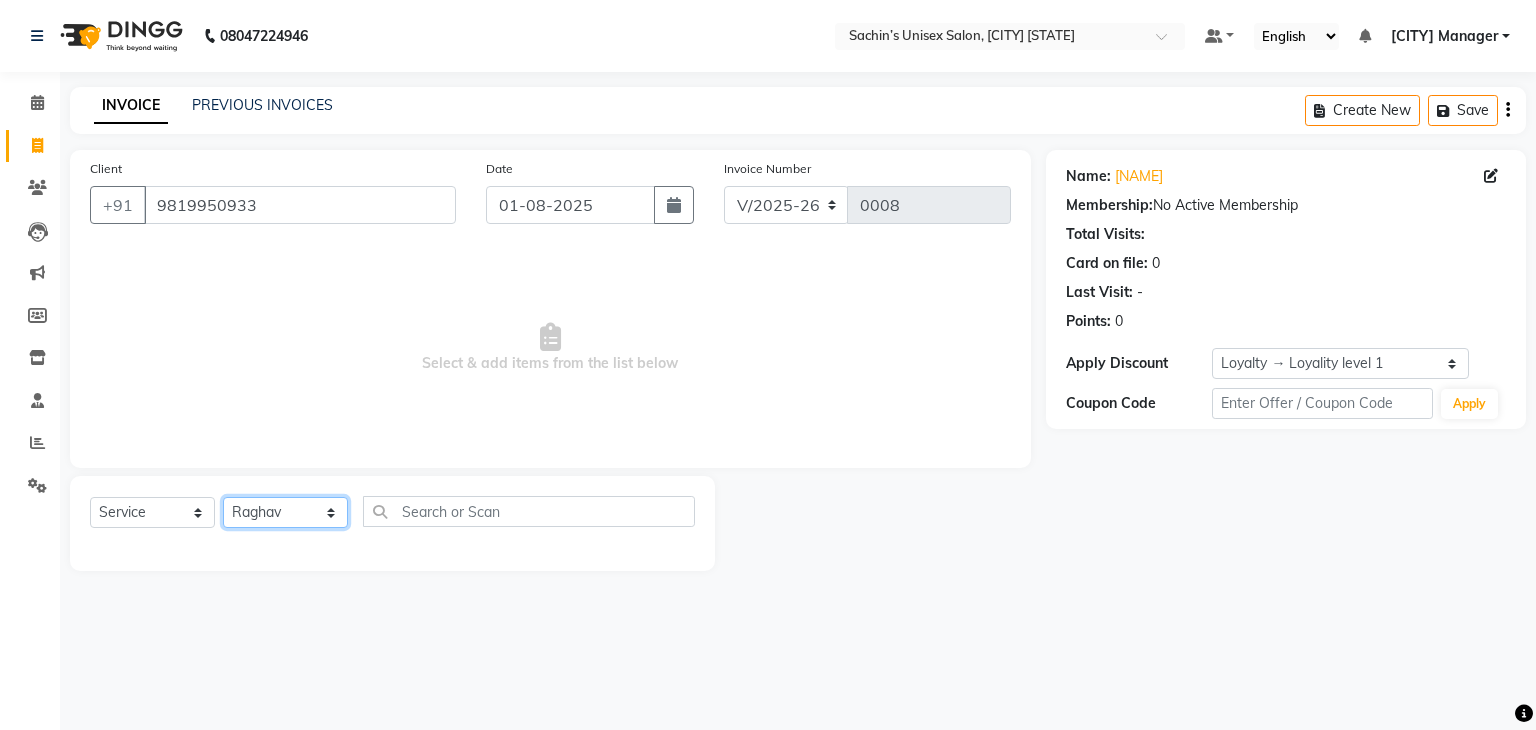click on "Select Stylist Alam Dombivali Manager Jagruti Navshad Raghav Vora Mam" 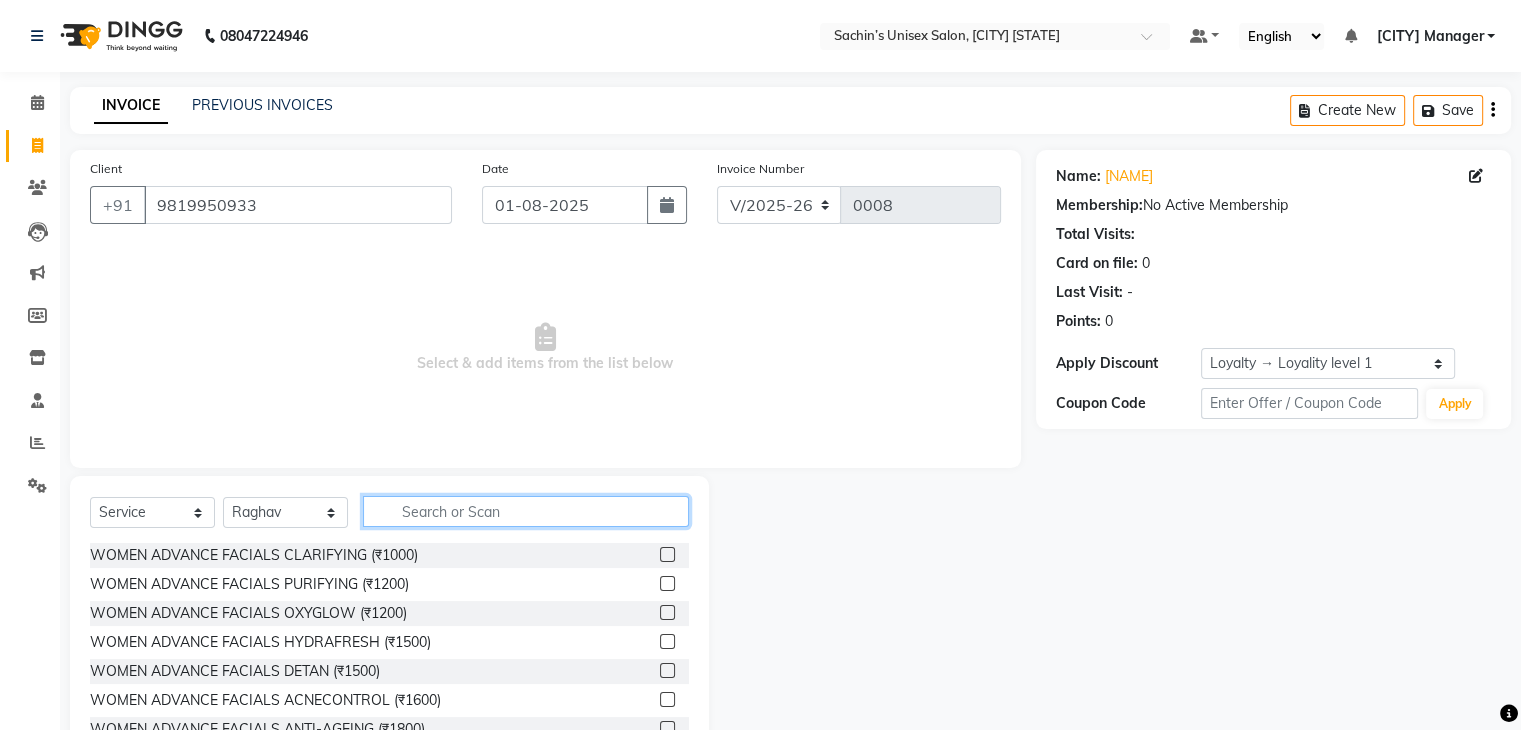 click 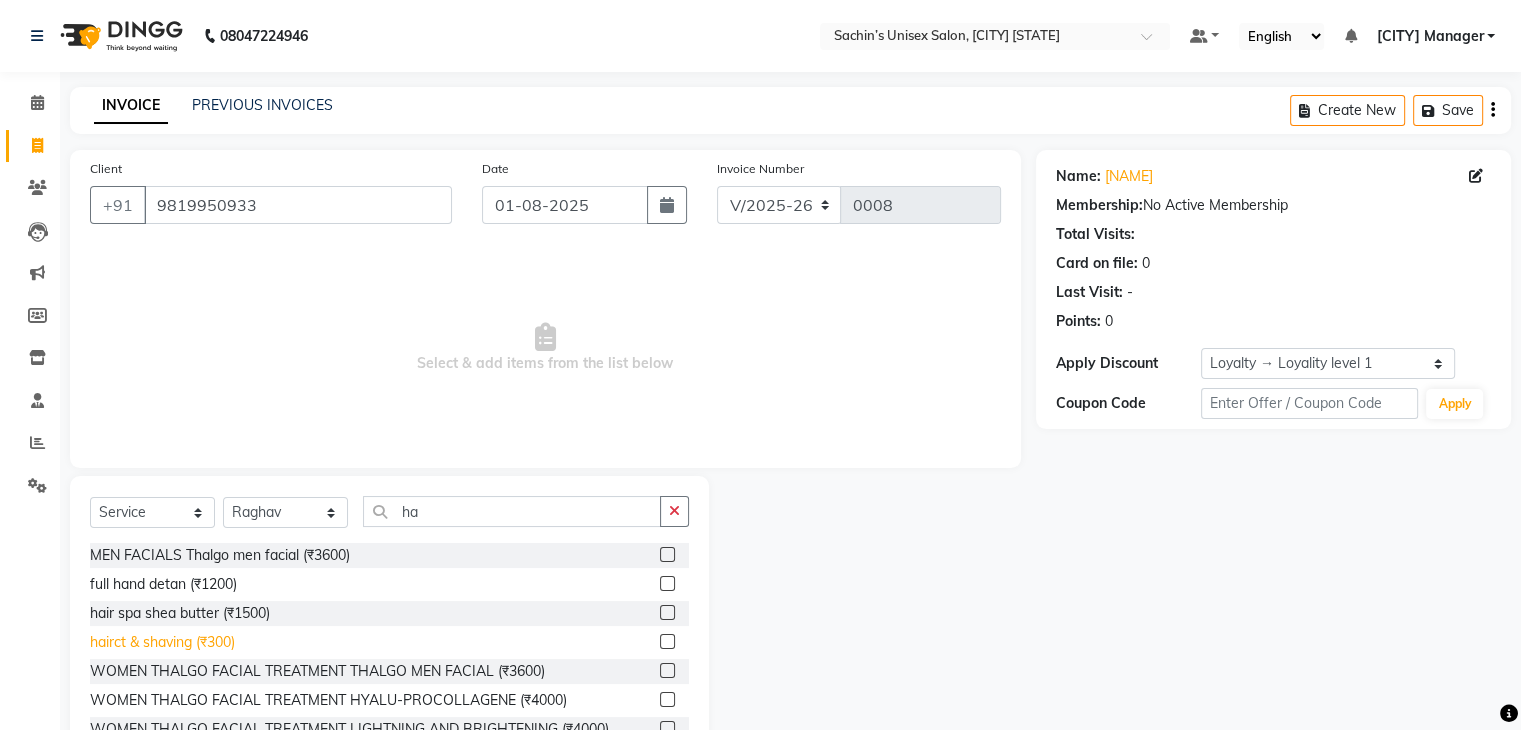 click on "hairct  & shaving (₹300)" 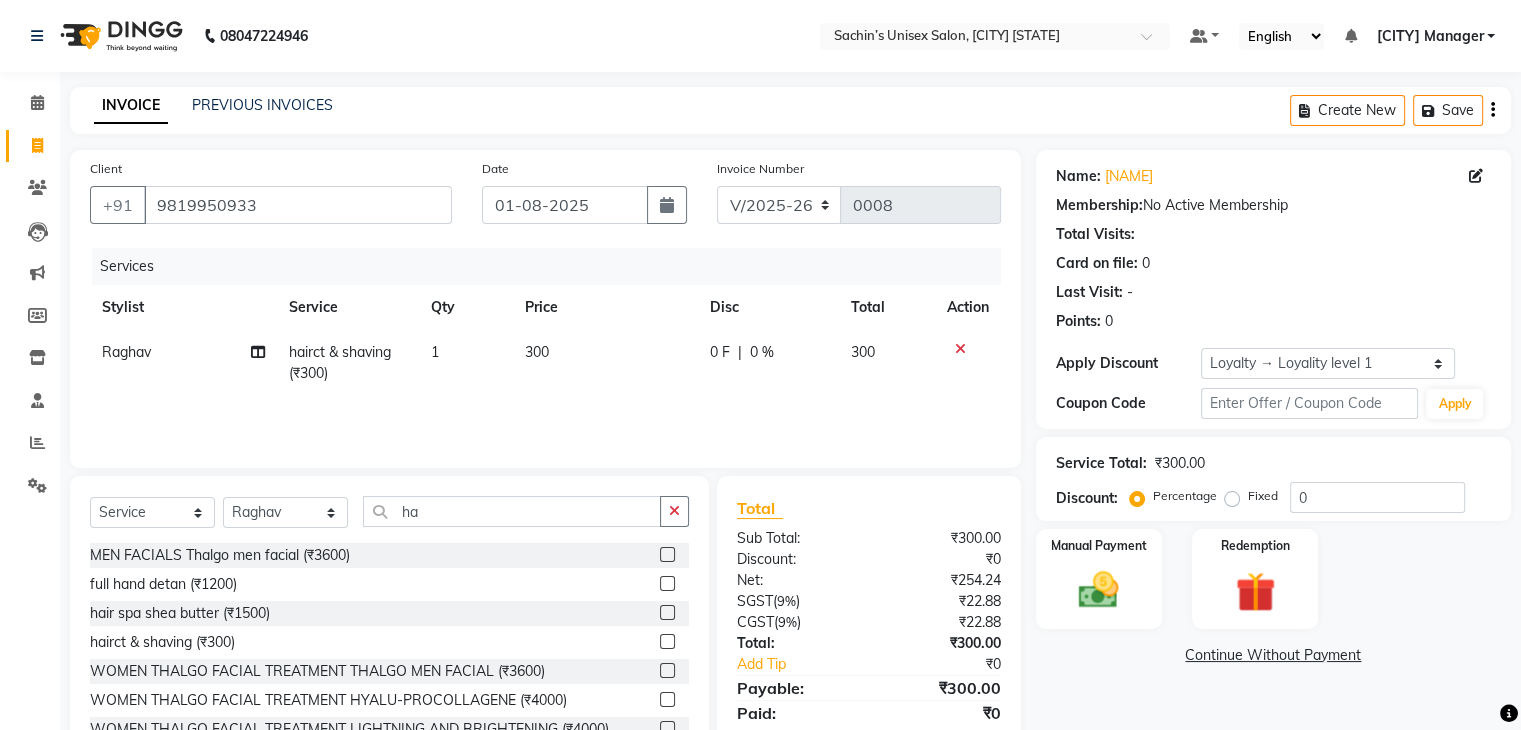 click 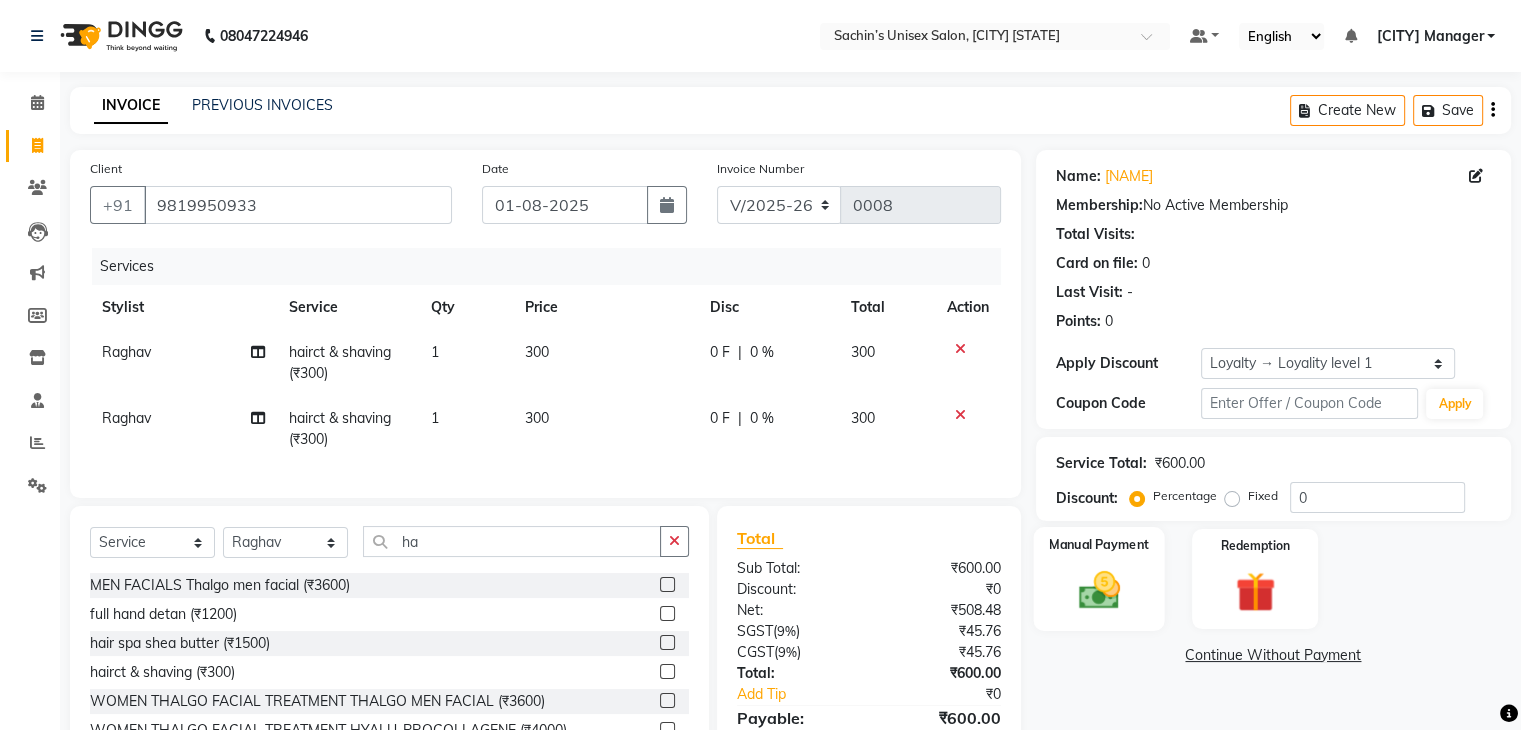 click 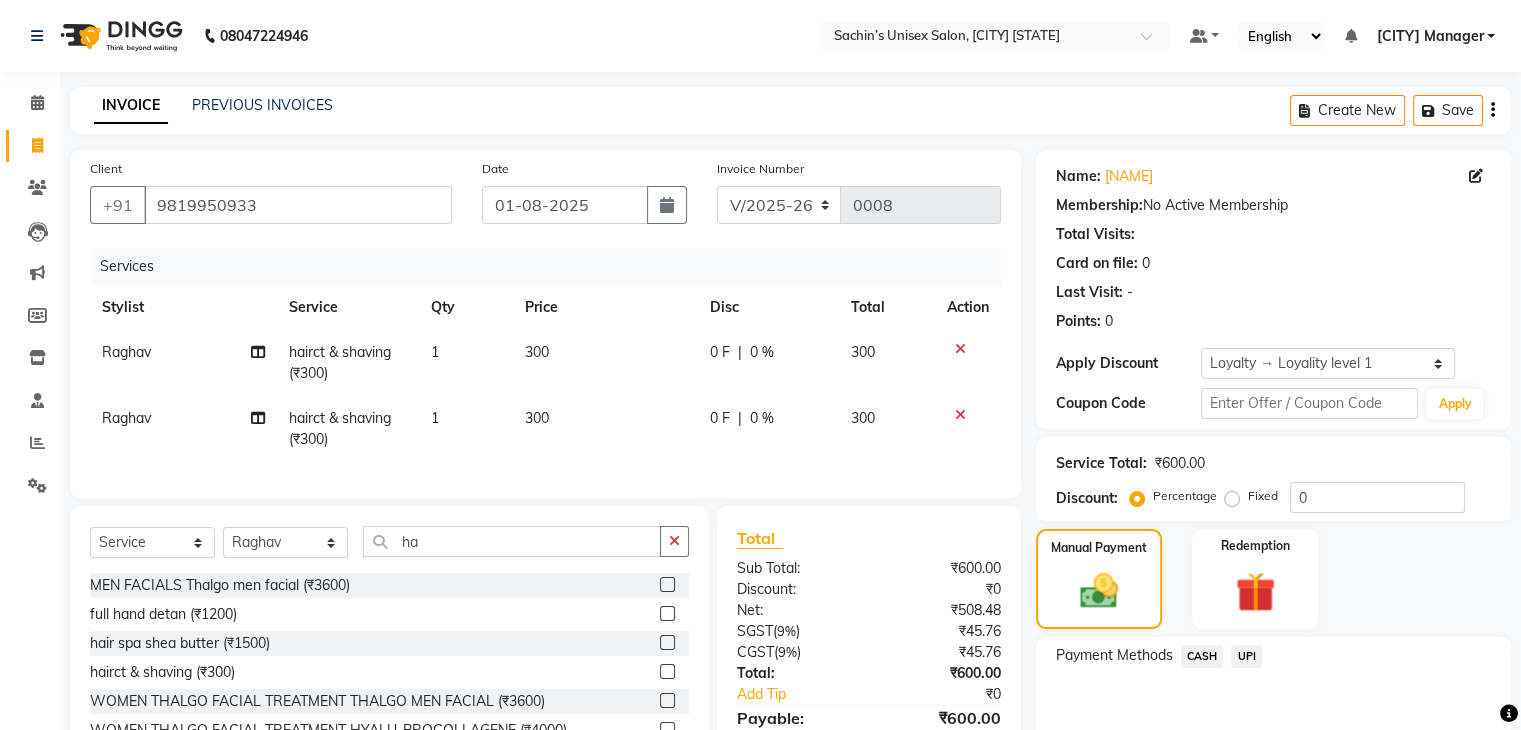 click on "CASH" 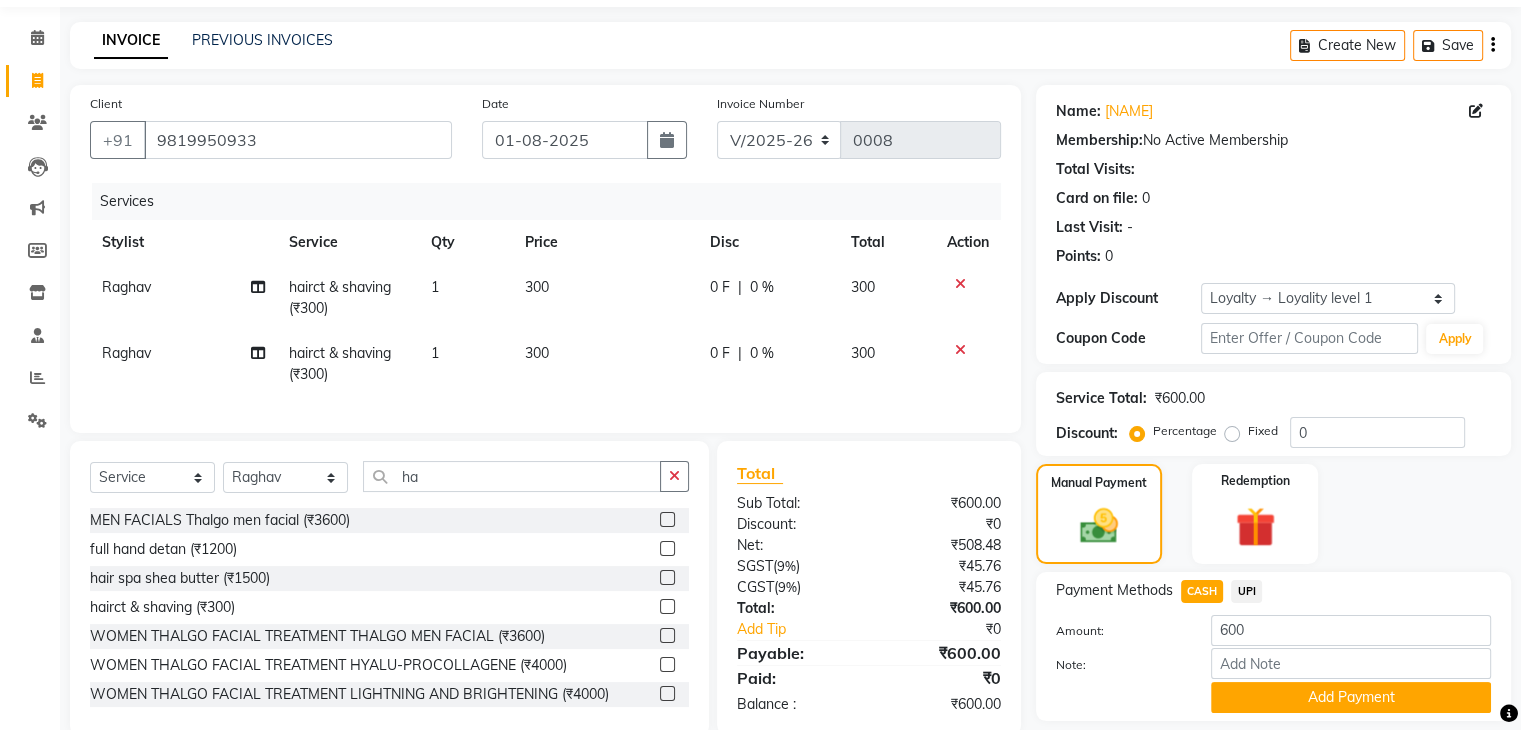 scroll, scrollTop: 100, scrollLeft: 0, axis: vertical 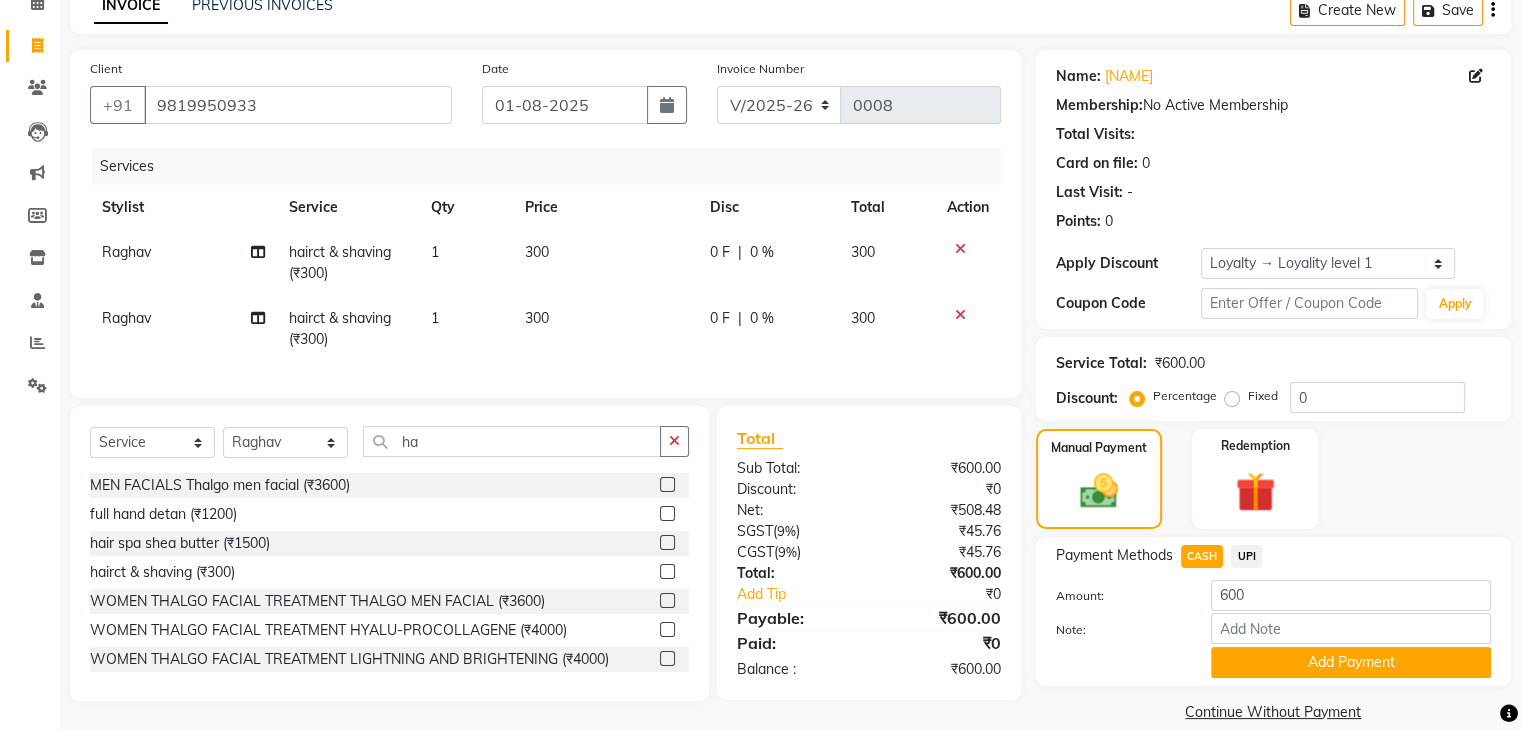click on "Add Payment" 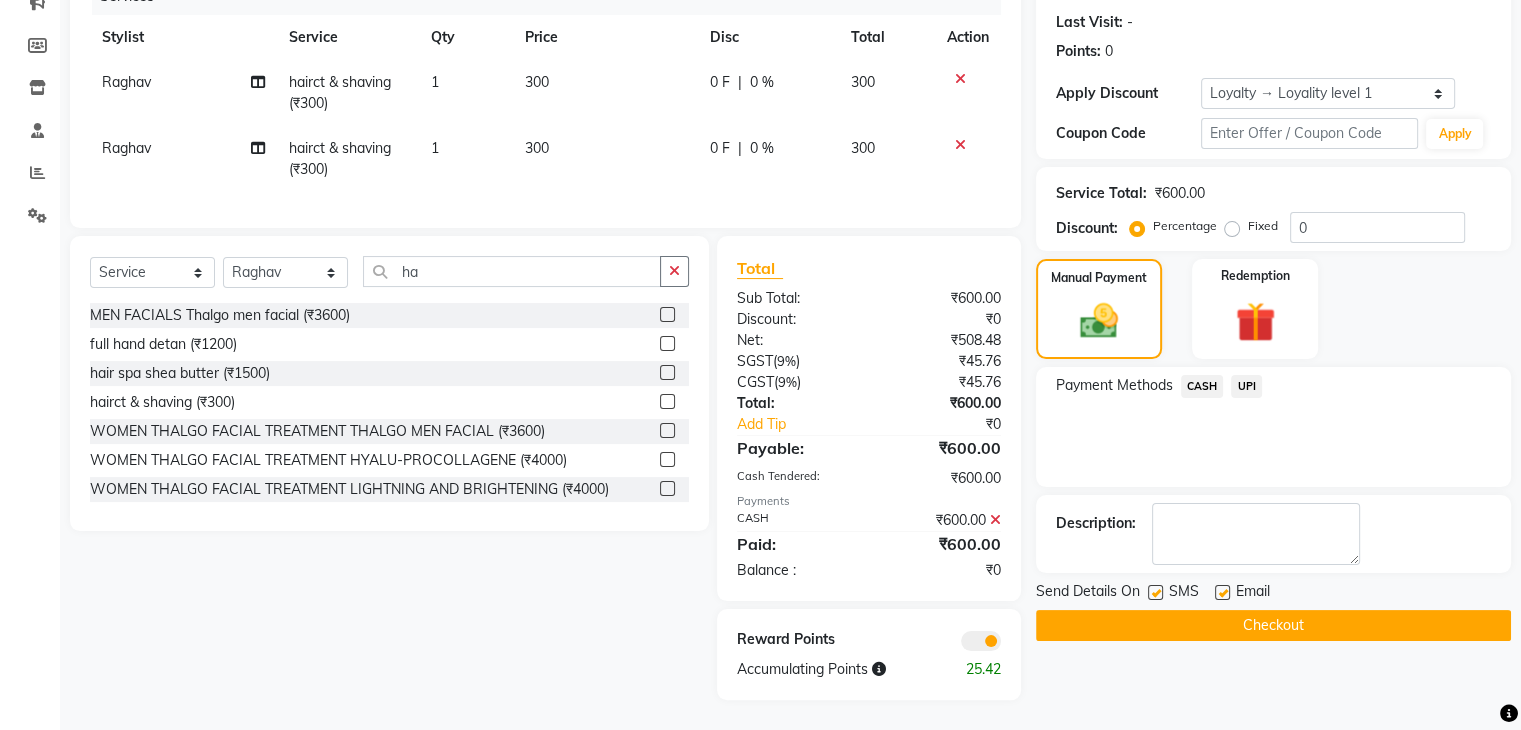 scroll, scrollTop: 287, scrollLeft: 0, axis: vertical 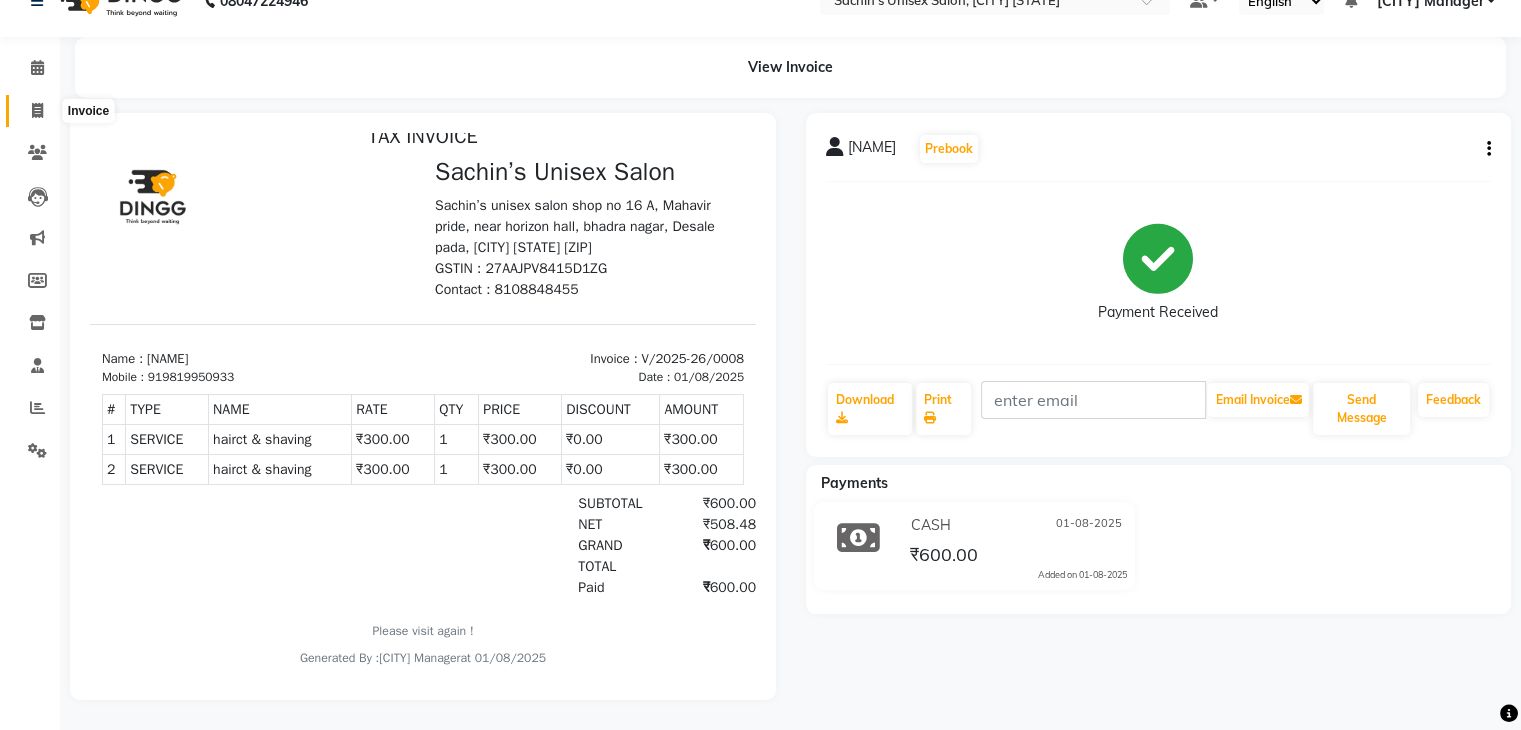click 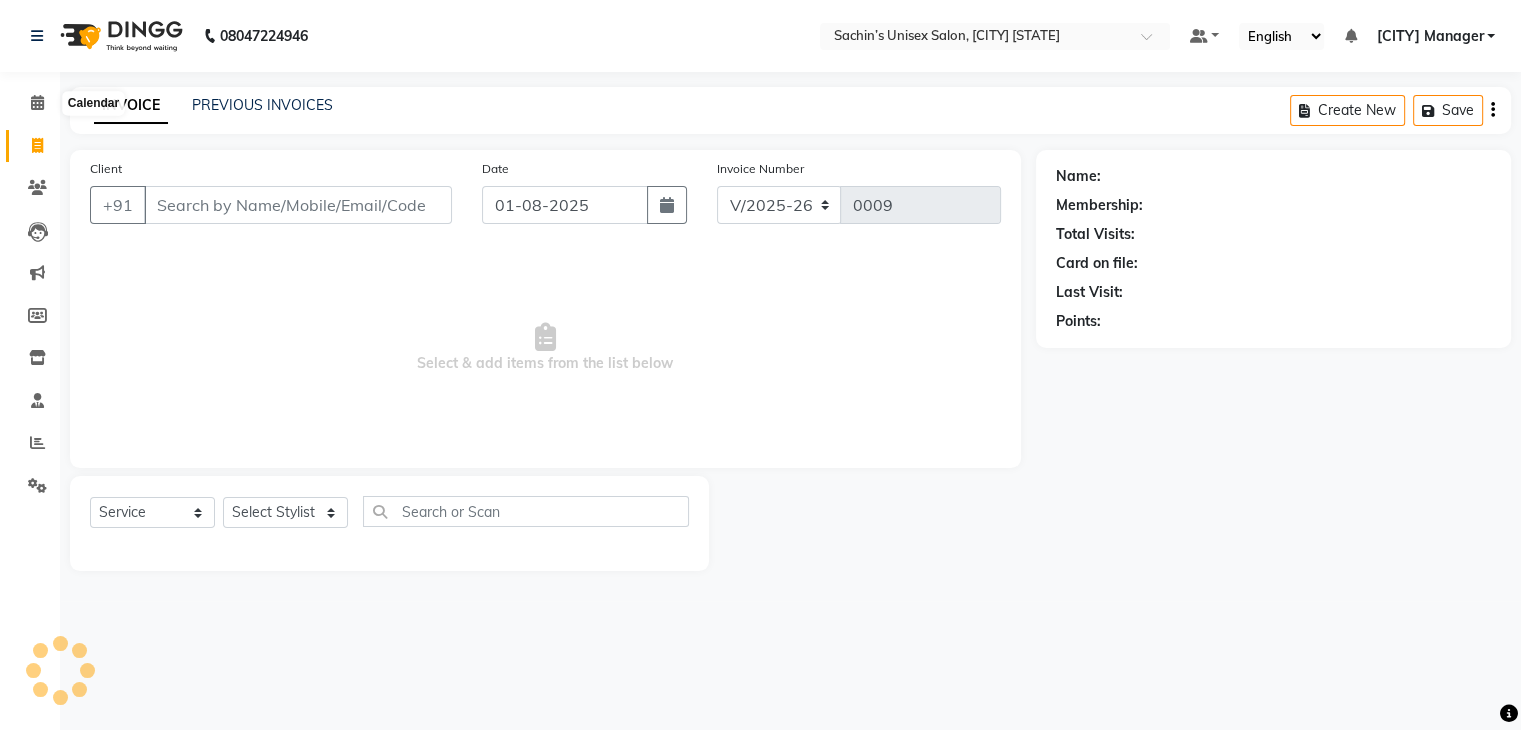 scroll, scrollTop: 0, scrollLeft: 0, axis: both 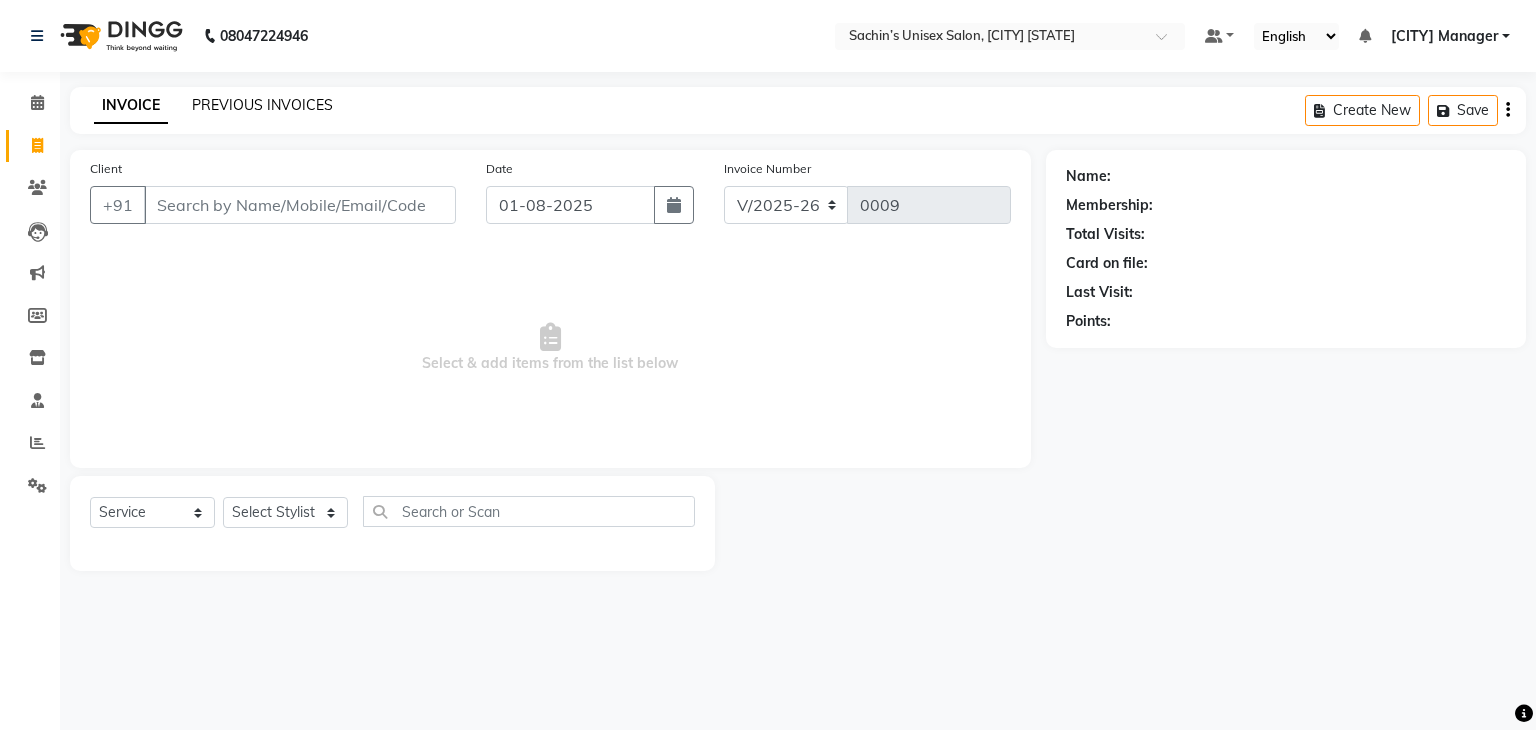 click on "PREVIOUS INVOICES" 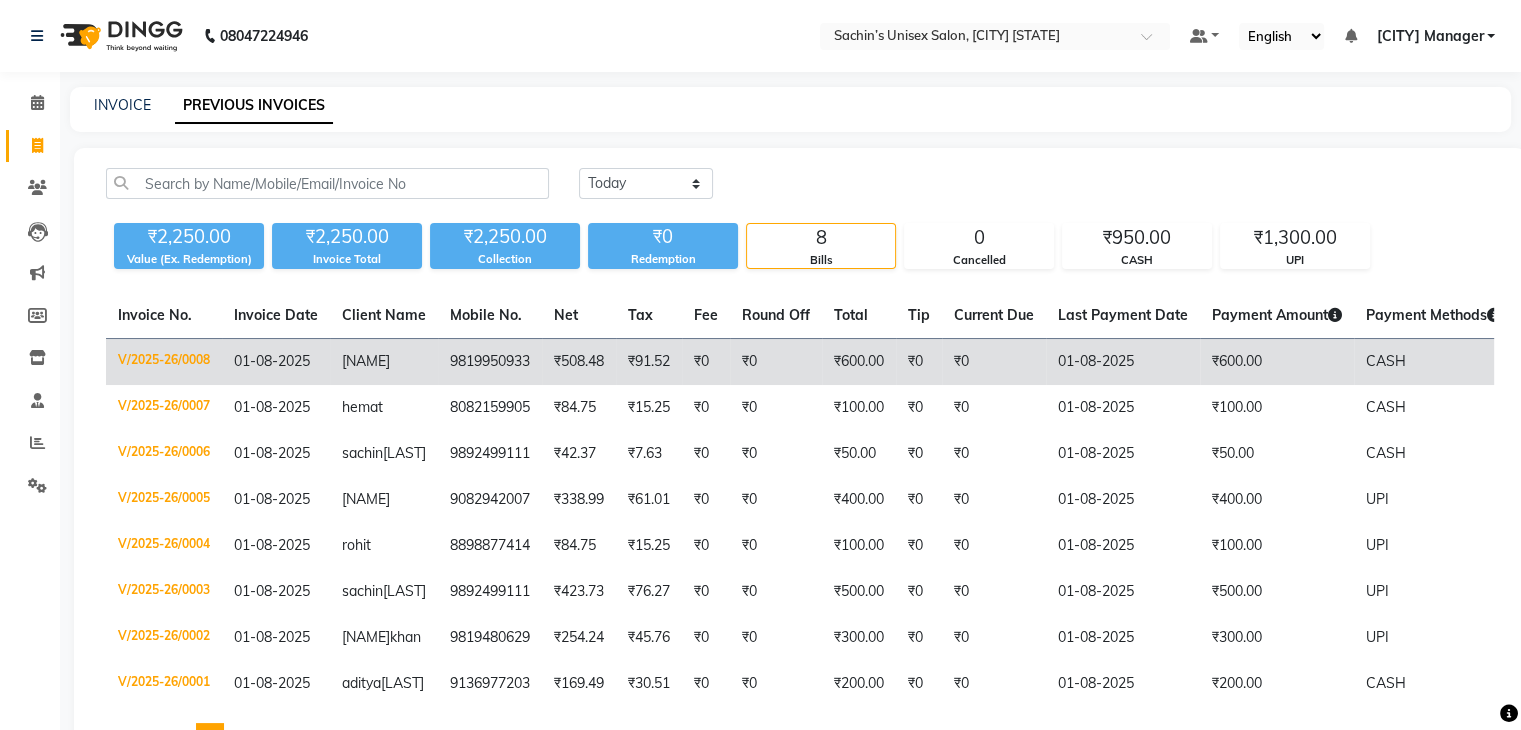 click on "CASH" 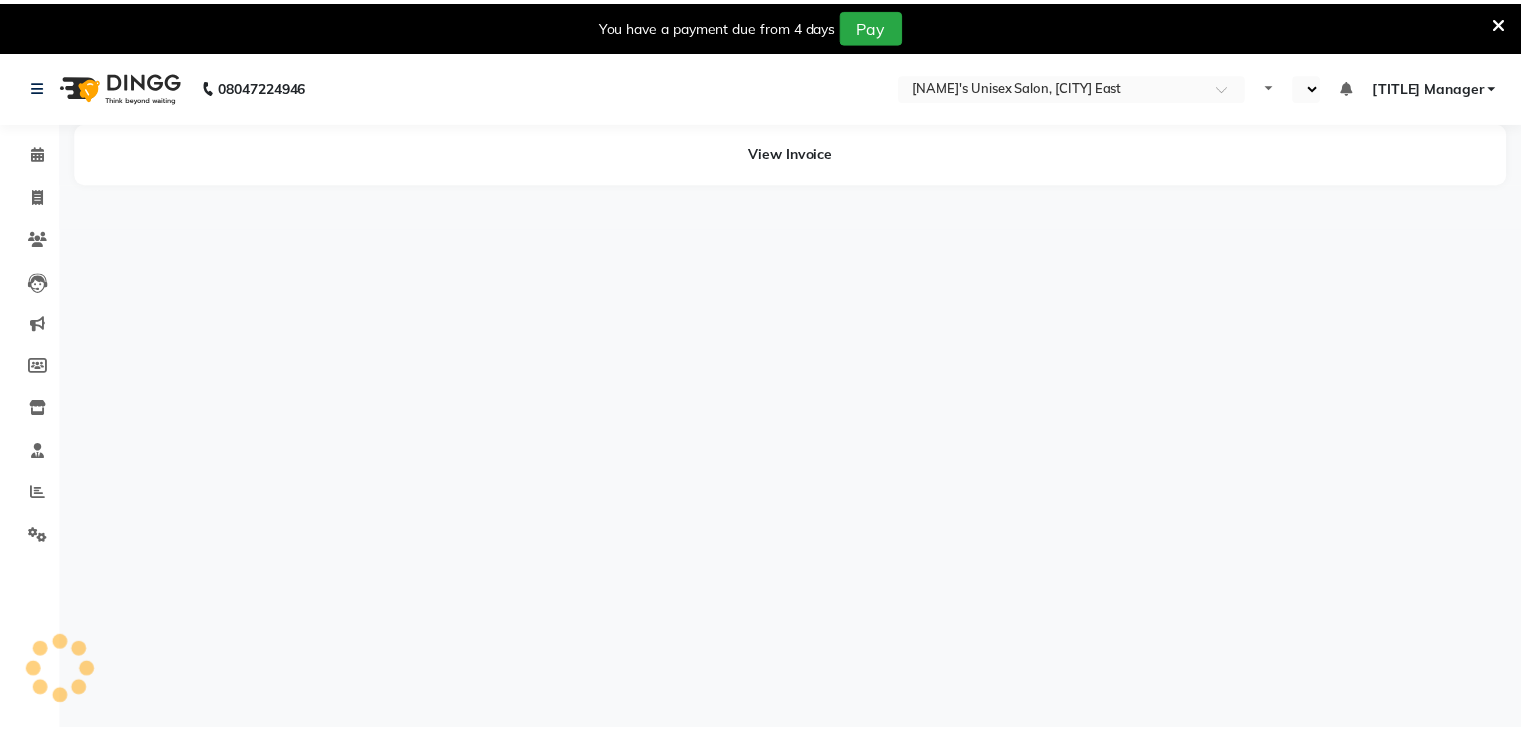 scroll, scrollTop: 0, scrollLeft: 0, axis: both 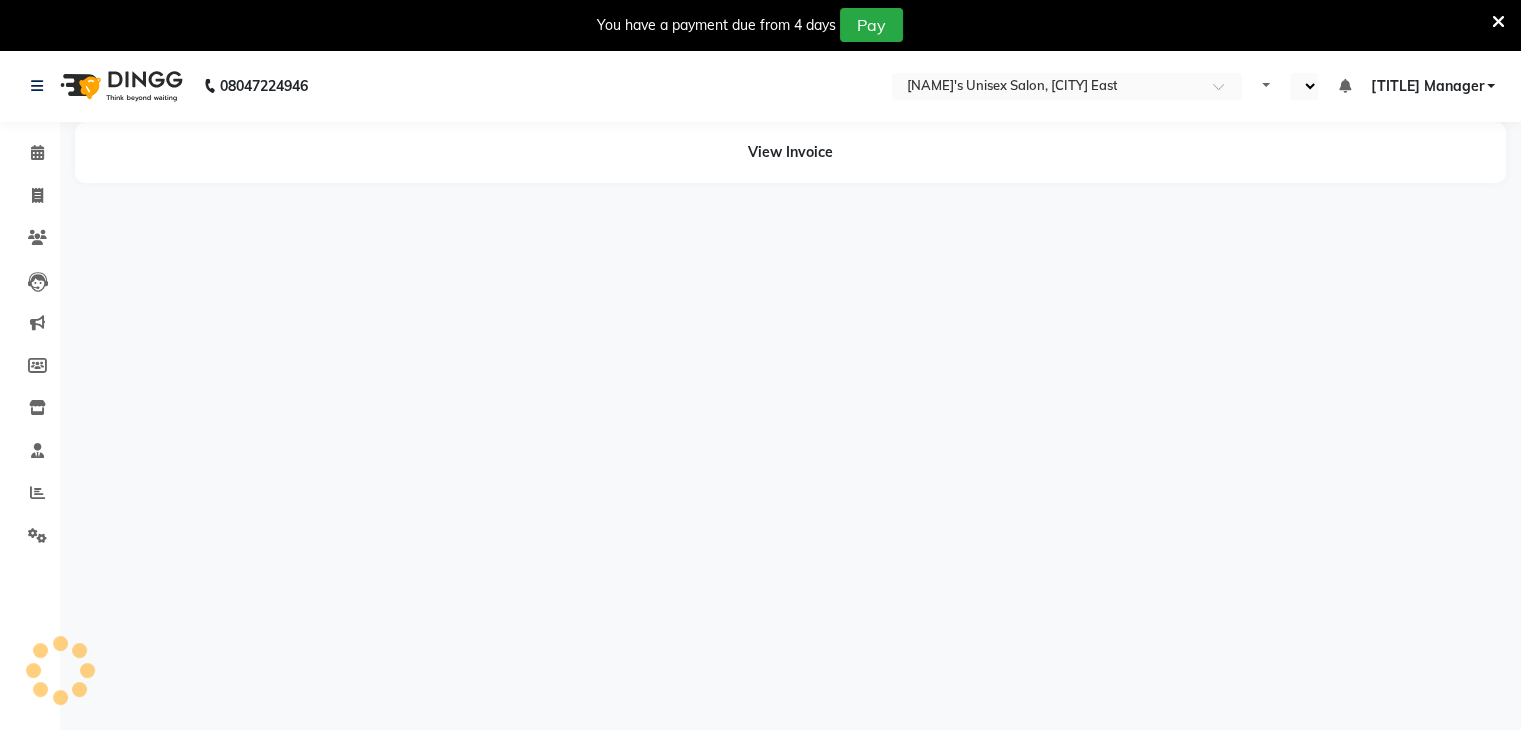 select on "en" 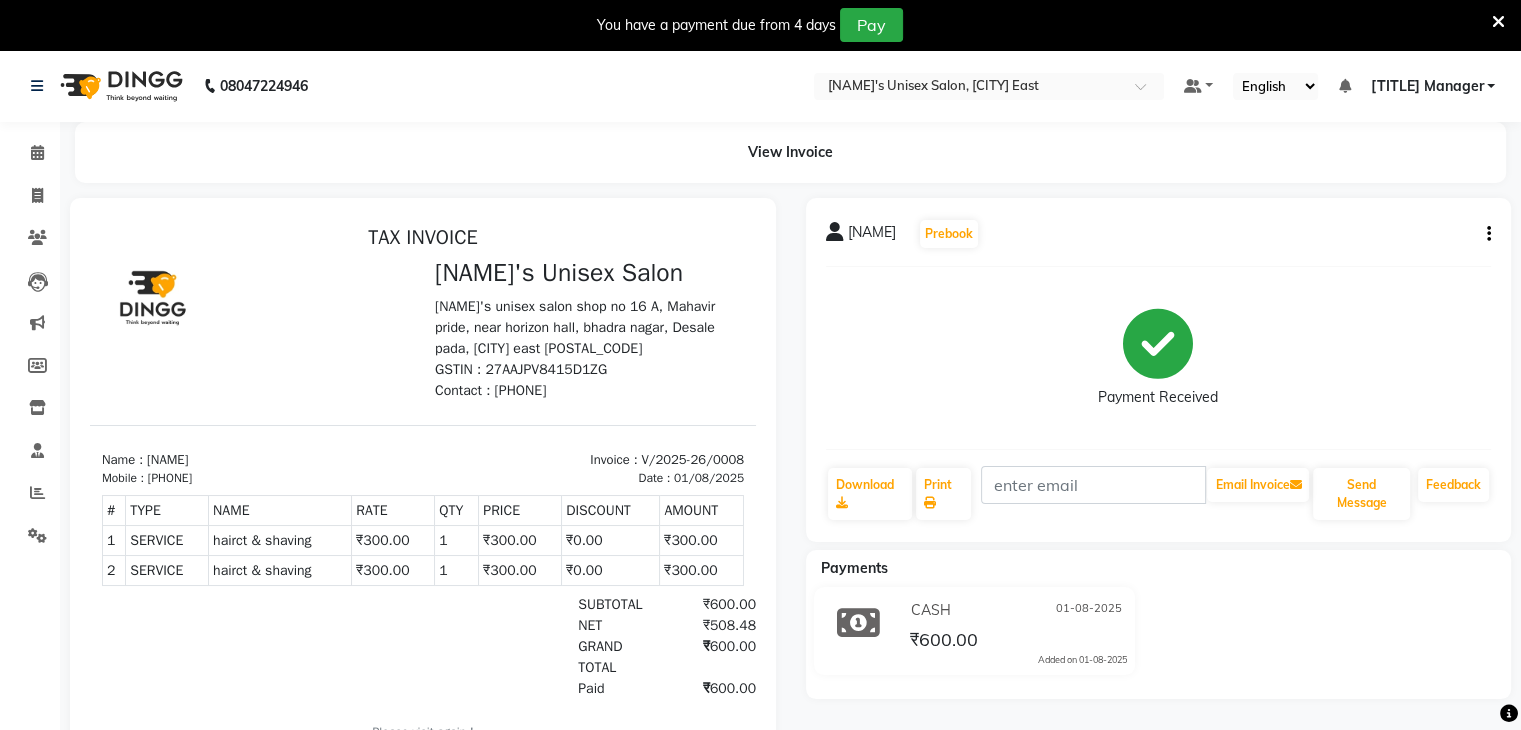 scroll, scrollTop: 0, scrollLeft: 0, axis: both 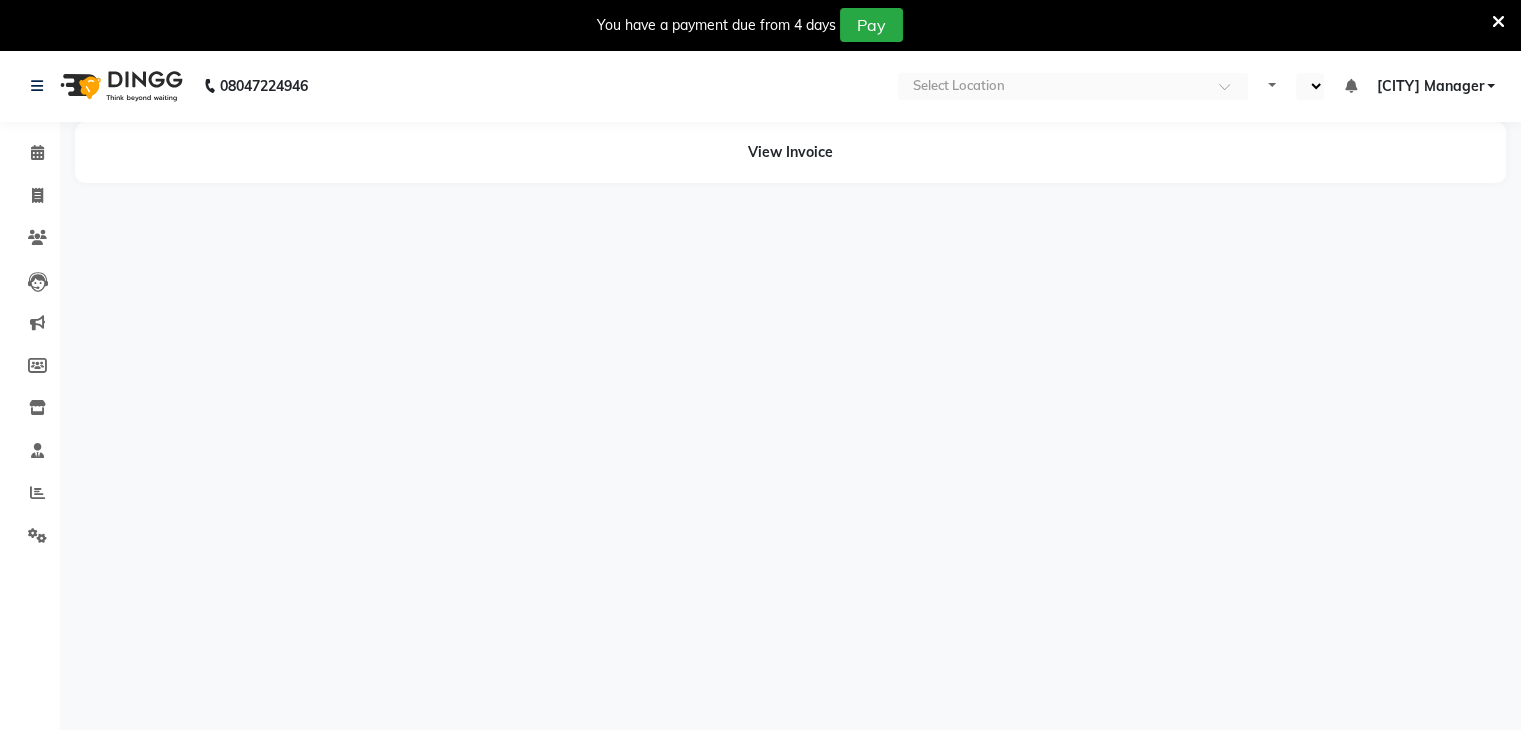 select on "en" 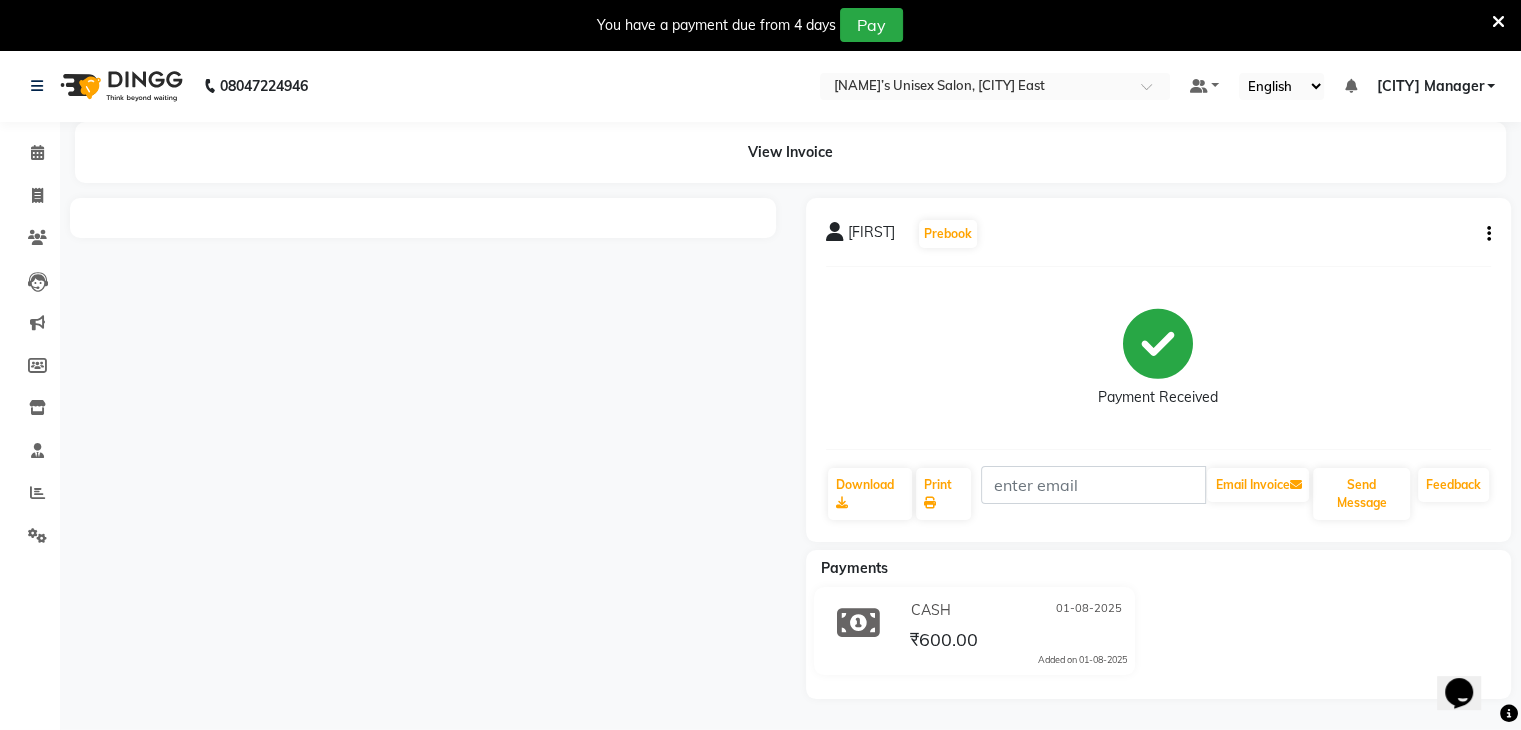 scroll, scrollTop: 0, scrollLeft: 0, axis: both 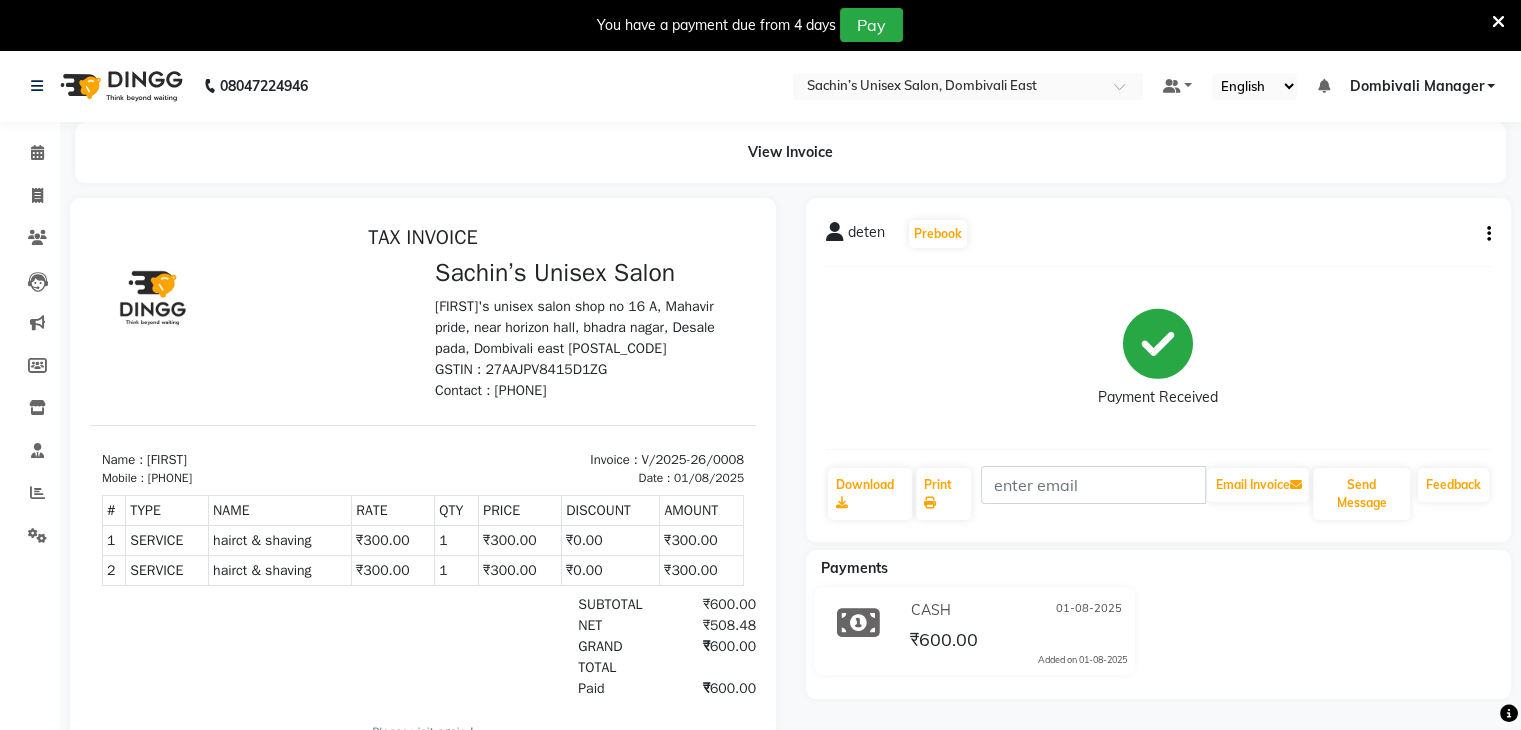 click on "hairct  & shaving" at bounding box center (280, 570) 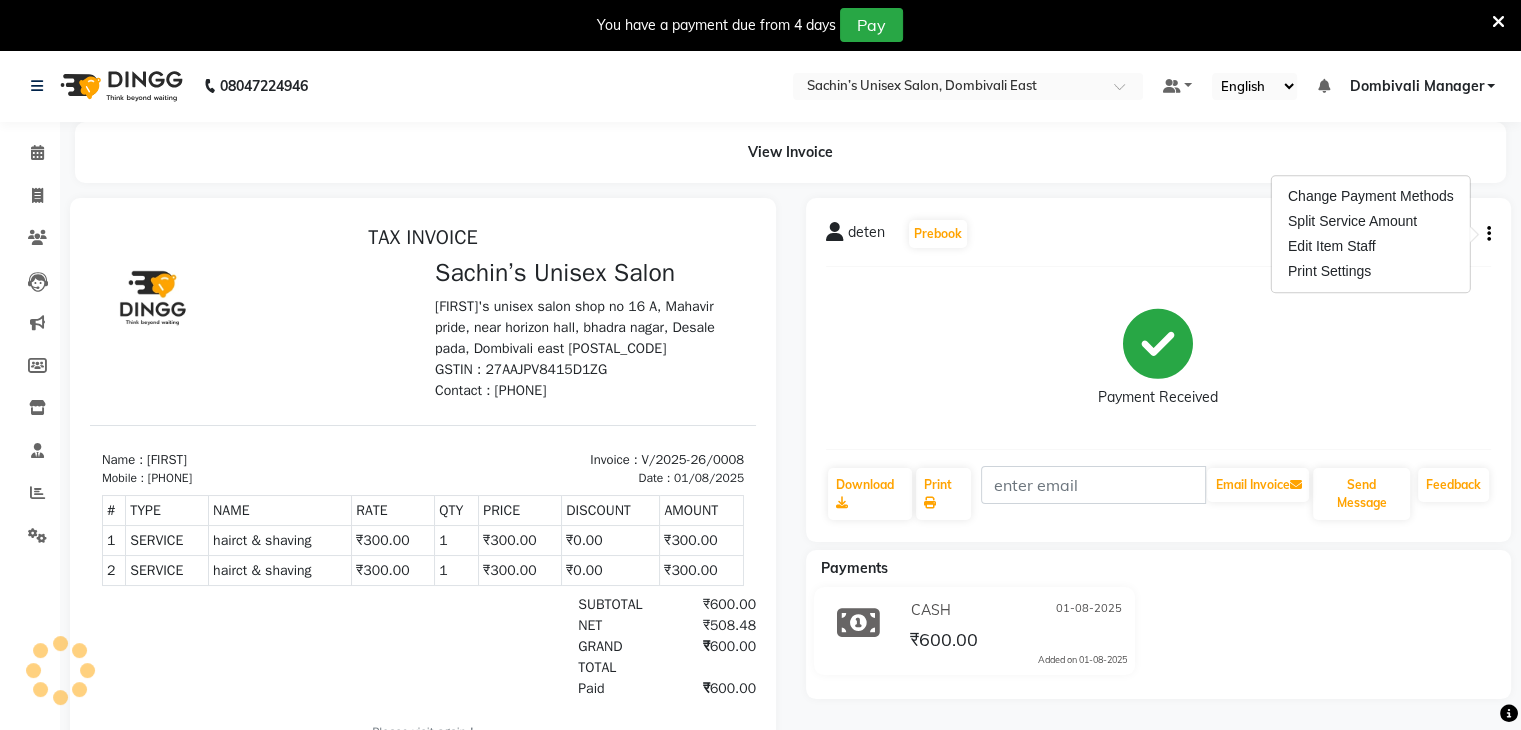 click at bounding box center [1498, 22] 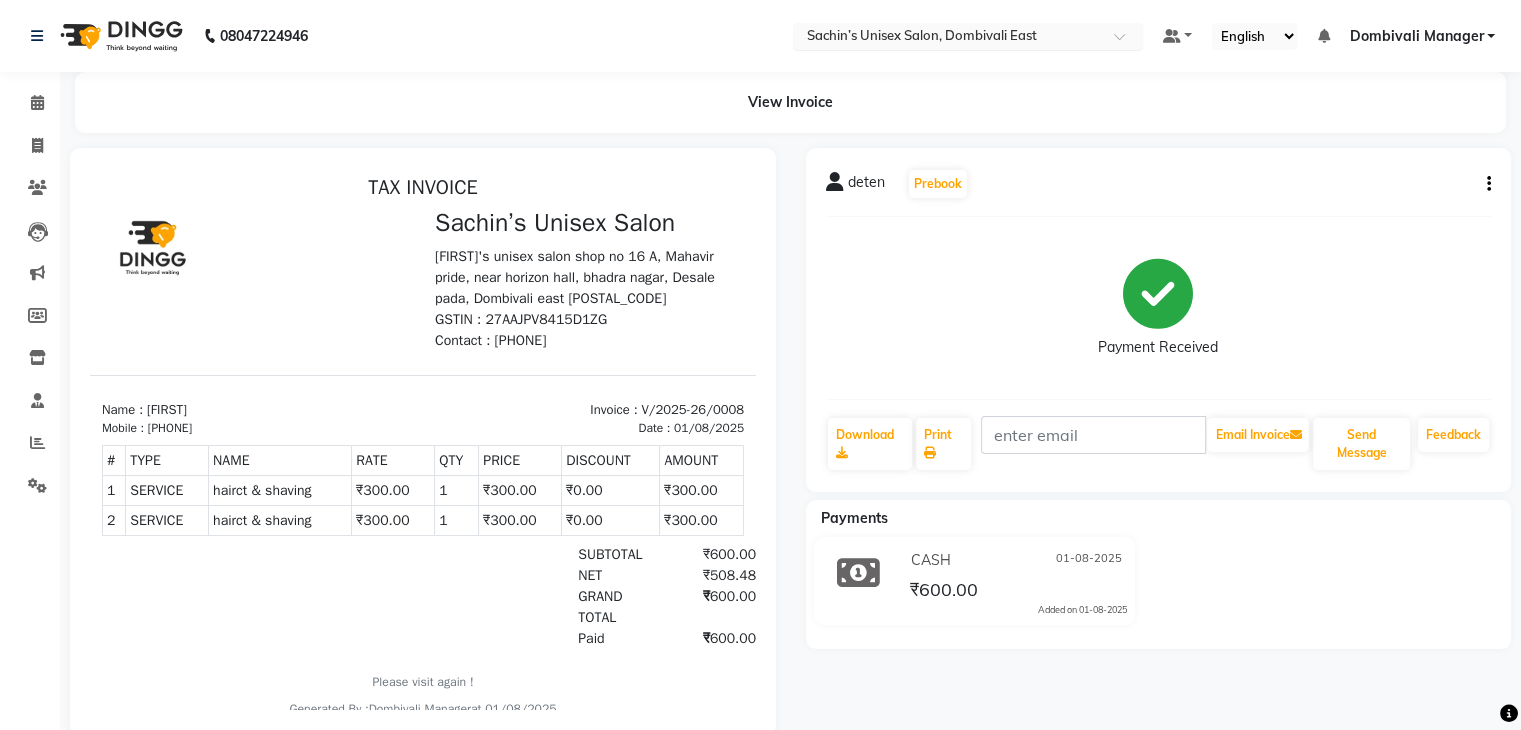 click at bounding box center (948, 38) 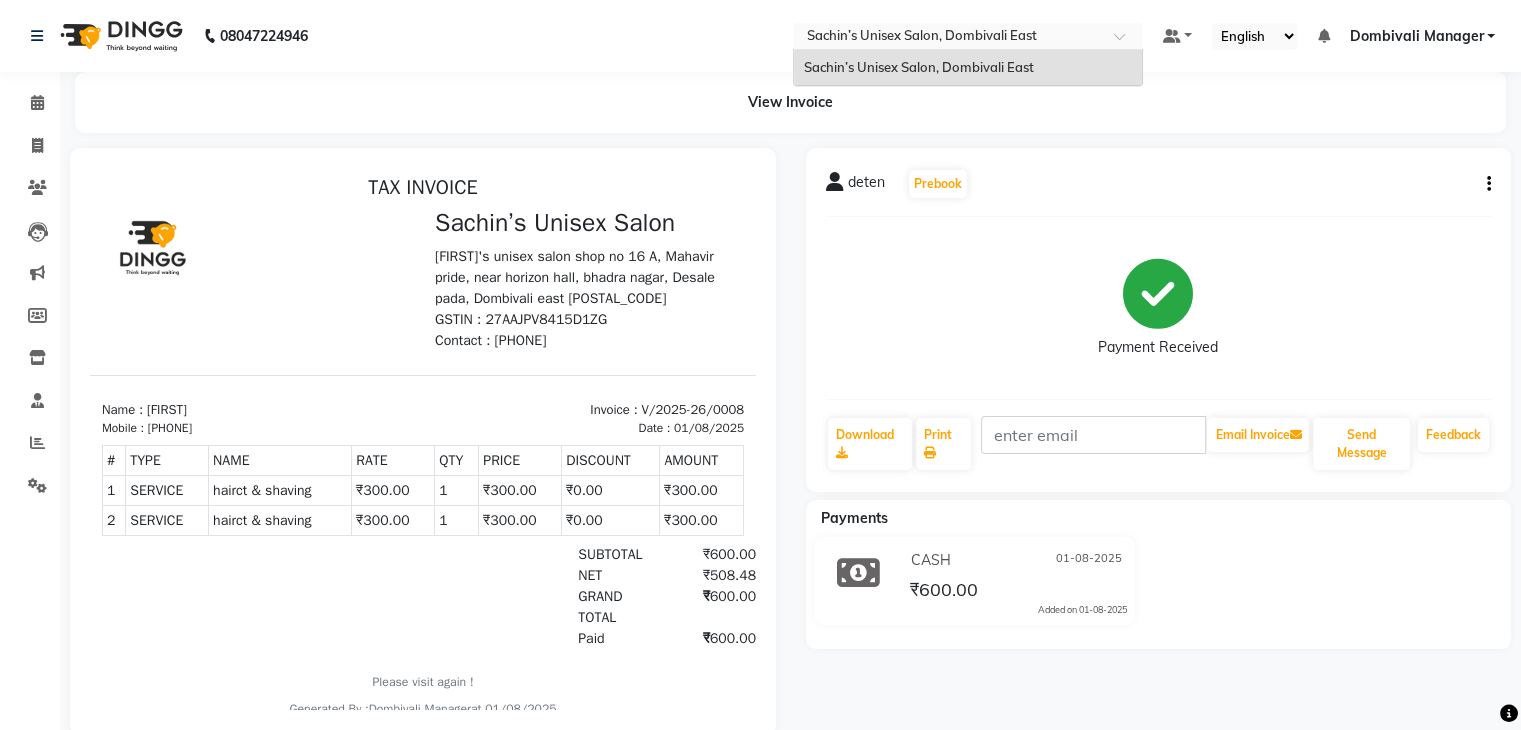 click at bounding box center (948, 38) 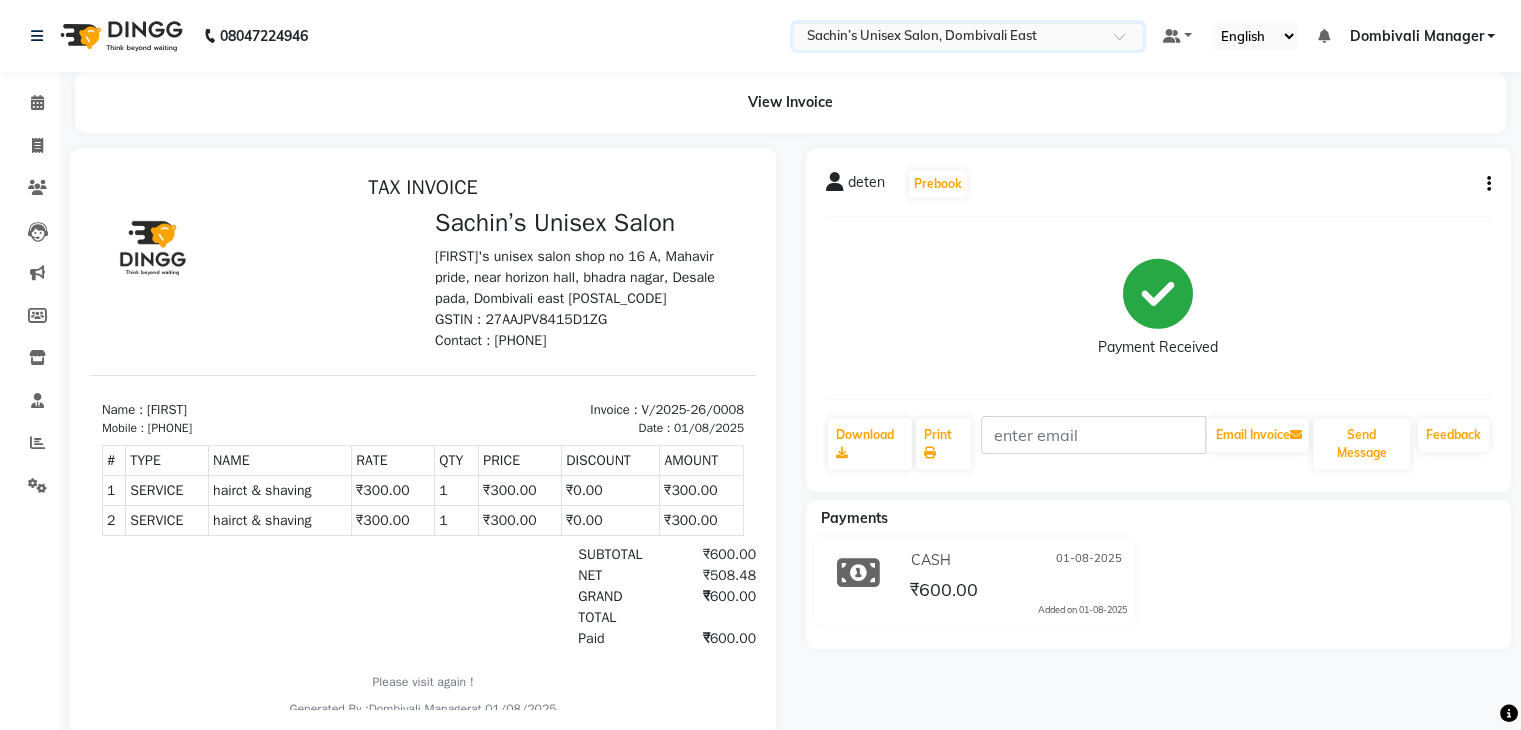 click at bounding box center (1126, 42) 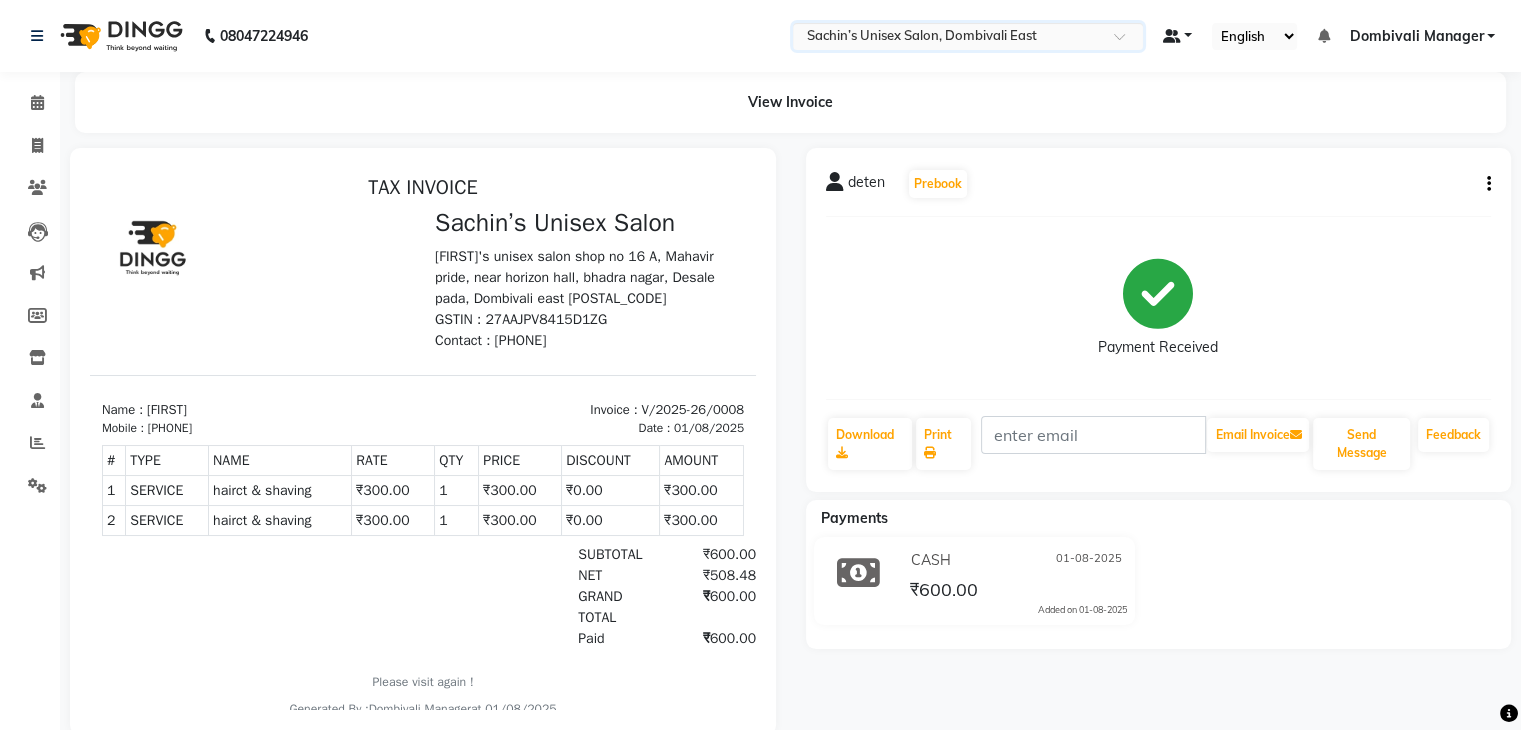 click at bounding box center [1178, 36] 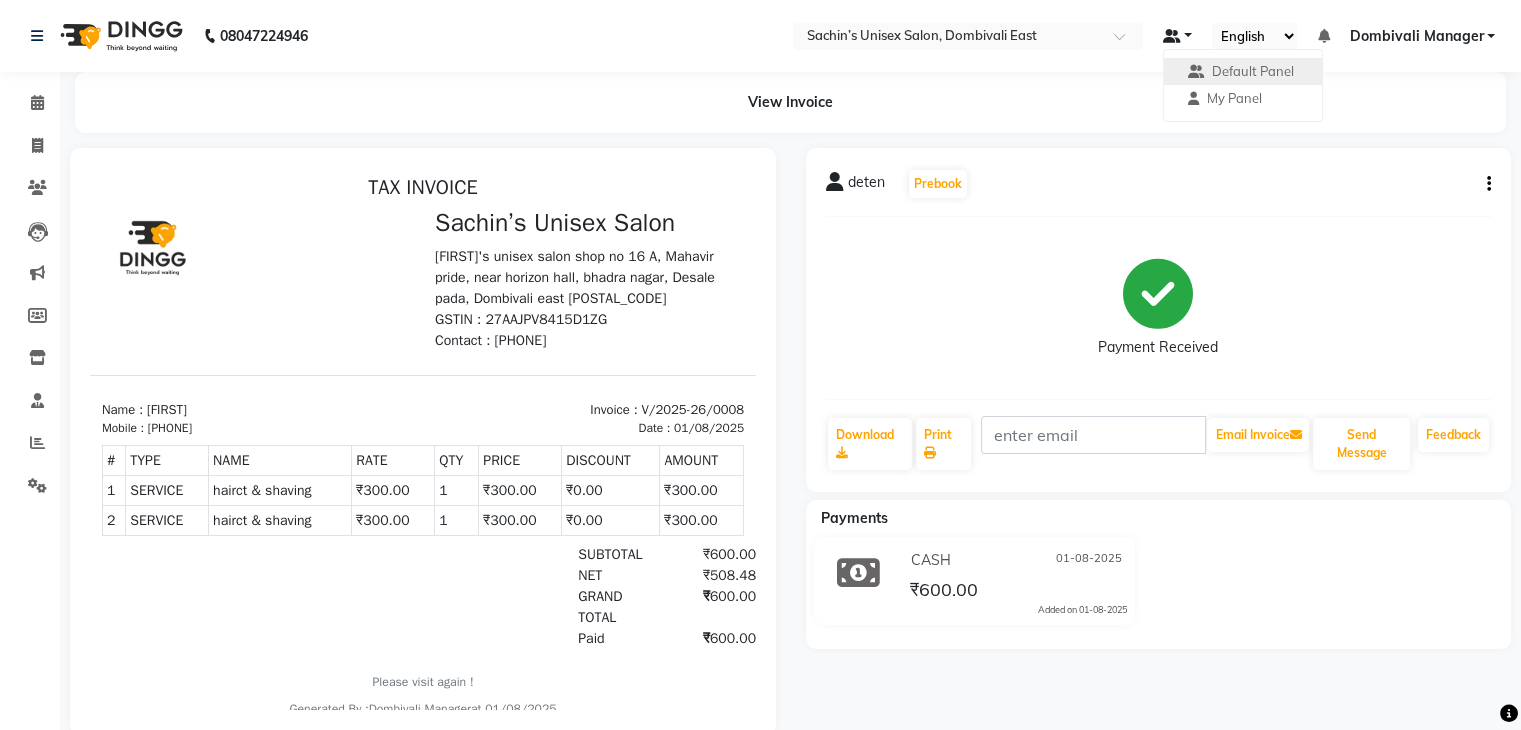 click at bounding box center (1178, 36) 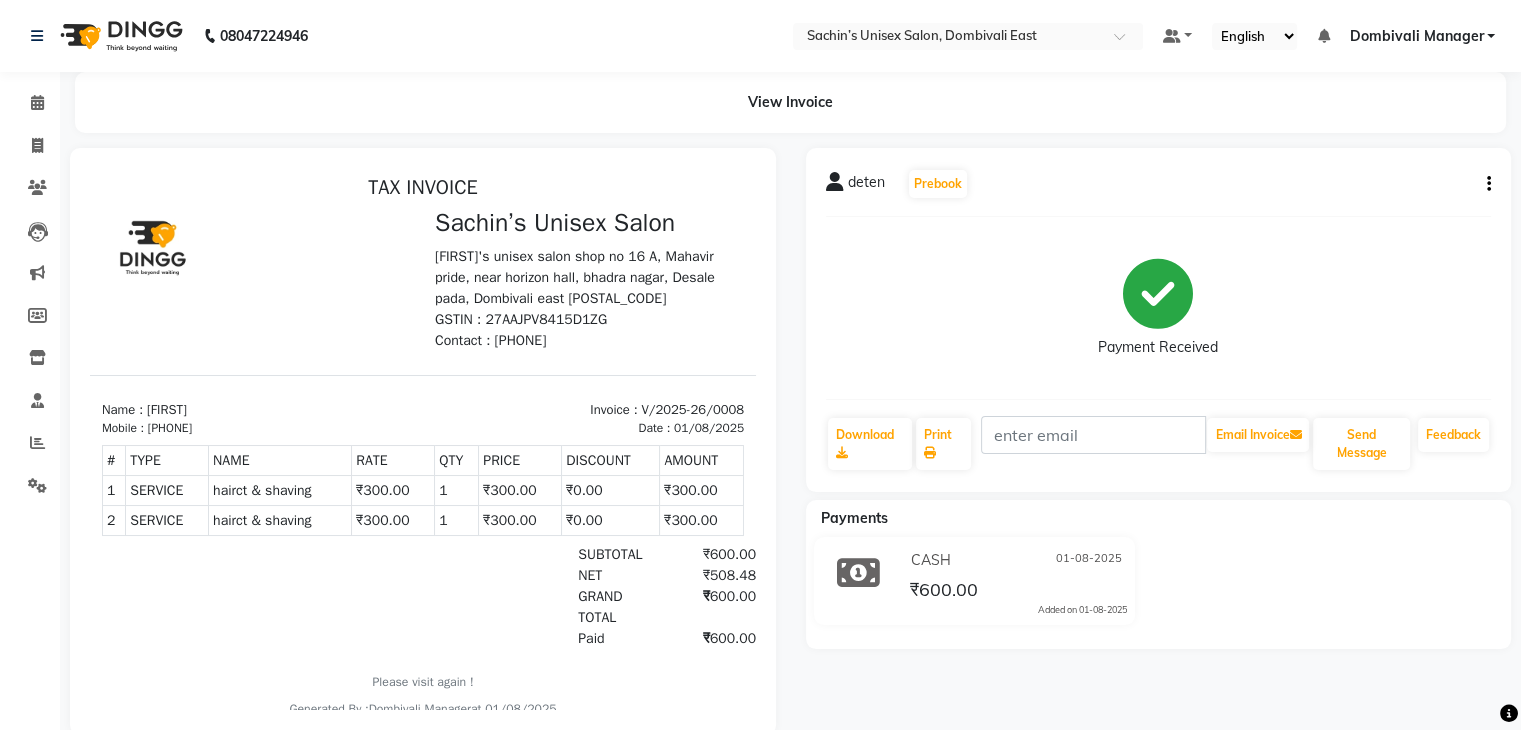 click on "[CITY] Manager" at bounding box center [1416, 36] 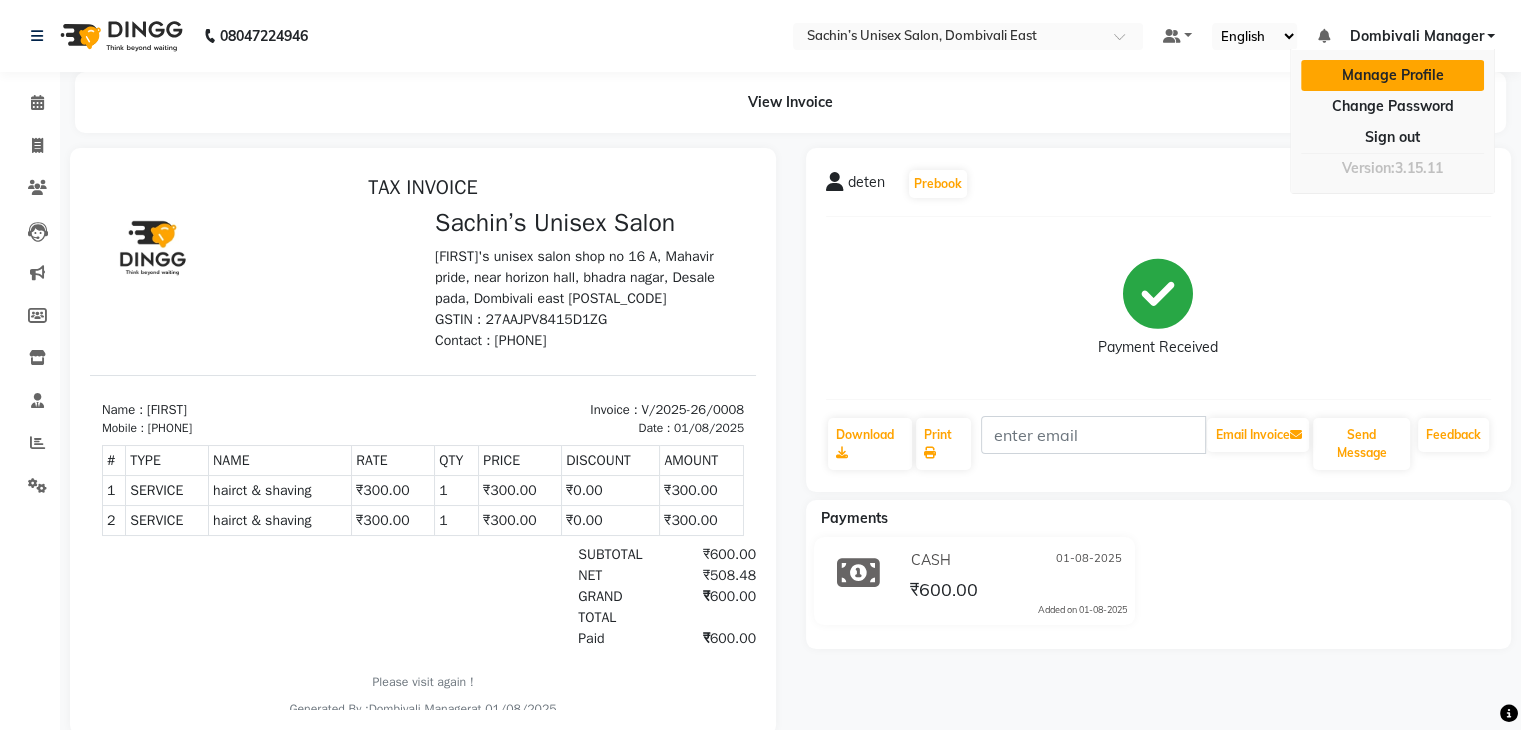 click on "Manage Profile" at bounding box center (1392, 75) 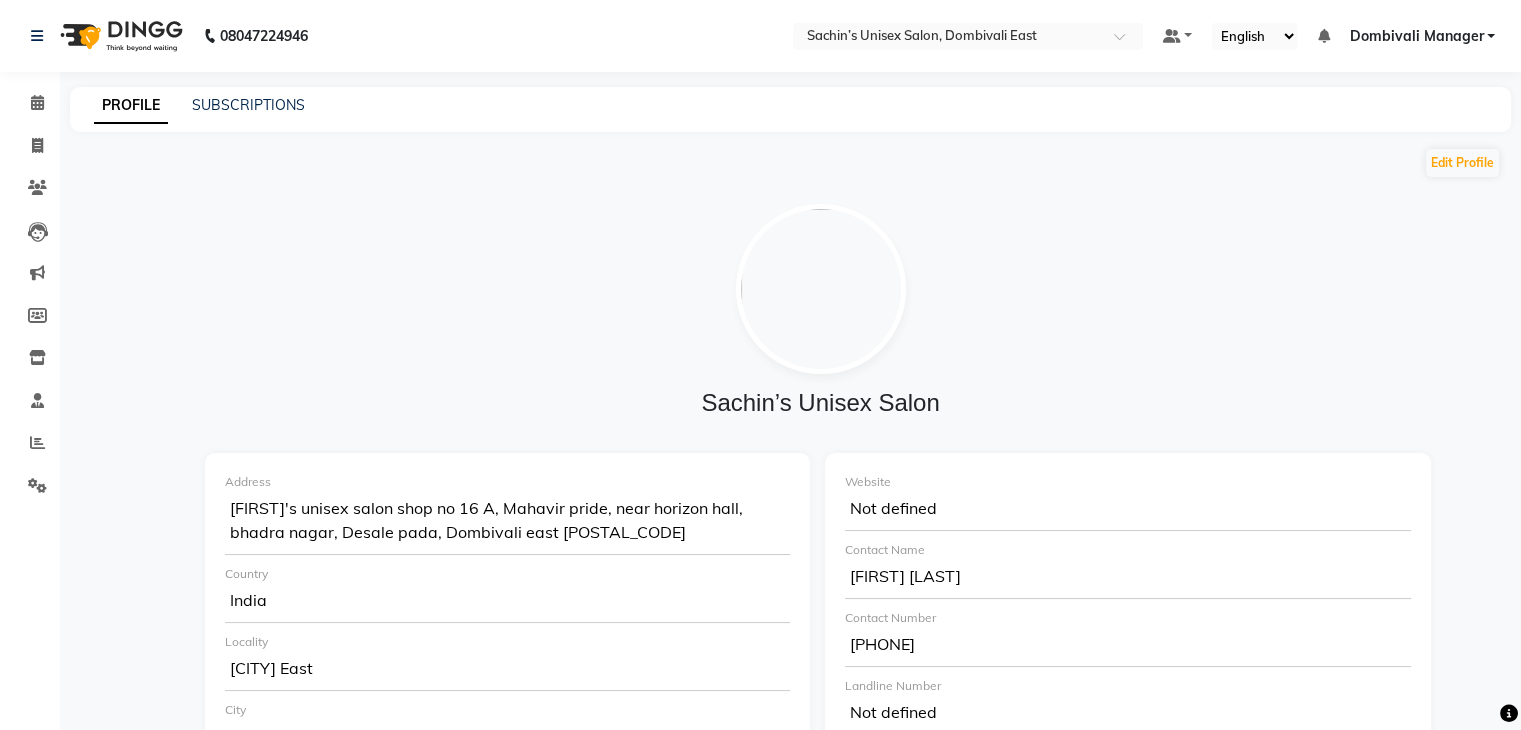click on "[CITY] Manager" at bounding box center [1416, 36] 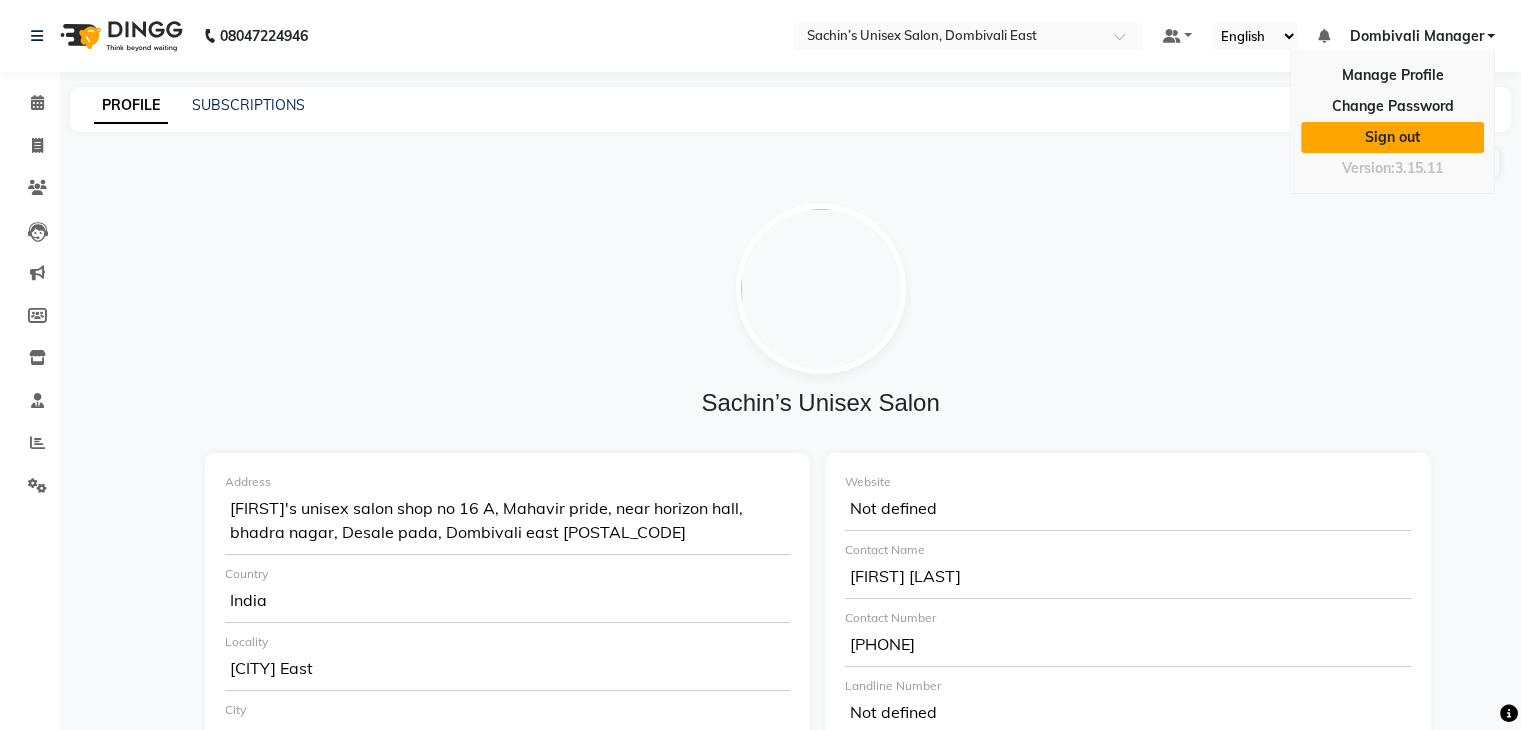 click on "Sign out" at bounding box center (1392, 137) 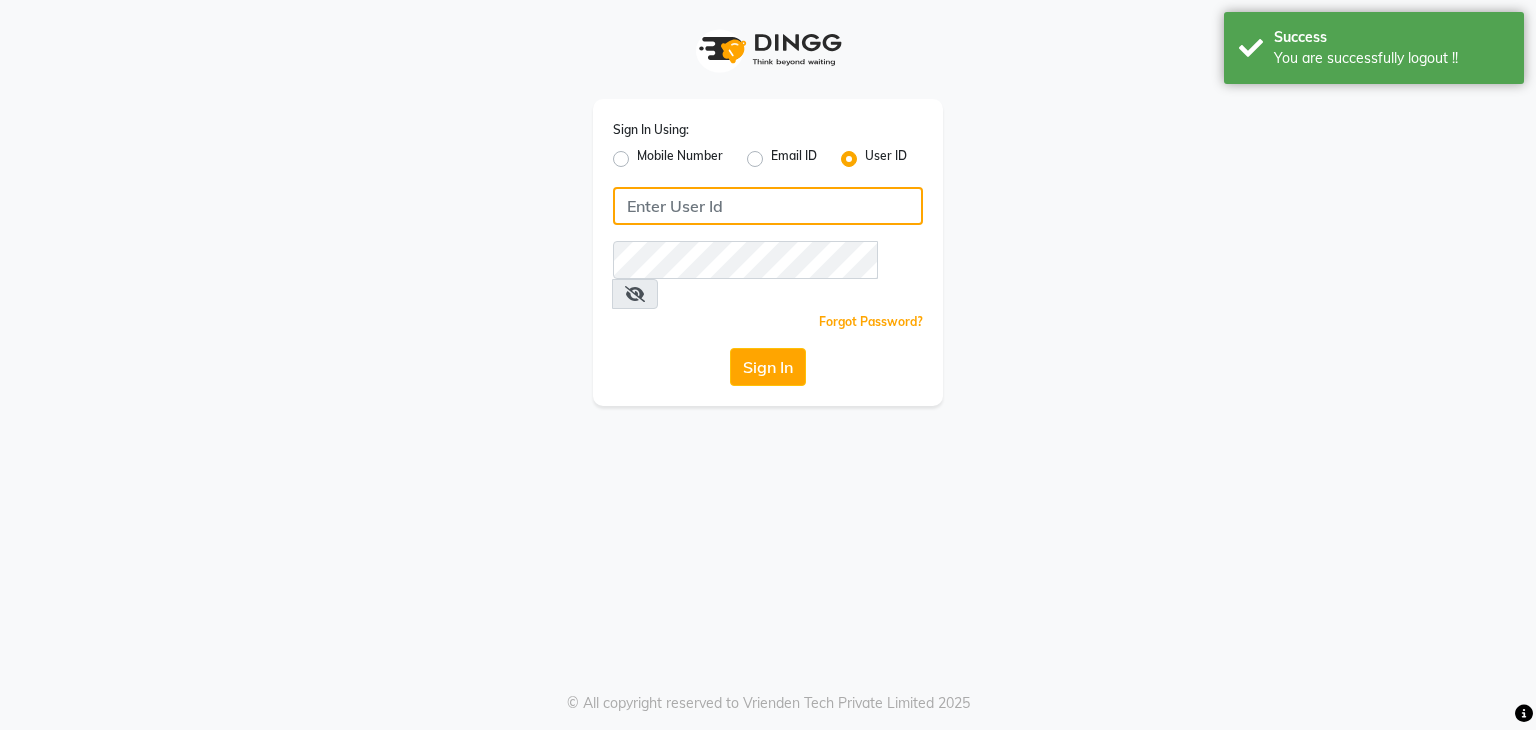 type on "8108848455" 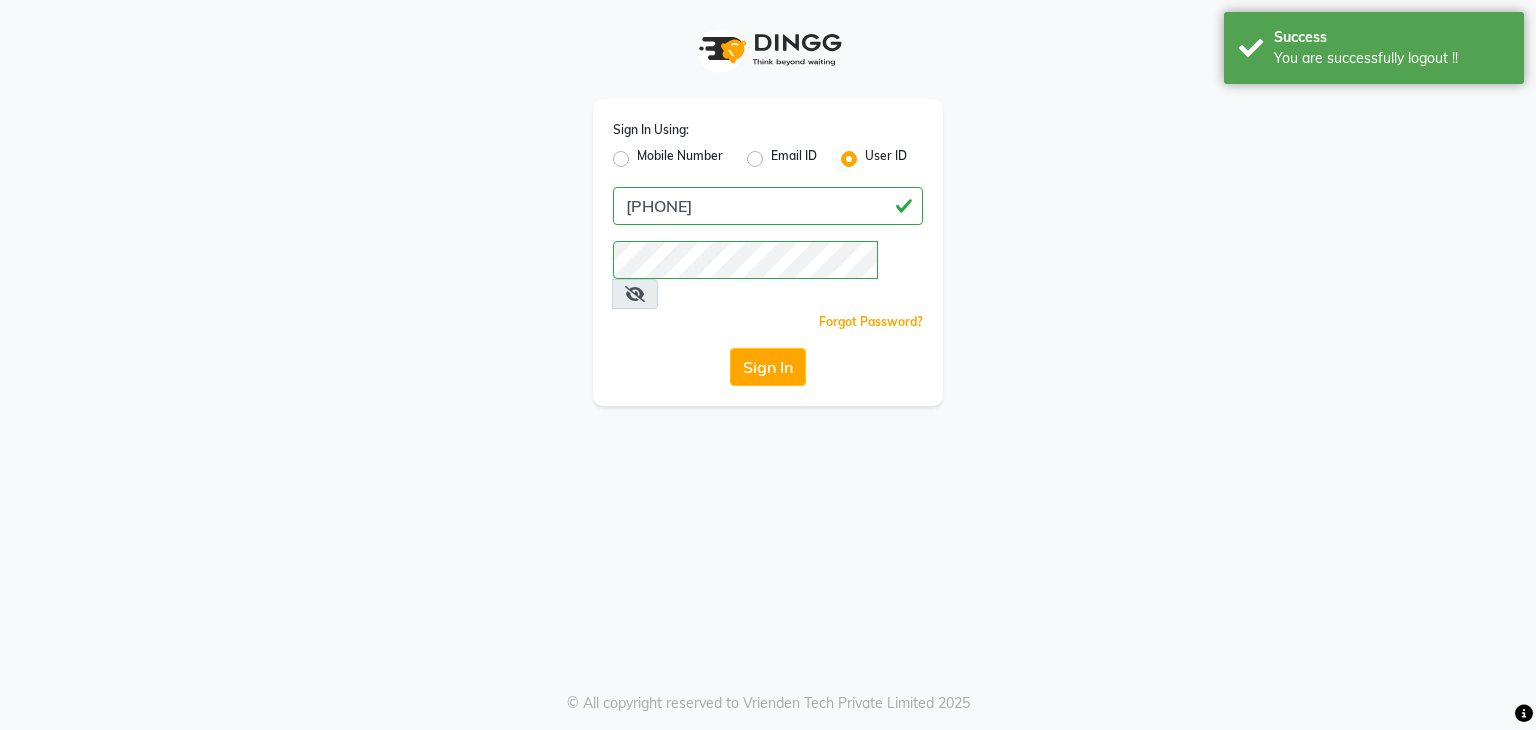 click on "User ID" 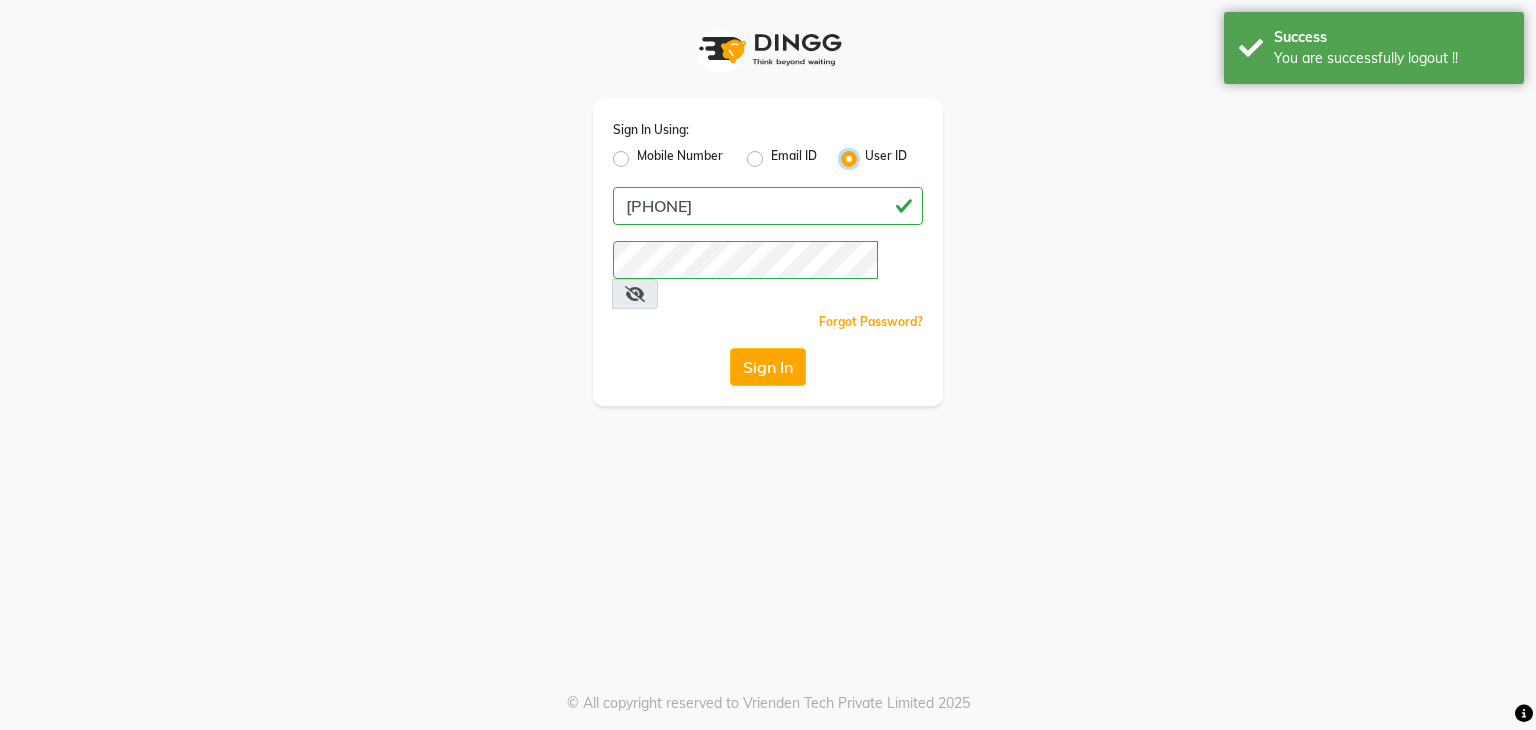 click on "User ID" at bounding box center (871, 153) 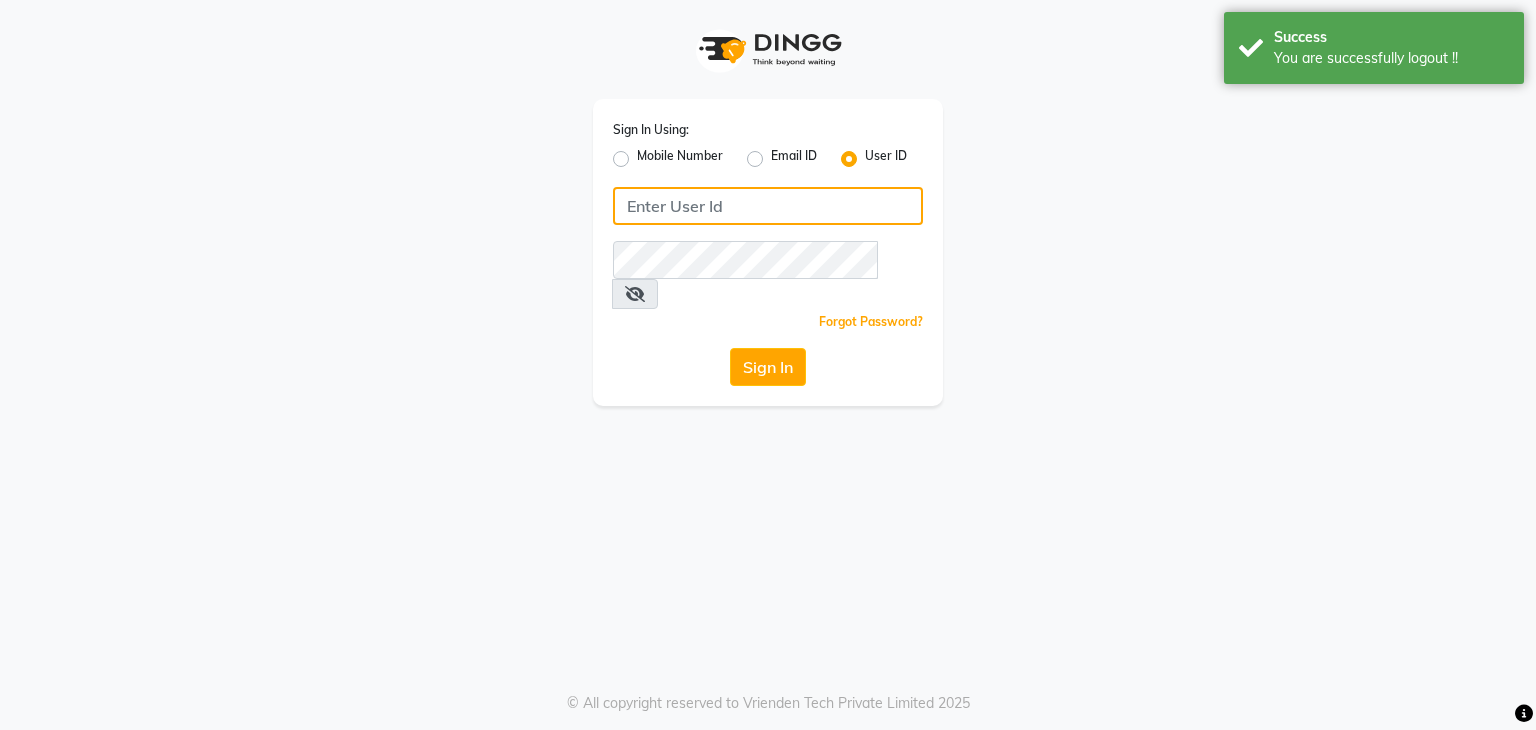 click 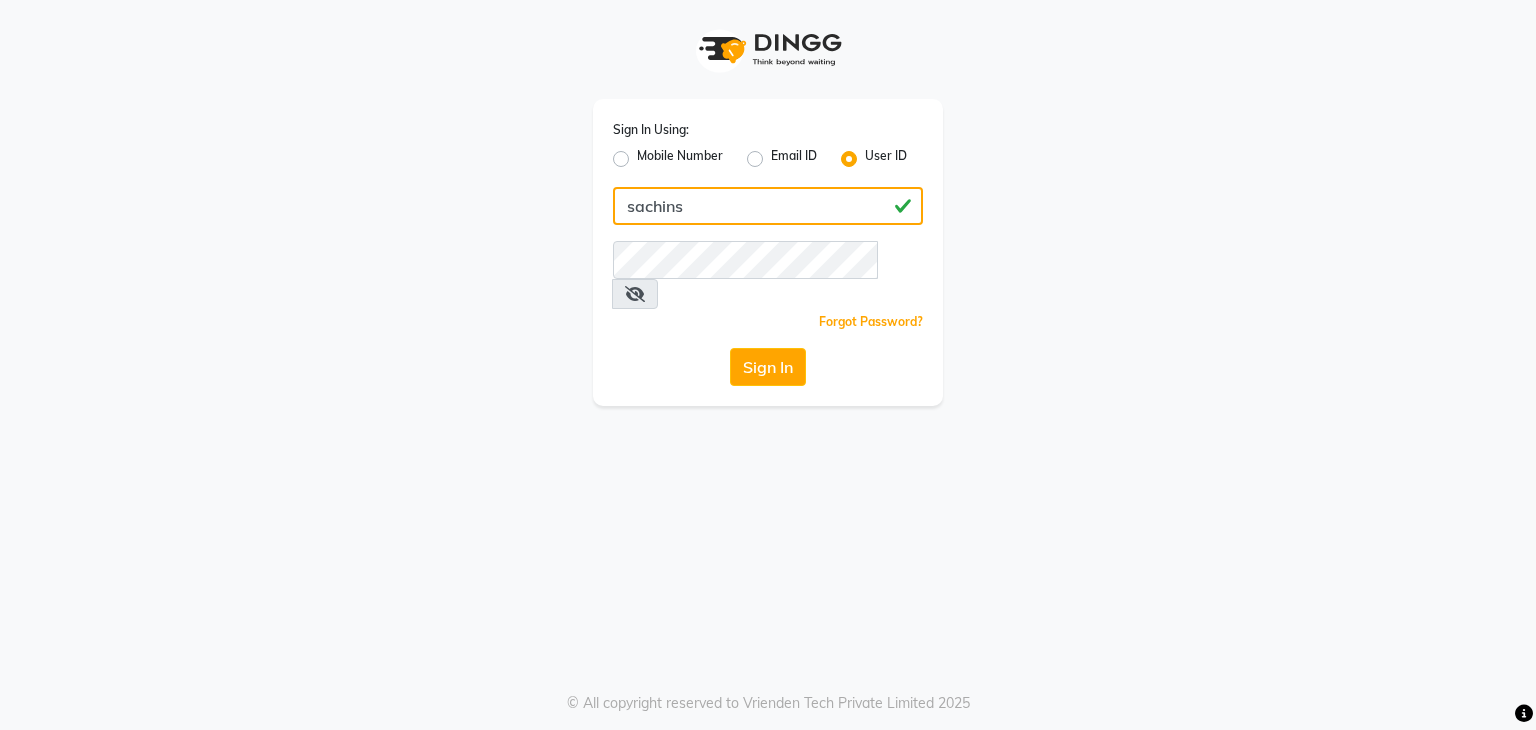 type on "sachins" 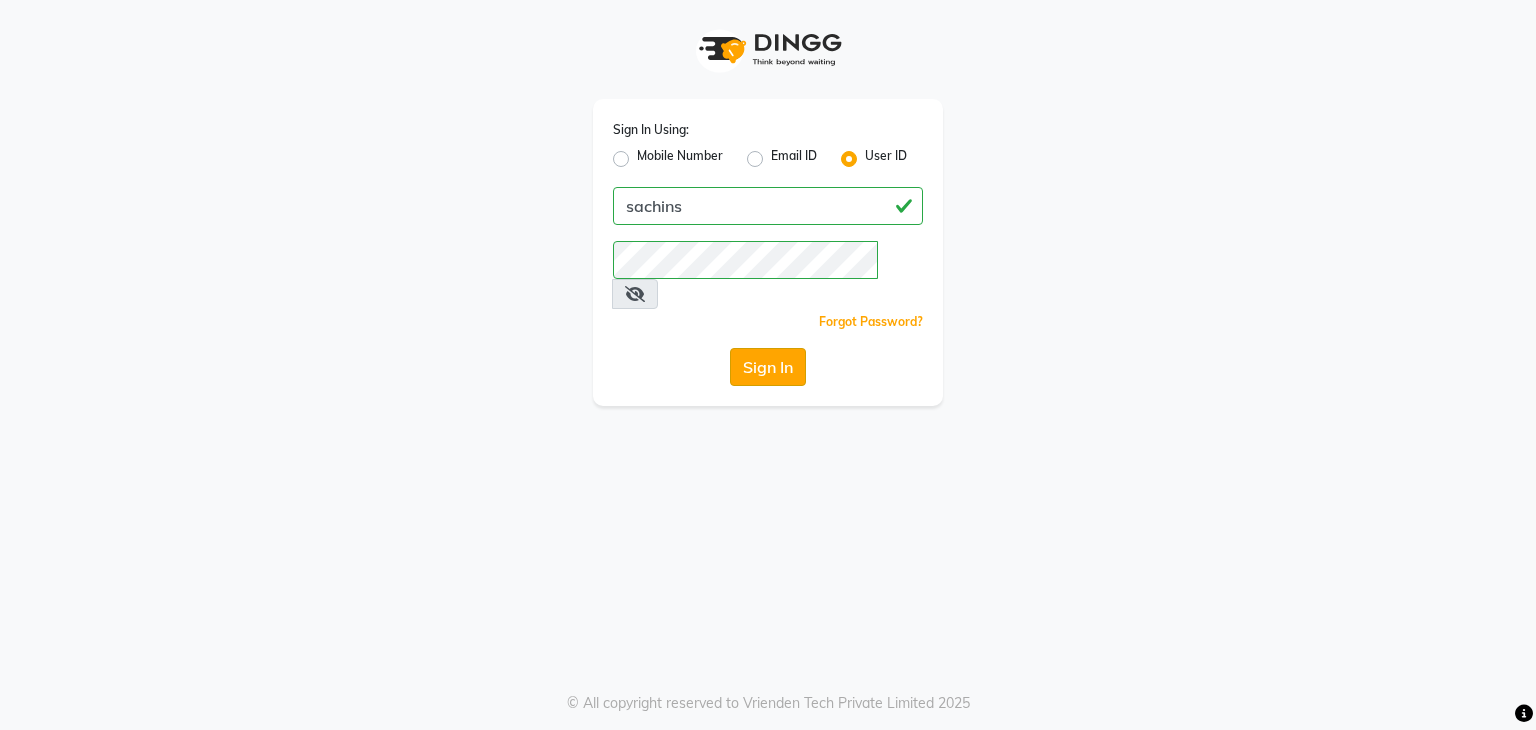 click on "Sign In" 